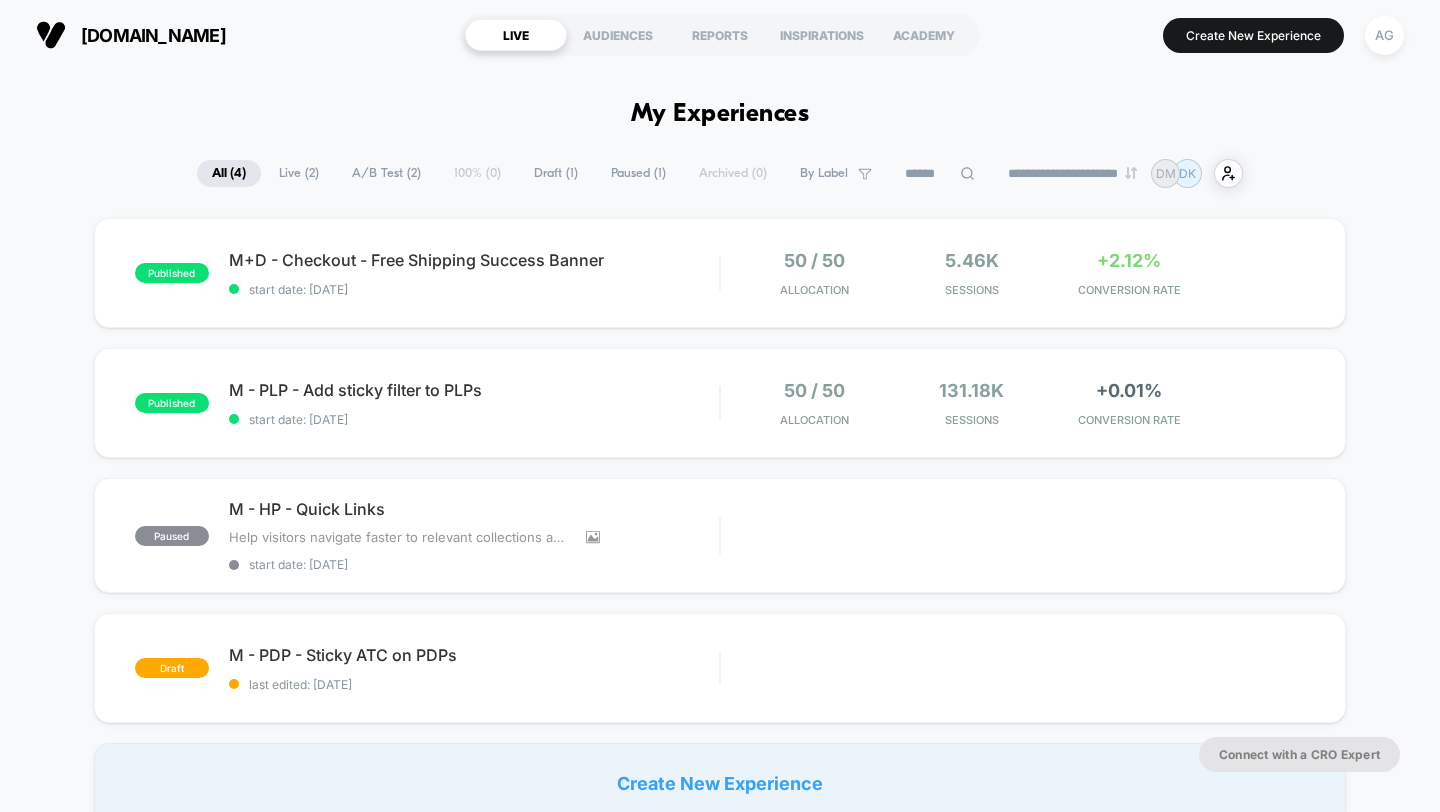 scroll, scrollTop: 0, scrollLeft: 0, axis: both 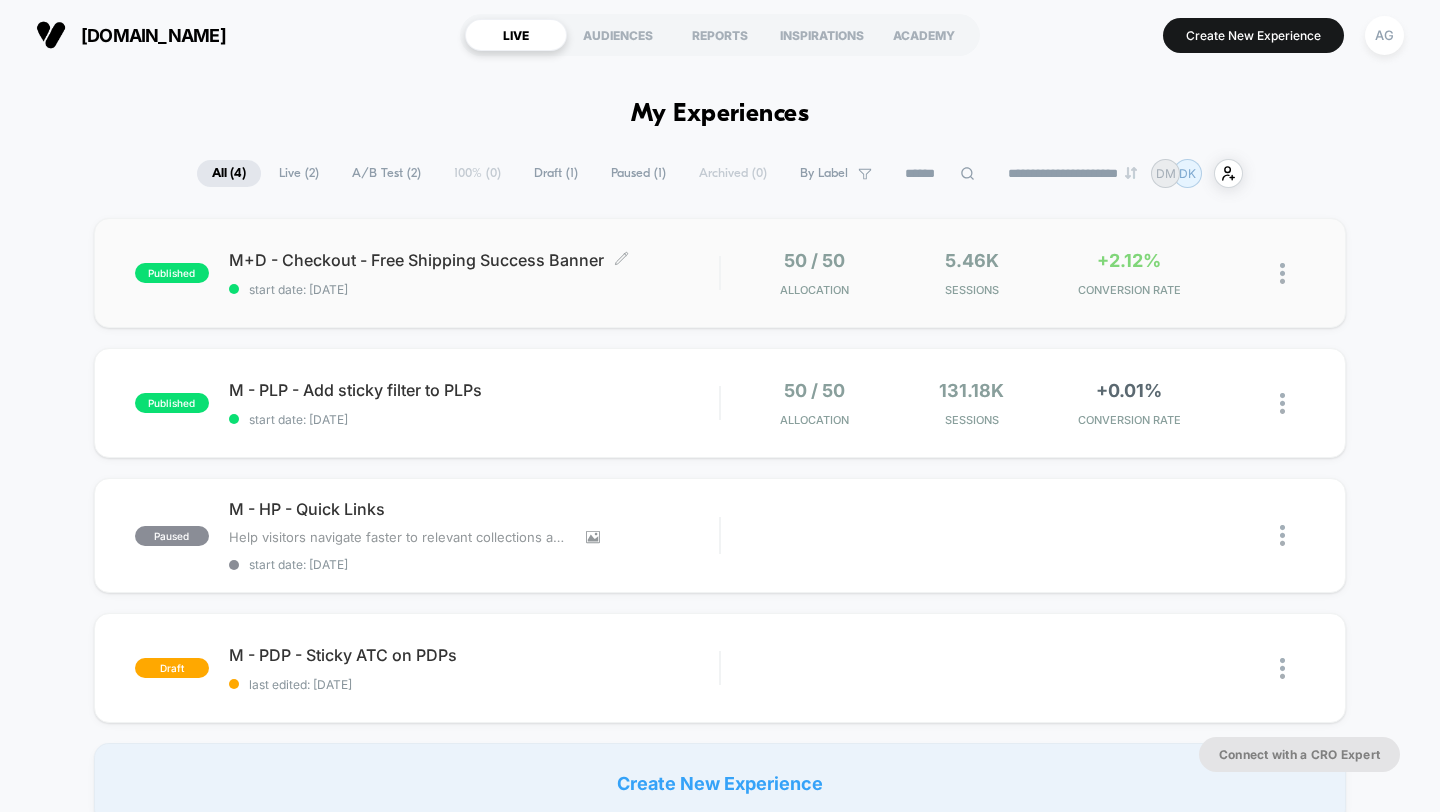 click on "M+D - Checkout - Free Shipping Success Banner Click to edit experience details" at bounding box center [474, 260] 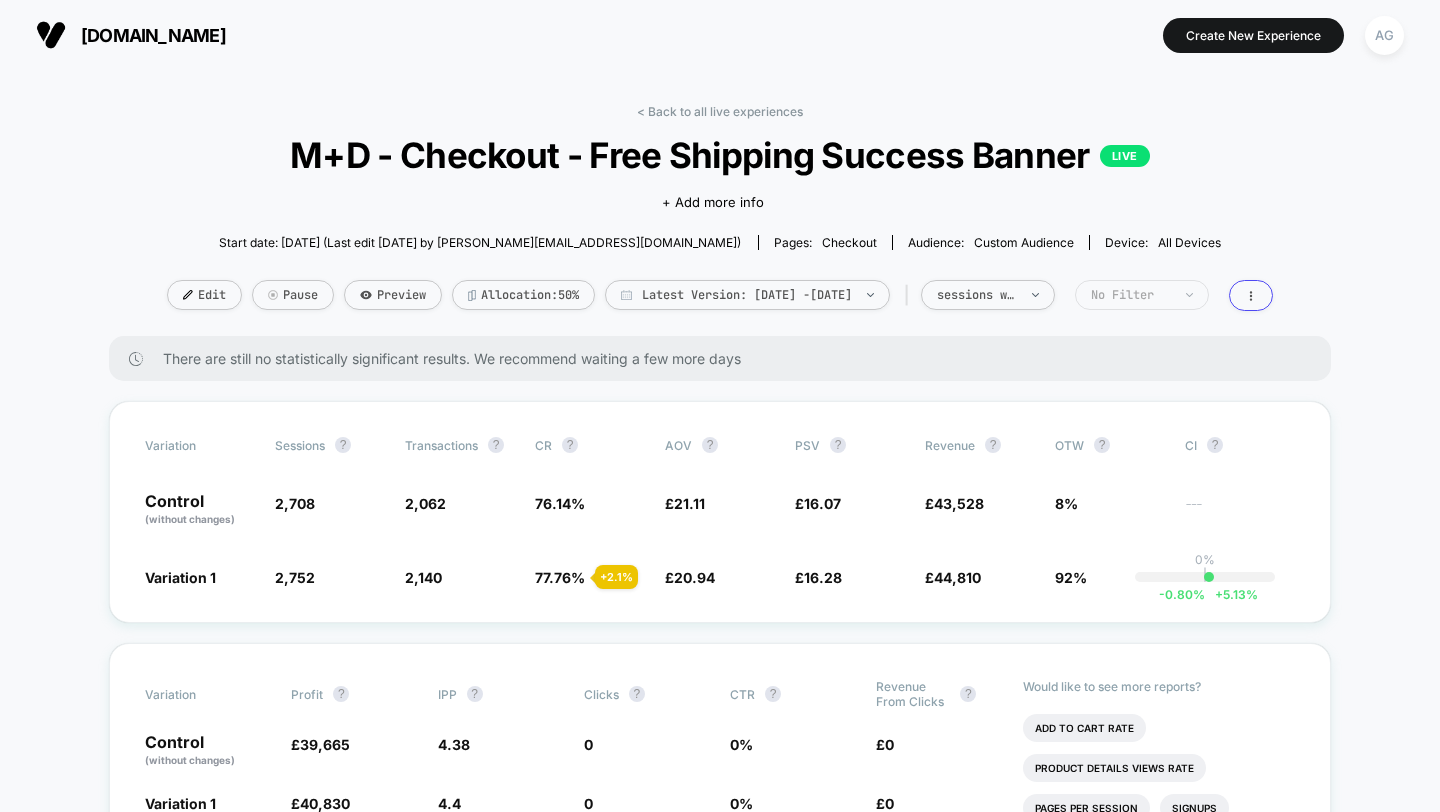 click on "No Filter" at bounding box center [1131, 295] 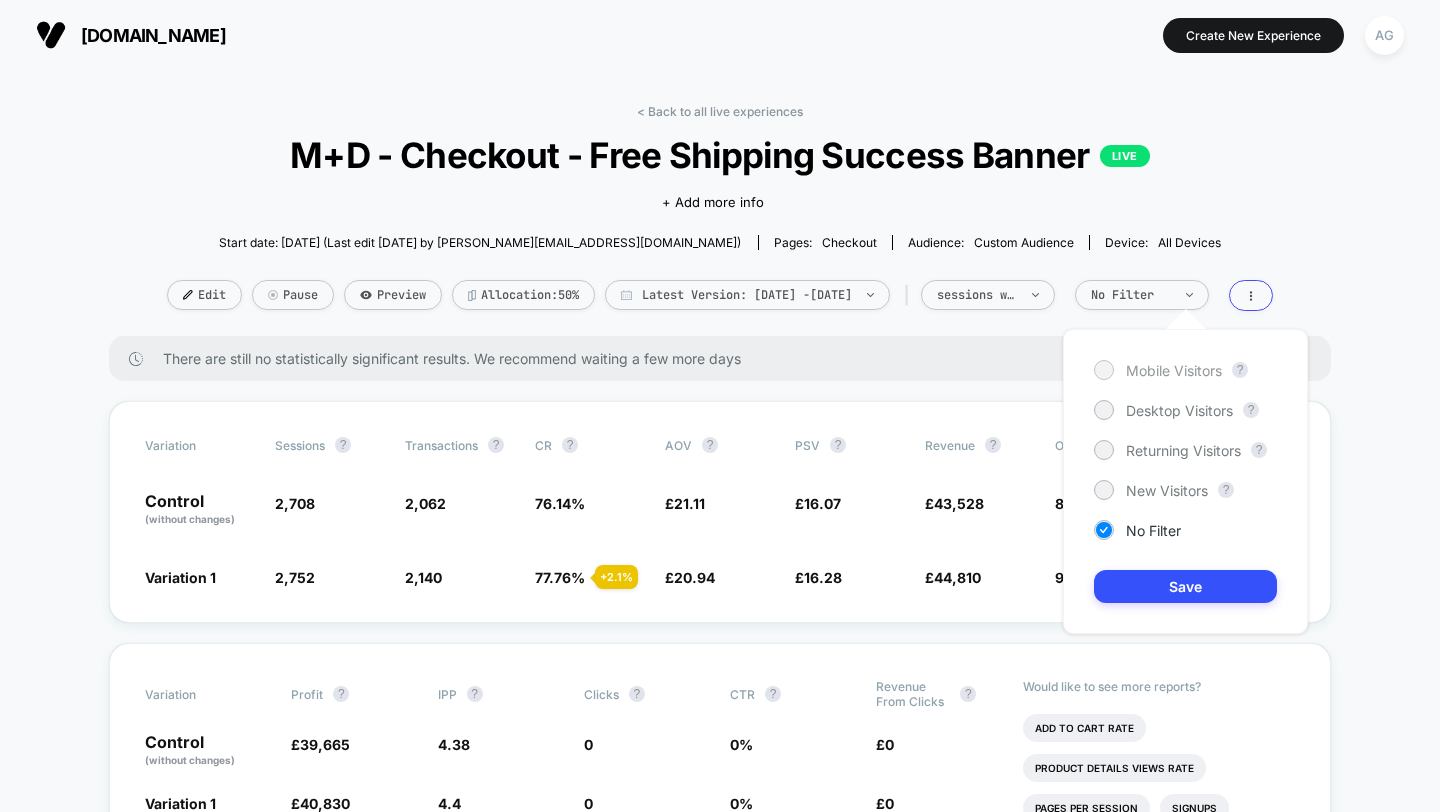 click on "Mobile Visitors" at bounding box center [1174, 370] 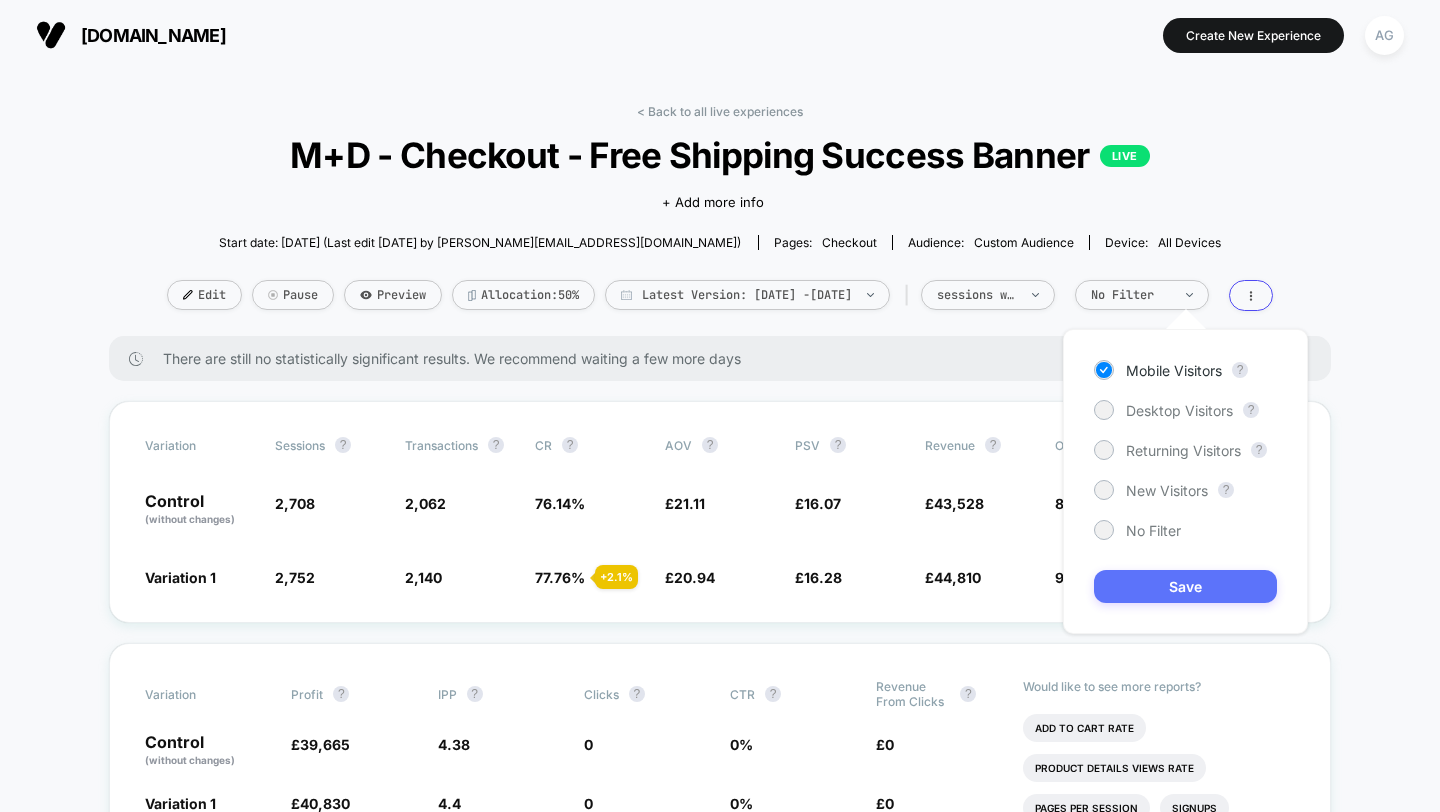 click on "Save" at bounding box center (1185, 586) 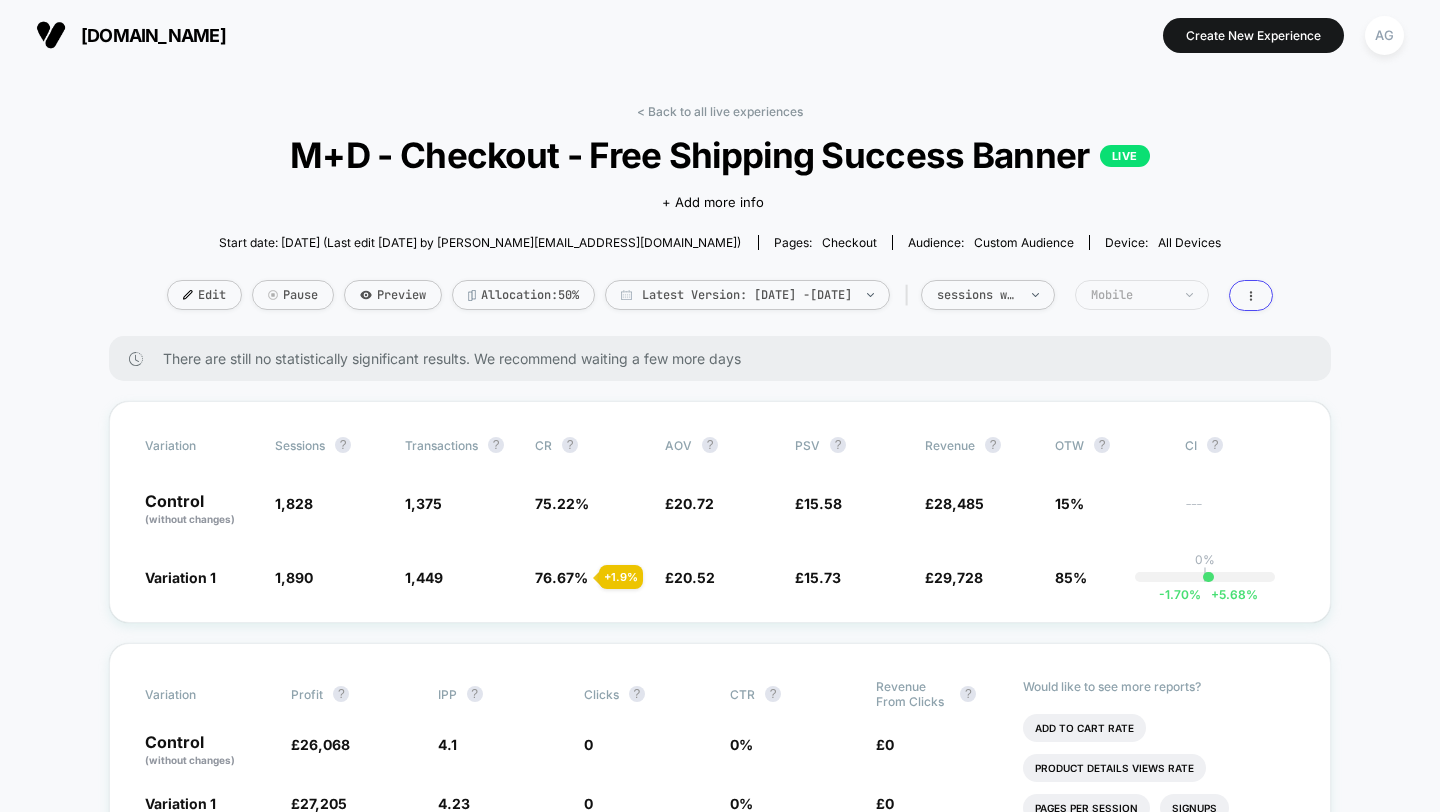 click on "Mobile" at bounding box center (1131, 295) 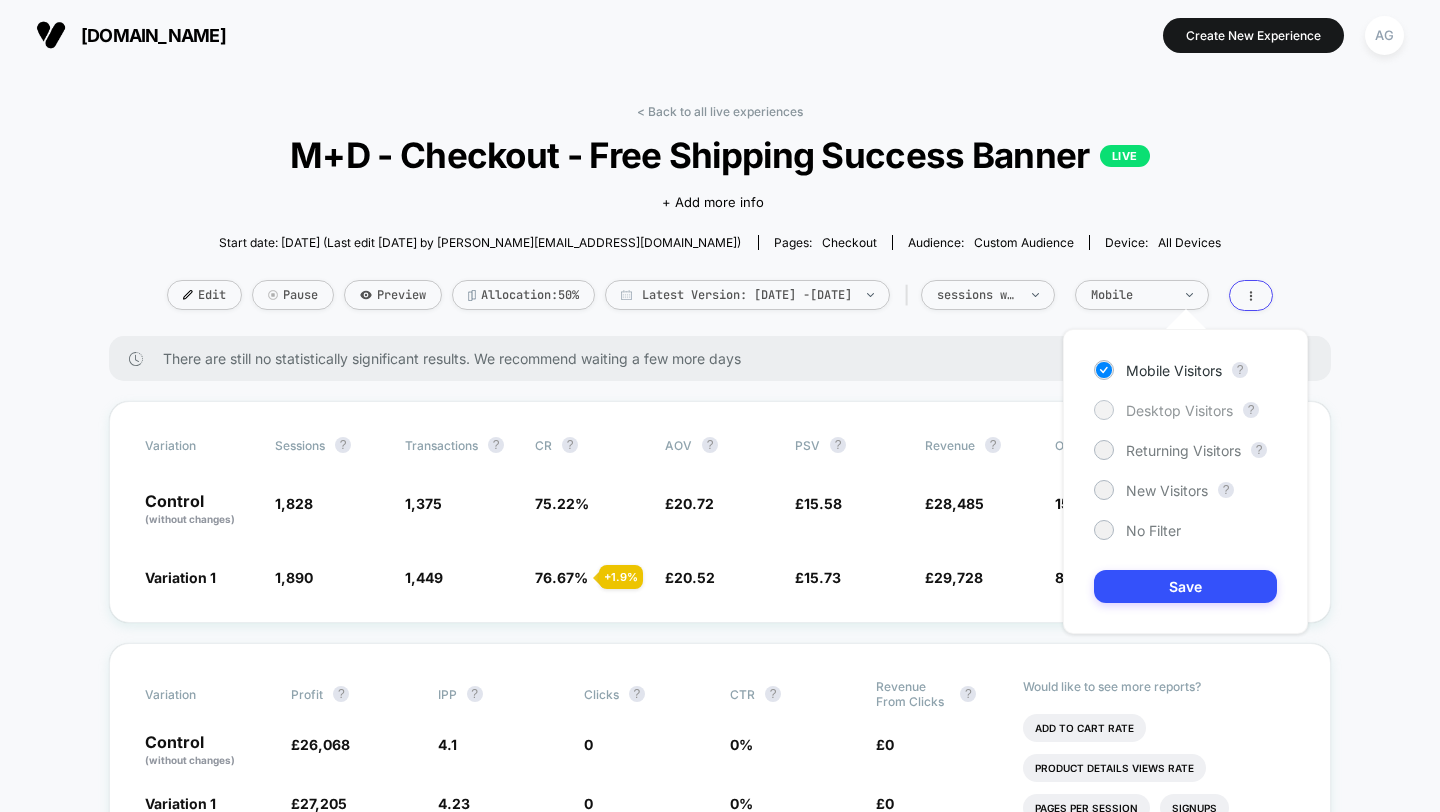 click on "Desktop Visitors" at bounding box center (1179, 410) 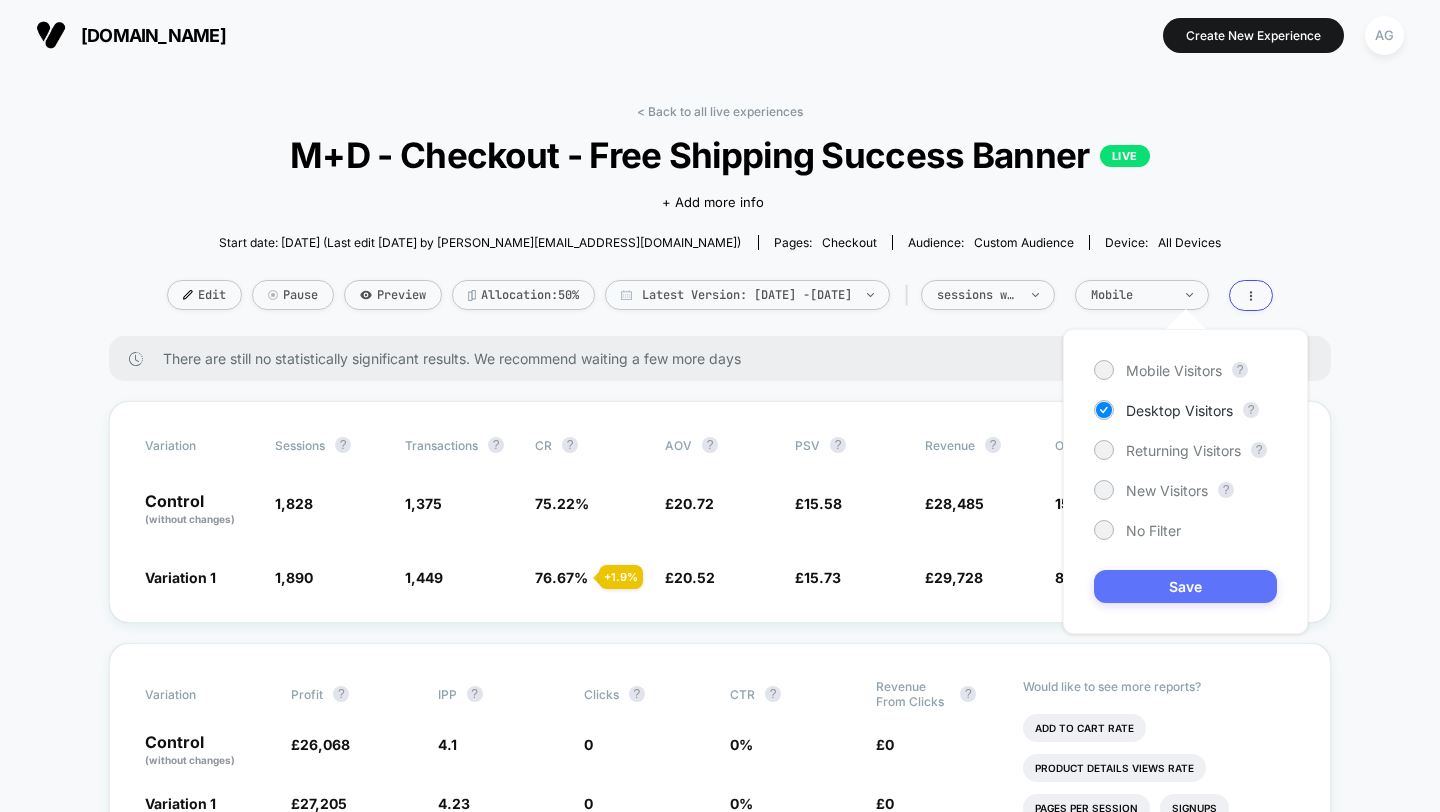 click on "Save" at bounding box center (1185, 586) 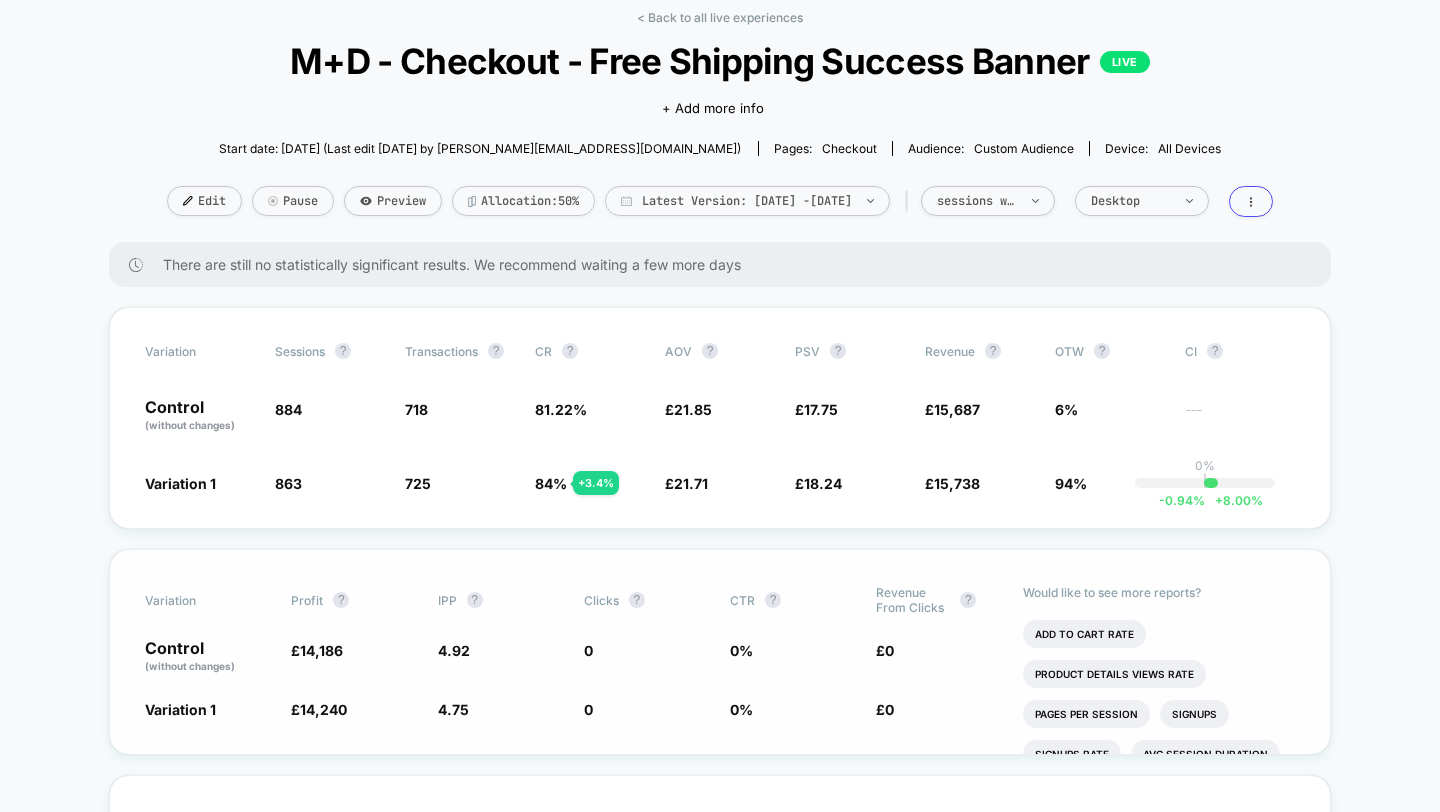 scroll, scrollTop: 44, scrollLeft: 0, axis: vertical 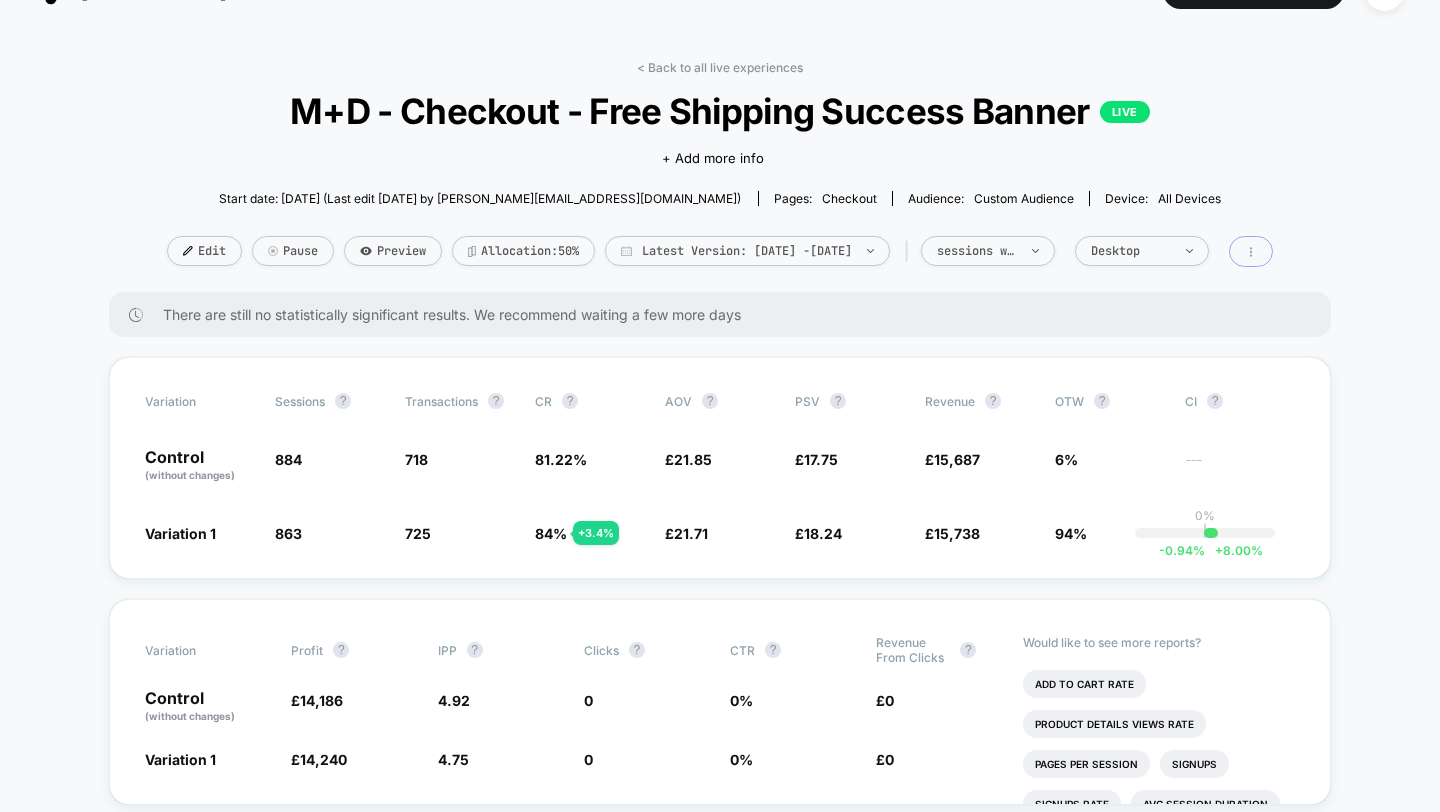 click at bounding box center (1251, 251) 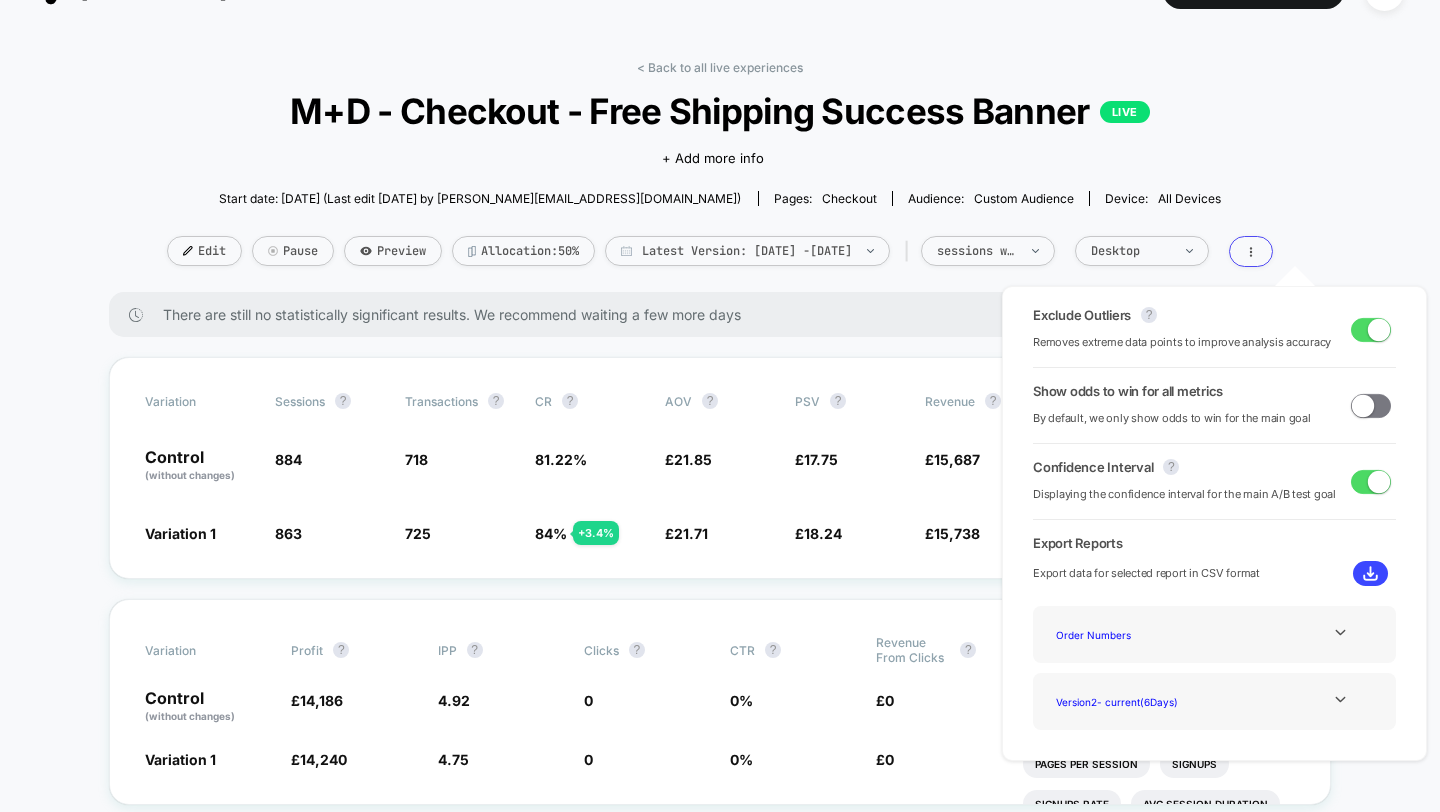 click on "< Back to all live experiences  M+D - Checkout - Free Shipping Success Banner LIVE Click to edit experience details + Add more info Start date: 7/1/2025 (Last edit 7/1/2025 by anya@loomi.me) Pages: checkout Audience: Custom Audience Device: all devices Edit Pause  Preview Allocation:  50% Latest Version:     Jul 1, 2025    -    Jul 6, 2025 |   sessions with impression   Desktop There are still no statistically significant results. We recommend waiting a few more days Variation Sessions ? Transactions ? CR ? AOV ? PSV ? Revenue ? OTW ? CI ? Control (without changes) 884 718 81.22 % £ 21.85 £ 17.75 £ 15,687 6% --- Variation 1 863 - 2.4 % 725 + 3.4 % 84 % + 3.4 % £ 21.71 - 0.64 % £ 18.24 + 2.8 % £ 15,738 + 2.8 % 94% 0% | -0.94 % + 8.00 % Variation Profit ? IPP ? Clicks ? CTR ? Revenue From Clicks ? Control (without changes) £ 14,186 4.92 0 0 % £ 0 Variation 1 £ 14,240 + 2.8 % 4.75 - 3.5 % 0 0 % £ 0 Would like to see more reports? Add To Cart Rate Product Details Views Rate Pages Per Session Signups ? ?" at bounding box center (720, 1605) 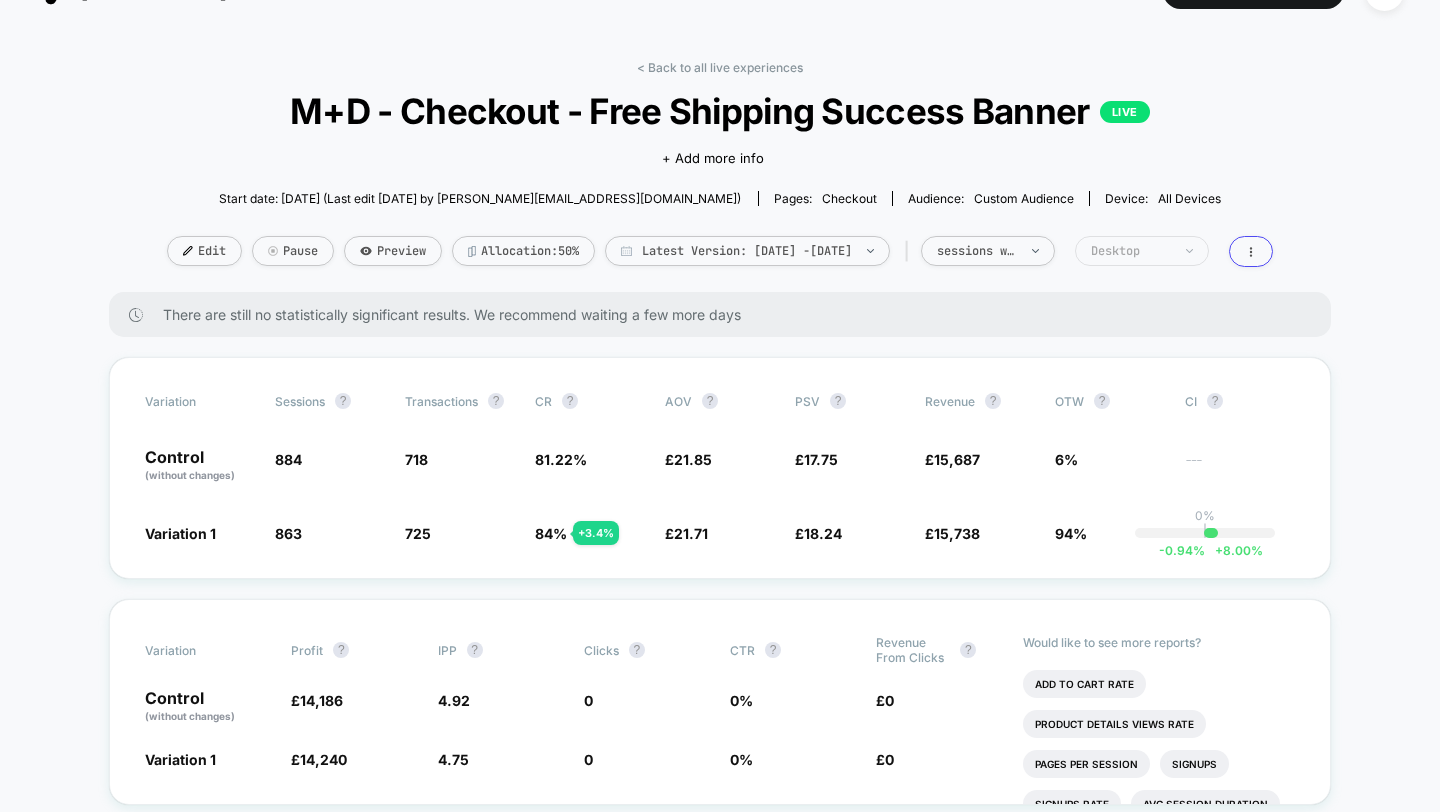 click on "Desktop" at bounding box center (1142, 251) 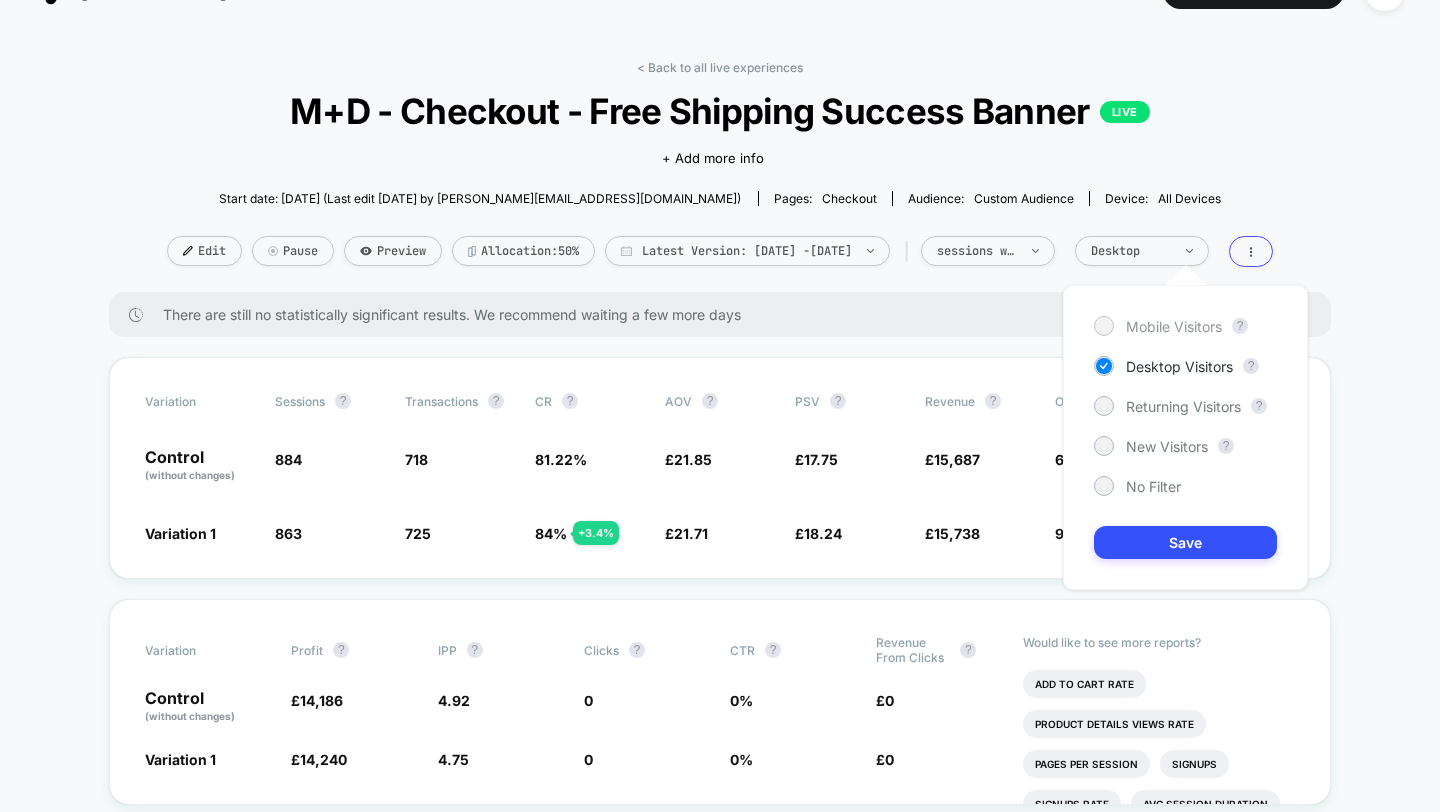 click on "Mobile Visitors" at bounding box center [1174, 326] 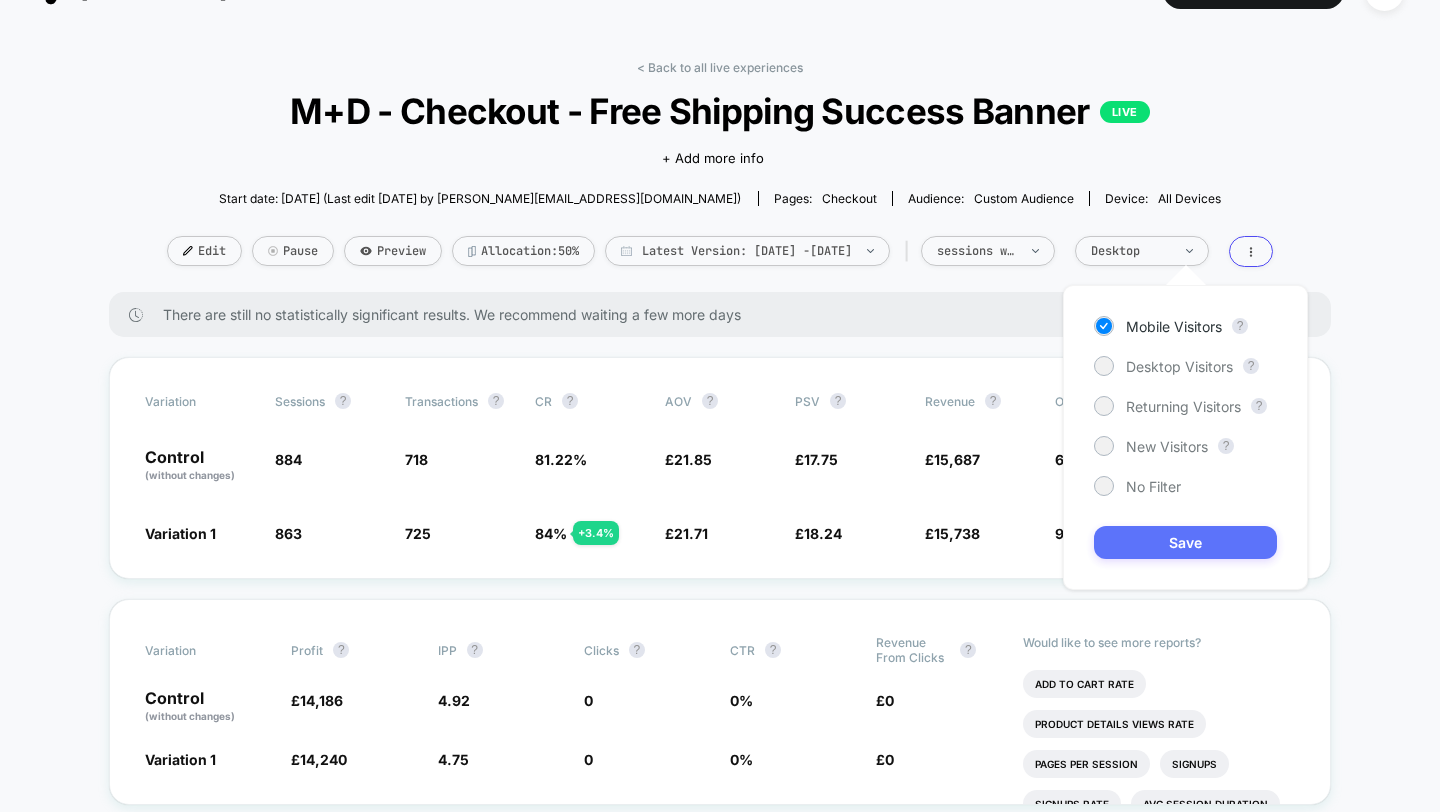 click on "Save" at bounding box center [1185, 542] 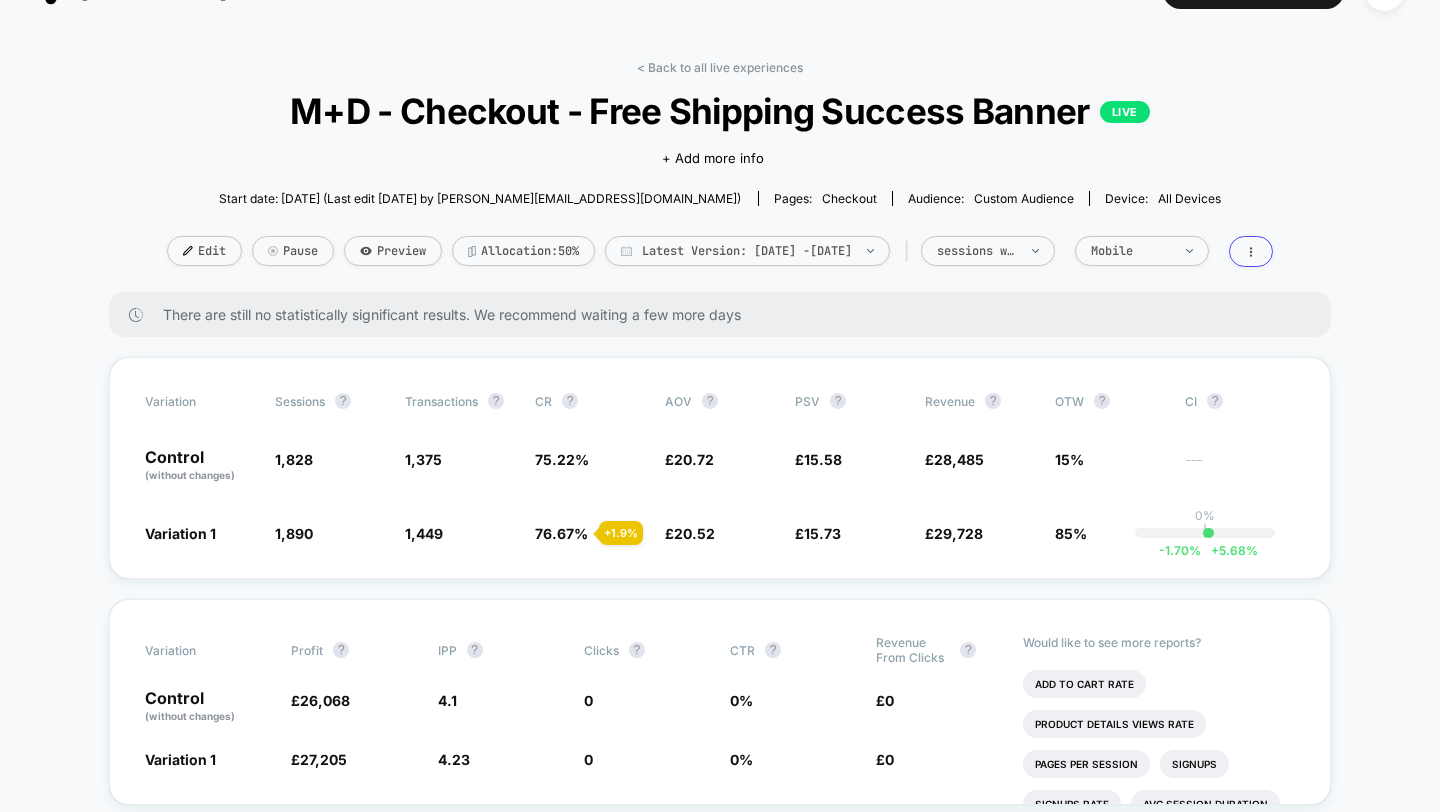 click on "< Back to all live experiences  M+D - Checkout - Free Shipping Success Banner LIVE Click to edit experience details + Add more info Start date: 7/1/2025 (Last edit 7/1/2025 by anya@loomi.me) Pages: checkout Audience: Custom Audience Device: all devices Edit Pause  Preview Allocation:  50% Latest Version:     Jul 1, 2025    -    Jul 6, 2025 |   sessions with impression   Mobile" at bounding box center (720, 176) 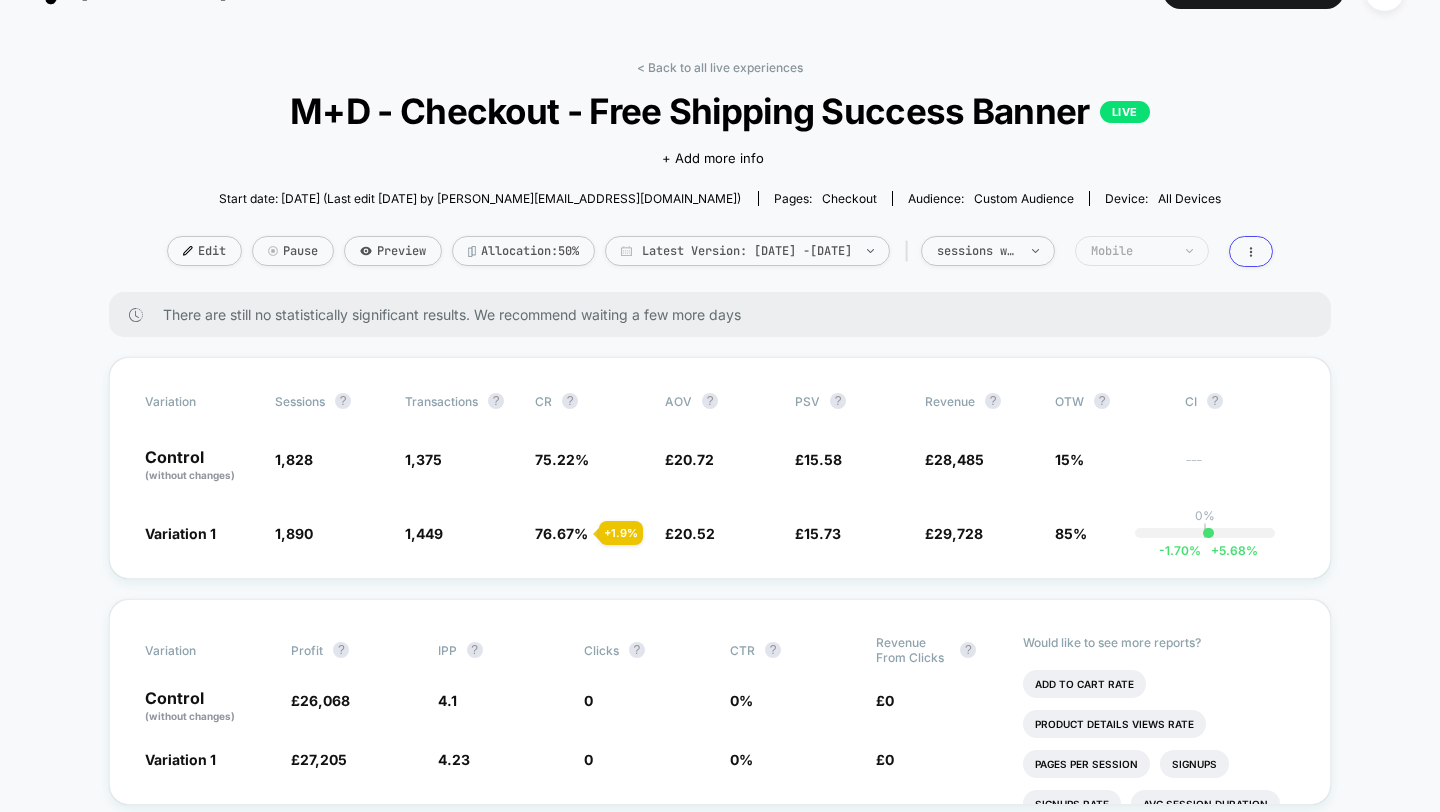 click on "Mobile" at bounding box center [1131, 251] 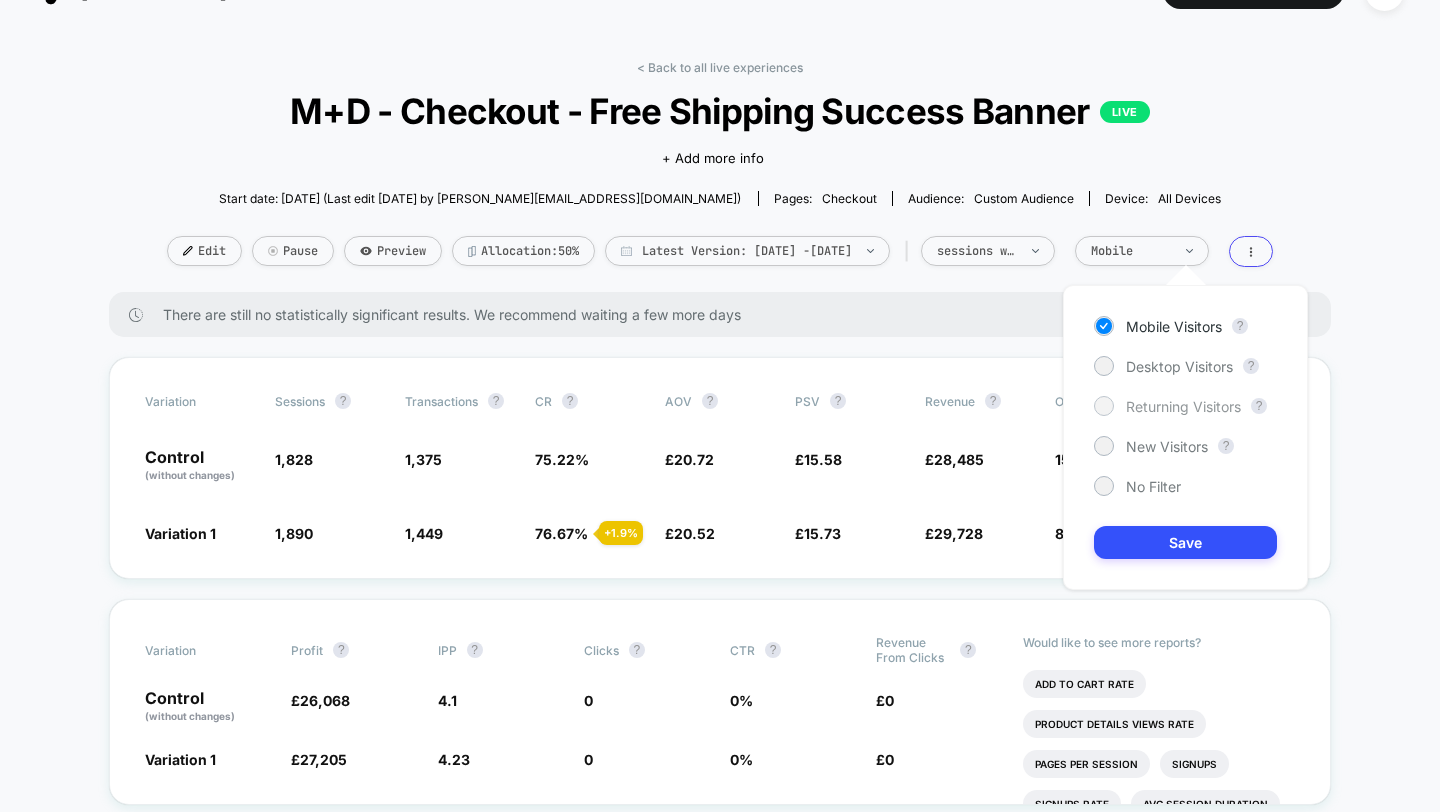 click on "Returning Visitors" at bounding box center (1183, 406) 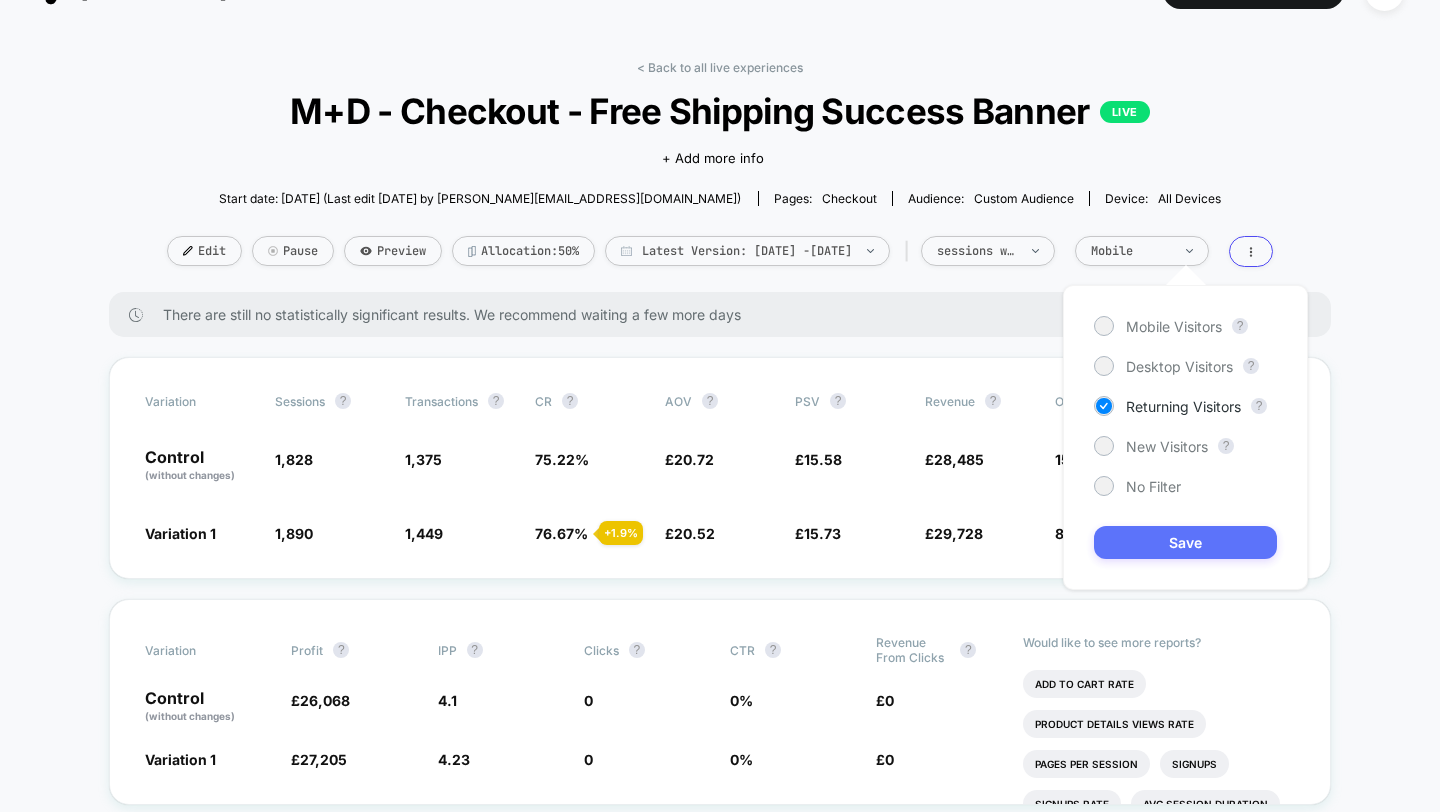 click on "Save" at bounding box center [1185, 542] 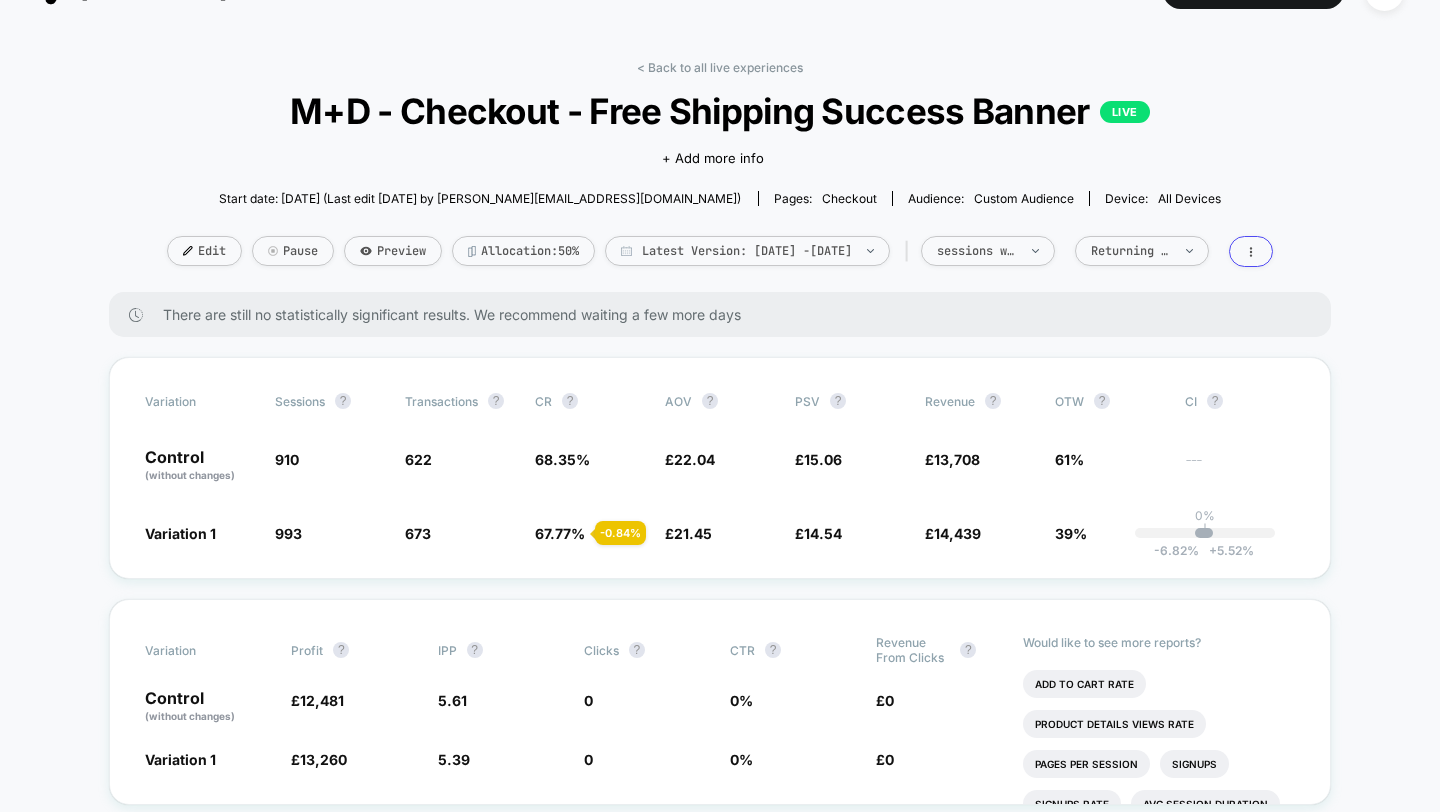 click on "< Back to all live experiences  M+D - Checkout - Free Shipping Success Banner LIVE Click to edit experience details + Add more info Start date: 7/1/2025 (Last edit 7/1/2025 by anya@loomi.me) Pages: checkout Audience: Custom Audience Device: all devices Edit Pause  Preview Allocation:  50% Latest Version:     Jul 1, 2025    -    Jul 6, 2025 |   sessions with impression   Returning Visitors" at bounding box center [720, 176] 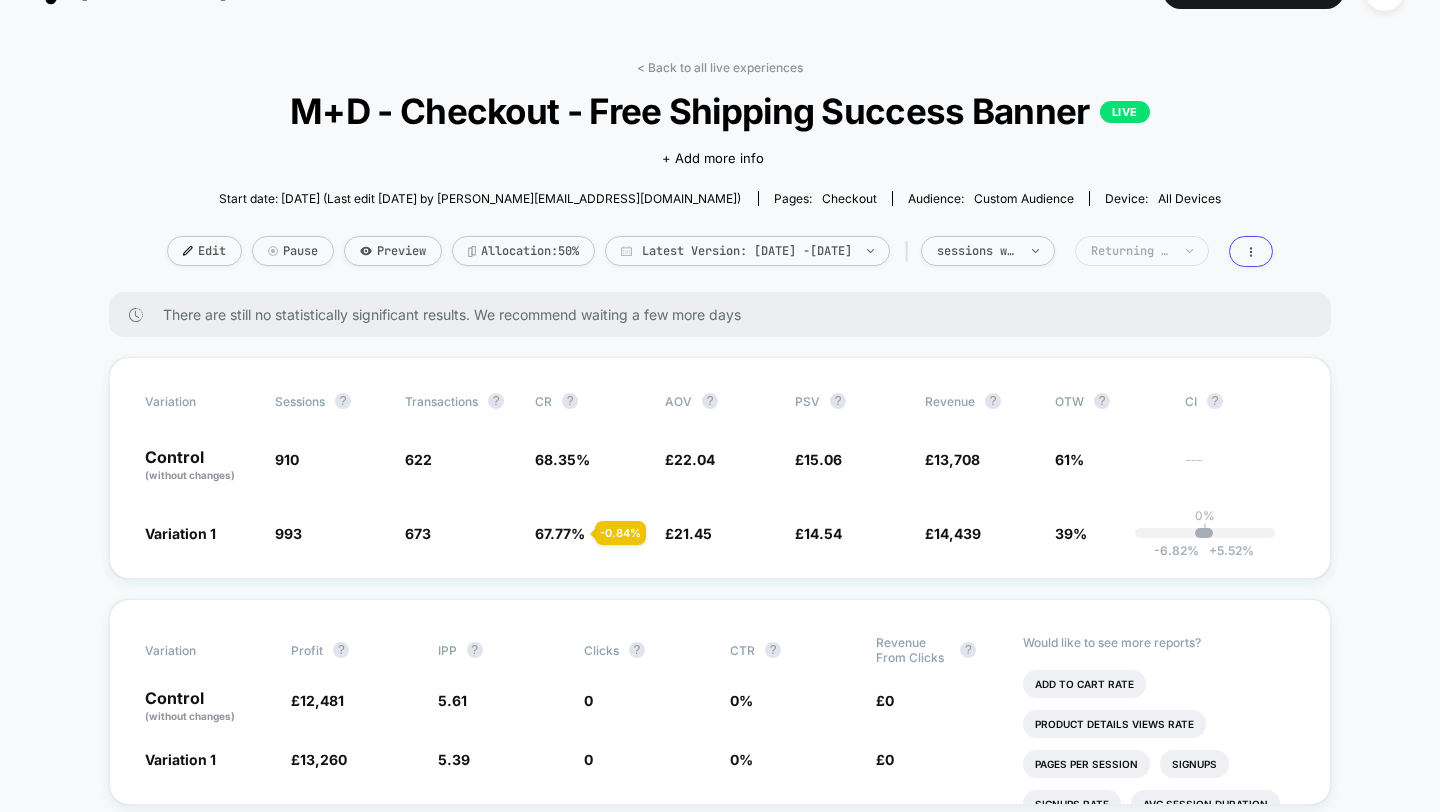click on "Returning Visitors" at bounding box center [1142, 251] 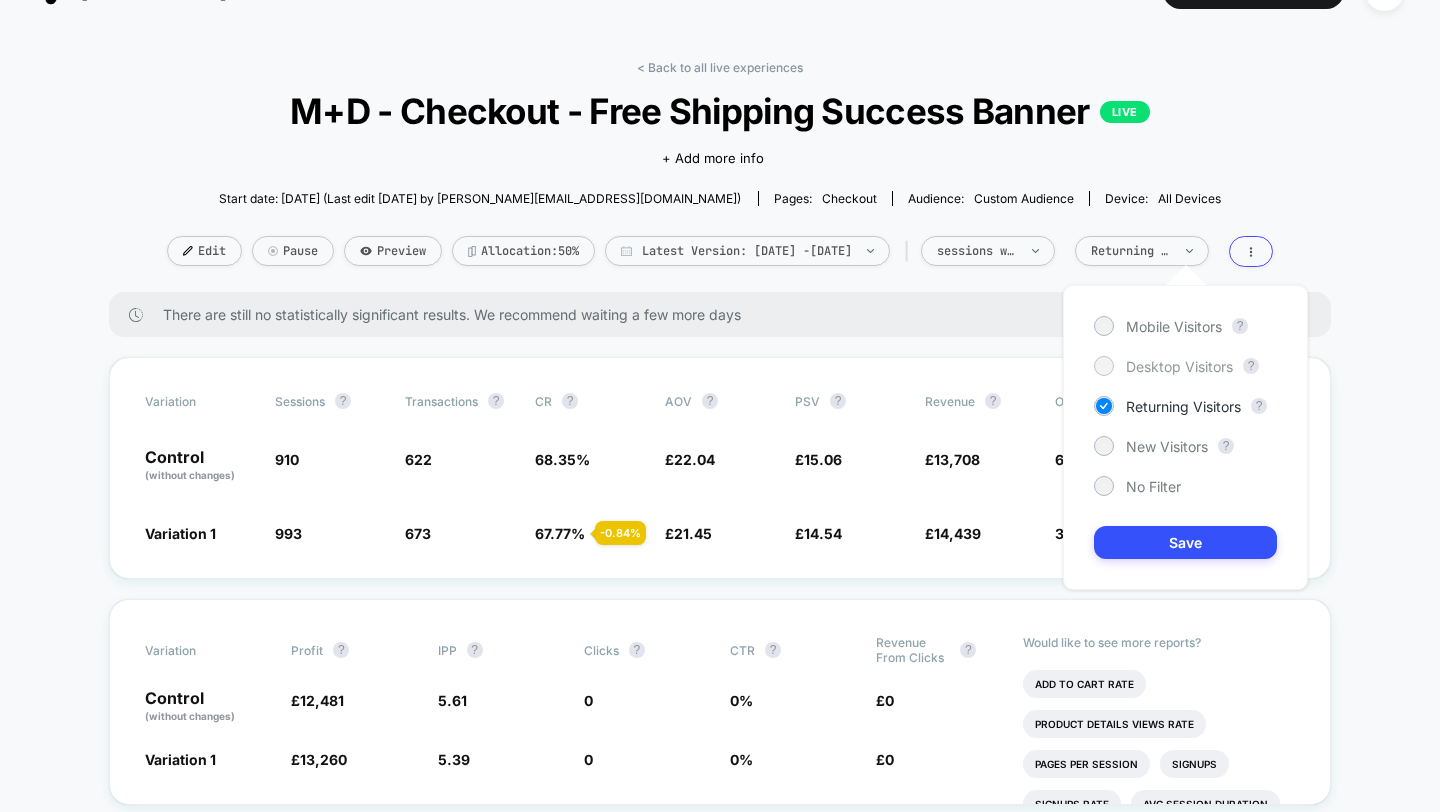 click on "Desktop Visitors" at bounding box center [1179, 366] 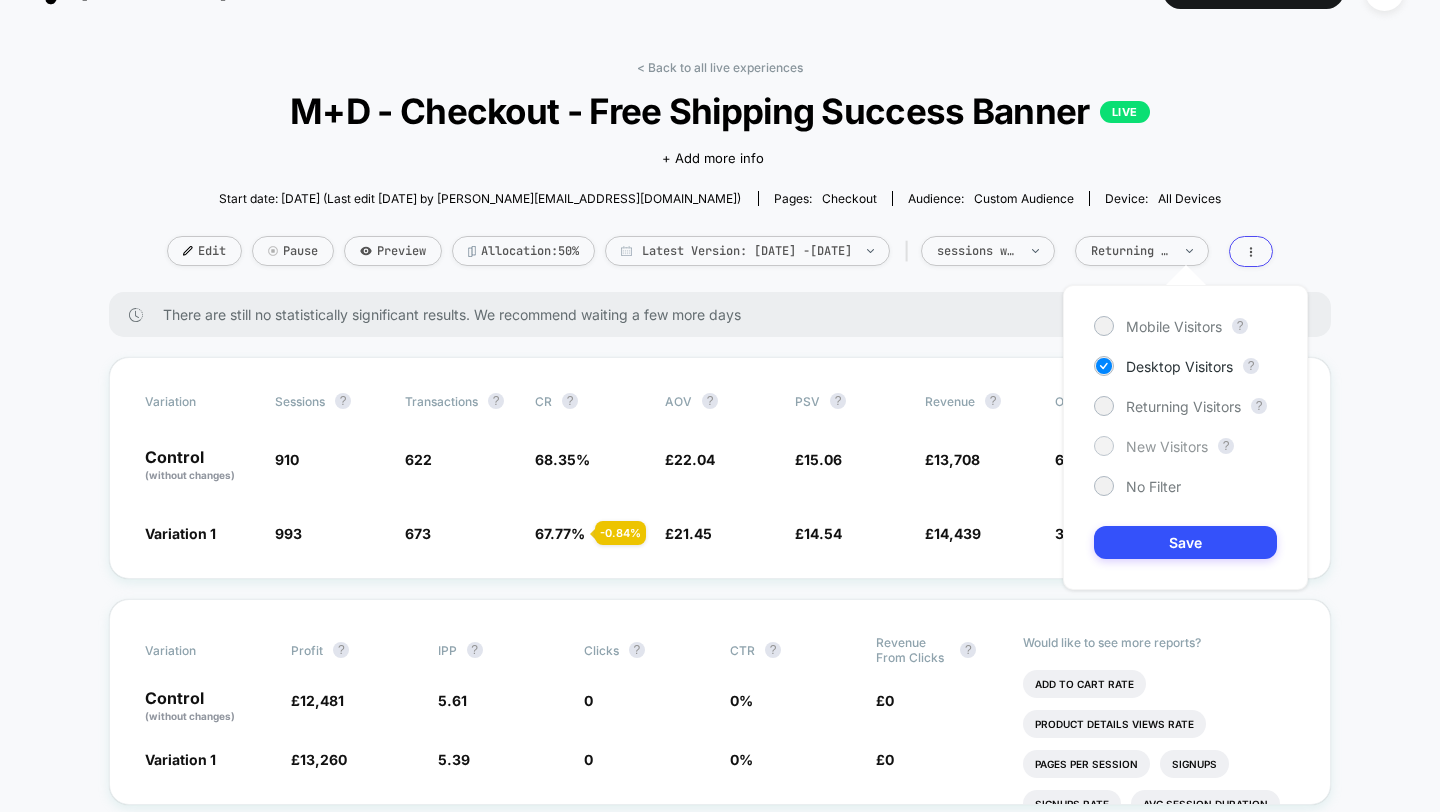 click on "New Visitors" at bounding box center (1167, 446) 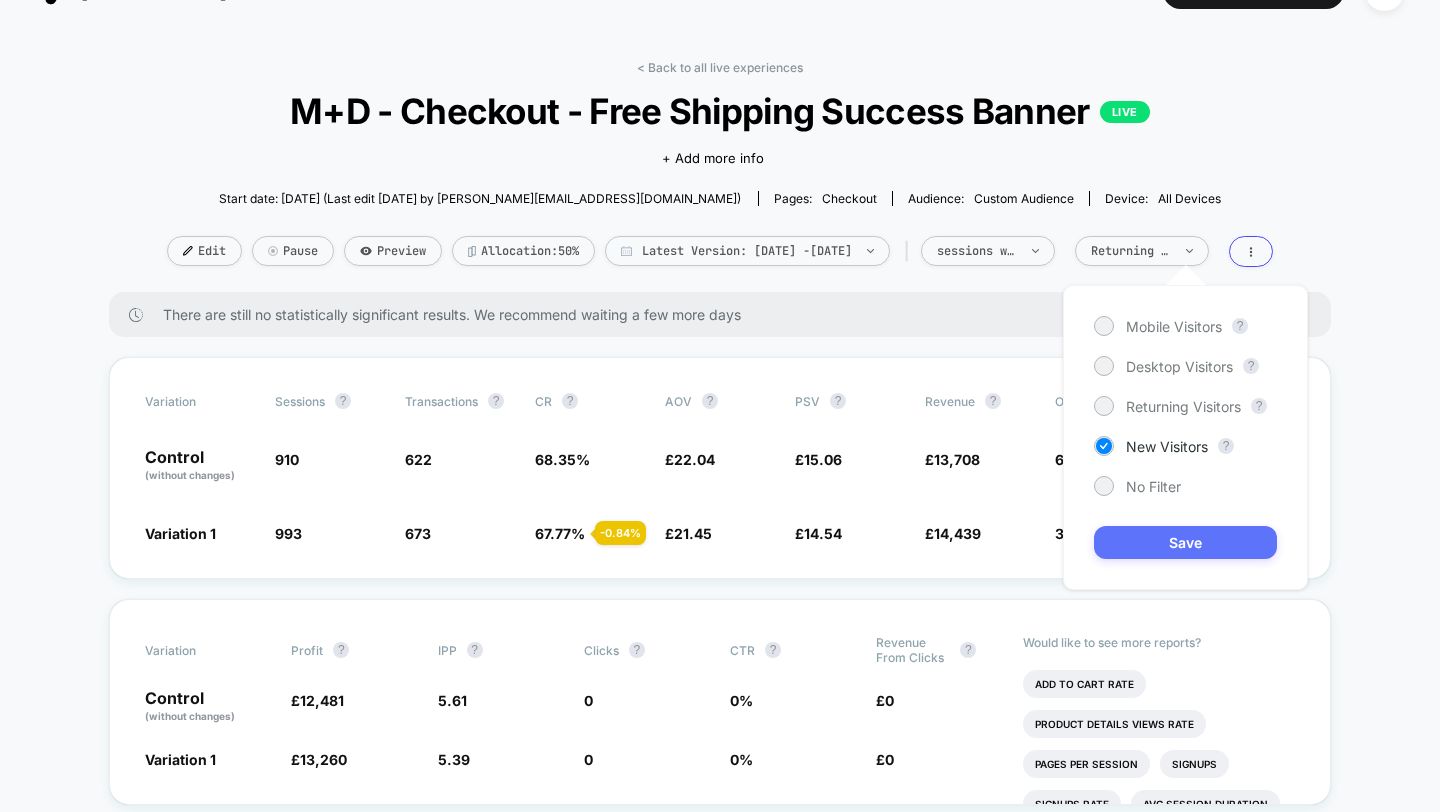 click on "Save" at bounding box center [1185, 542] 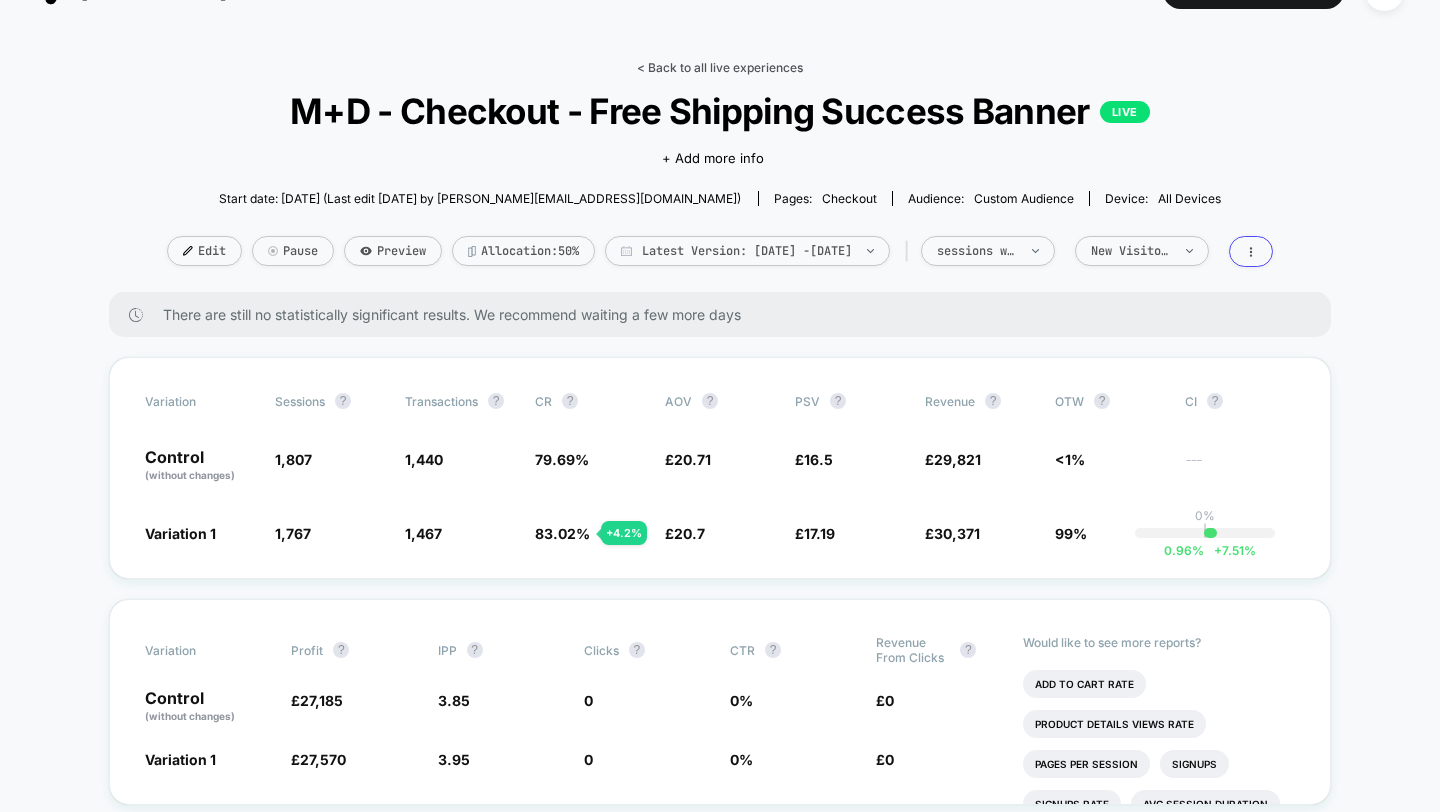 click on "< Back to all live experiences" at bounding box center [720, 67] 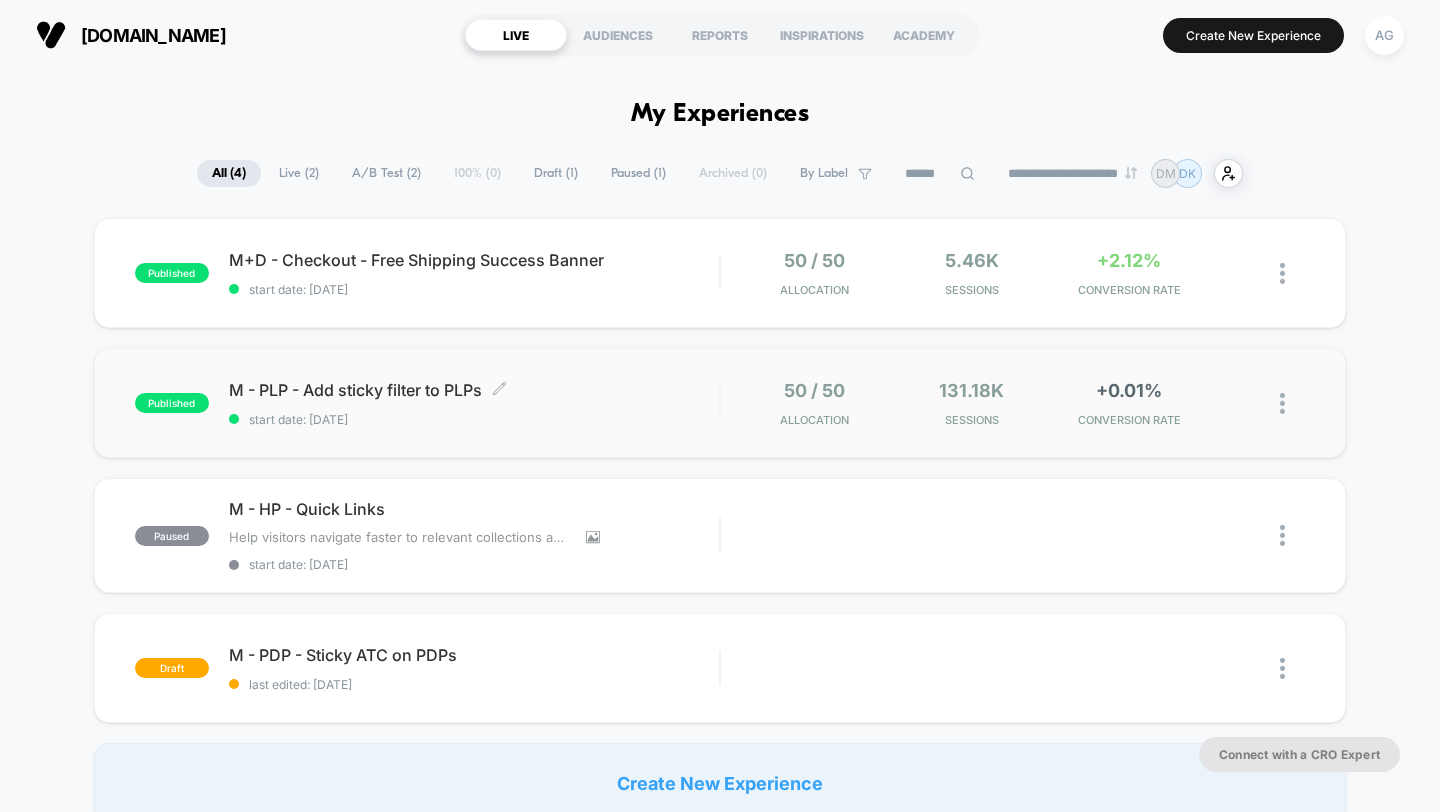 click on "start date: 6/26/2025" at bounding box center (474, 419) 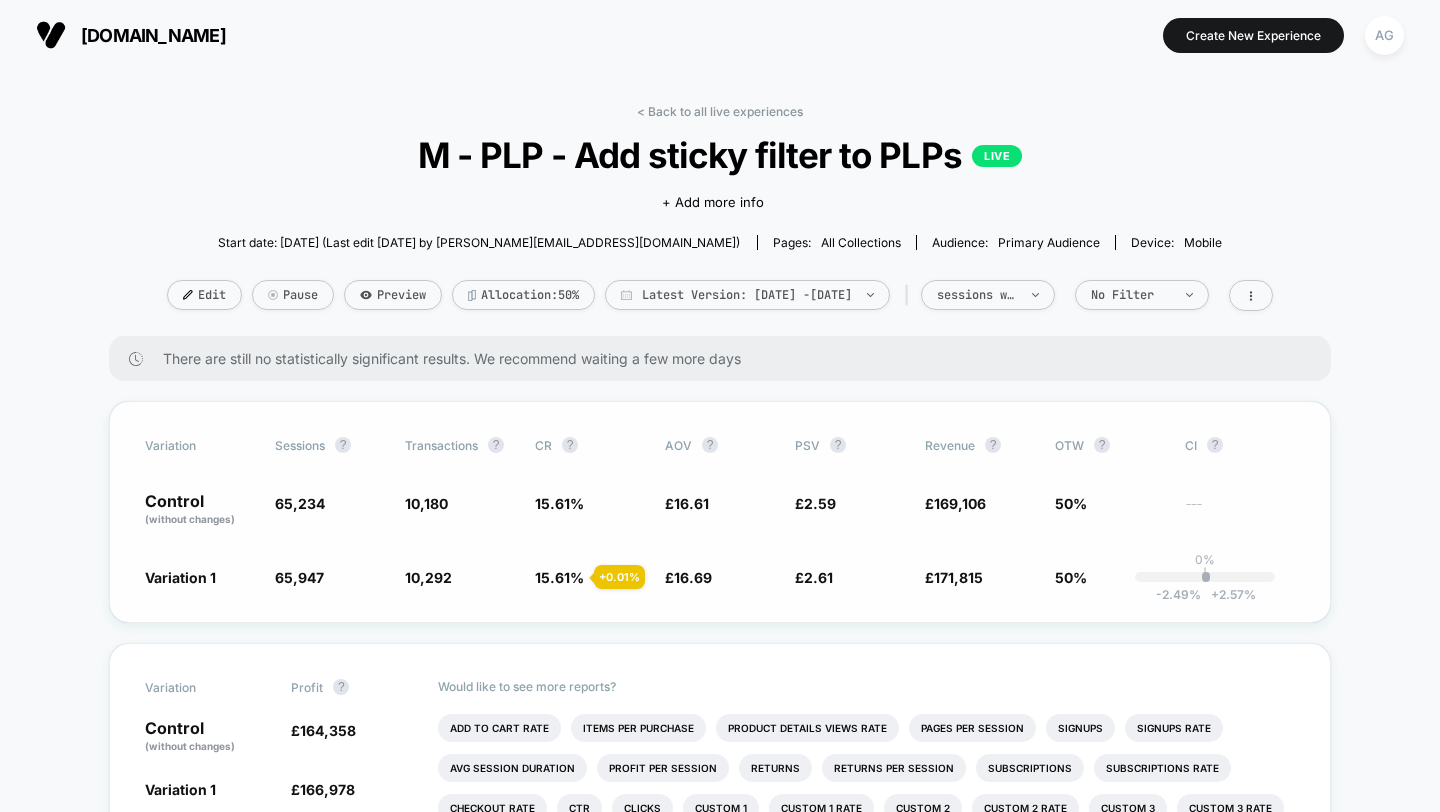 scroll, scrollTop: 86, scrollLeft: 0, axis: vertical 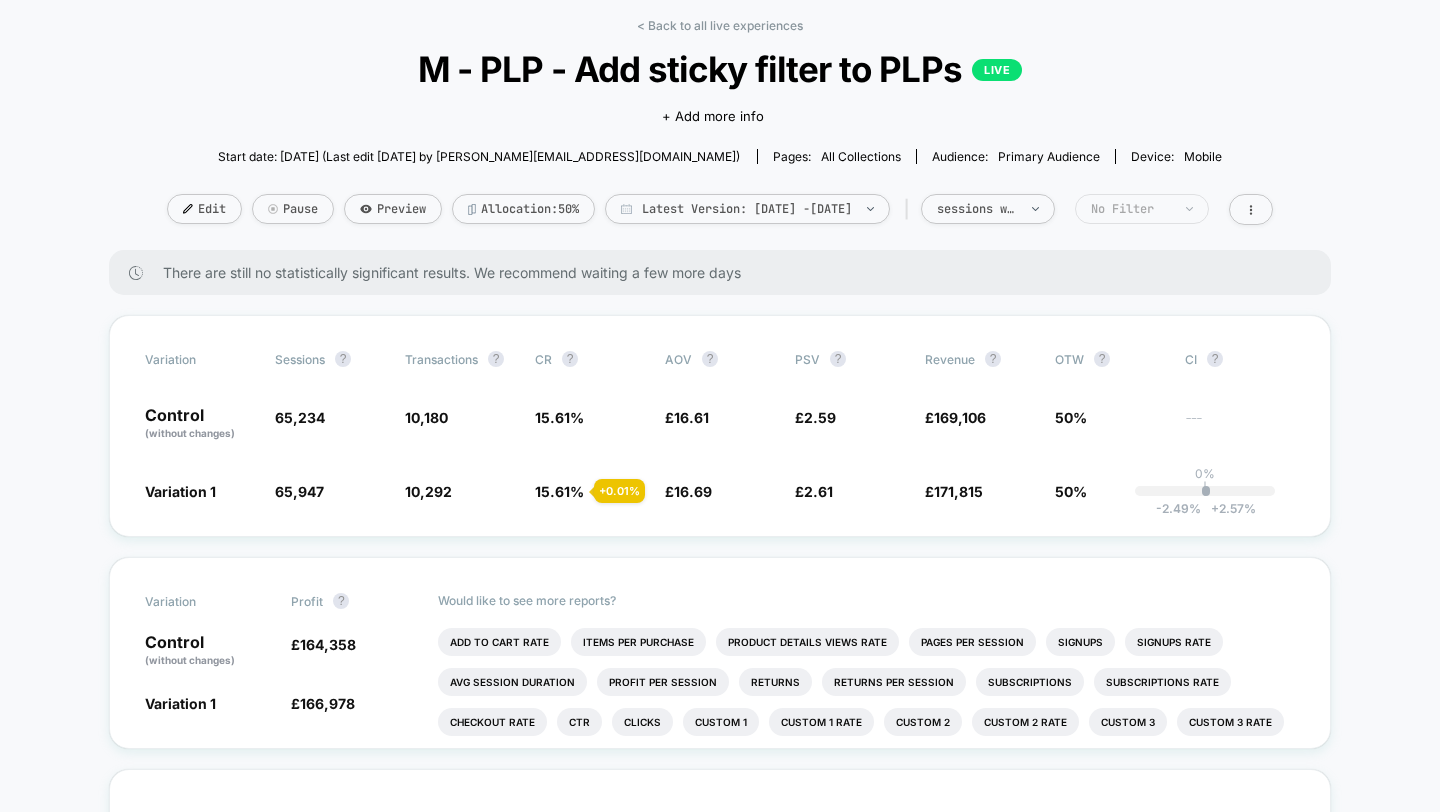 click on "No Filter" at bounding box center [1131, 209] 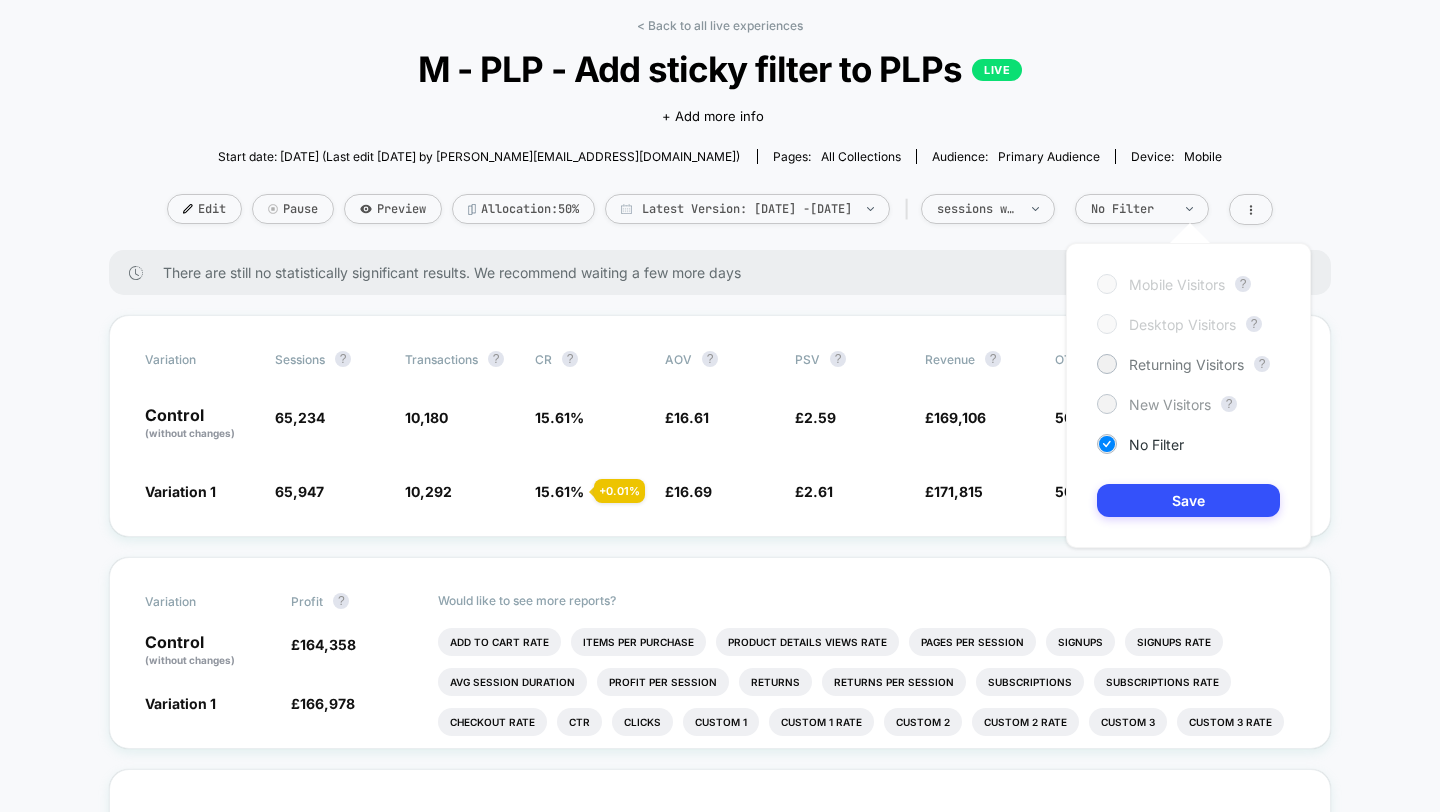 click on "New Visitors" at bounding box center [1154, 404] 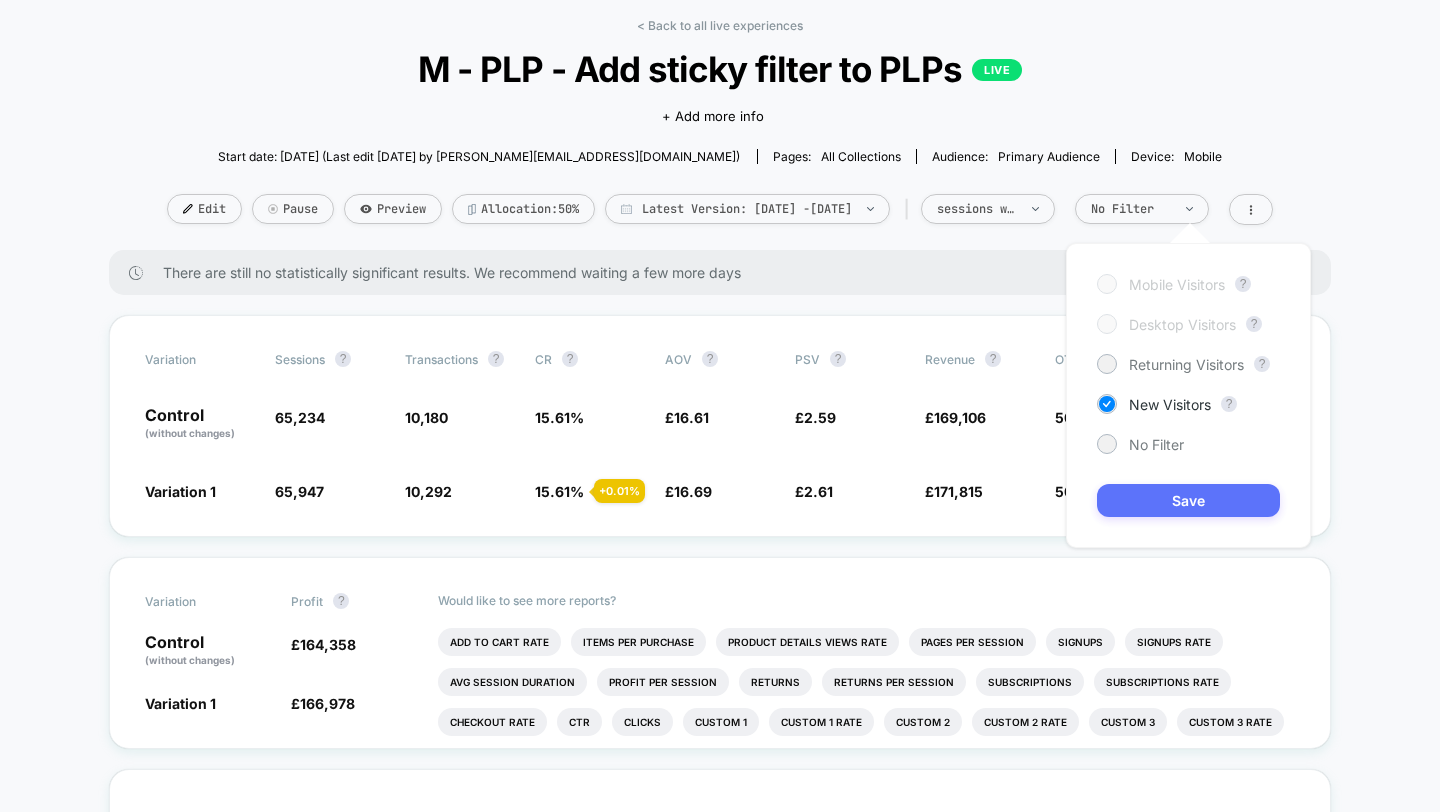 click on "Save" at bounding box center [1188, 500] 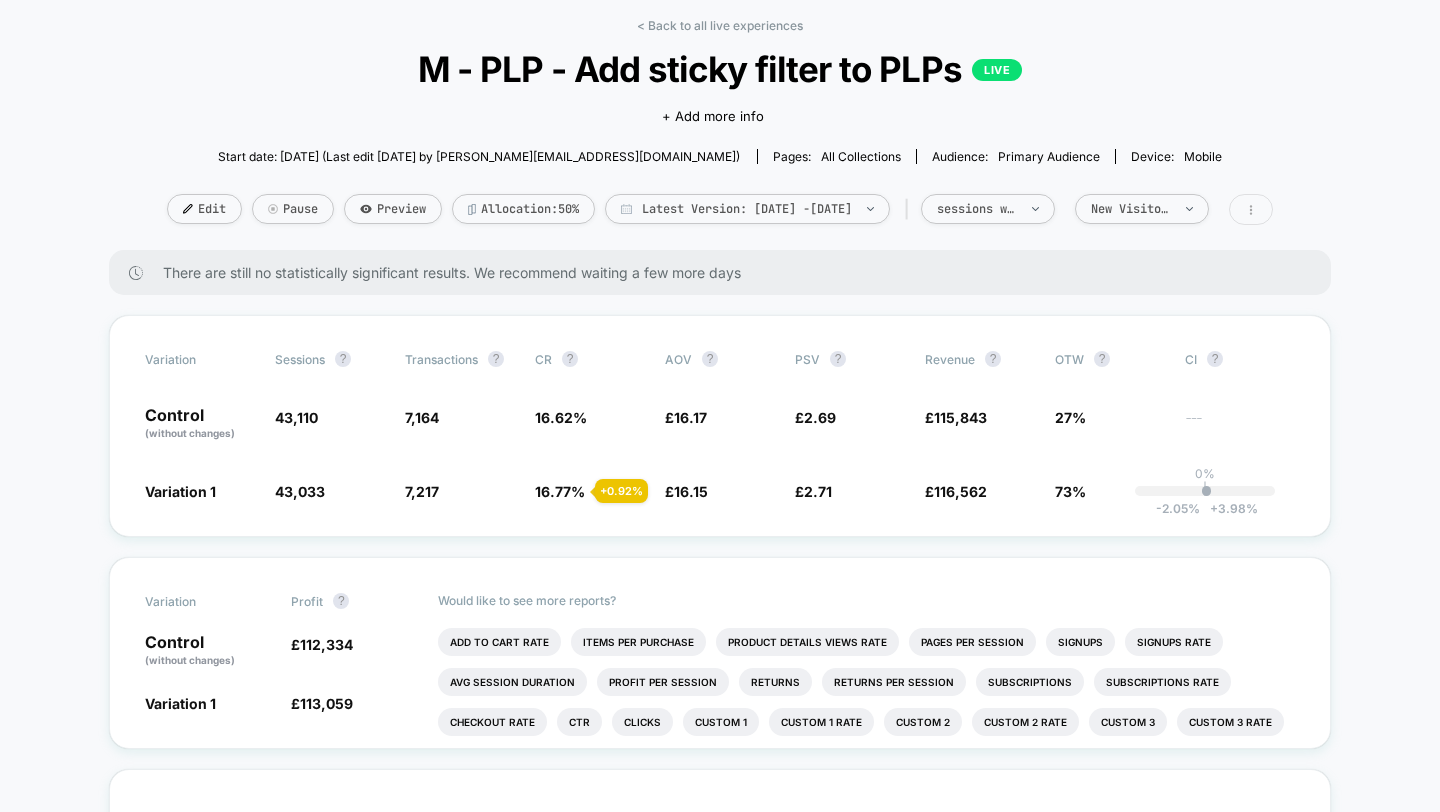 click at bounding box center [1251, 209] 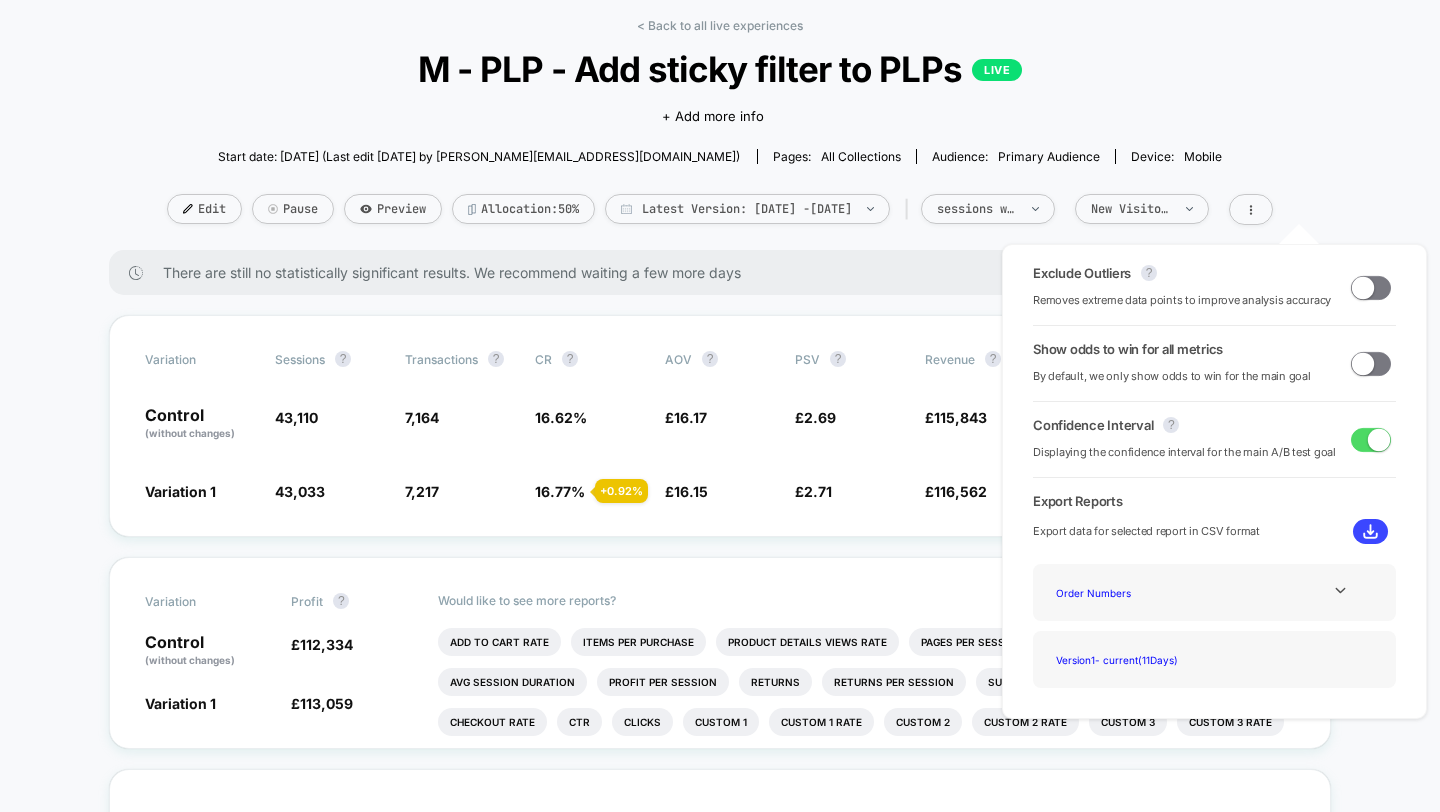 click on "Exclude Outliers ? Removes extreme data points to improve analysis accuracy" at bounding box center [1214, 287] 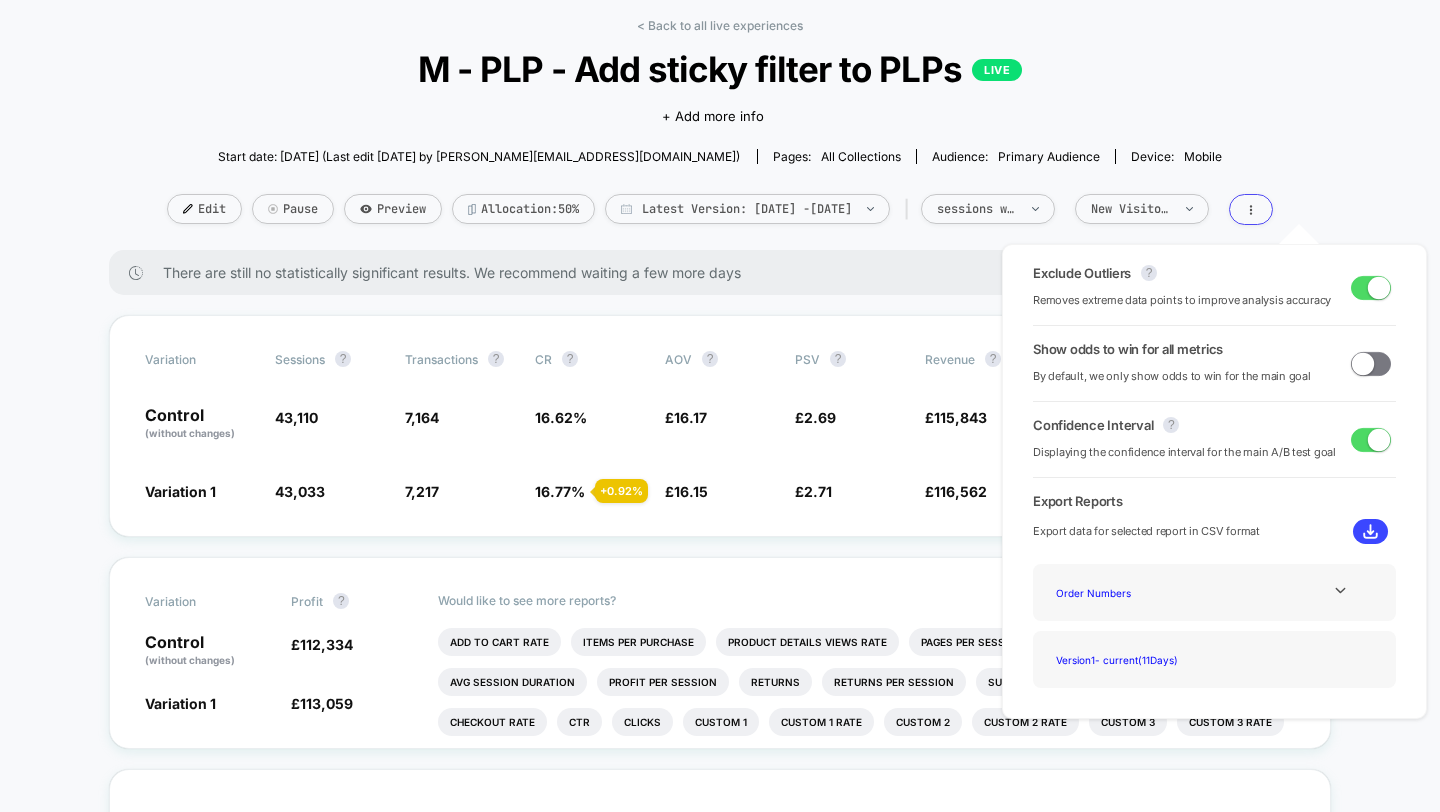 click on "< Back to all live experiences  M - PLP - Add sticky filter to PLPs LIVE Click to edit experience details + Add more info Start date: 6/26/2025 (Last edit 7/1/2025 by anya@loomi.me) Pages: all collections Audience: Primary Audience Device: mobile Edit Pause  Preview Allocation:  50% Latest Version:     Jun 26, 2025    -    Jul 6, 2025 |   sessions with impression   New Visitors There are still no statistically significant results. We recommend waiting a few more days Variation Sessions ? Transactions ? CR ? AOV ? PSV ? Revenue ? OTW ? CI ? Control (without changes) 43,110 7,164 16.62 % £ 16.17 £ 2.69 £ 115,843 27% --- Variation 1 43,033 - 0.18 % 7,217 + 0.92 % 16.77 % + 0.92 % £ 16.15 - 0.12 % £ 2.71 + 0.80 % £ 116,562 + 0.80 % 73% 0% | -2.05 % + 3.98 % Variation Profit ? Control (without changes) £ 112,334 Variation 1 £ 113,059 + 0.83 % Would like to see more reports? Add To Cart Rate Items Per Purchase Product Details Views Rate Pages Per Session Signups Signups Rate Avg Session Duration Returns Ctr" at bounding box center (720, 1337) 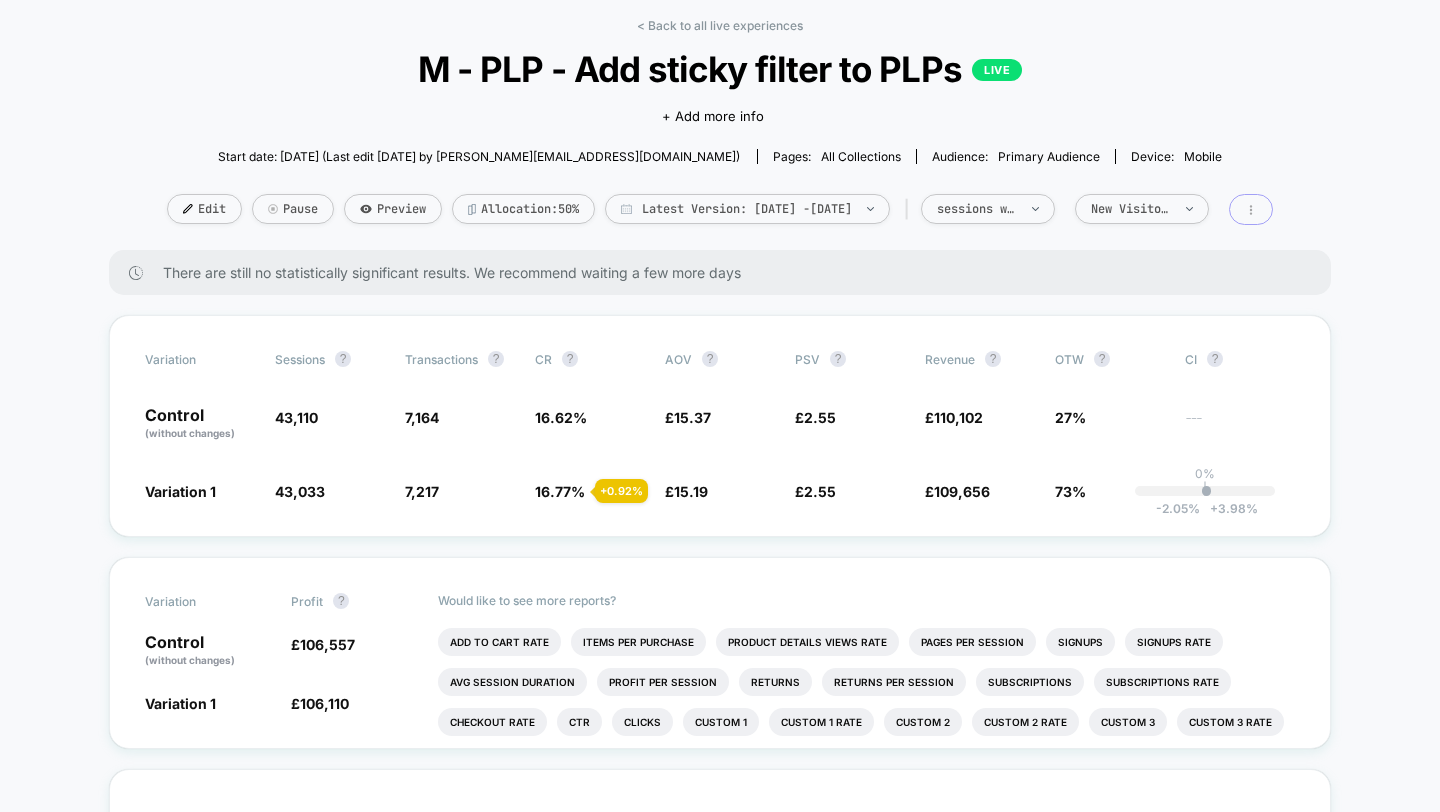 click 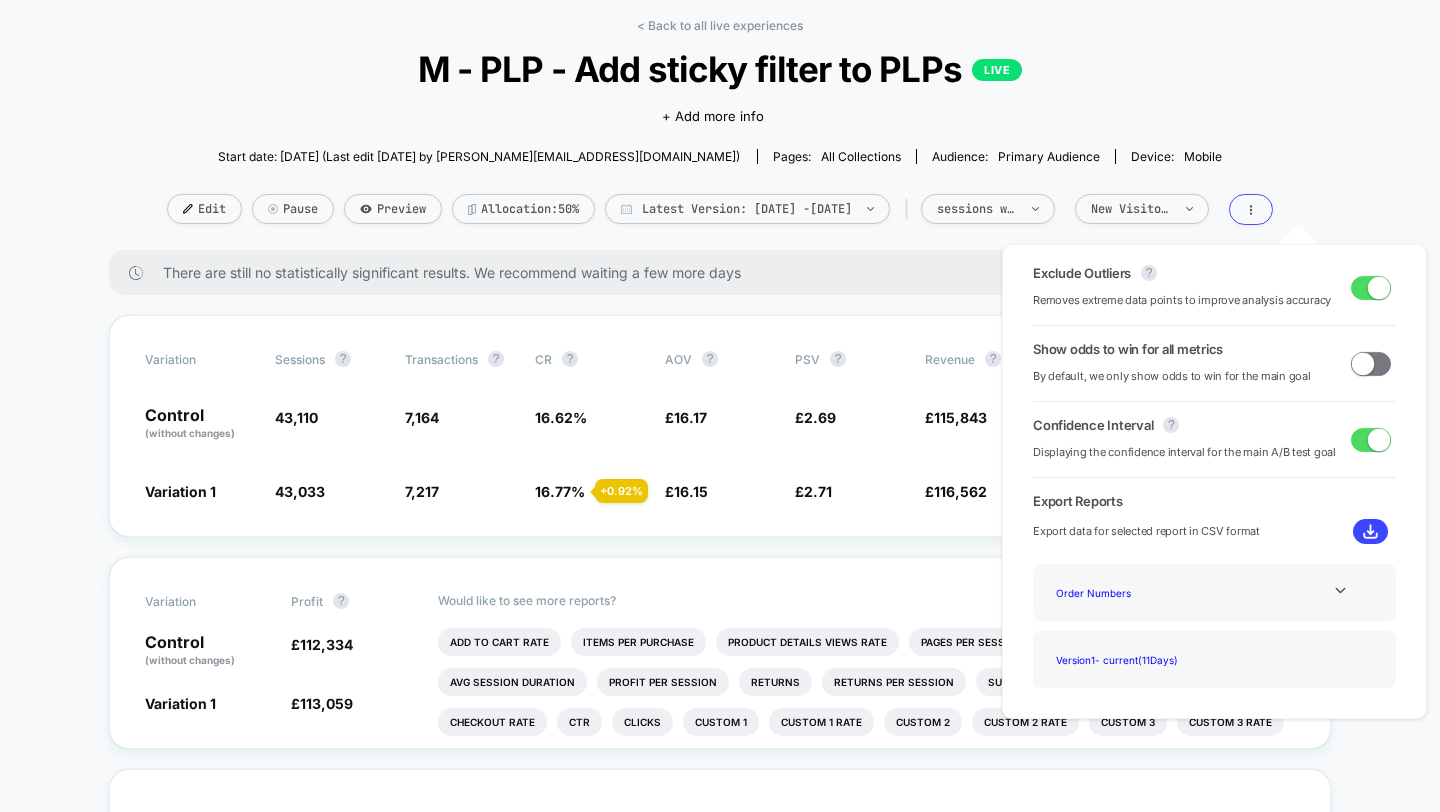 click at bounding box center (1371, 364) 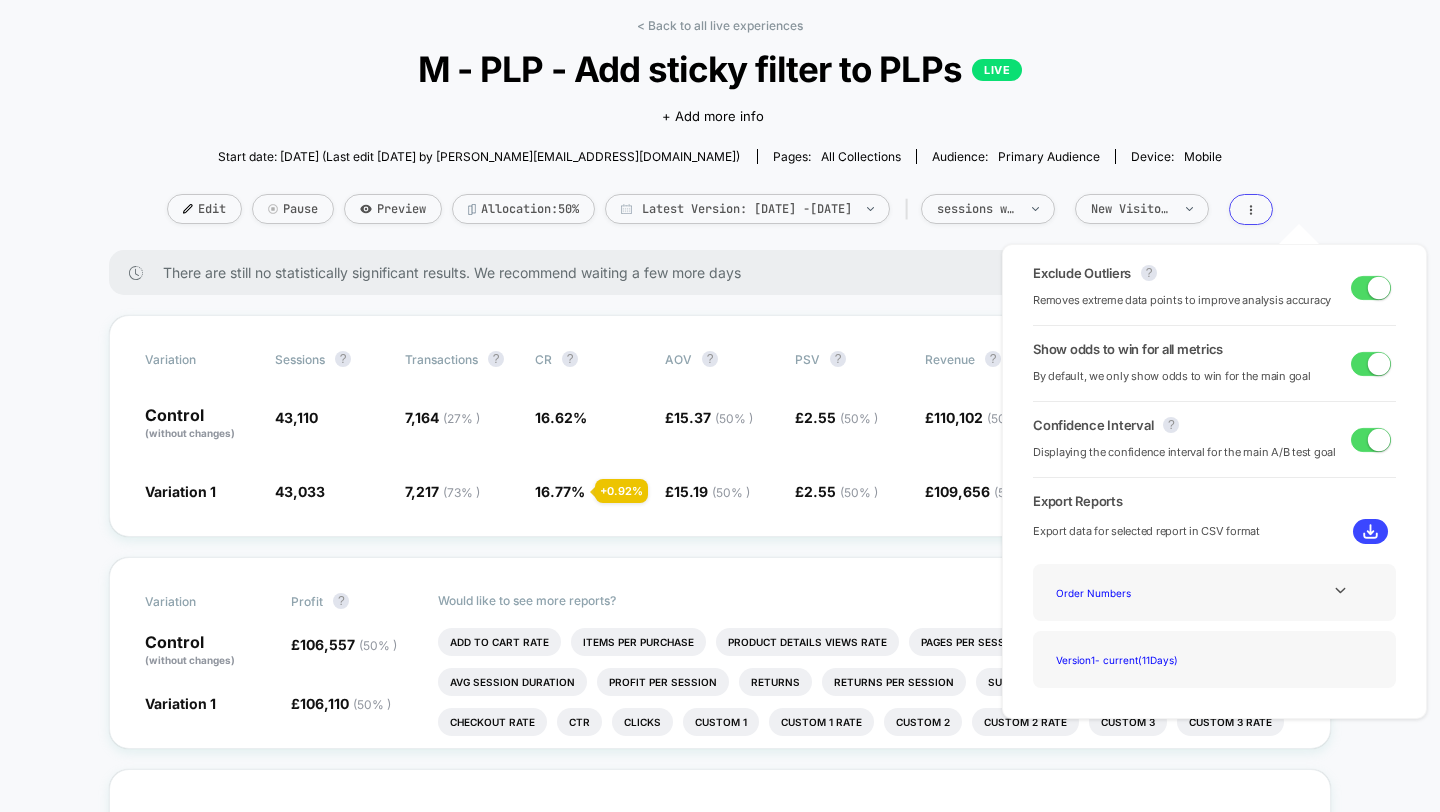 click on "Start date: 6/26/2025 (Last edit 7/1/2025 by anya@loomi.me) Pages: all collections Audience: Primary Audience Device: mobile" at bounding box center [720, 156] 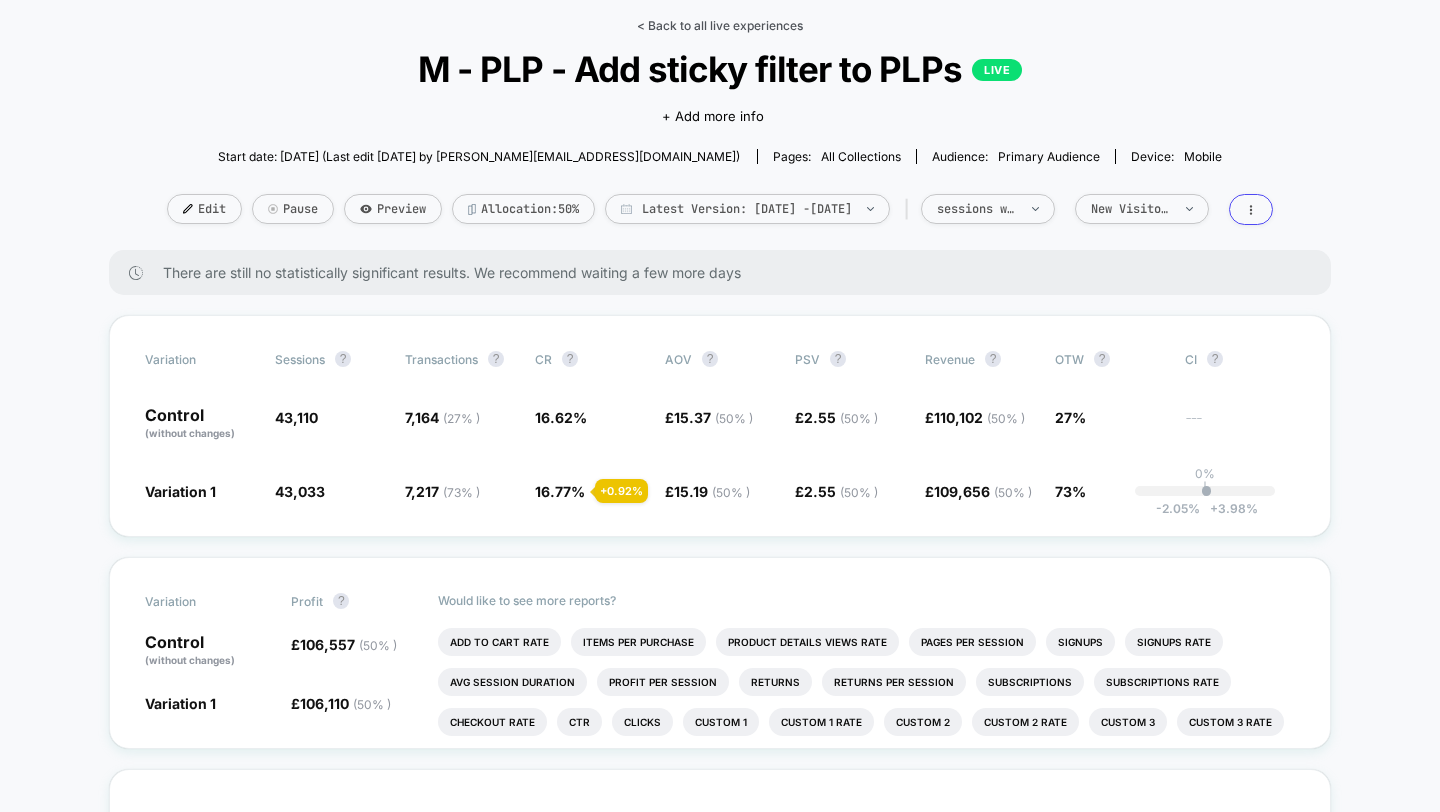 click on "< Back to all live experiences" at bounding box center [720, 25] 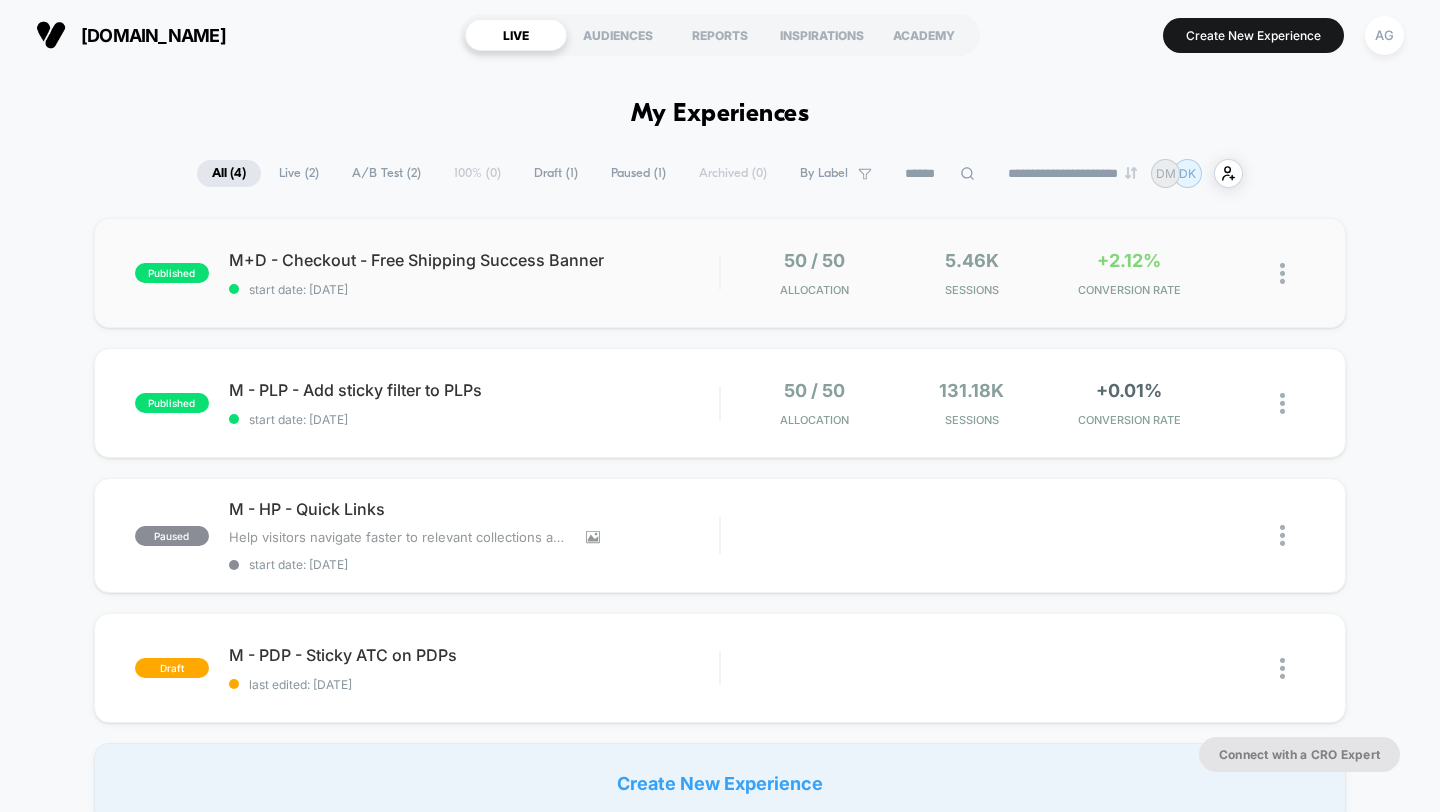 click on "published M+D - Checkout - Free Shipping Success Banner start date: 7/1/2025 50 / 50 Allocation 5.46k Sessions +2.12% CONVERSION RATE" at bounding box center [720, 273] 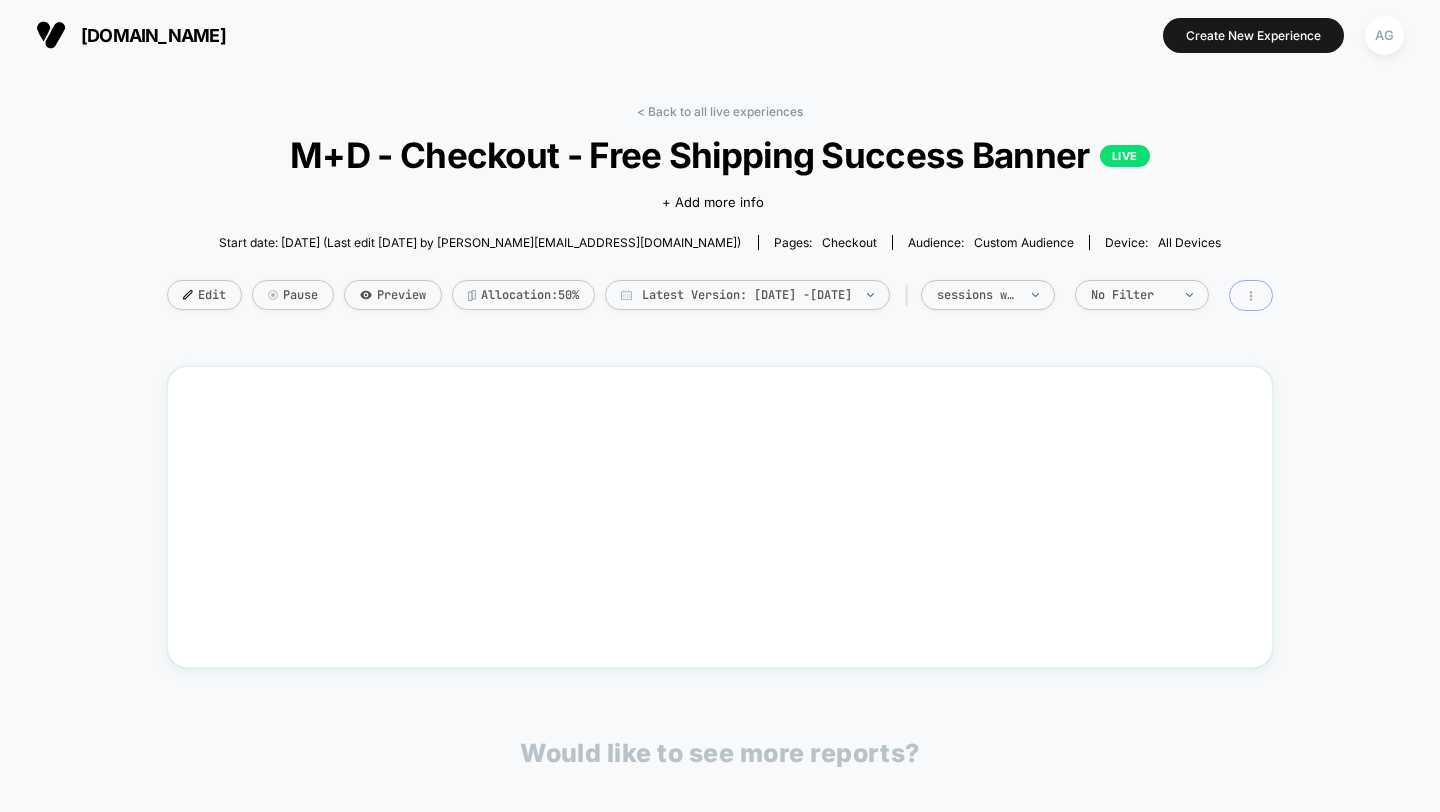 click at bounding box center (1251, 295) 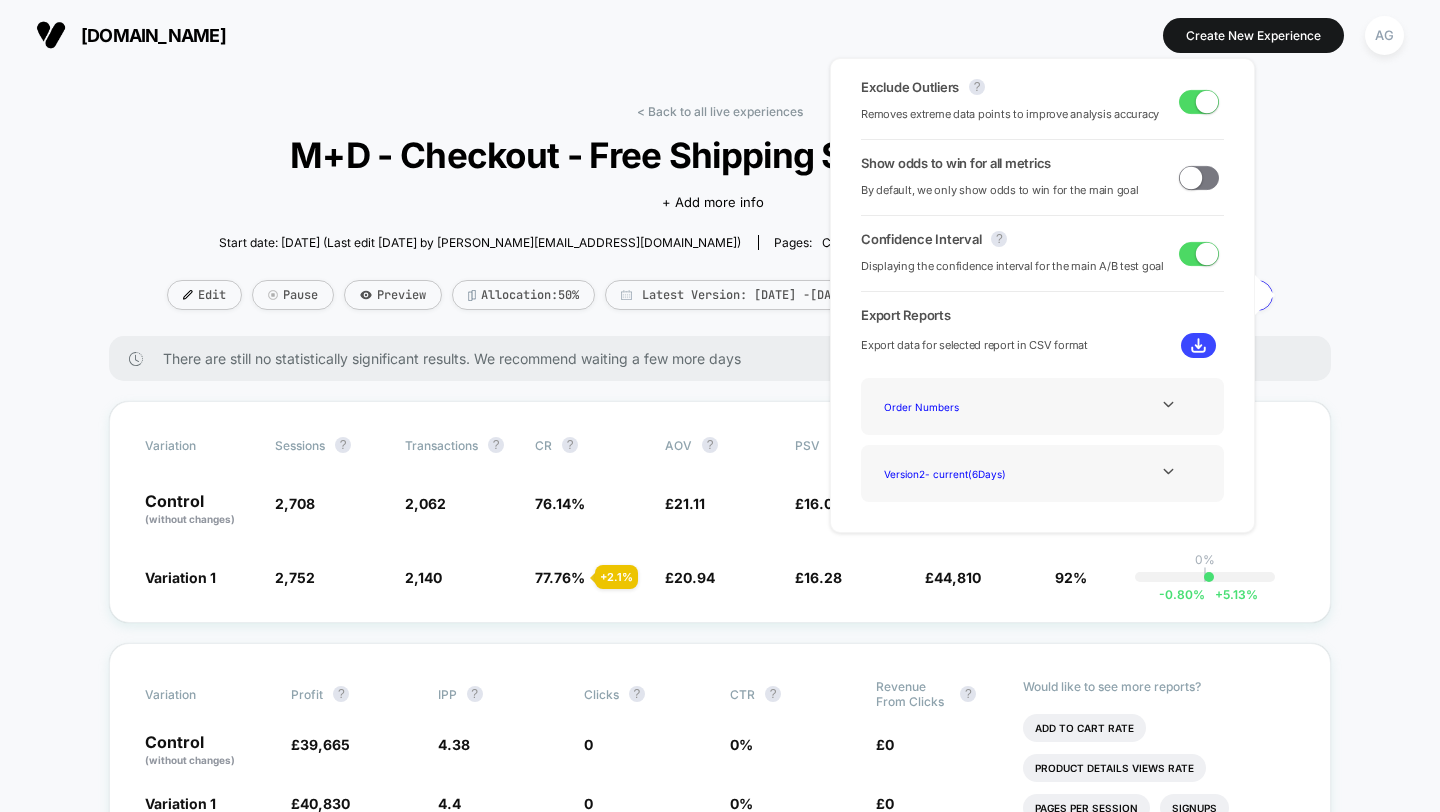 click at bounding box center (1191, 177) 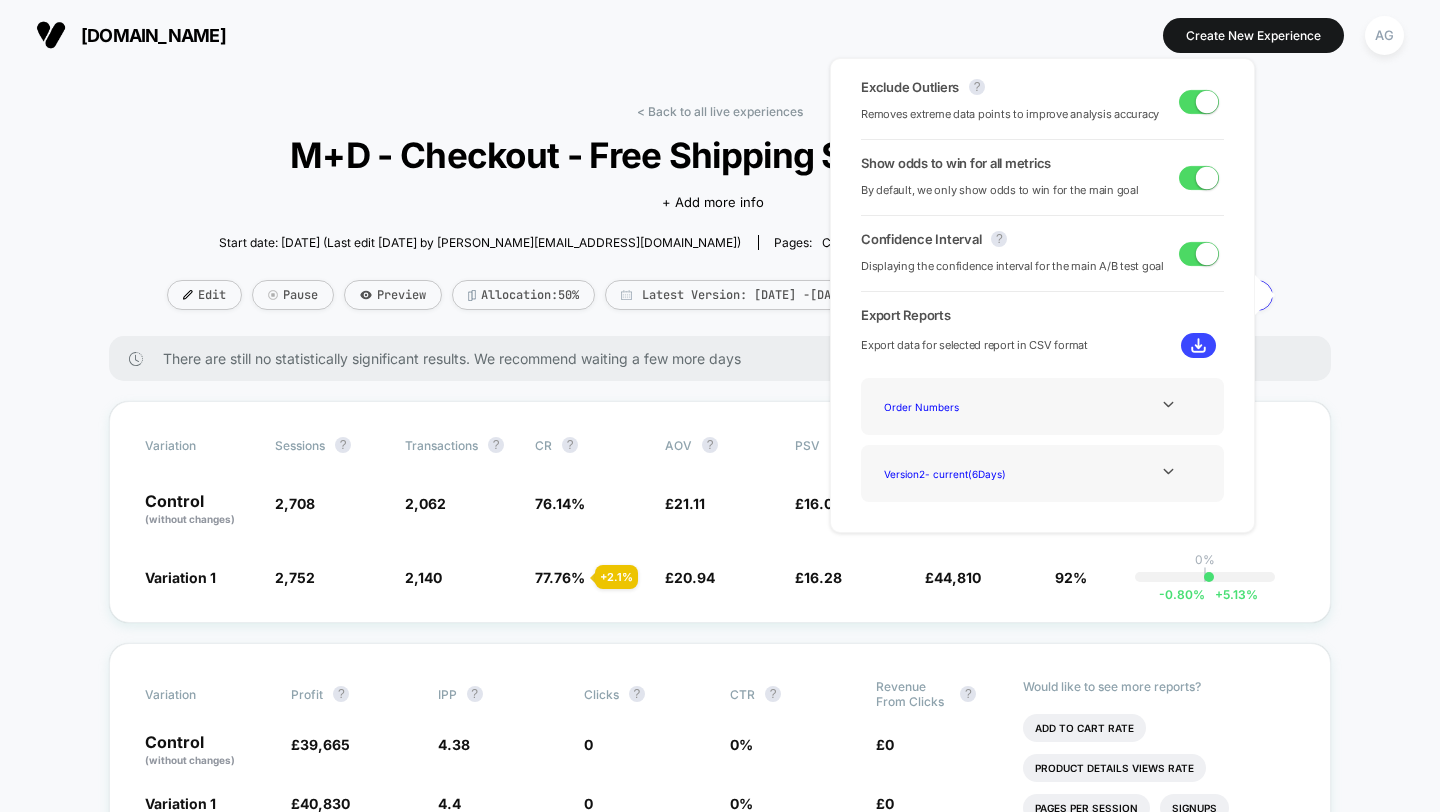 click on "< Back to all live experiences  M+D - Checkout - Free Shipping Success Banner LIVE Click to edit experience details + Add more info Start date: 7/1/2025 (Last edit 7/1/2025 by anya@loomi.me) Pages: checkout Audience: Custom Audience Device: all devices Edit Pause  Preview Allocation:  50% Latest Version:     Jul 1, 2025    -    Jul 6, 2025 |   sessions with impression   No Filter" at bounding box center (720, 220) 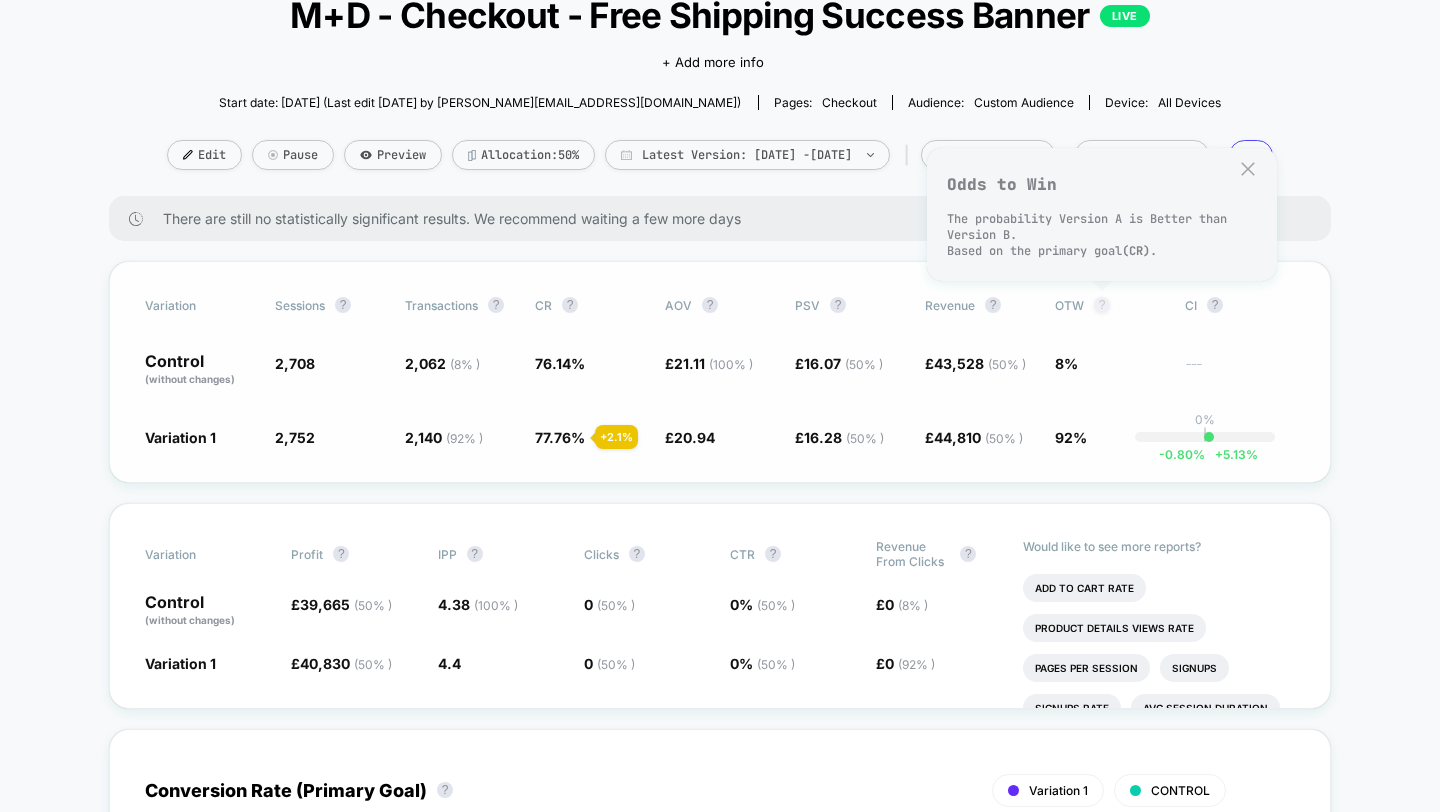 scroll, scrollTop: 145, scrollLeft: 0, axis: vertical 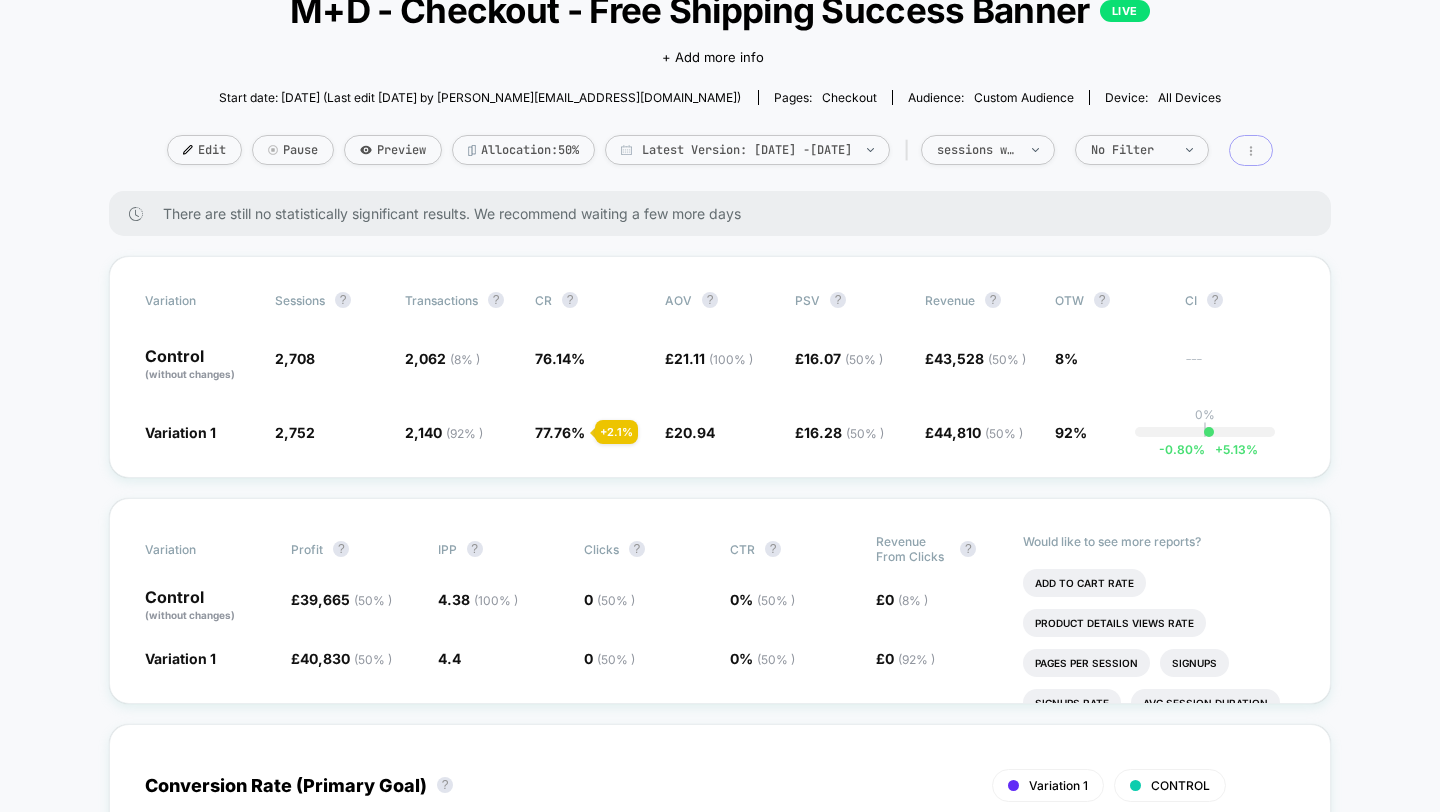 click at bounding box center (1251, 150) 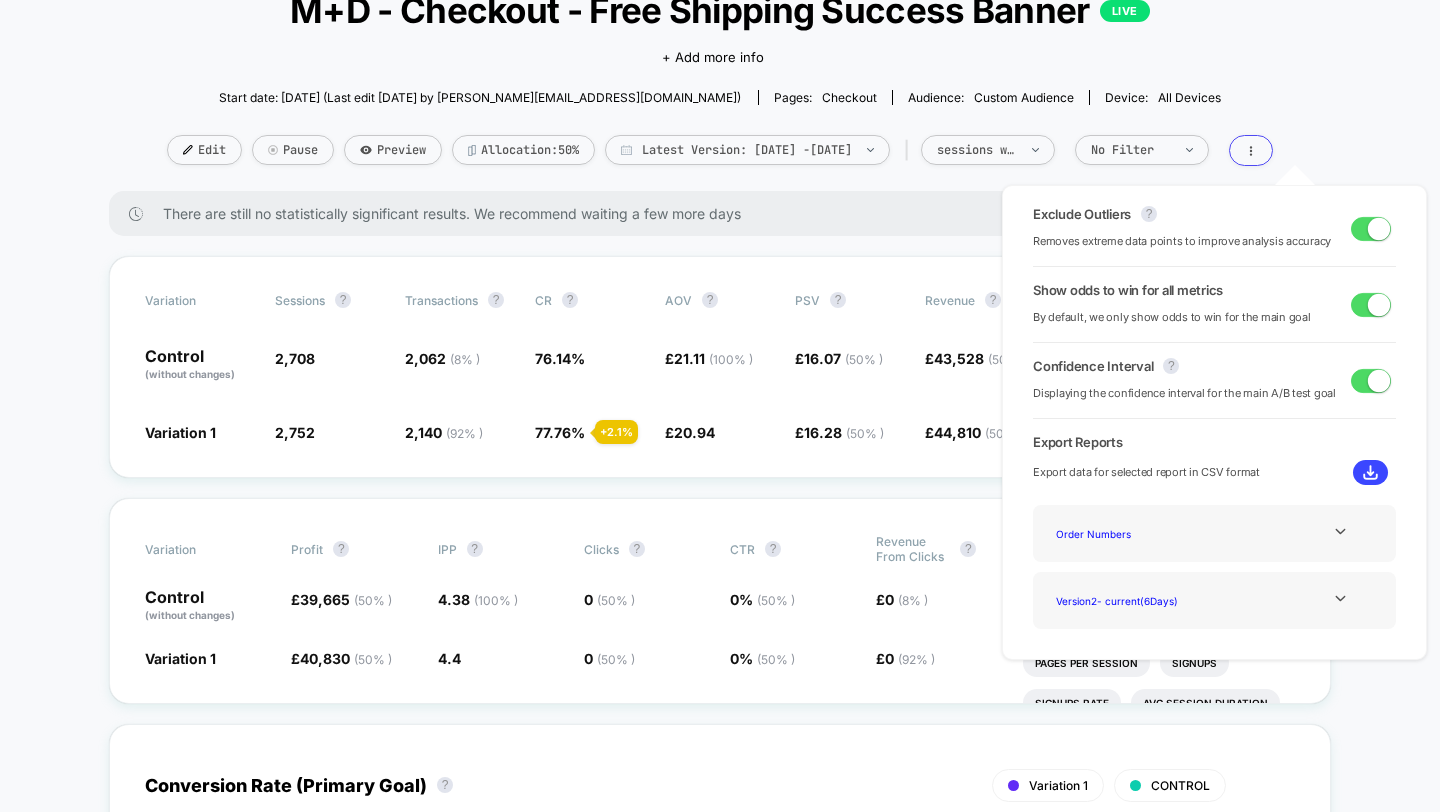 click at bounding box center (1379, 304) 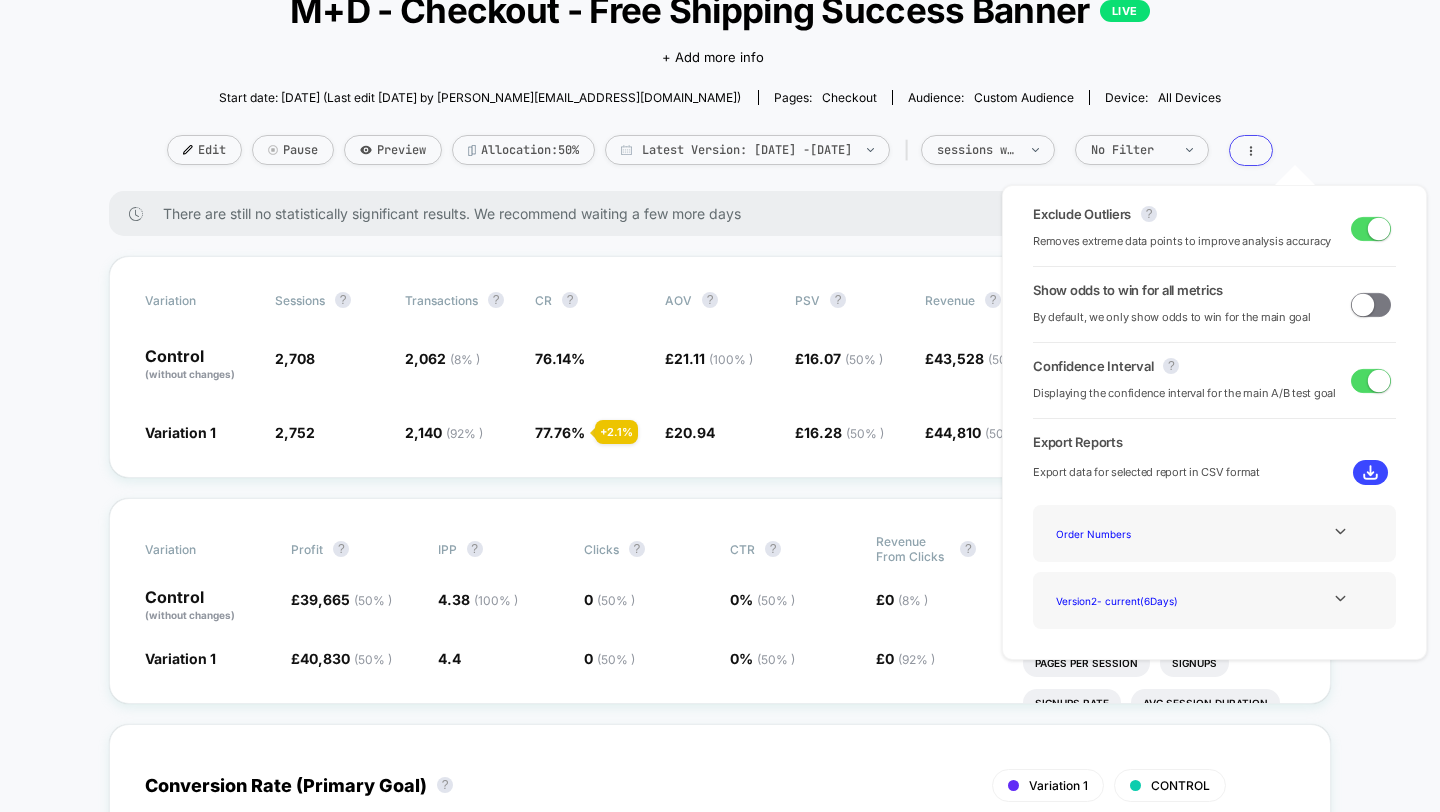click on "< Back to all live experiences  M+D - Checkout - Free Shipping Success Banner LIVE Click to edit experience details + Add more info Start date: 7/1/2025 (Last edit 7/1/2025 by anya@loomi.me) Pages: checkout Audience: Custom Audience Device: all devices Edit Pause  Preview Allocation:  50% Latest Version:     Jul 1, 2025    -    Jul 6, 2025 |   sessions with impression   No Filter There are still no statistically significant results. We recommend waiting a few more days Variation Sessions ? Transactions ? CR ? AOV ? PSV ? Revenue ? OTW ? CI ? Control (without changes) 2,708 2,062 (  8 % ) 76.14 % £ 21.11 (  100 % ) £ 16.07 (  50 % ) £ 43,528 (  50 % ) 8% --- Variation 1 2,752 + 1.6 % 2,140 (  92 % ) + 2.1 % 77.76 % + 2.1 % £ 20.94 - 0.81 % £ 16.28 (  50 % ) + 1.3 % £ 44,810 (  50 % ) + 1.3 % 92% 0% | -0.80 % + 5.13 % Variation Profit ? IPP ? Clicks ? CTR ? Revenue From Clicks ? Control (without changes) £ 39,665 (  50 % ) 4.38 (  100 % ) 0 (  50 % ) 0 % (  50 % ) £ 0 (  8 % ) Variation 1 £ 40,830 (  +" at bounding box center (720, 1504) 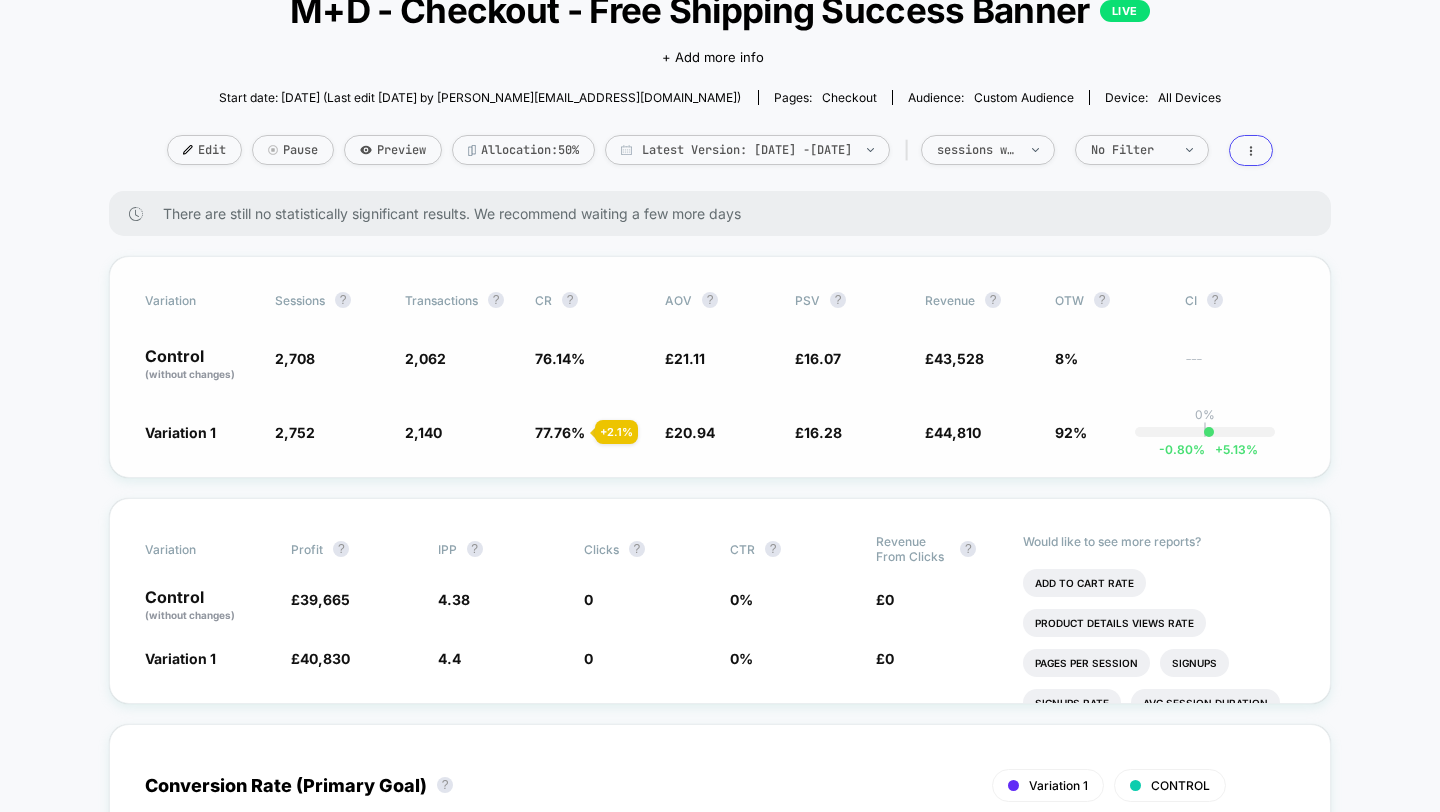 scroll, scrollTop: 0, scrollLeft: 0, axis: both 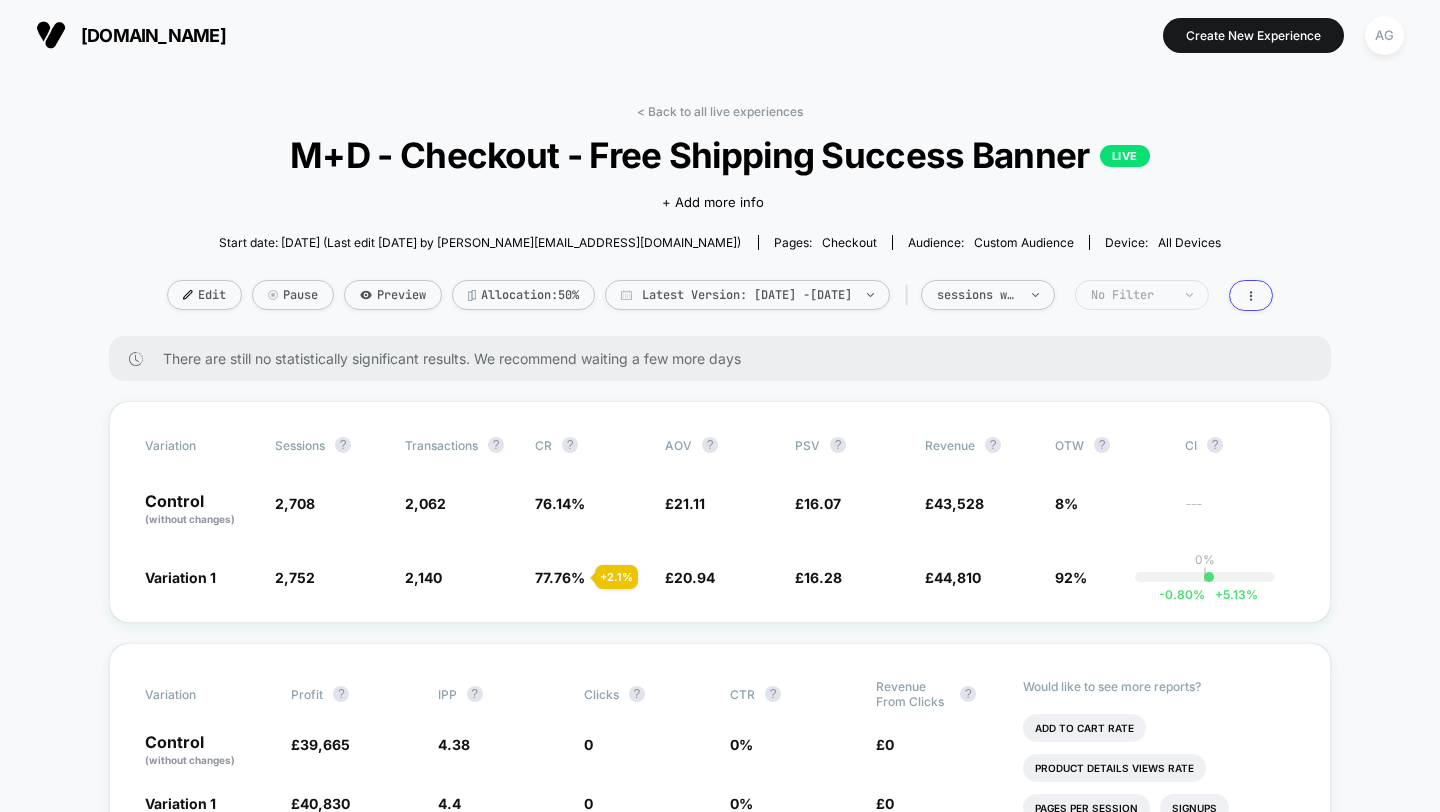click on "No Filter" at bounding box center (1131, 295) 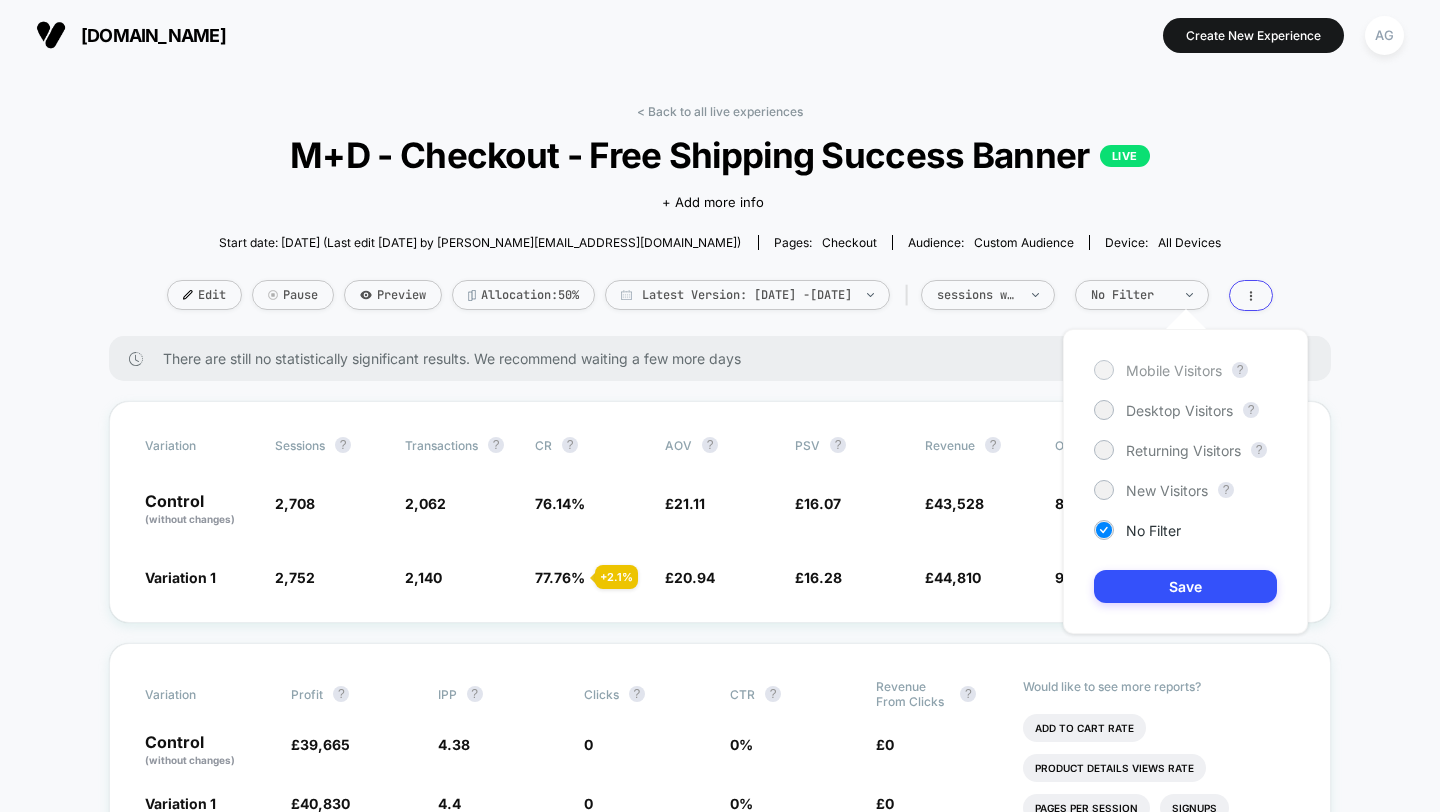click on "Mobile Visitors" at bounding box center [1174, 370] 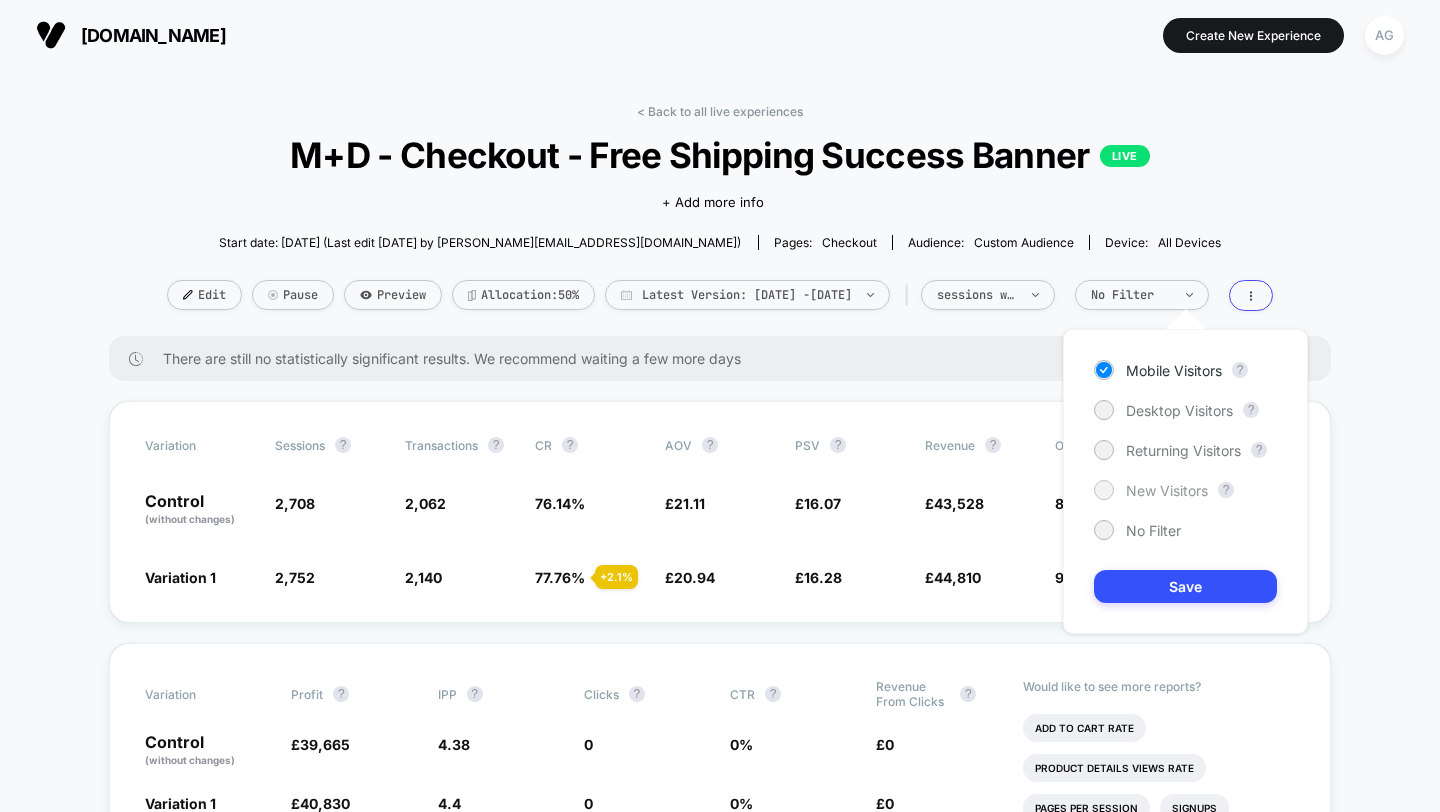 click on "New Visitors" at bounding box center (1167, 490) 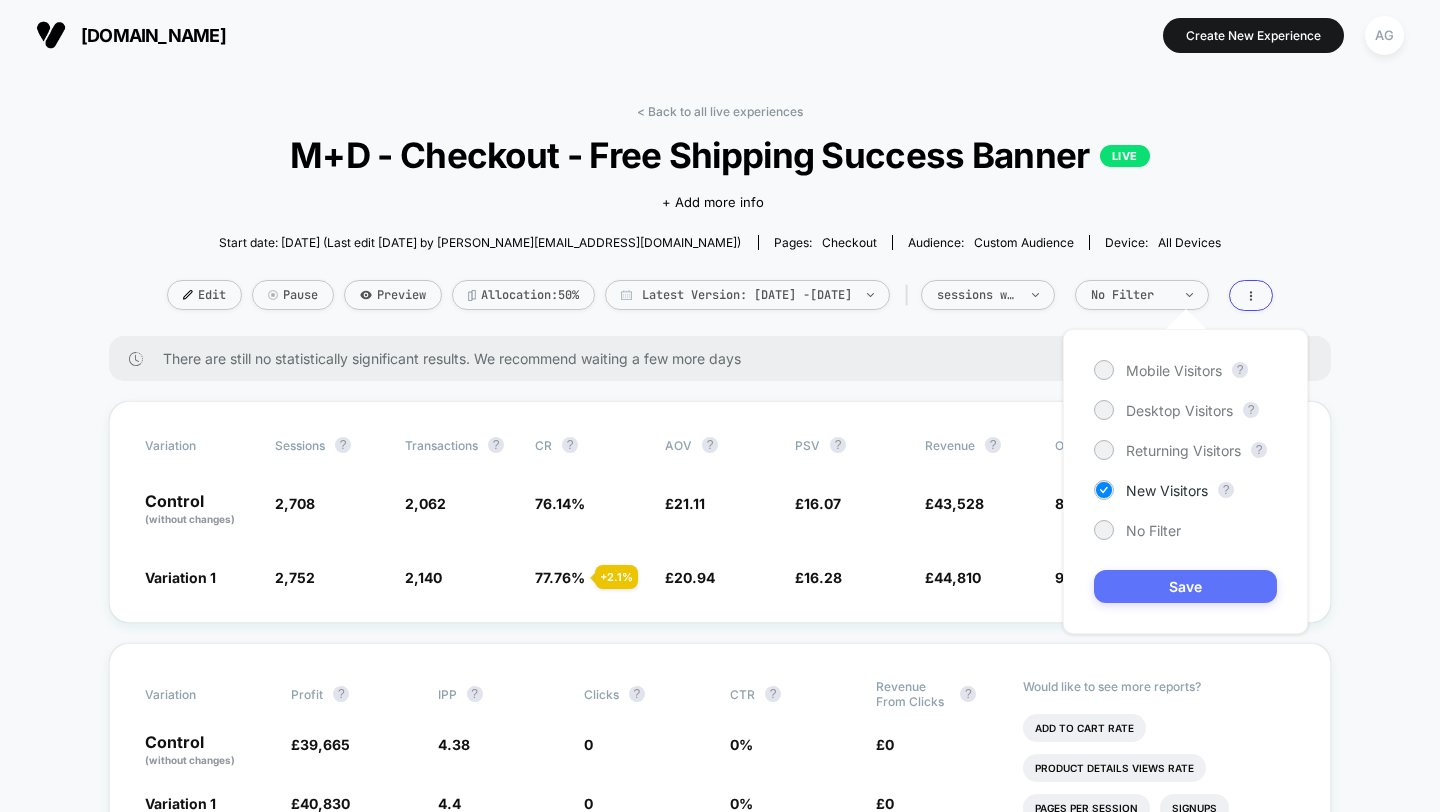 click on "Save" at bounding box center [1185, 586] 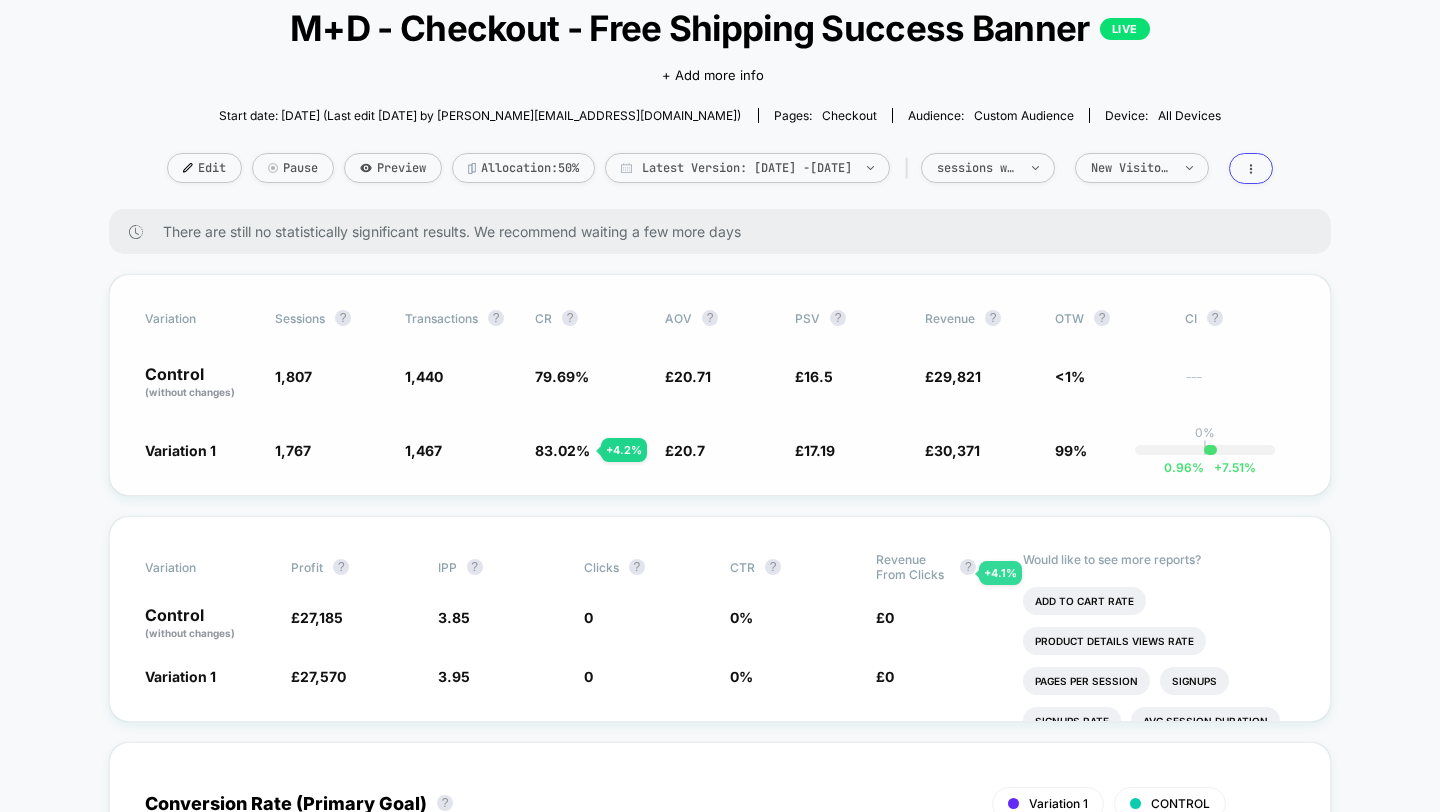 scroll, scrollTop: 190, scrollLeft: 0, axis: vertical 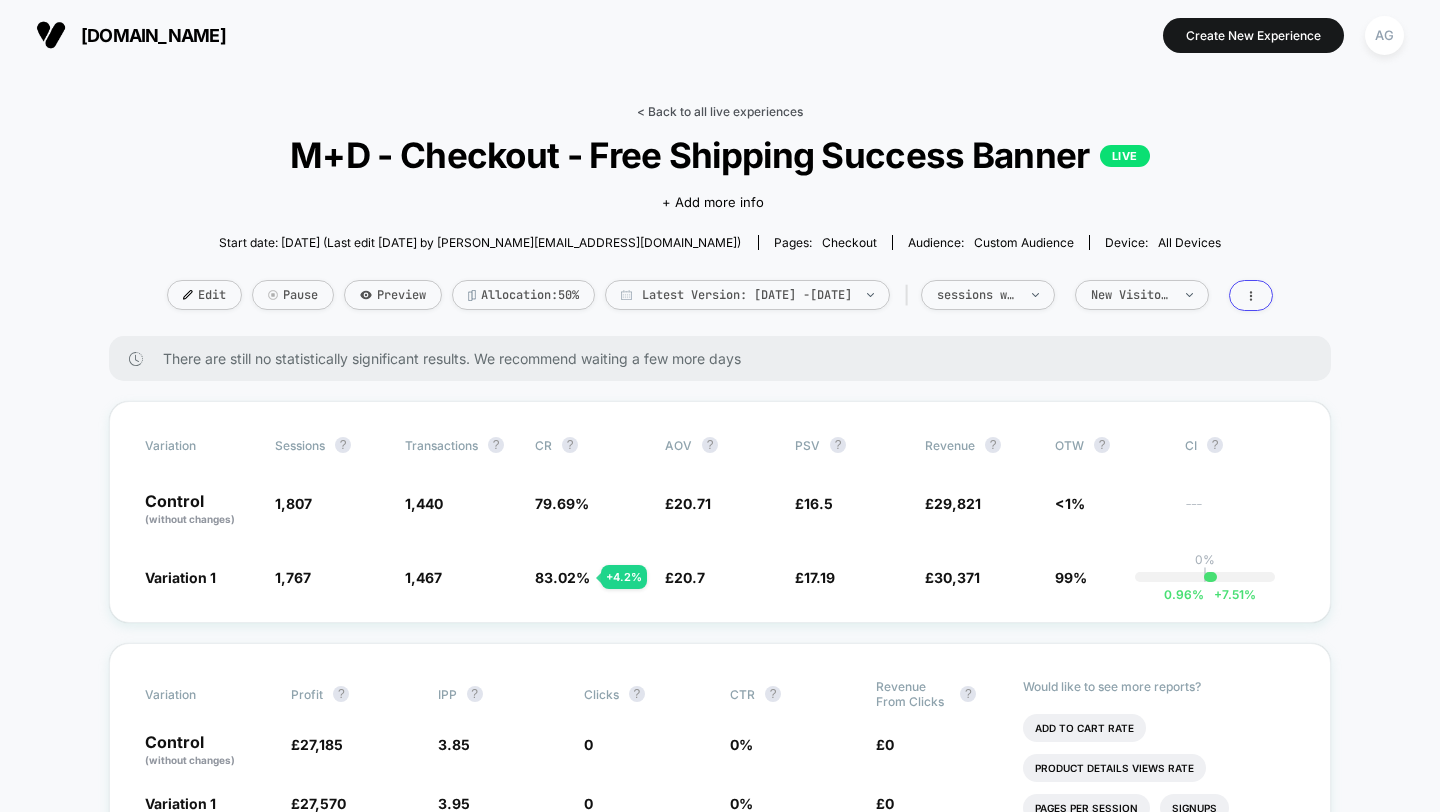 click on "< Back to all live experiences" at bounding box center (720, 111) 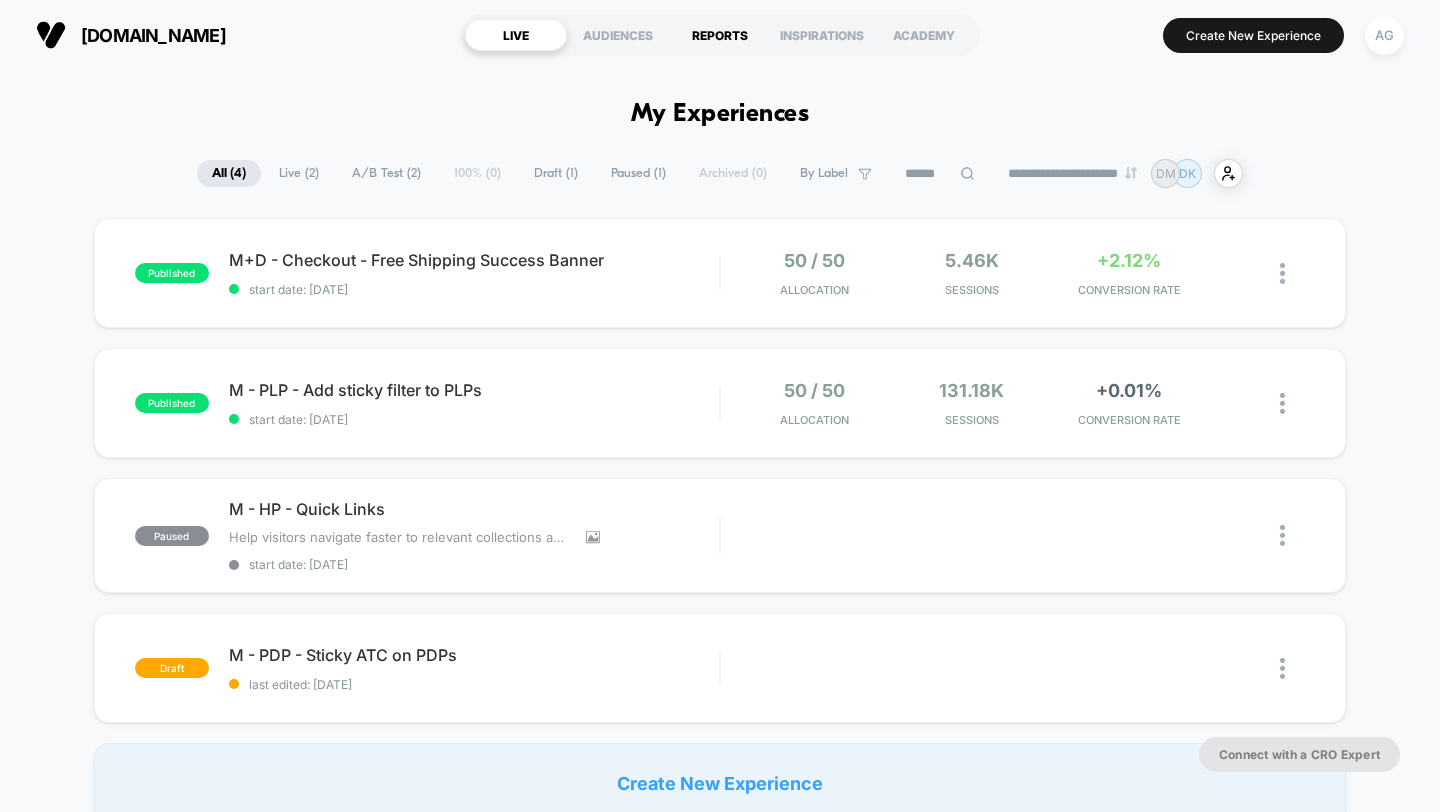 click on "REPORTS" at bounding box center [720, 35] 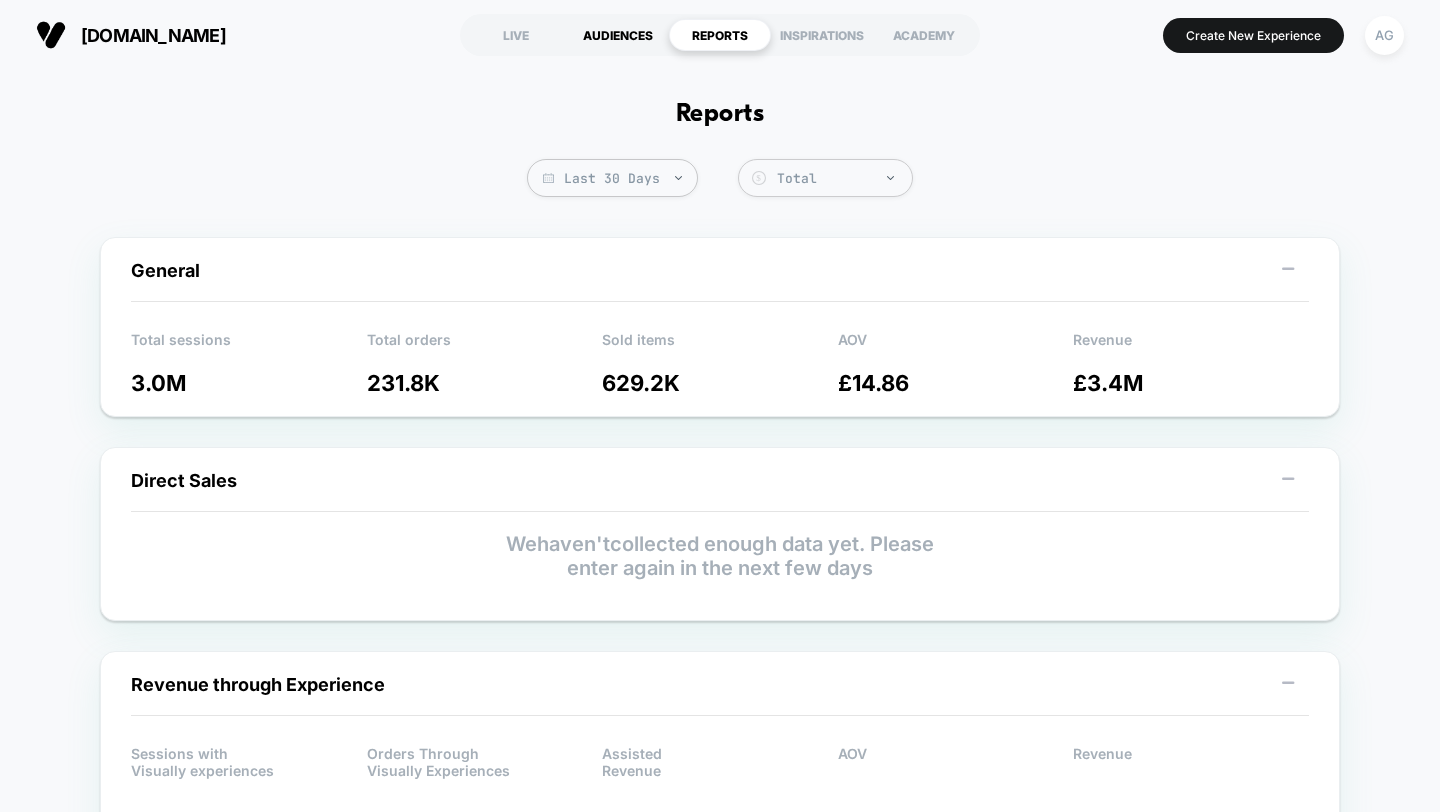 click on "AUDIENCES" at bounding box center [618, 35] 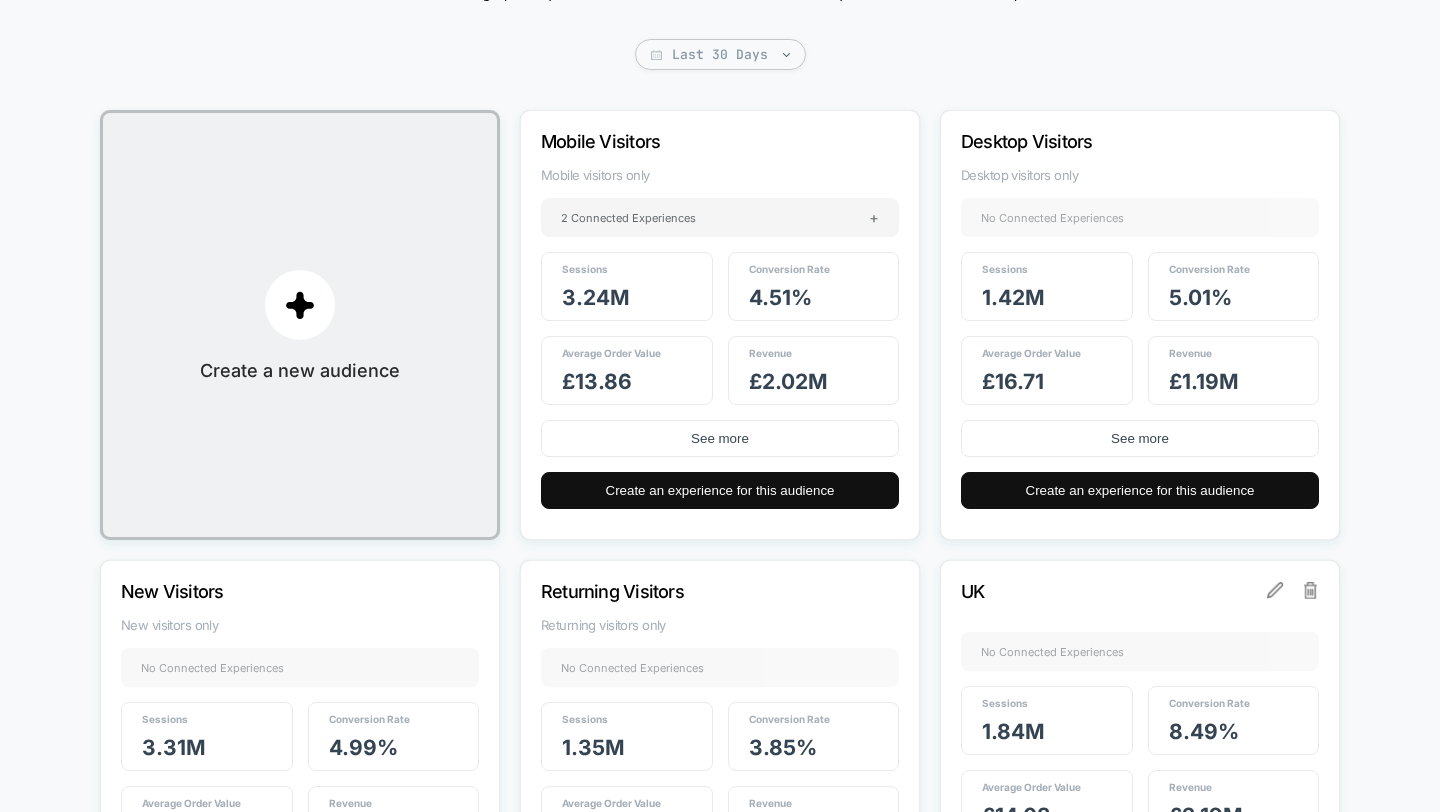 scroll, scrollTop: 0, scrollLeft: 0, axis: both 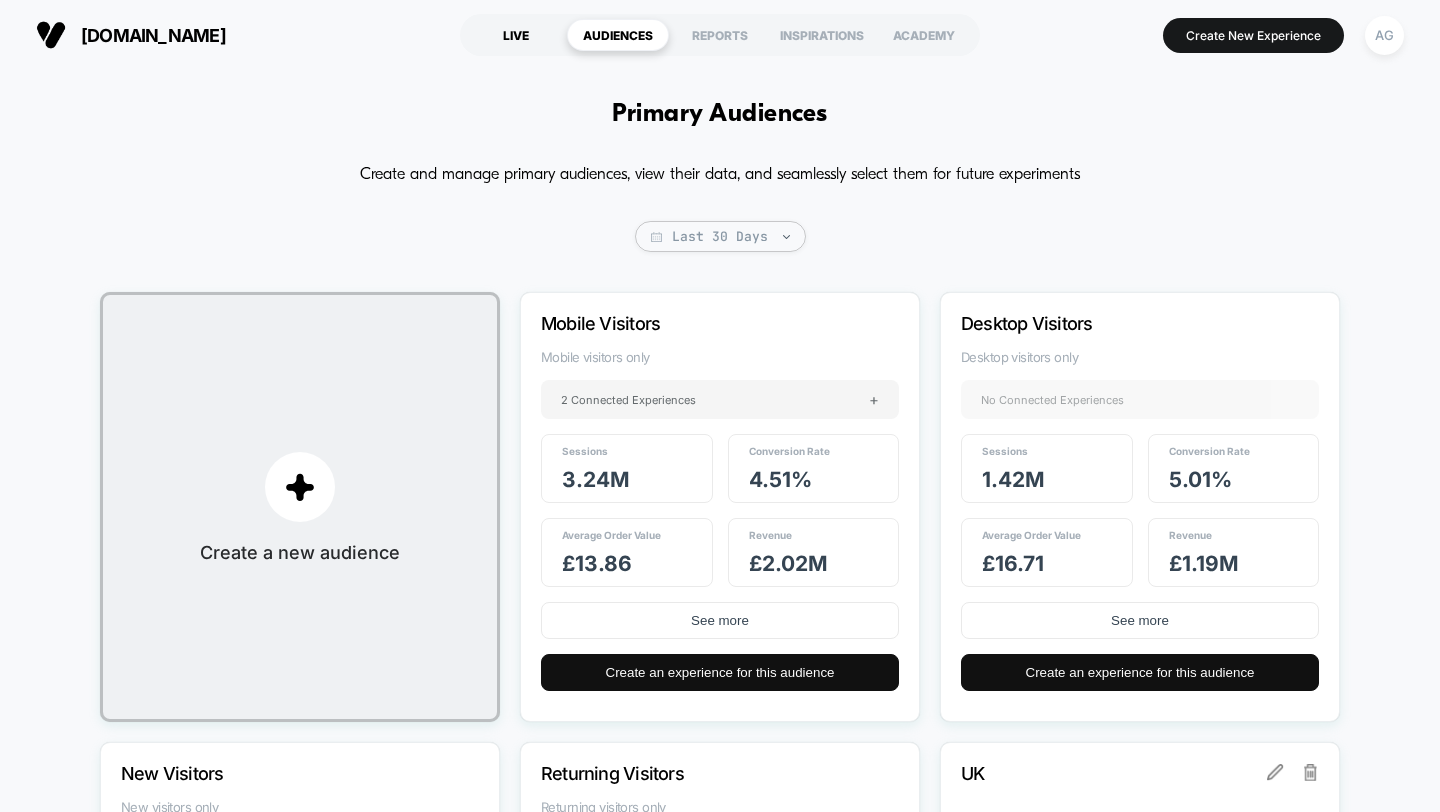 click on "LIVE" at bounding box center (516, 35) 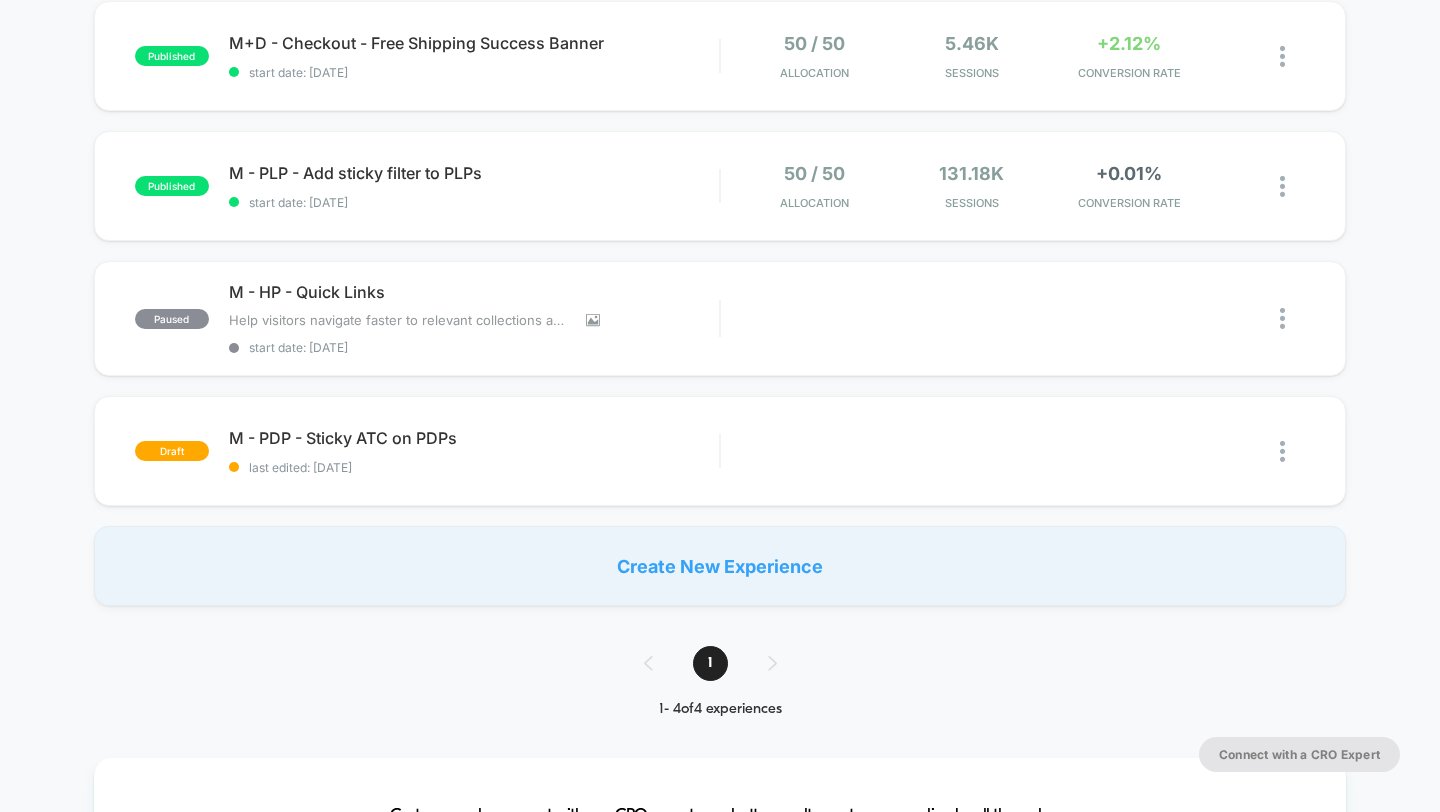 scroll, scrollTop: 314, scrollLeft: 0, axis: vertical 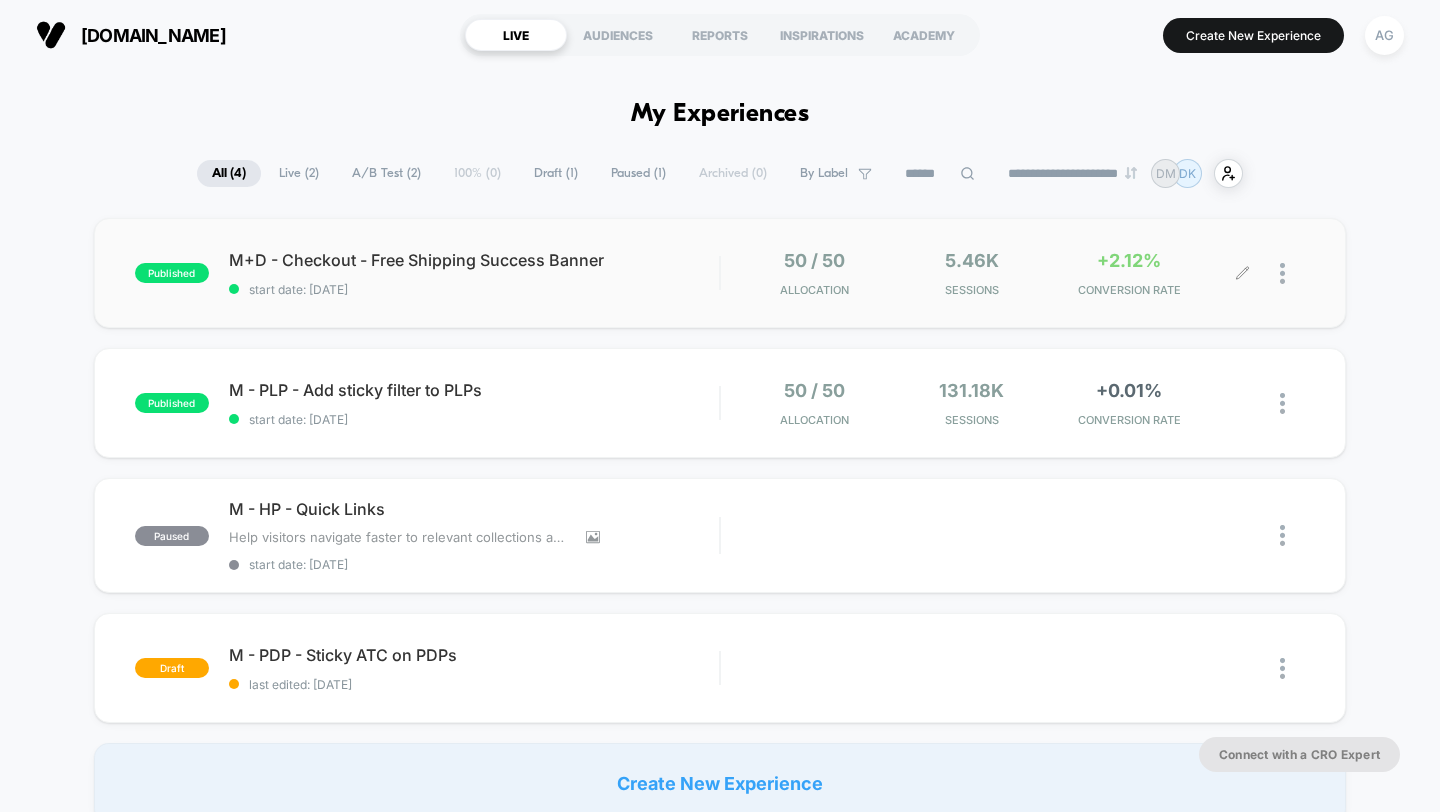 click on "5.46k Sessions" at bounding box center [971, 273] 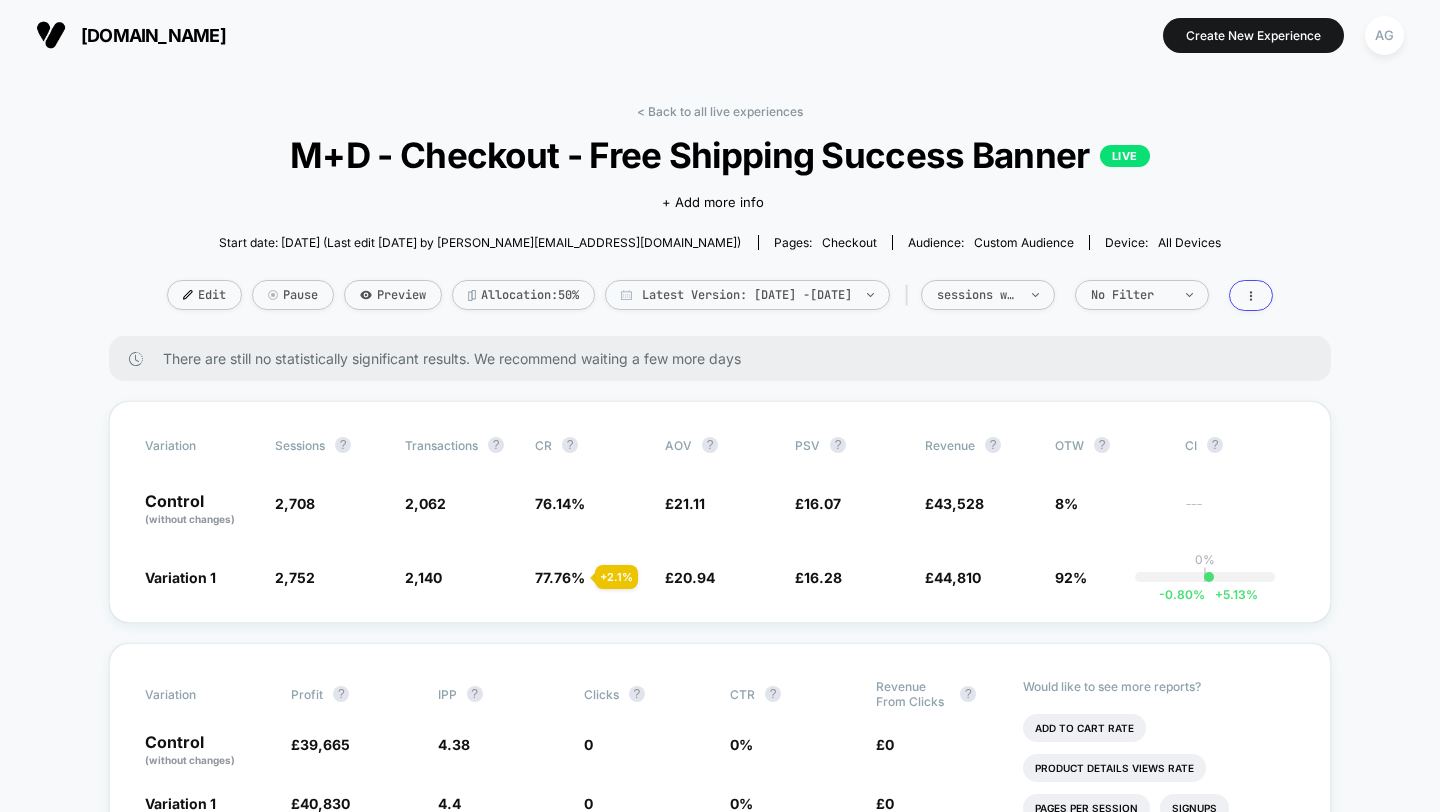 click on "< Back to all live experiences  M+D - Checkout - Free Shipping Success Banner LIVE Click to edit experience details + Add more info Start date: 7/1/2025 (Last edit 7/1/2025 by anya@loomi.me) Pages: checkout Audience: Custom Audience Device: all devices Edit Pause  Preview Allocation:  50% Latest Version:     Jul 1, 2025    -    Jul 6, 2025 |   sessions with impression   No Filter" at bounding box center [720, 220] 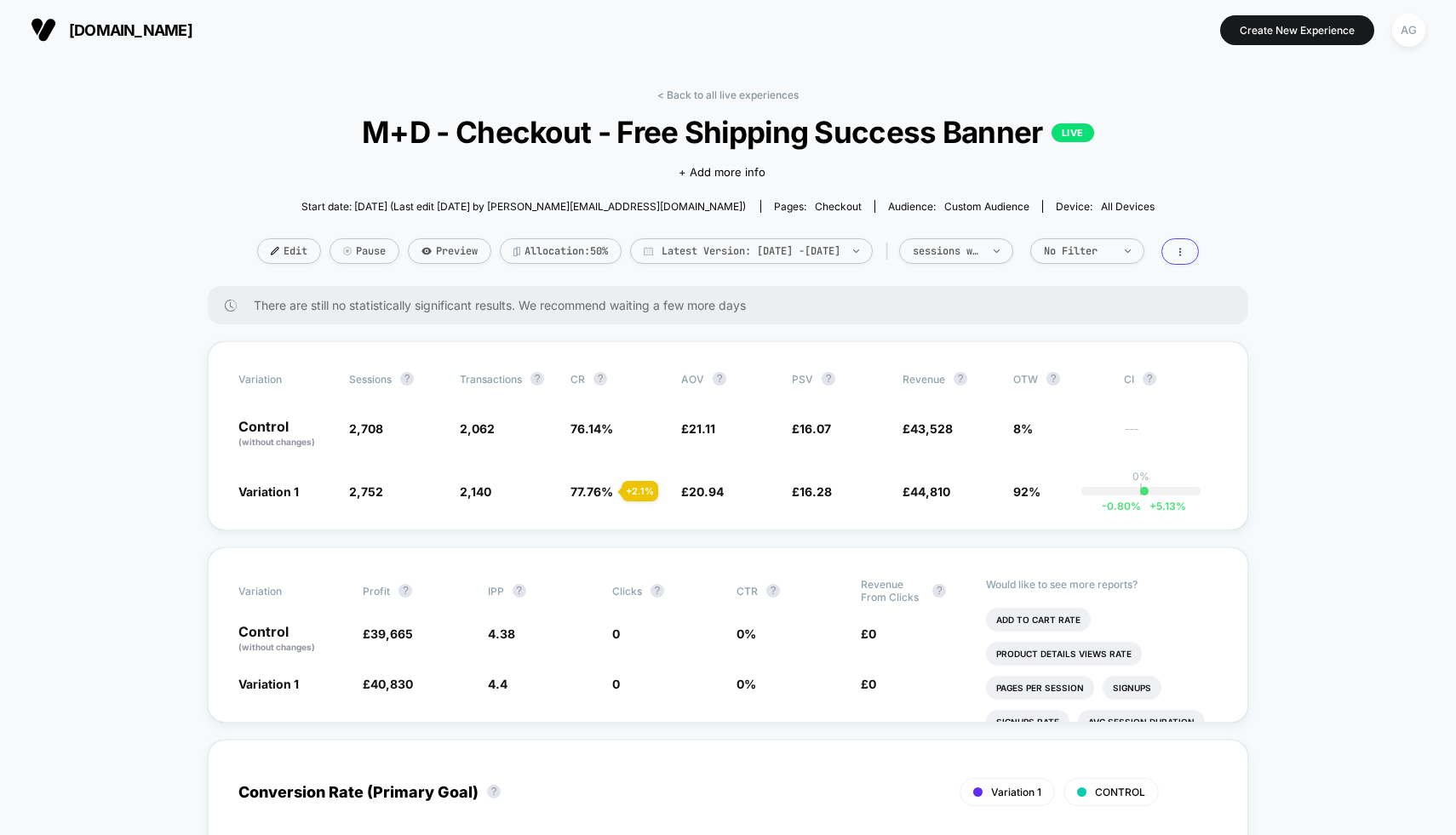 click on "< Back to all live experiences  M+D - Checkout - Free Shipping Success Banner LIVE Click to edit experience details + Add more info Start date: 7/1/2025 (Last edit 7/1/2025 by anya@loomi.me) Pages: checkout Audience: Custom Audience Device: all devices Edit Pause  Preview Allocation:  50% Latest Version:     Jul 1, 2025    -    Jul 6, 2025 |   sessions with impression   No Filter There are still no statistically significant results. We recommend waiting a few more days Variation Sessions ? Transactions ? CR ? AOV ? PSV ? Revenue ? OTW ? CI ? Control (without changes) 2,708 2,062 76.14 % £ 21.11 £ 16.07 £ 43,528 8% --- Variation 1 2,752 + 1.6 % 2,140 + 2.1 % 77.76 % + 2.1 % £ 20.94 - 0.81 % £ 16.28 + 1.3 % £ 44,810 + 1.3 % 92% 0% | -0.80 % + 5.13 % Variation Profit ? IPP ? Clicks ? CTR ? Revenue From Clicks ? Control (without changes) £ 39,665 4.38 0 0 % £ 0 Variation 1 £ 40,830 + 1.3 % 4.4 + 0.41 % 0 0 % £ 0 Would like to see more reports? Add To Cart Rate Product Details Views Rate Signups Returns" at bounding box center [728, 1387] 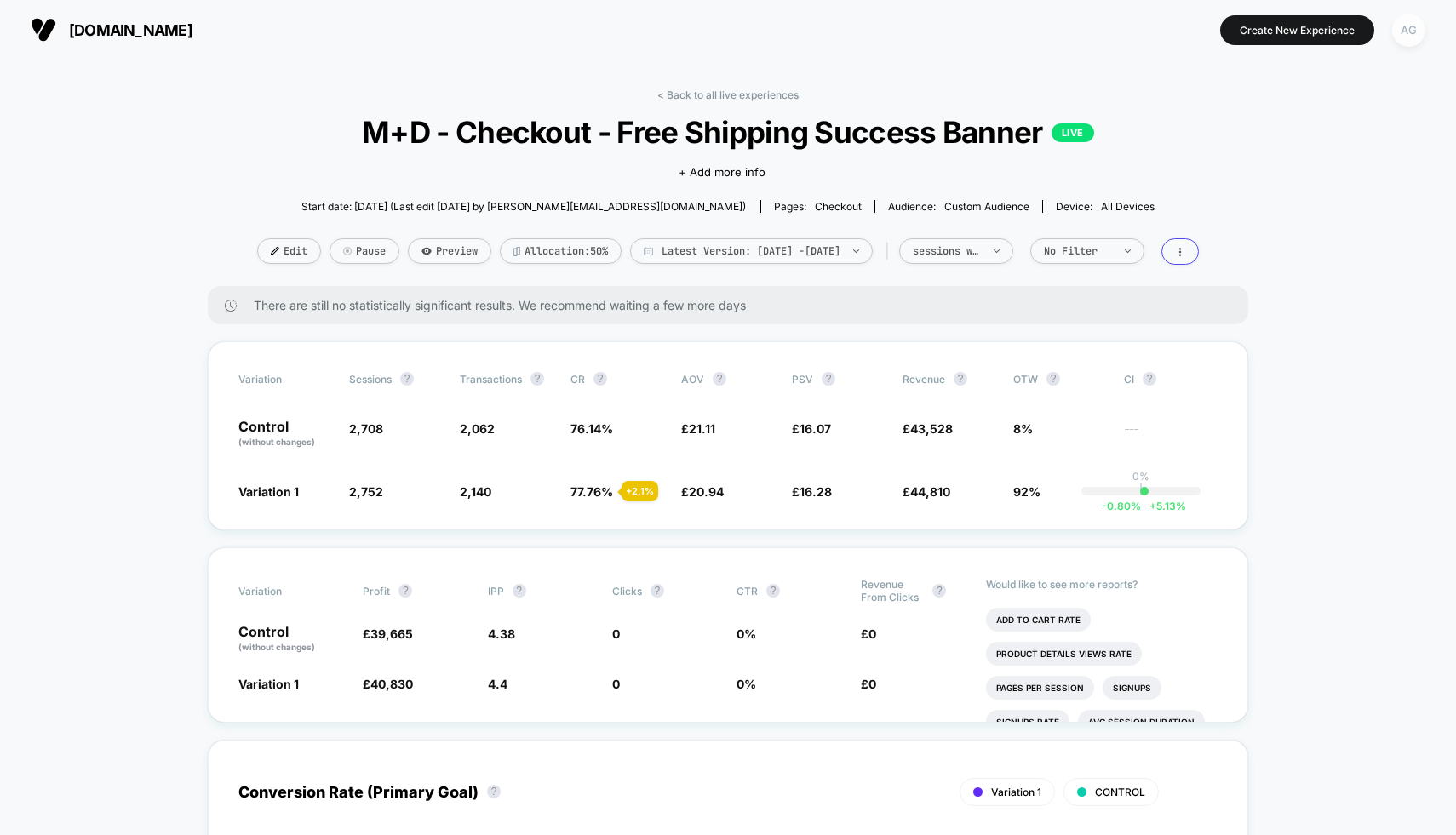 click on "AG" at bounding box center [1408, 30] 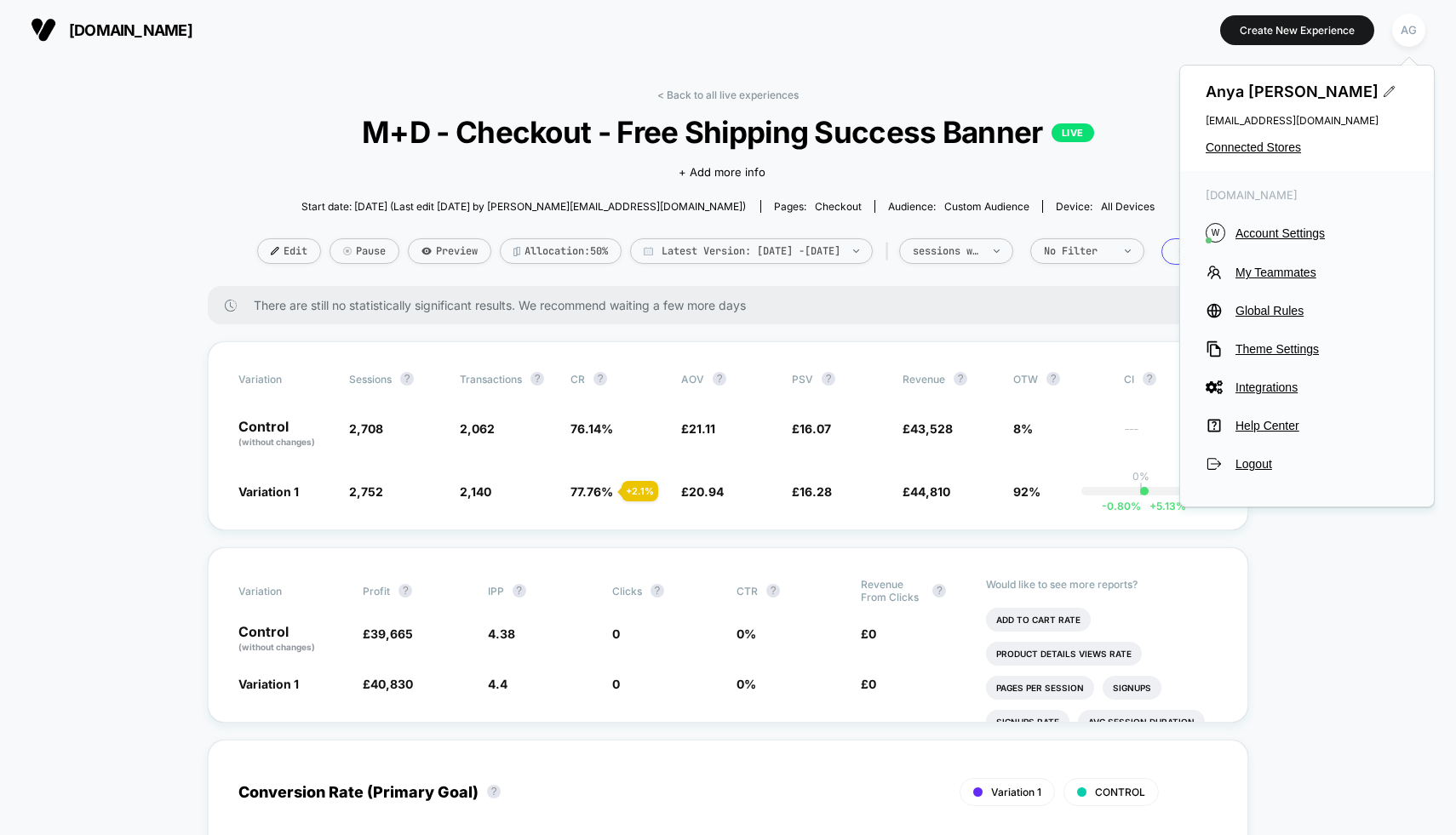 click on "Anya   Geimanson anya@loomi.me Connected Stores" at bounding box center [1307, 118] 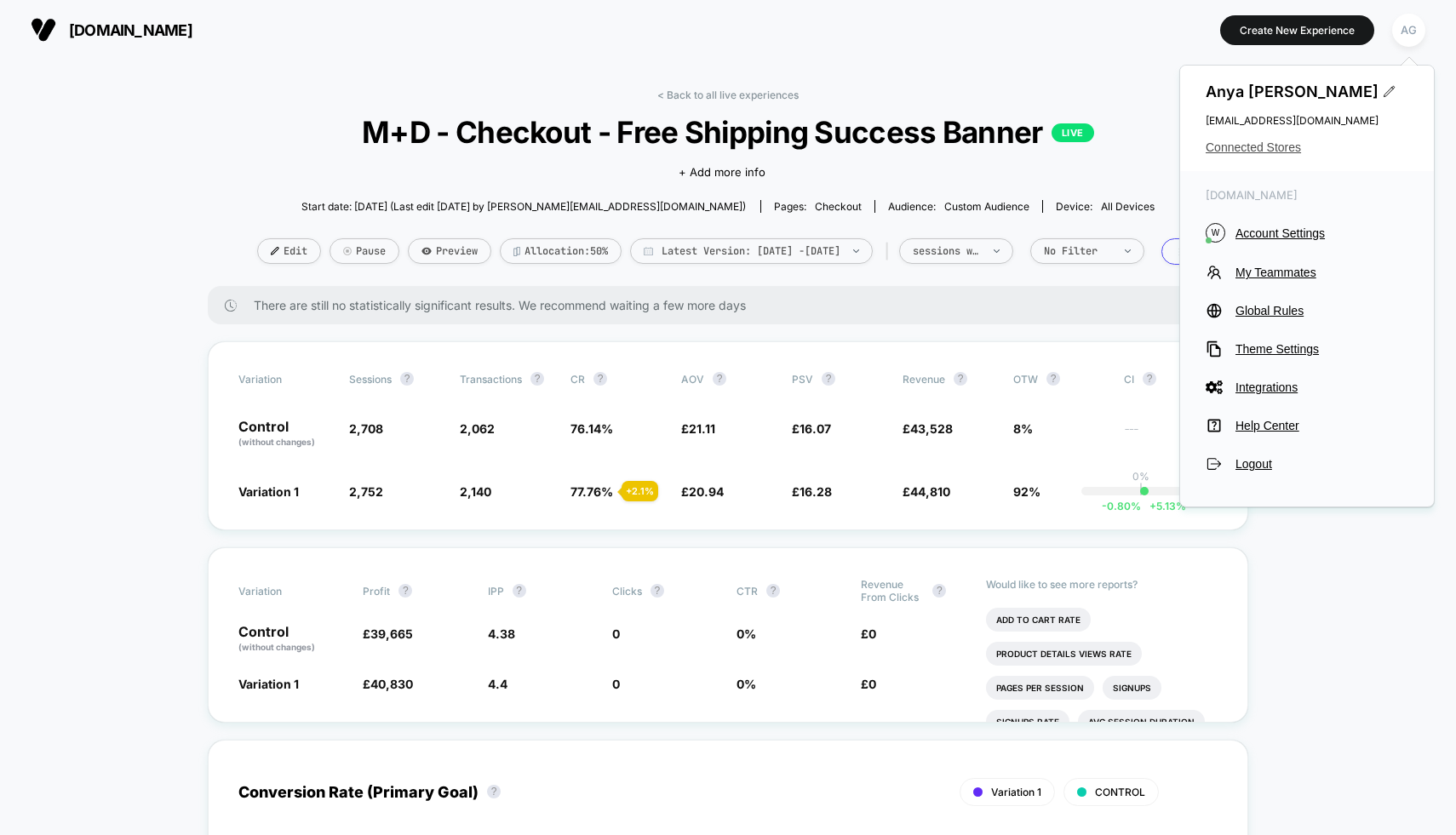 click on "Connected Stores" at bounding box center [1307, 147] 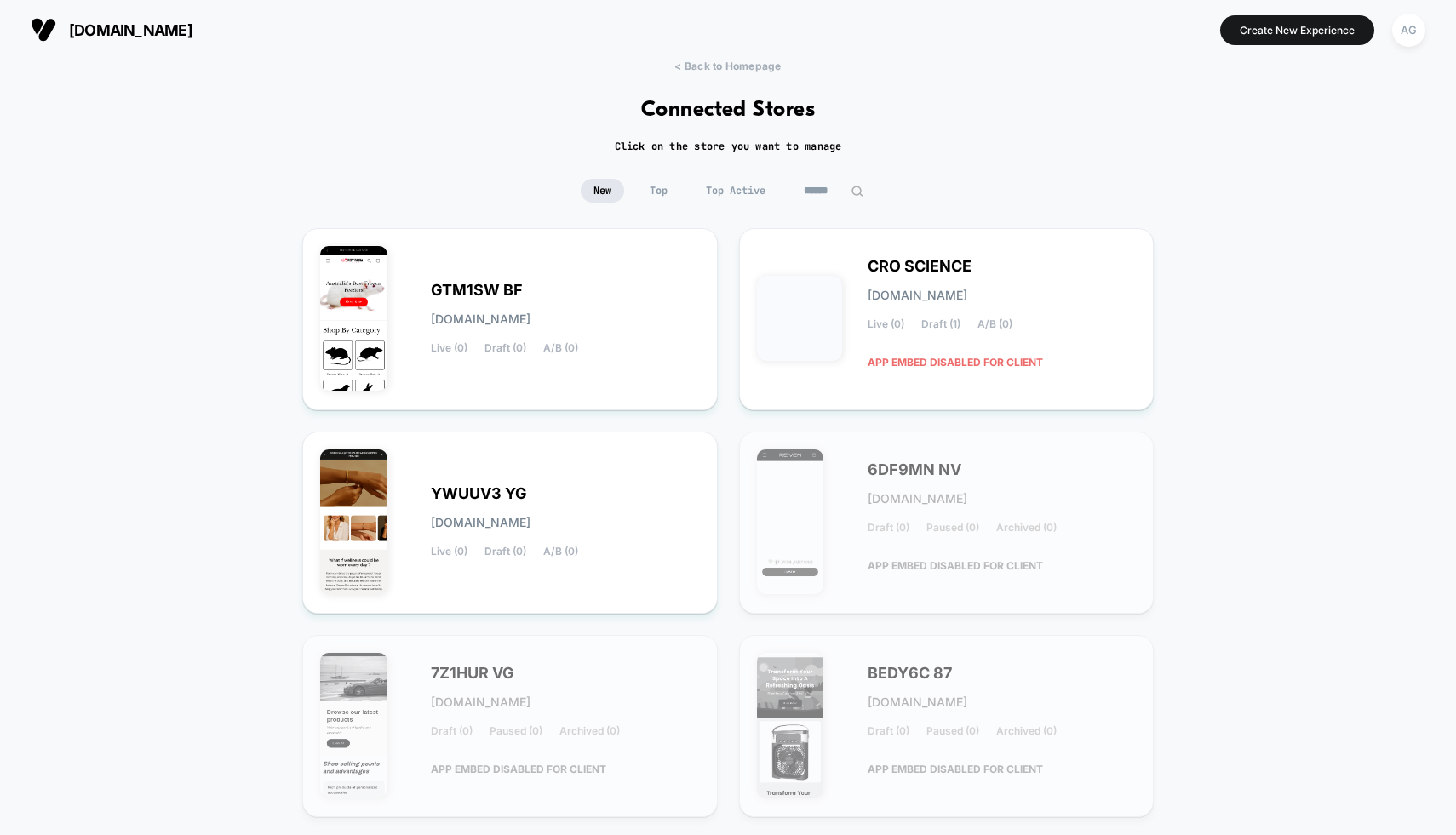 click at bounding box center (834, 191) 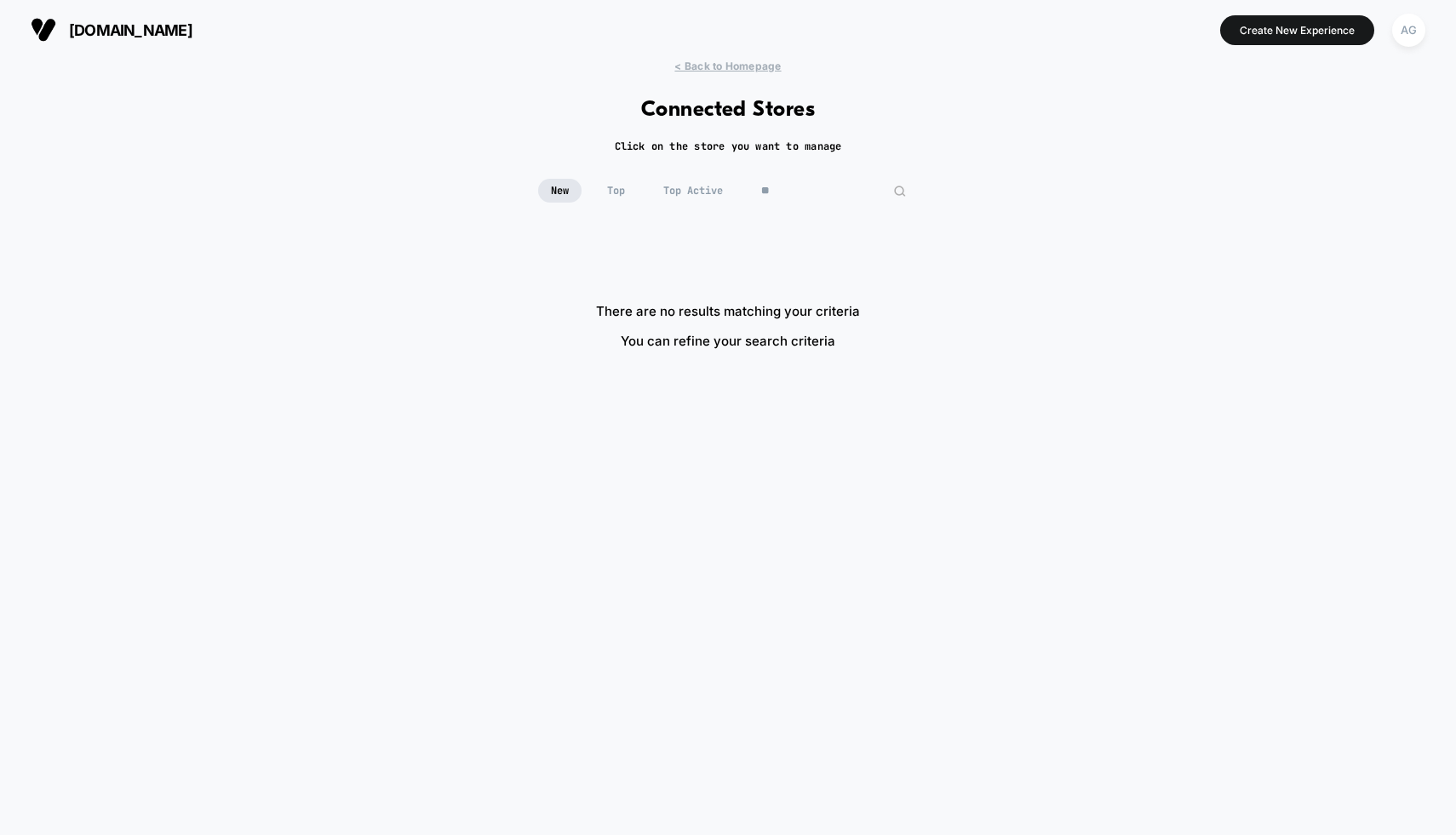 type on "*" 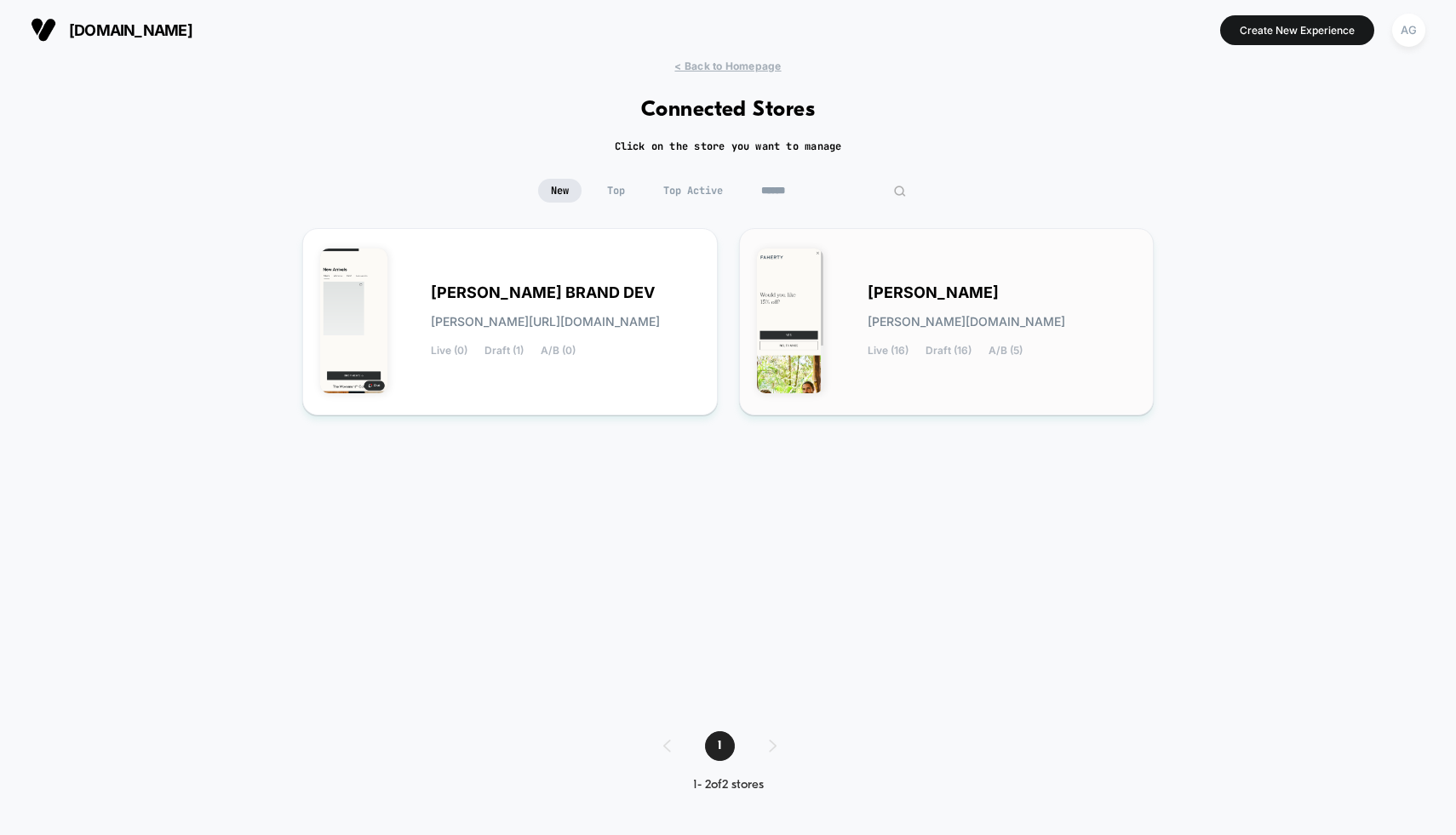 type on "******" 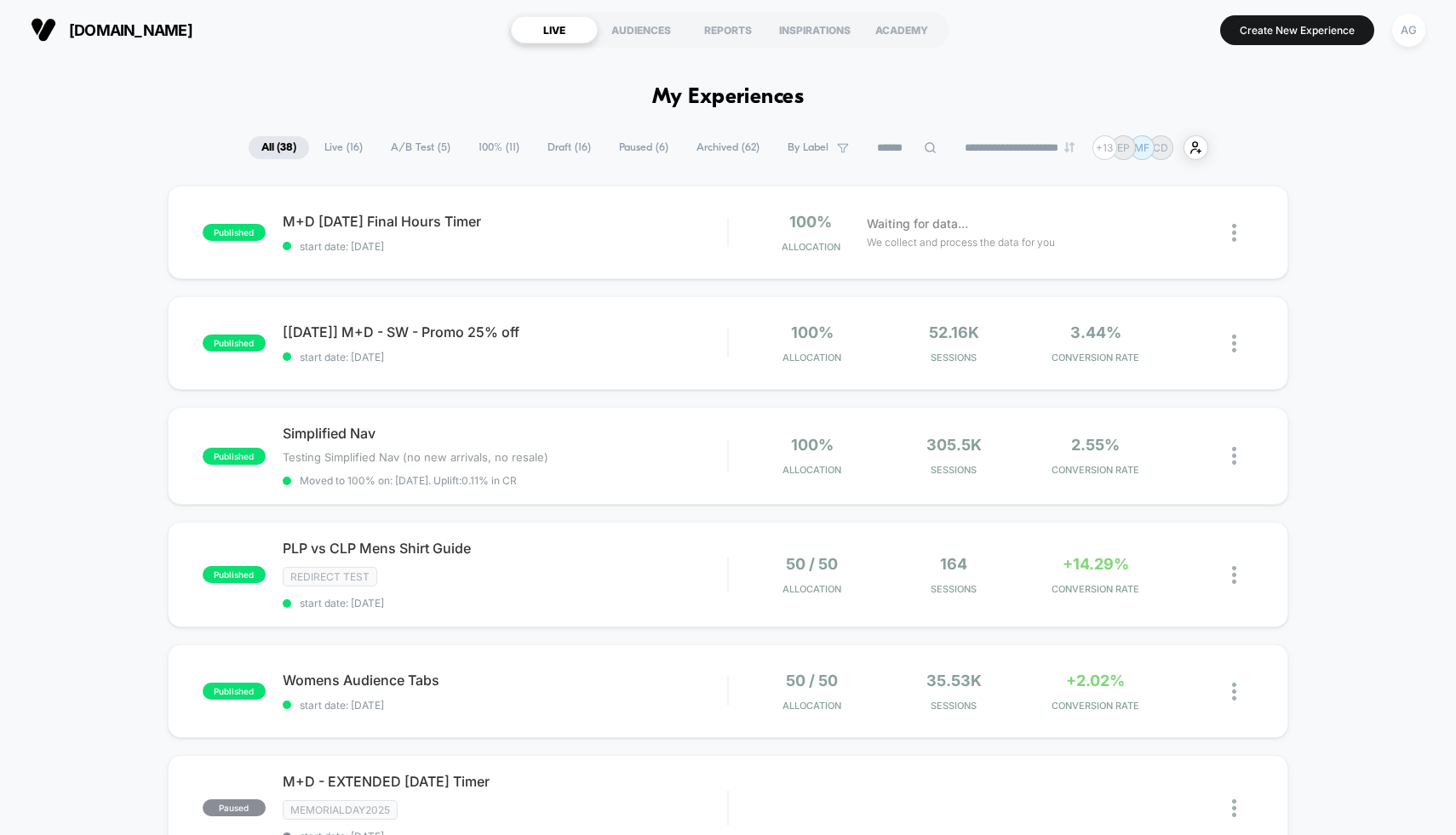click at bounding box center [907, 148] 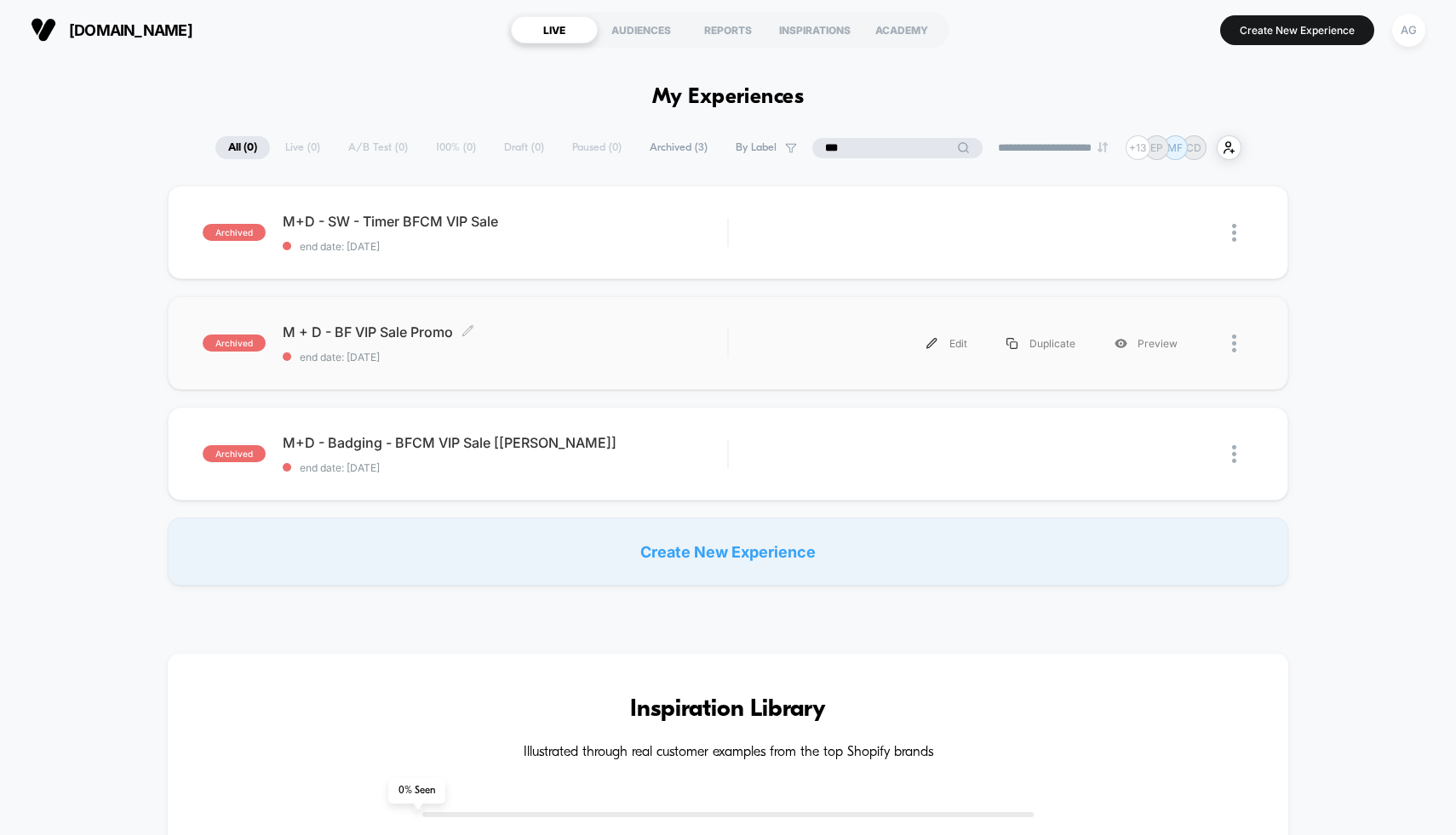 type on "***" 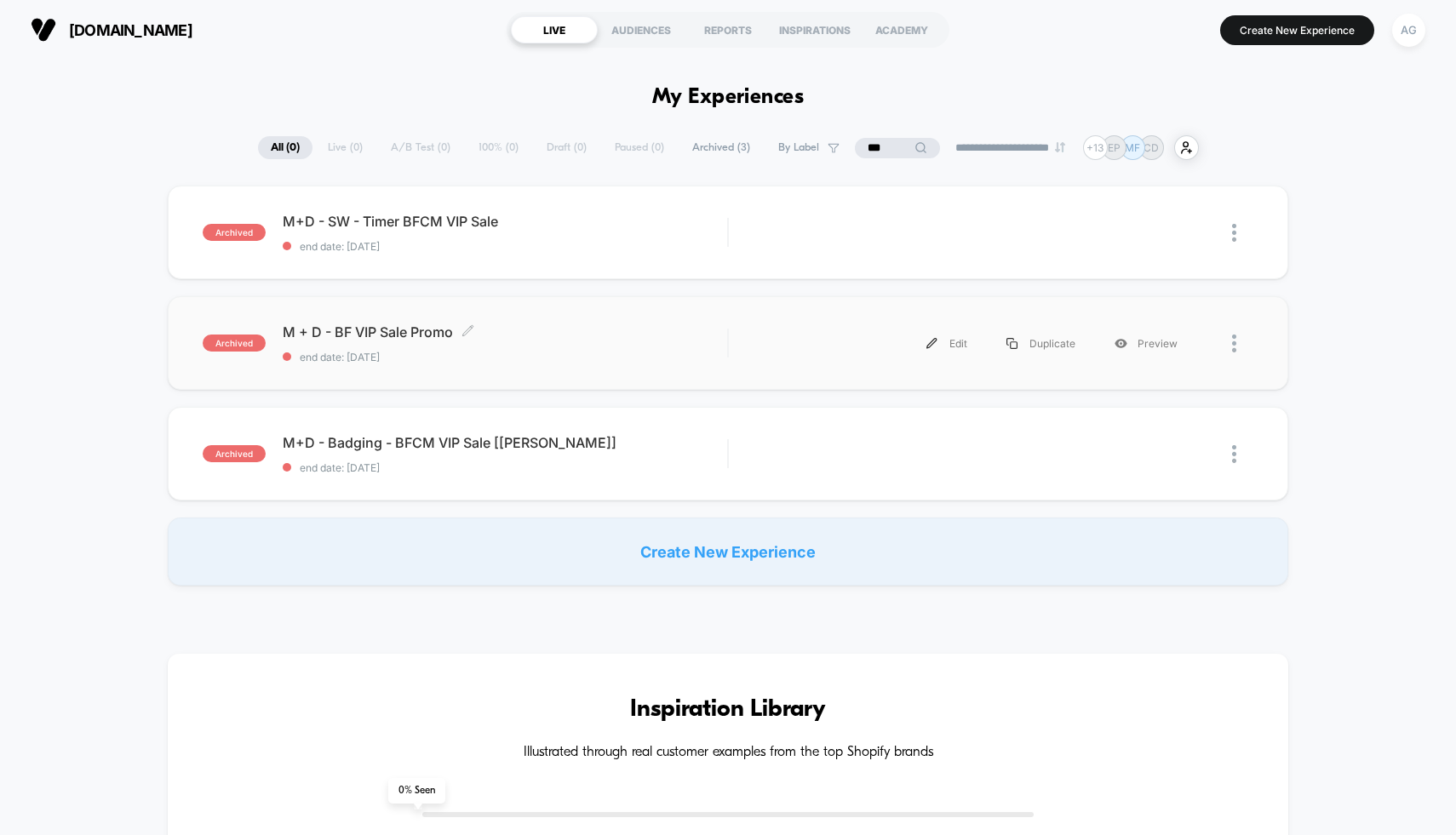 click on "end date: 12/26/2024" at bounding box center (505, 357) 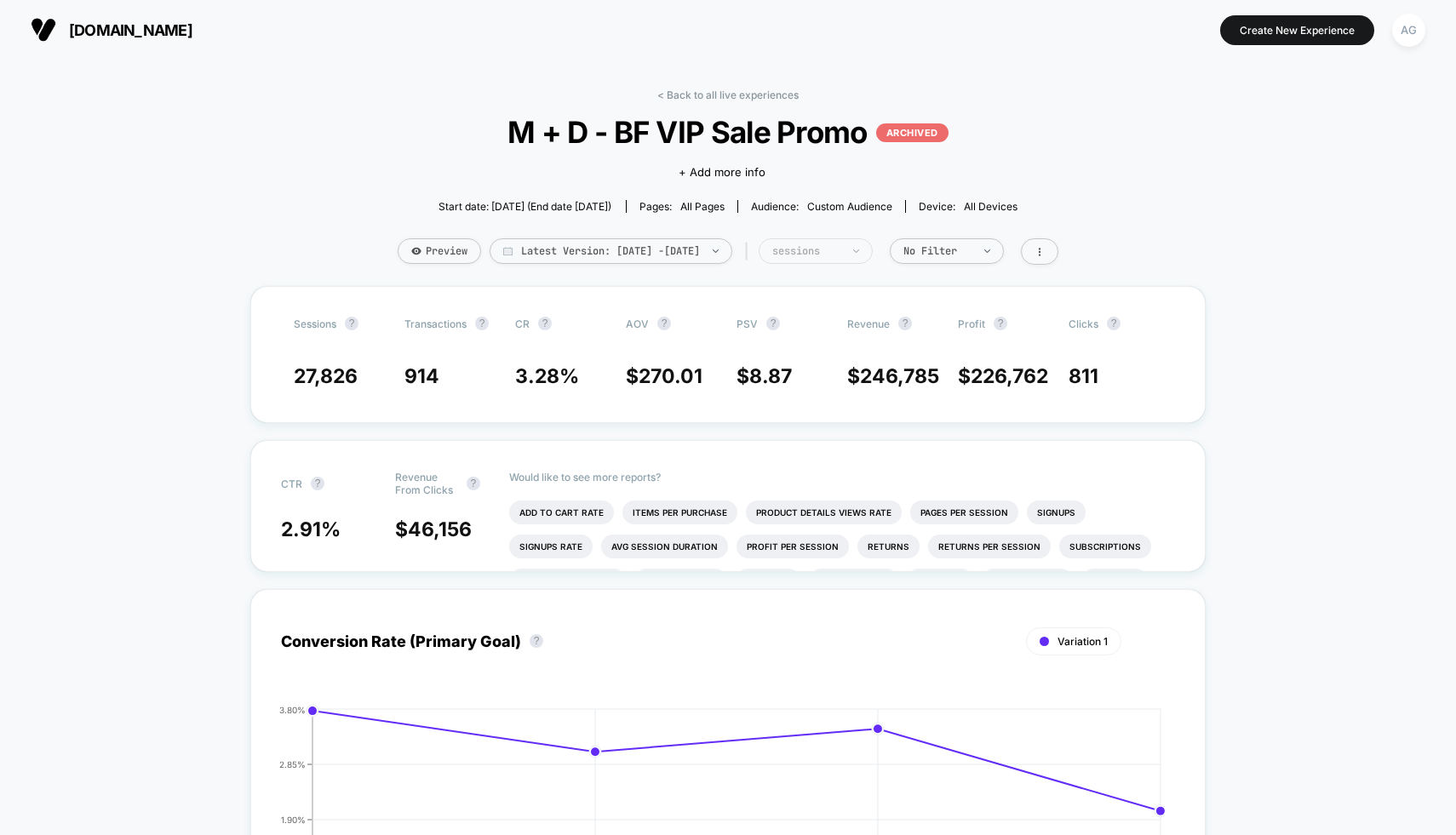 click on "sessions" at bounding box center (816, 251) 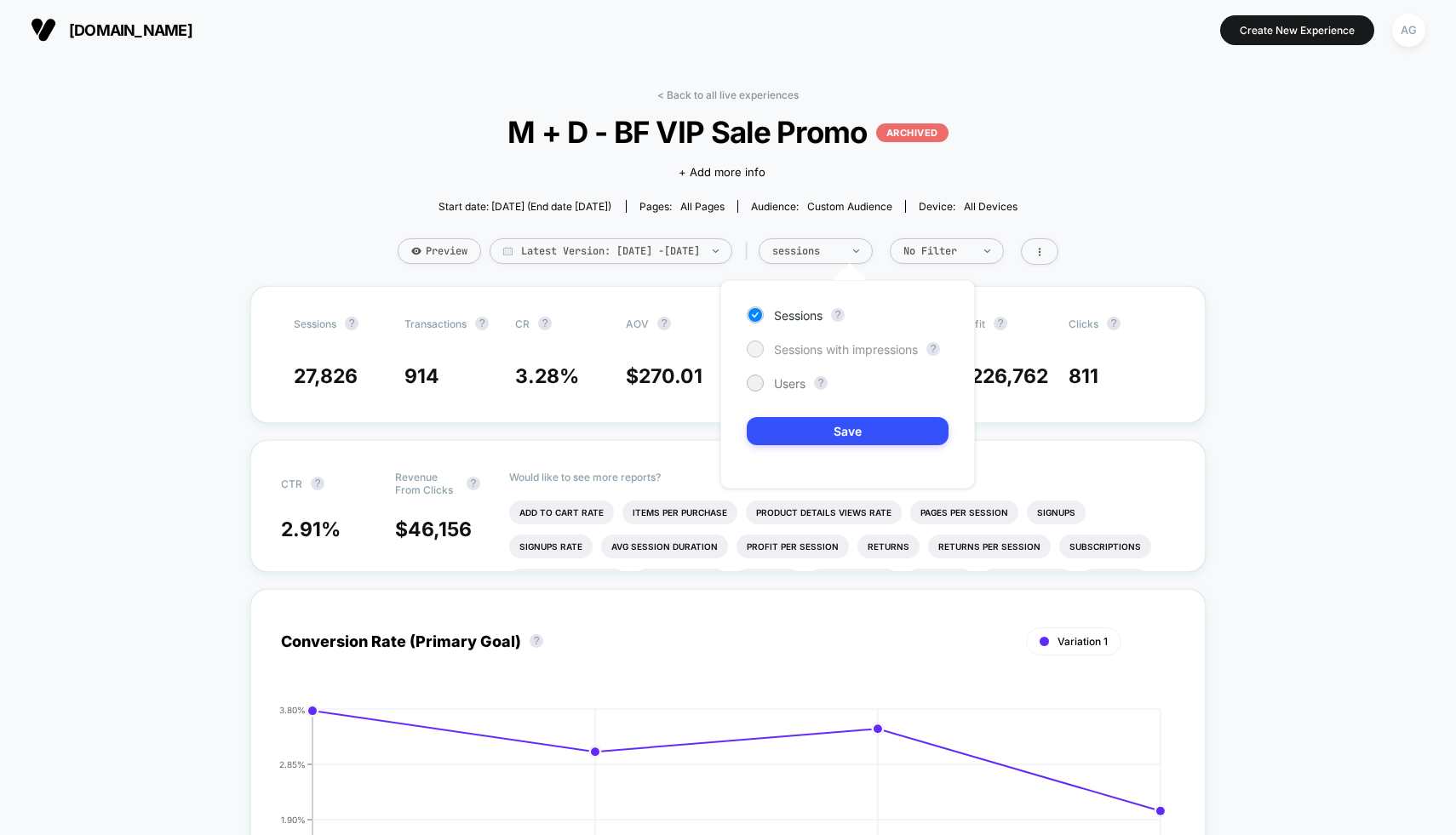 click on "Sessions with impressions" at bounding box center (846, 349) 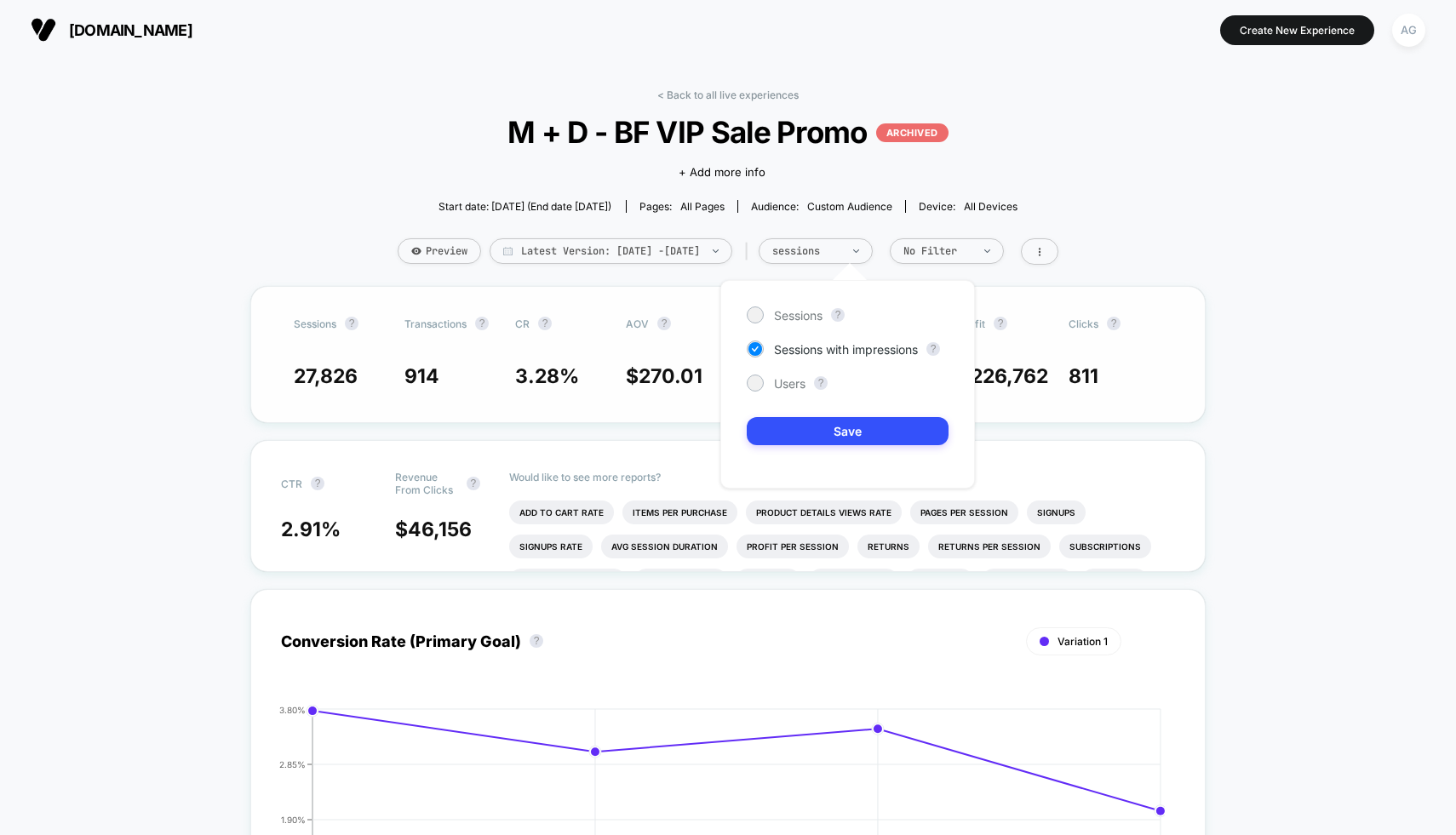 click on "Sessions ? Transactions ? CR ? AOV ? PSV ? Revenue ? Profit ? Clicks ? 27,826 914 3.28 % $ 270.01 $ 8.87 $ 246,785 $ 226,762 811" at bounding box center [728, 354] 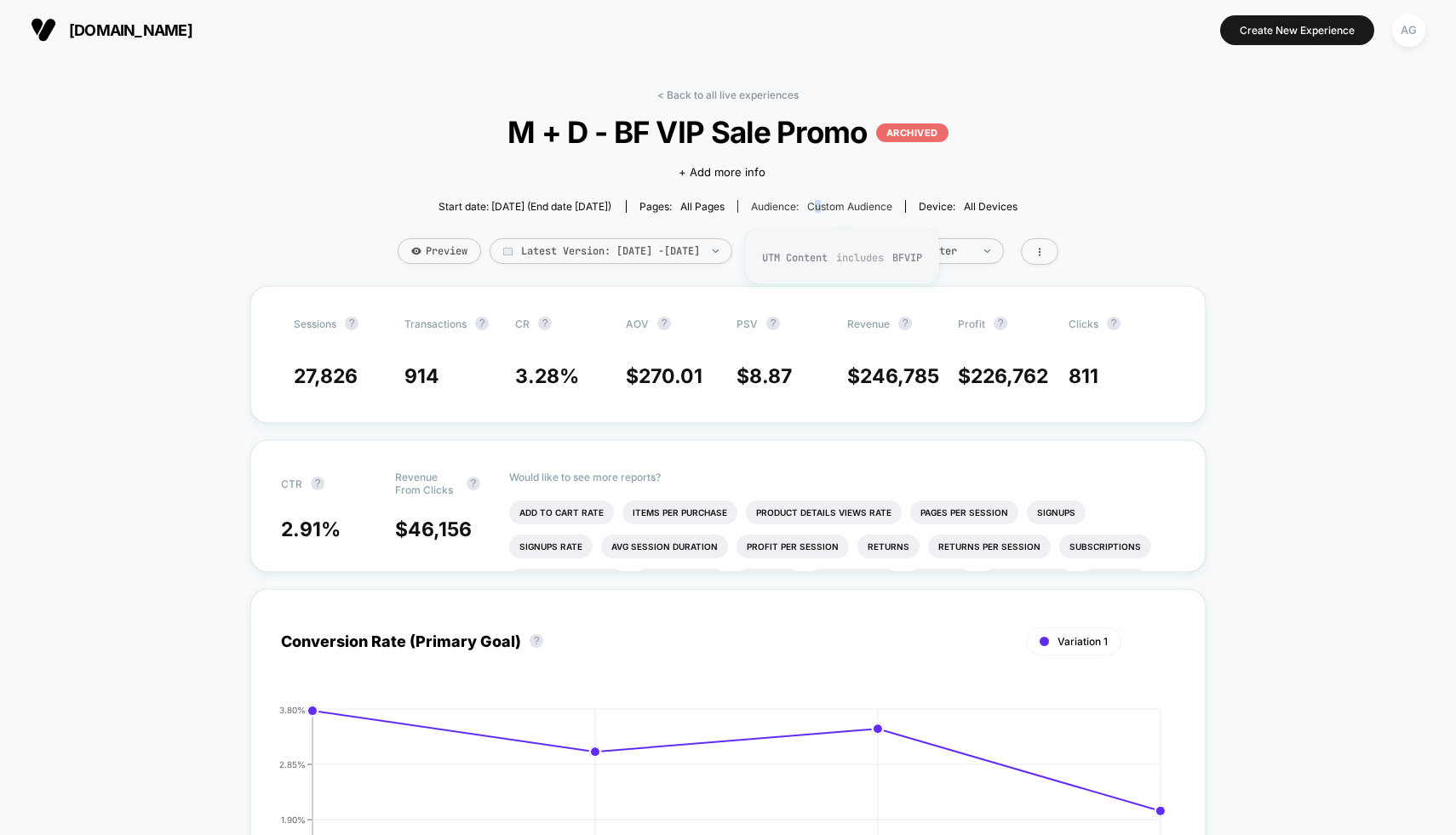 click on "Custom Audience" at bounding box center (850, 206) 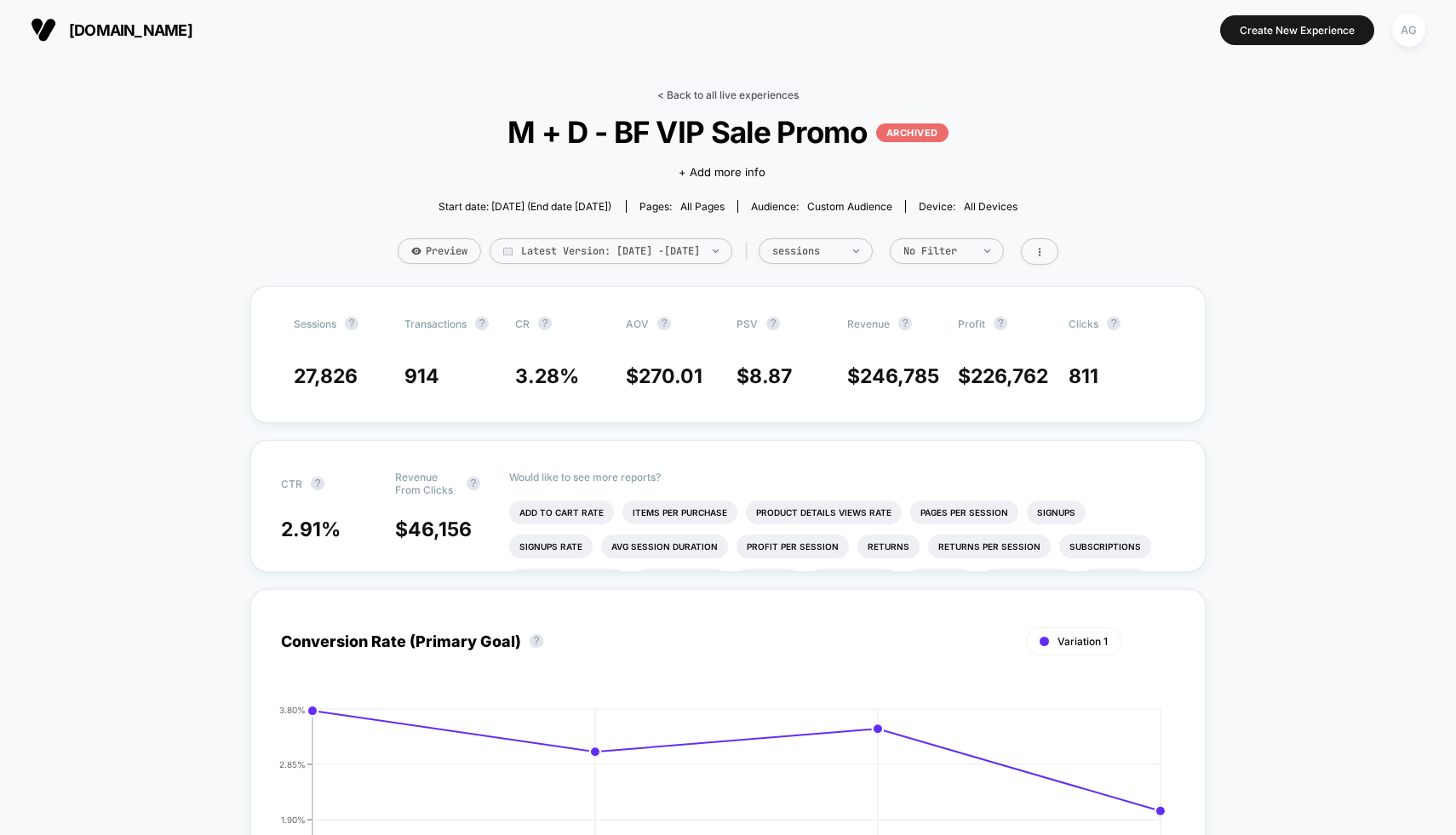 click on "< Back to all live experiences" at bounding box center (728, 94) 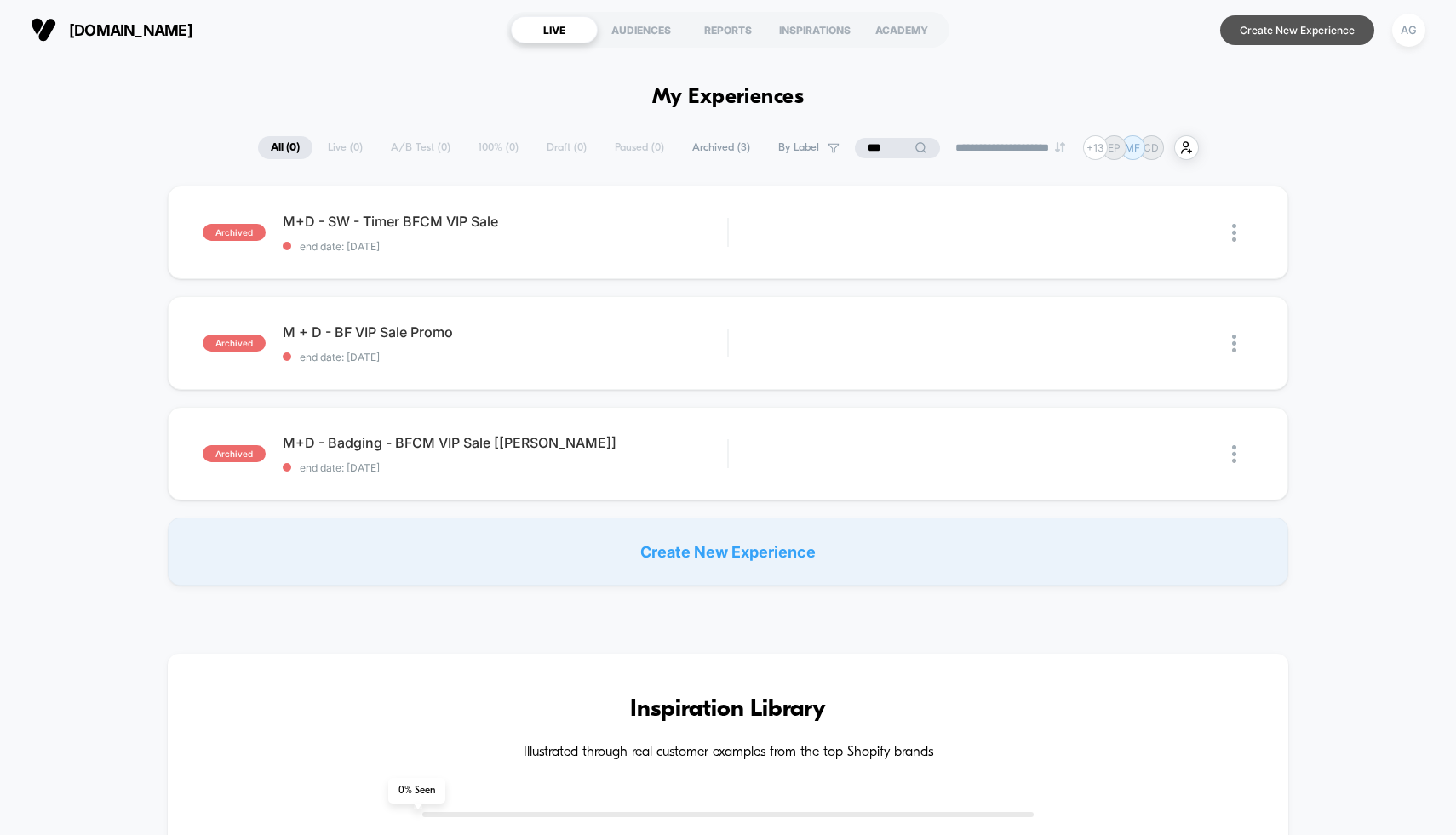 click on "Create New Experience" at bounding box center (1297, 30) 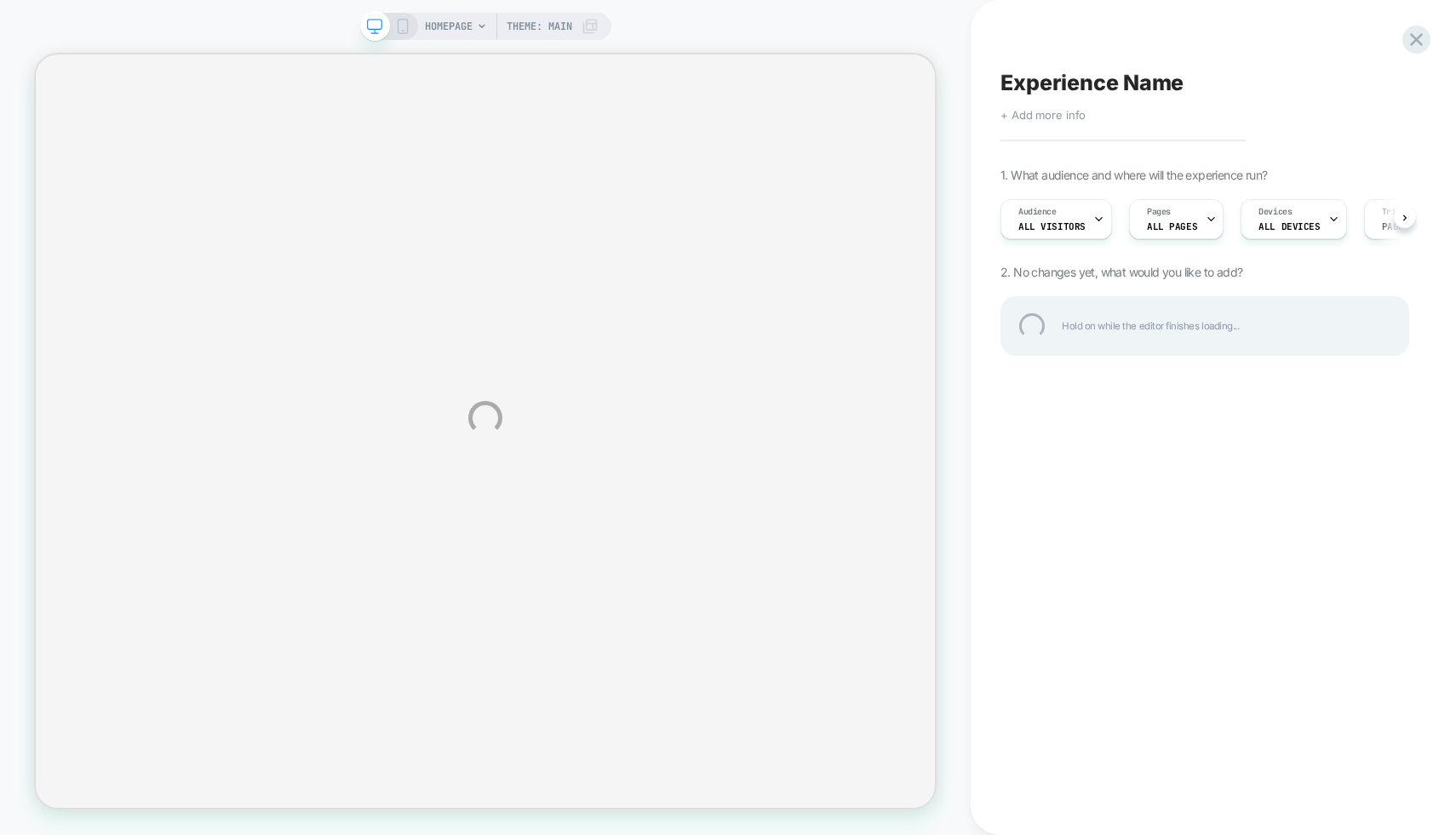 click on "HOMEPAGE Theme: MAIN Experience Name Click to edit experience details + Add more info 1. What audience and where will the experience run? Audience All Visitors Pages ALL PAGES Devices ALL DEVICES Trigger Page Load 2. No changes yet, what would you like to add? Hold on while the editor finishes loading..." at bounding box center (728, 417) 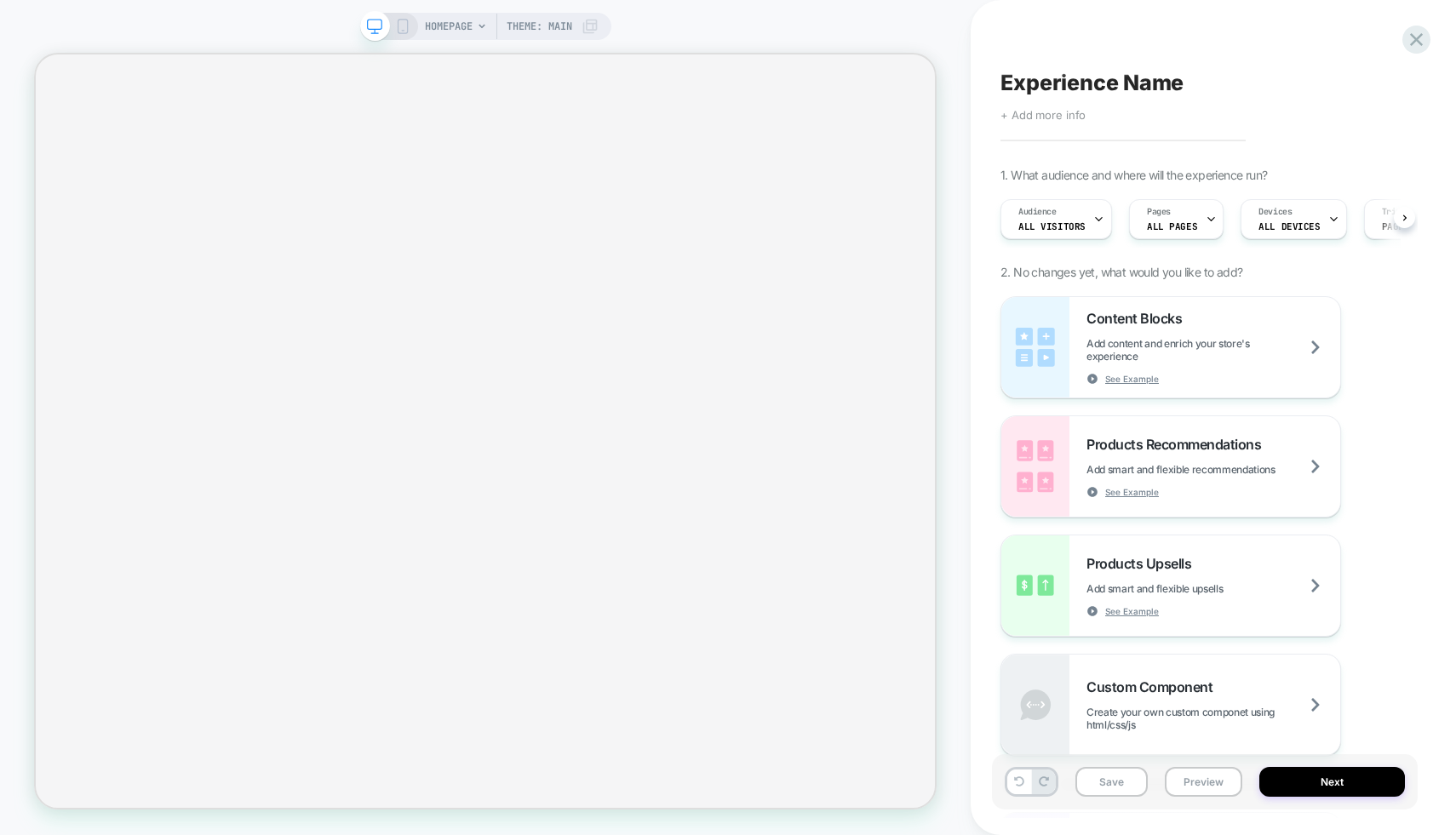 scroll, scrollTop: 0, scrollLeft: 1, axis: horizontal 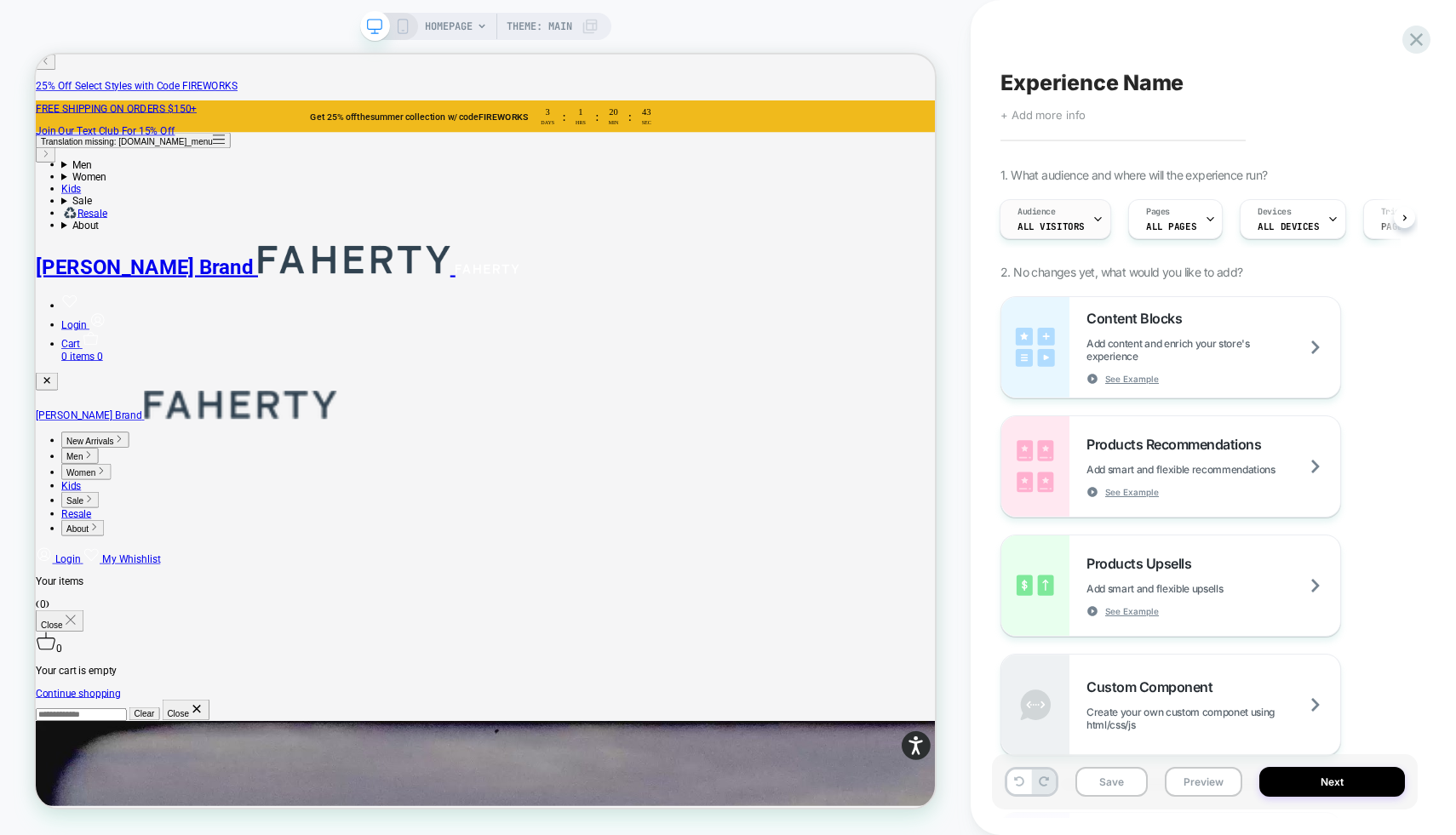 click at bounding box center (1098, 219) 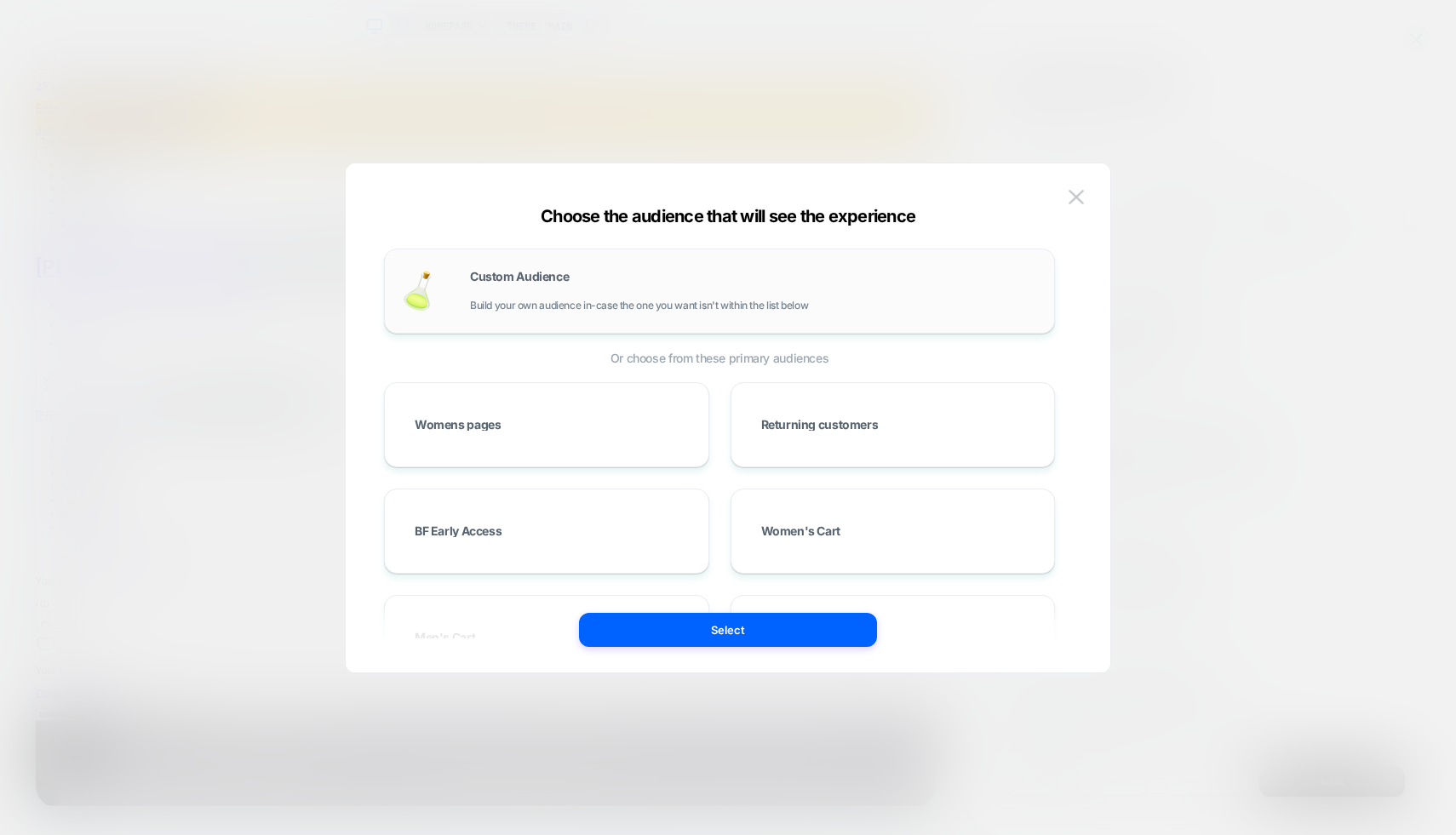 click on "Build your own audience in-case the one you want isn't within the list below" at bounding box center (639, 306) 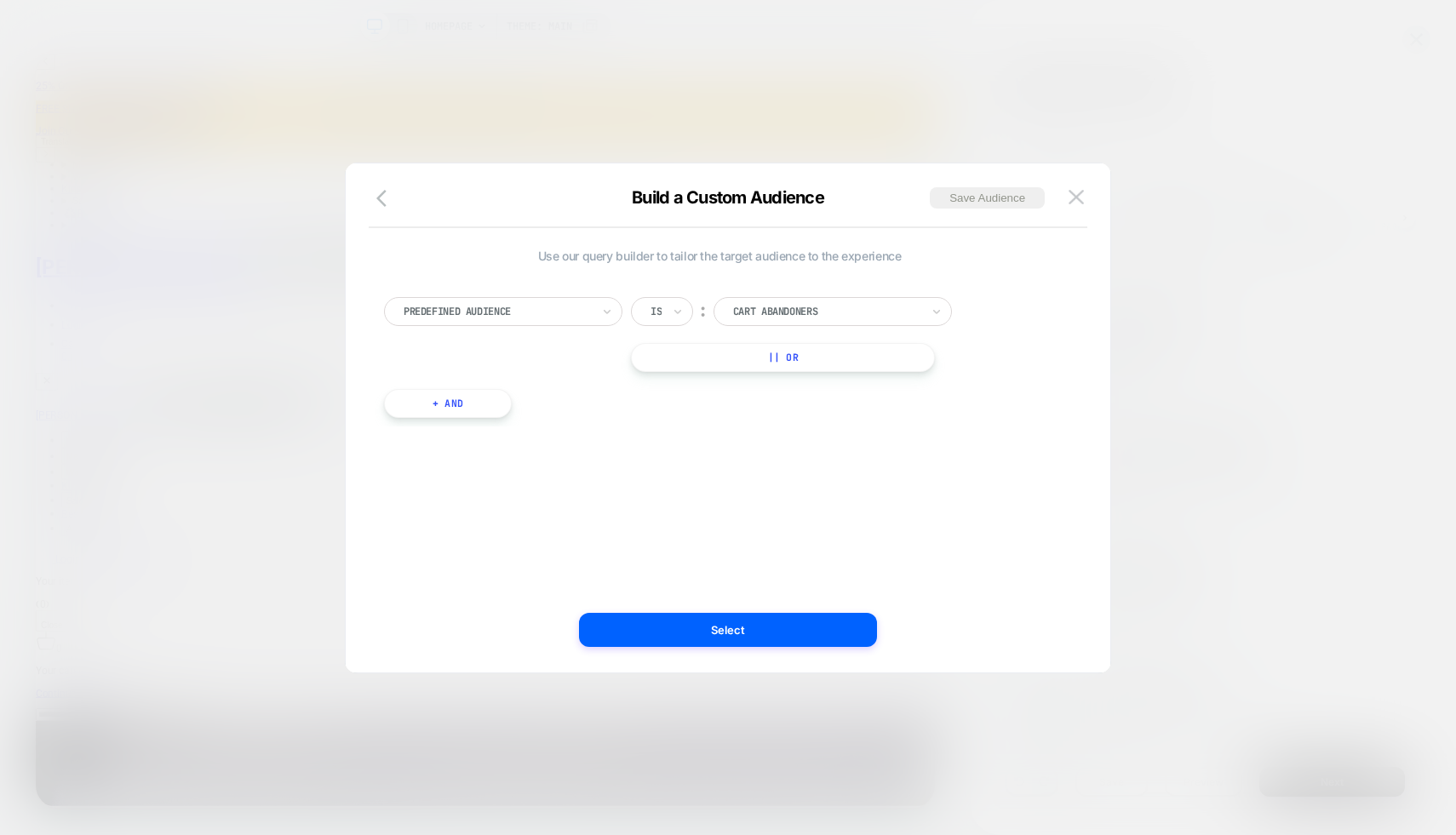 click at bounding box center [497, 312] 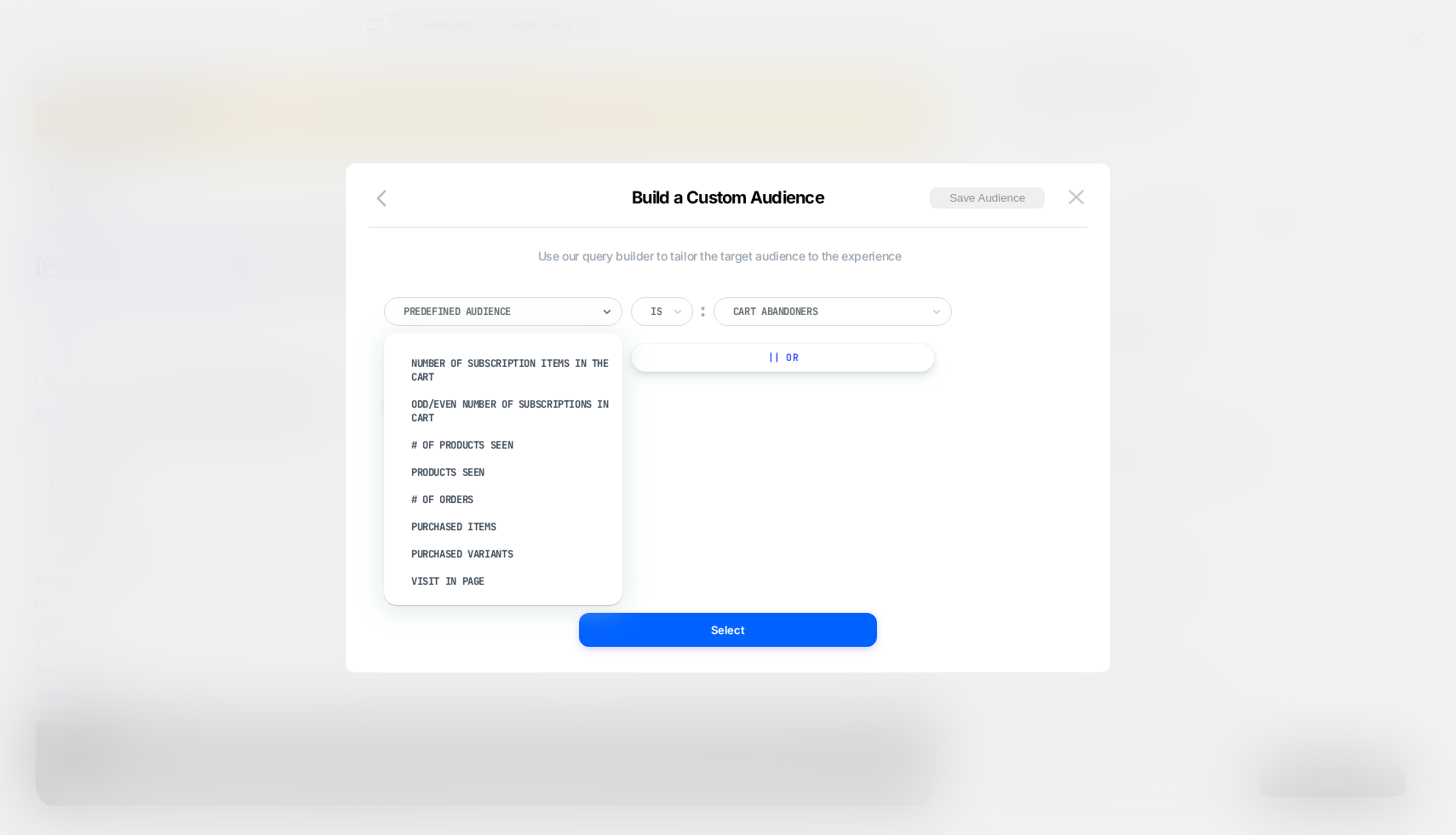 scroll, scrollTop: 0, scrollLeft: 0, axis: both 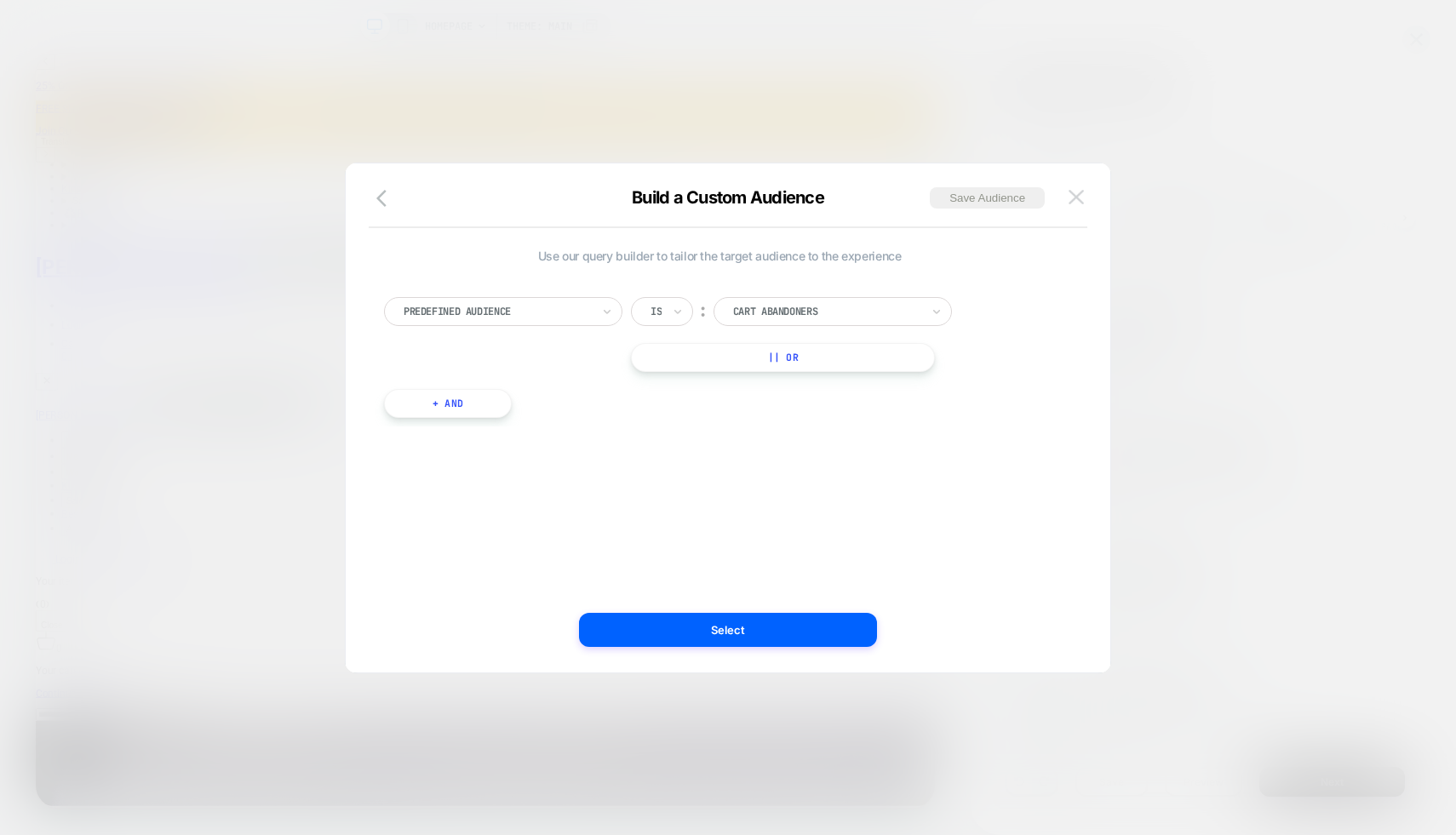 click at bounding box center (1076, 197) 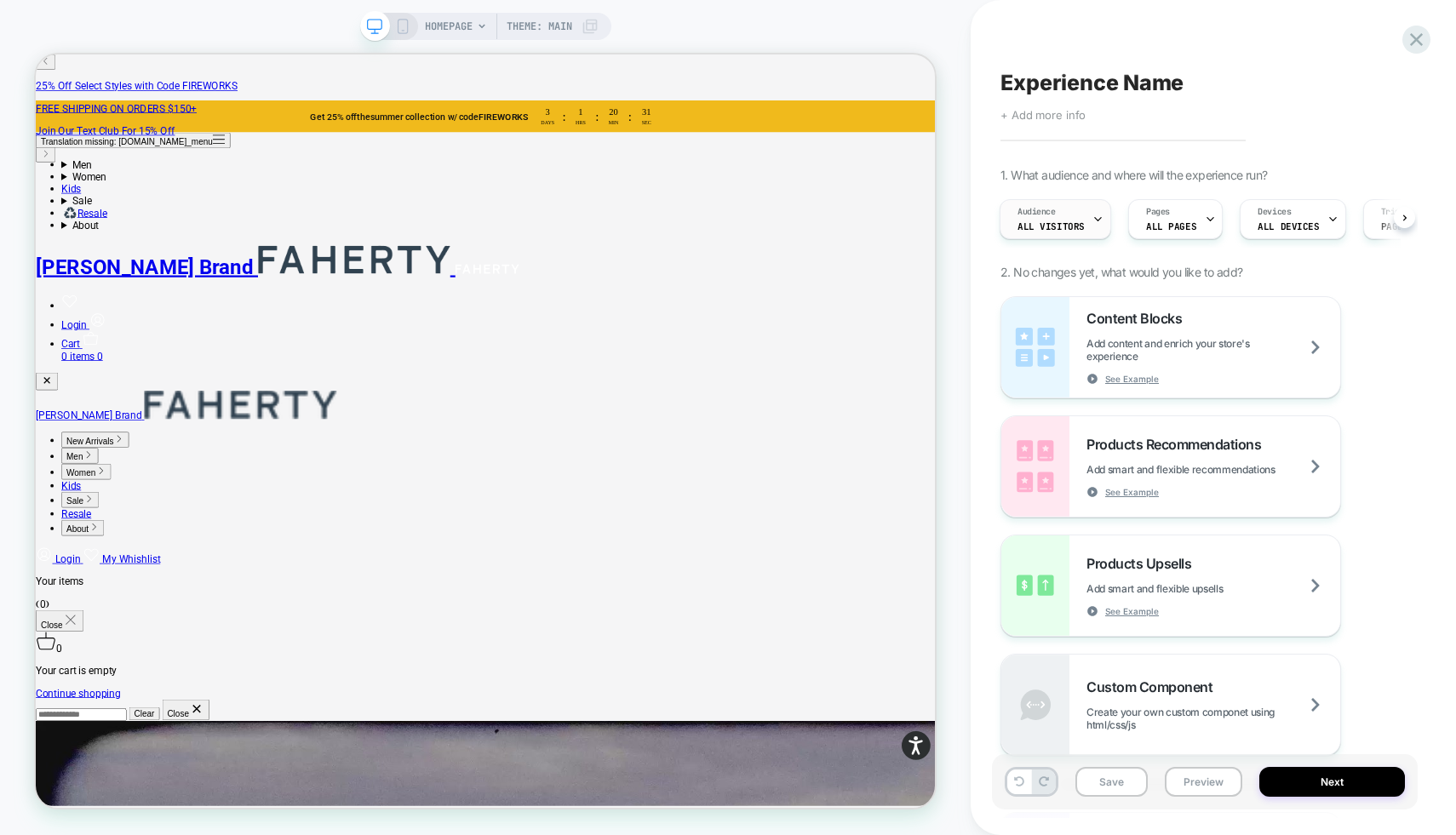 click on "Audience" at bounding box center [1036, 212] 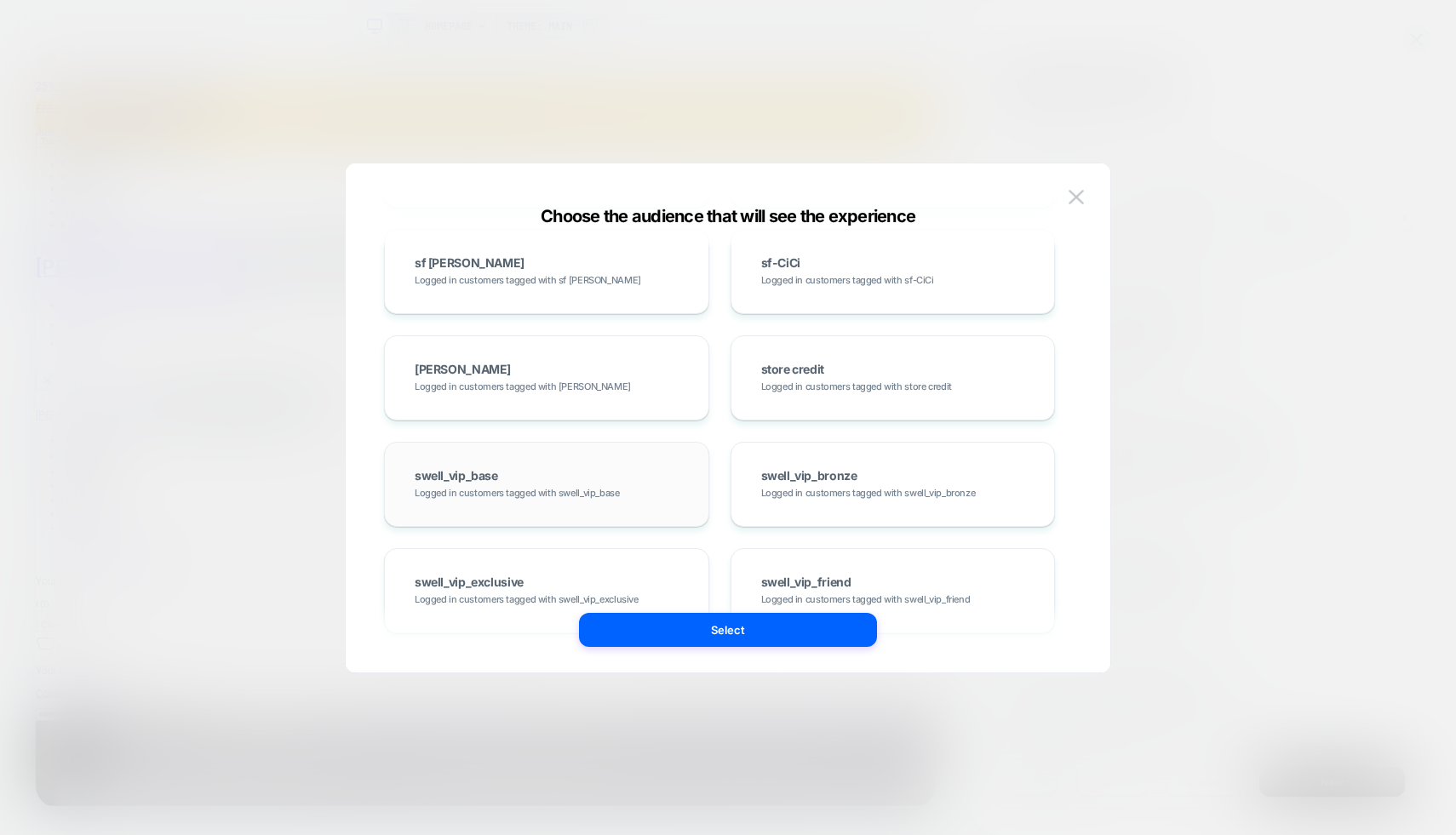 scroll, scrollTop: 9008, scrollLeft: 0, axis: vertical 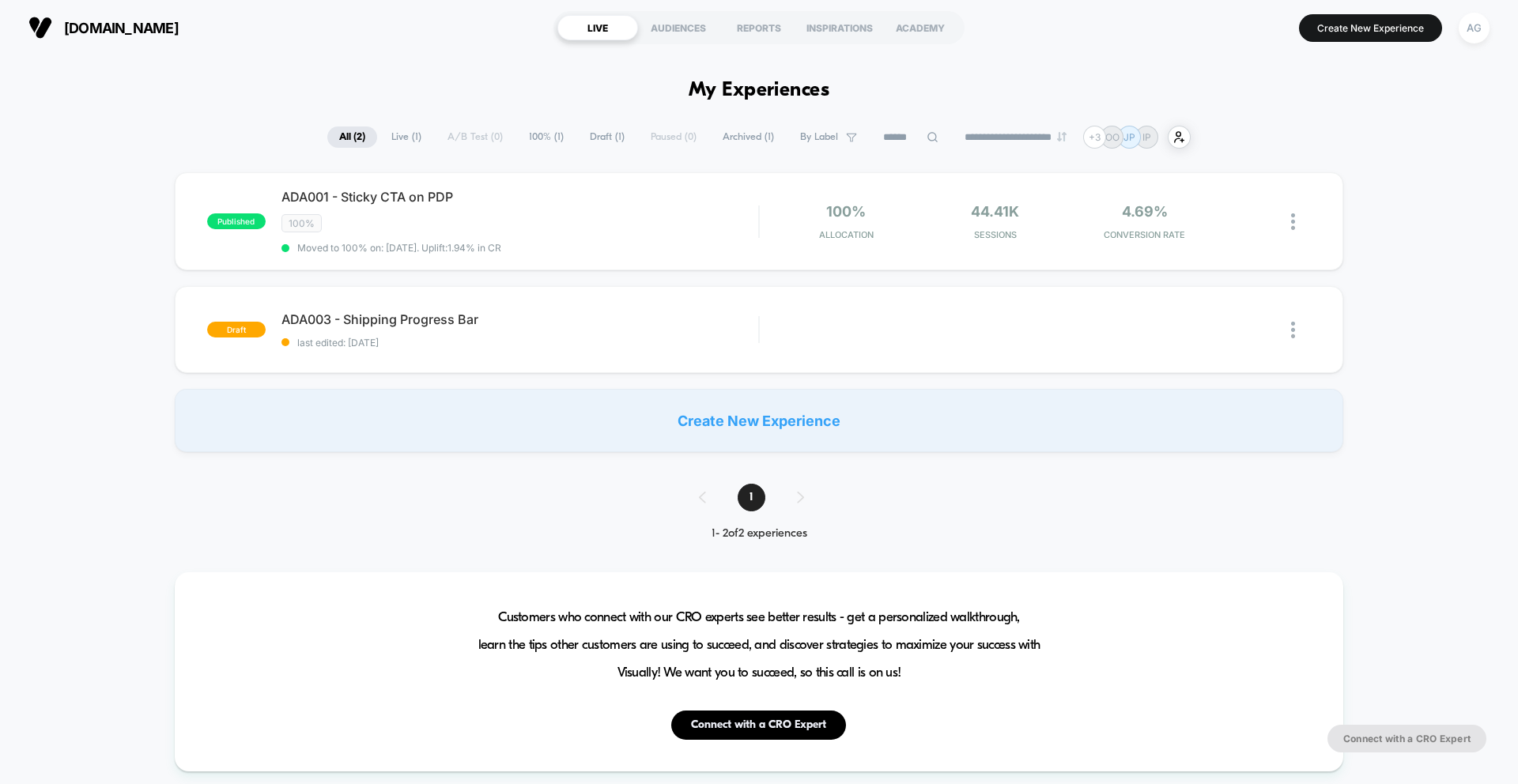 click on "AG" at bounding box center [1474, 28] 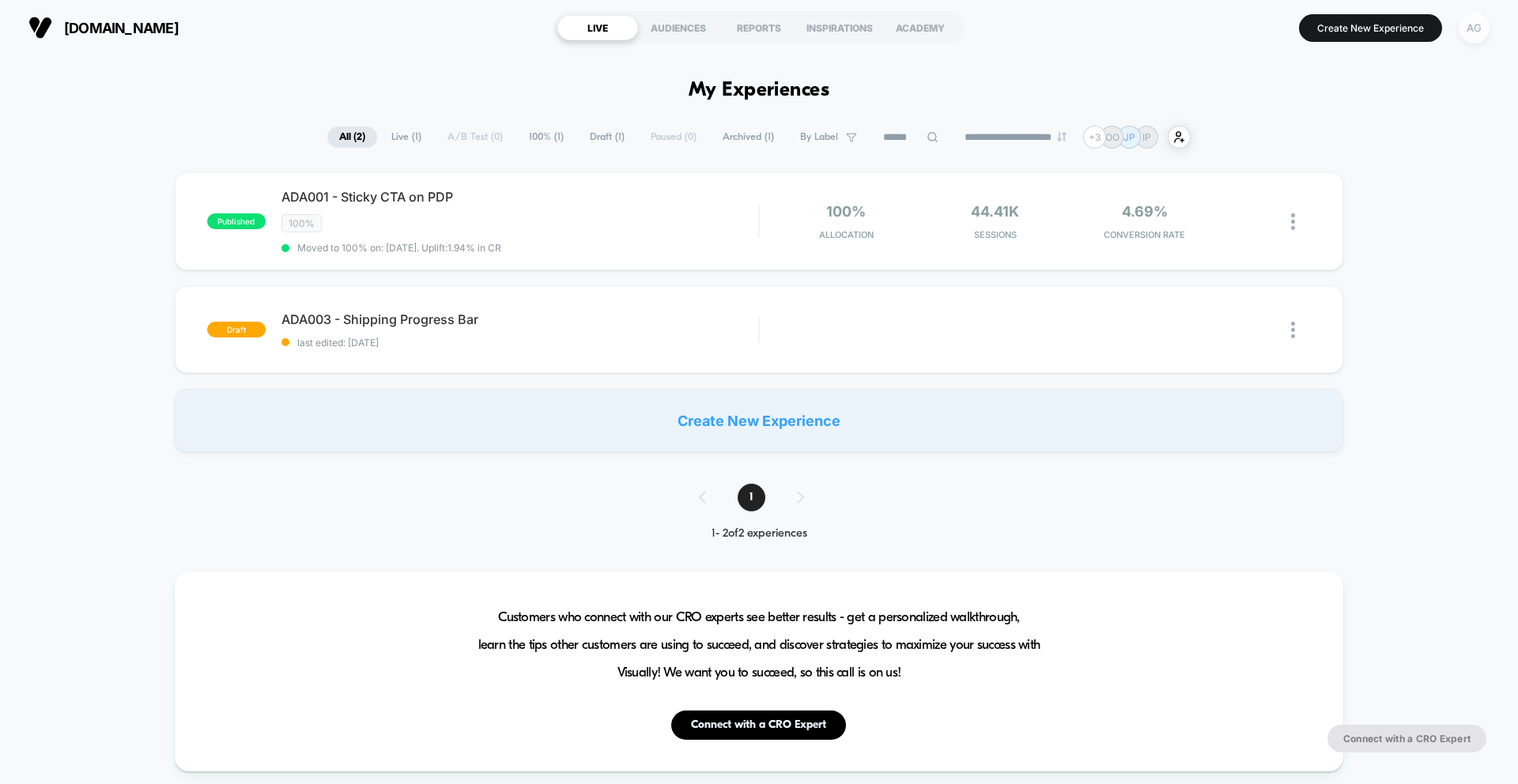 scroll, scrollTop: 0, scrollLeft: 0, axis: both 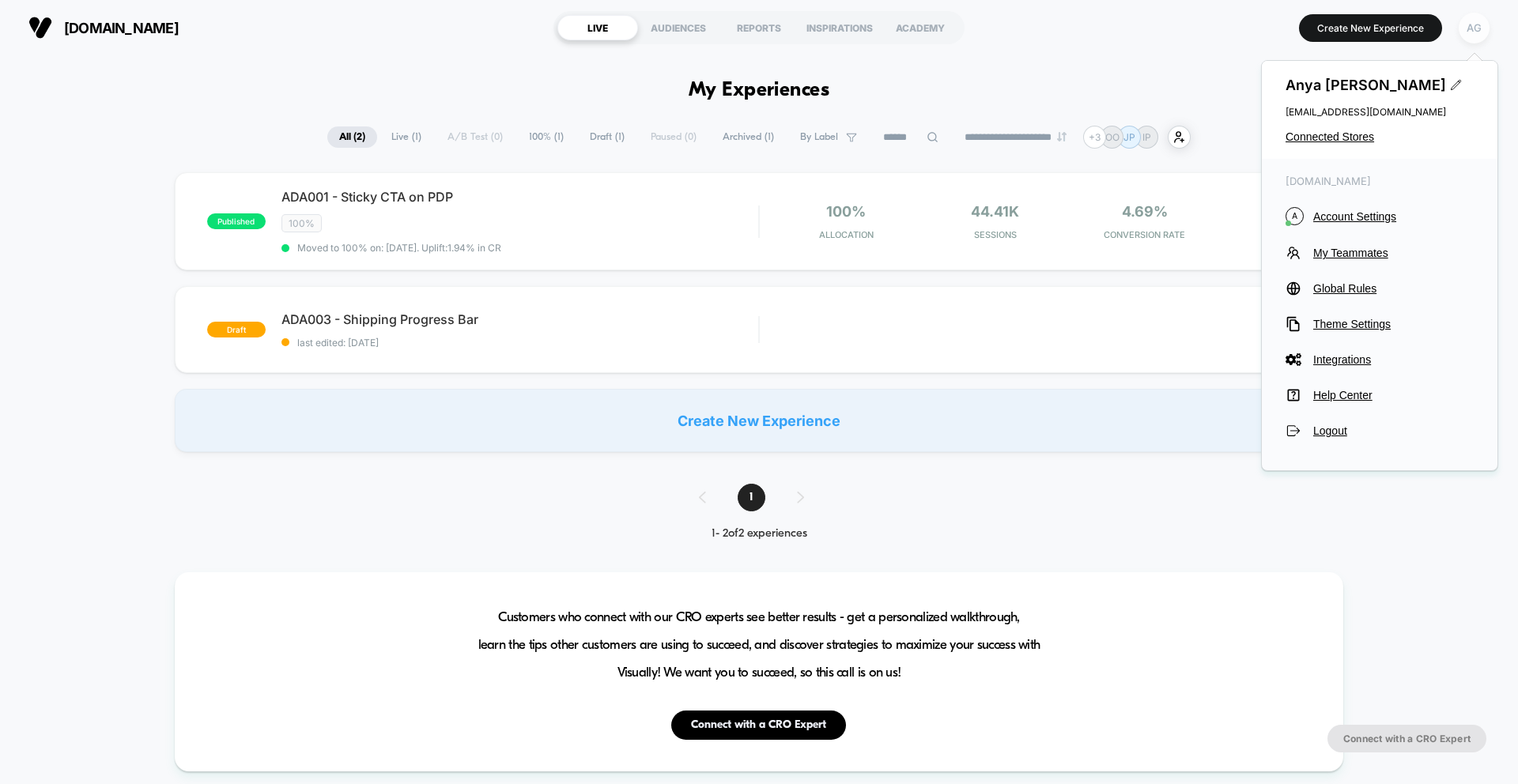 click on "AG" at bounding box center [1474, 28] 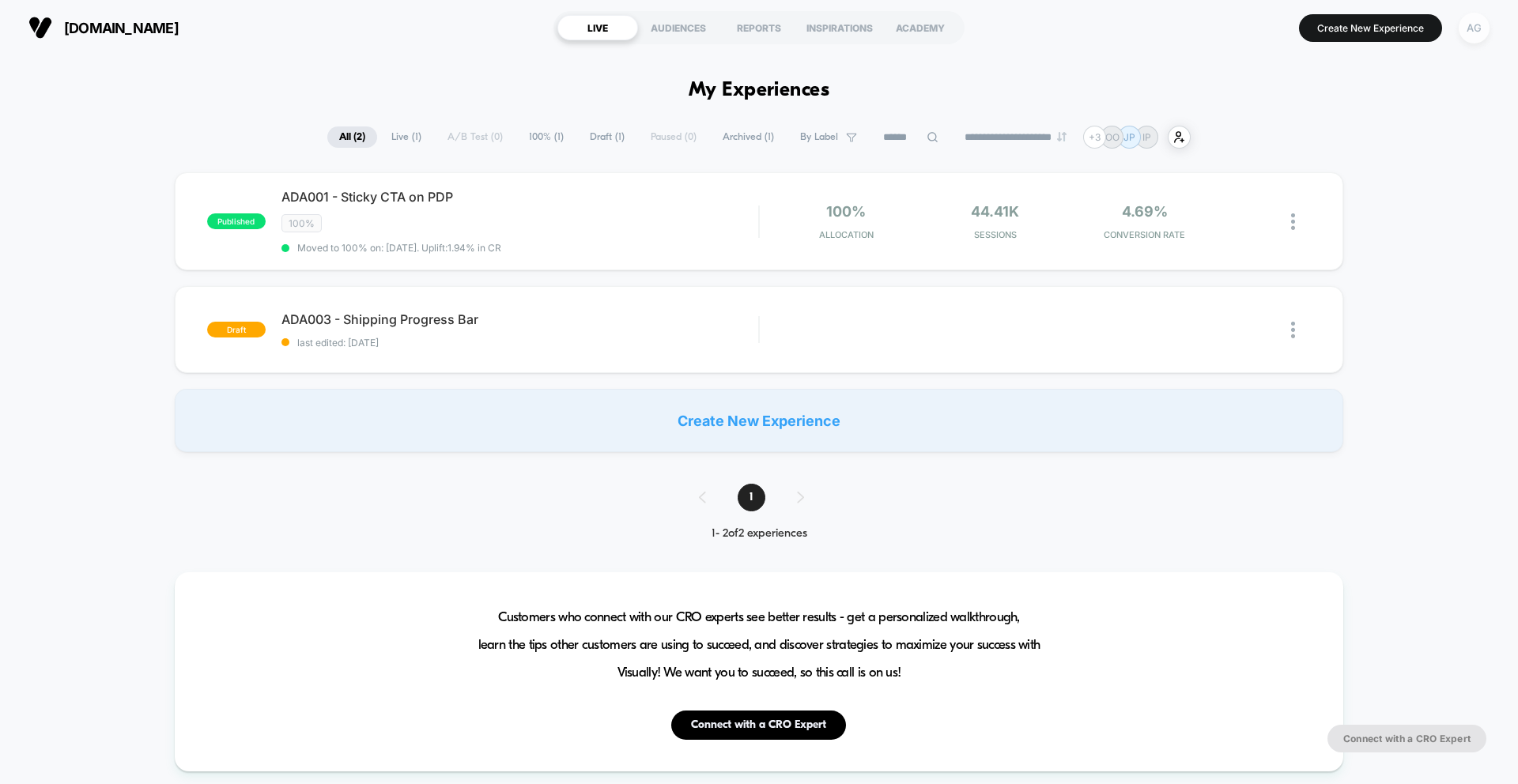scroll, scrollTop: 0, scrollLeft: 0, axis: both 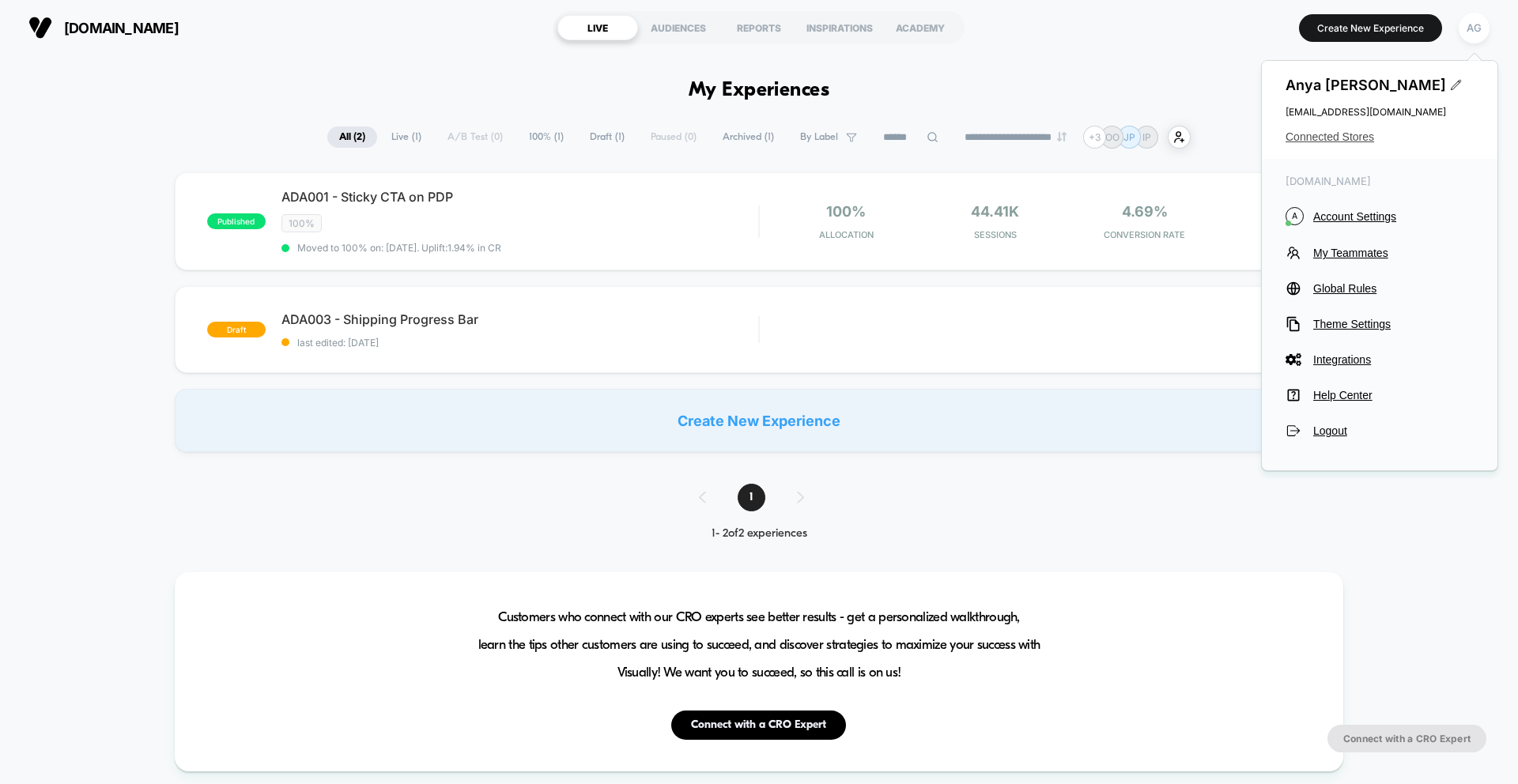click on "Connected Stores" at bounding box center (1380, 137) 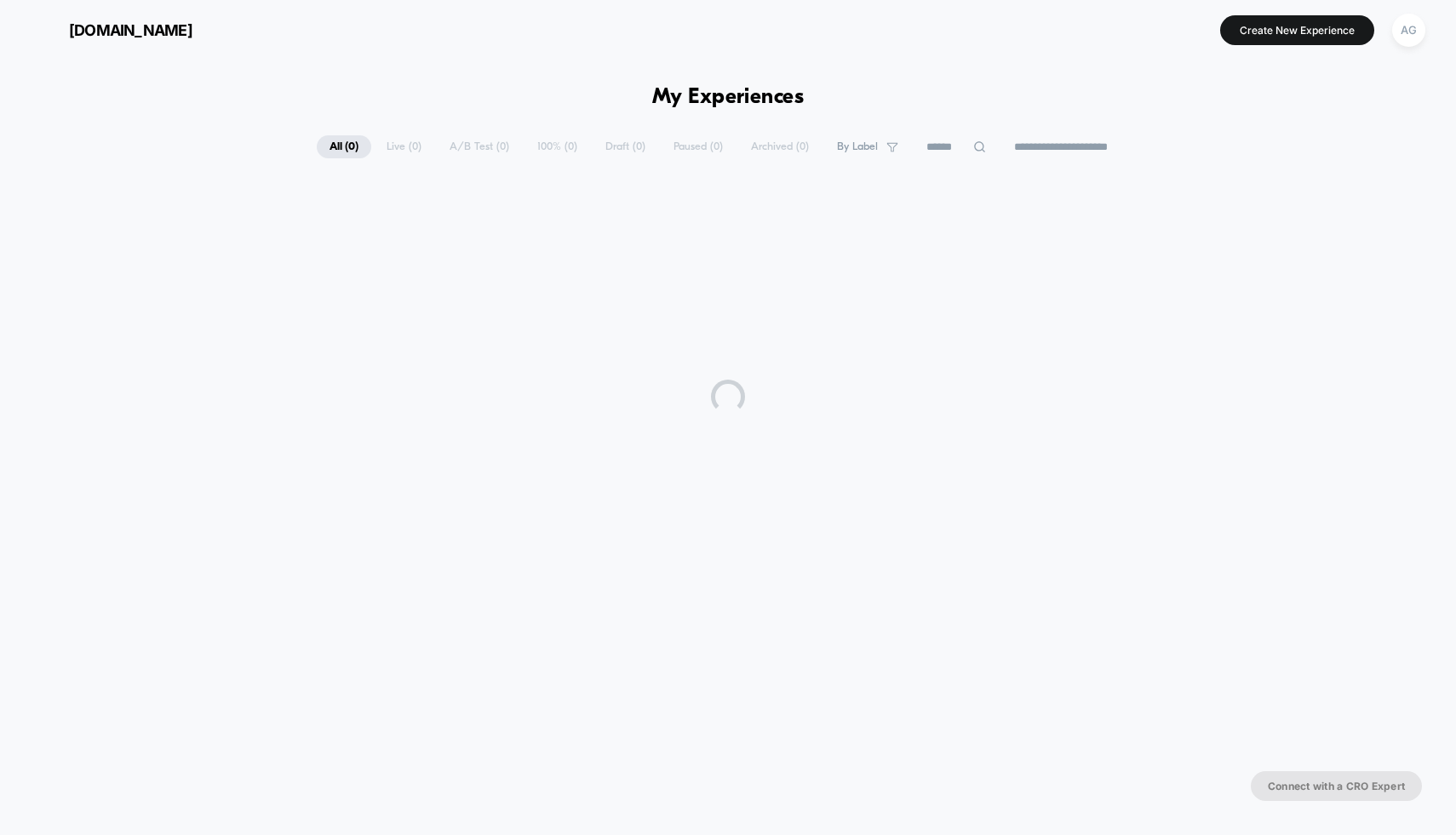 scroll, scrollTop: 0, scrollLeft: 0, axis: both 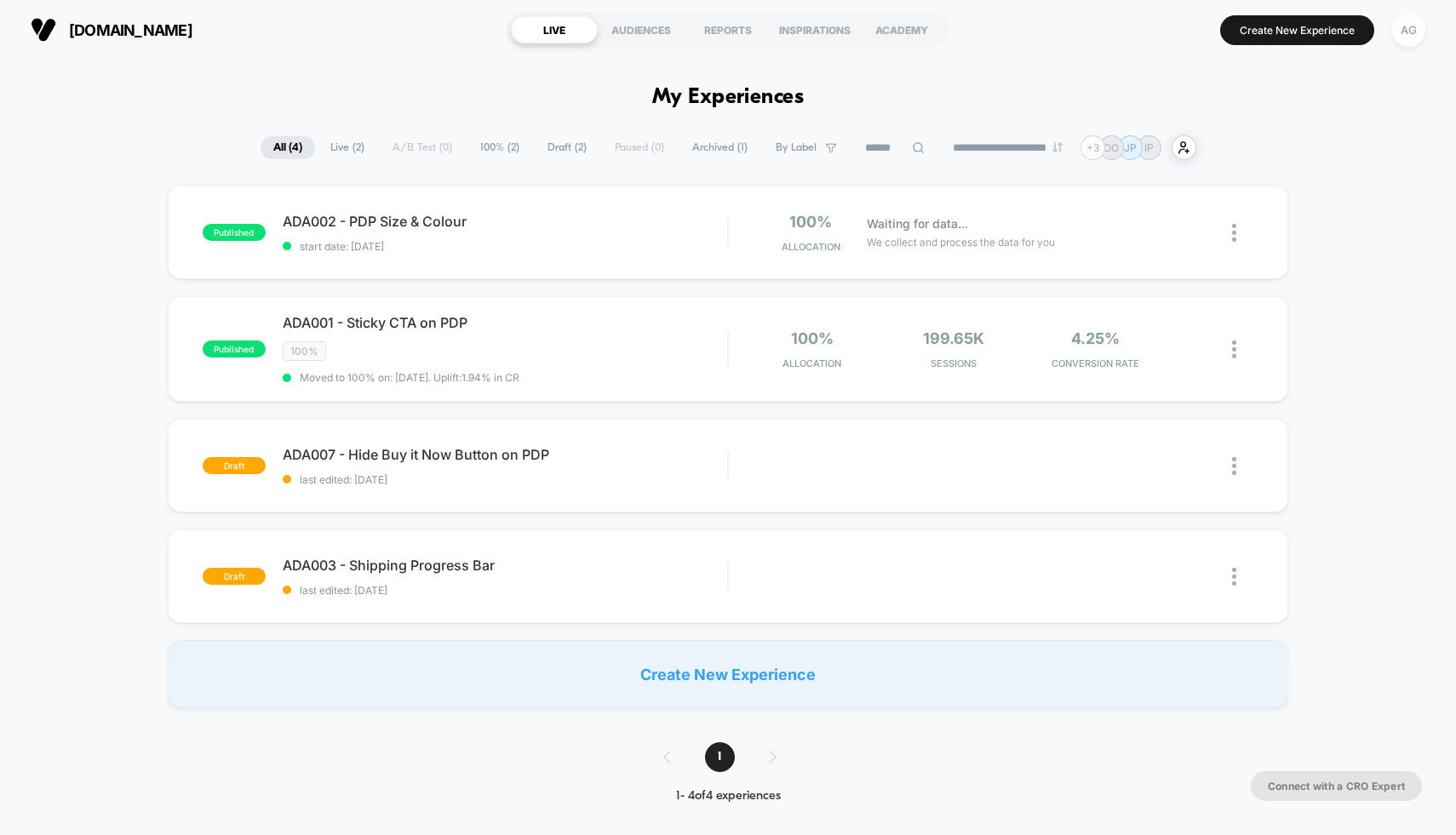 click on "AG" at bounding box center (1408, 30) 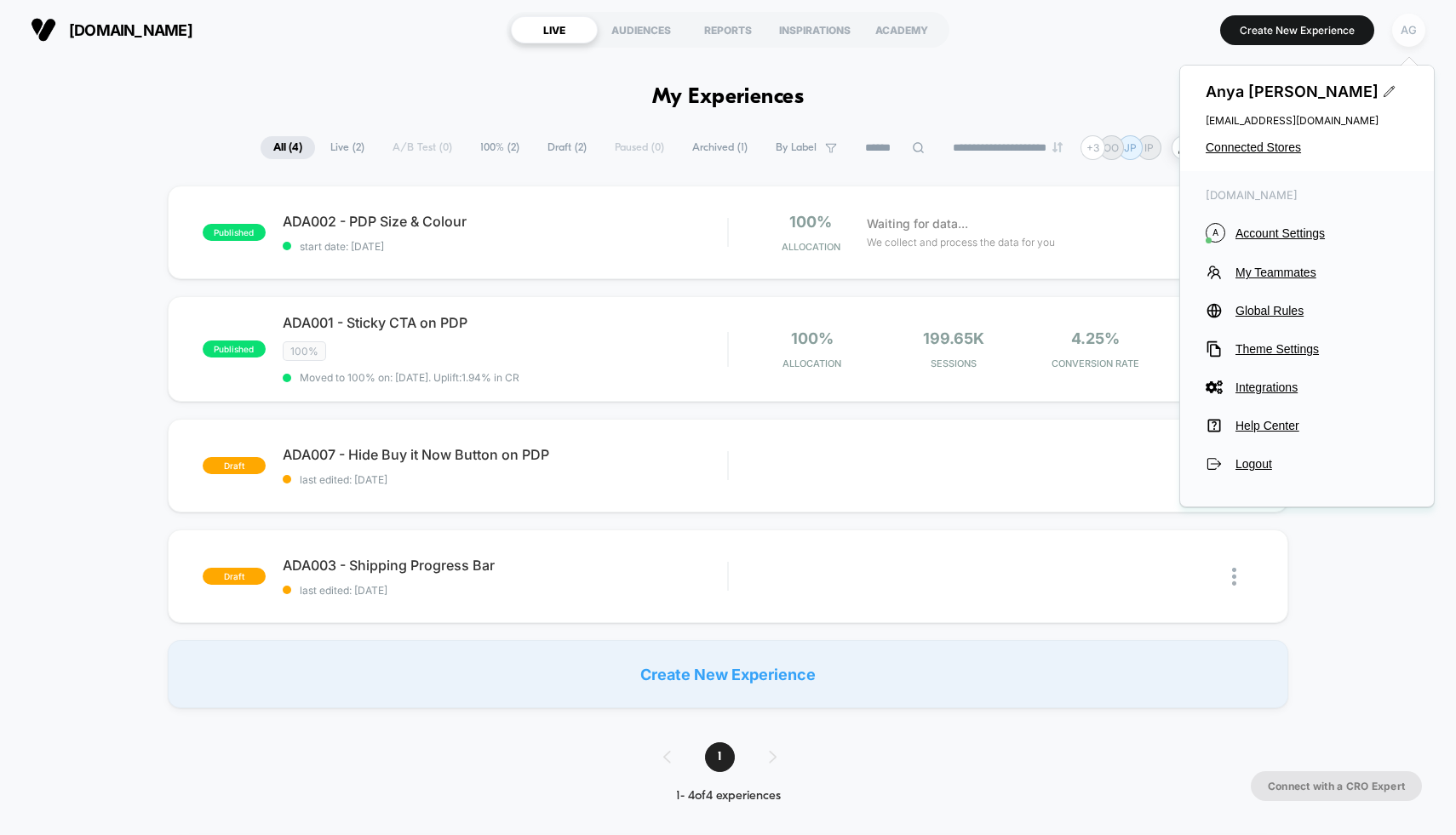 click on "AG" at bounding box center [1408, 30] 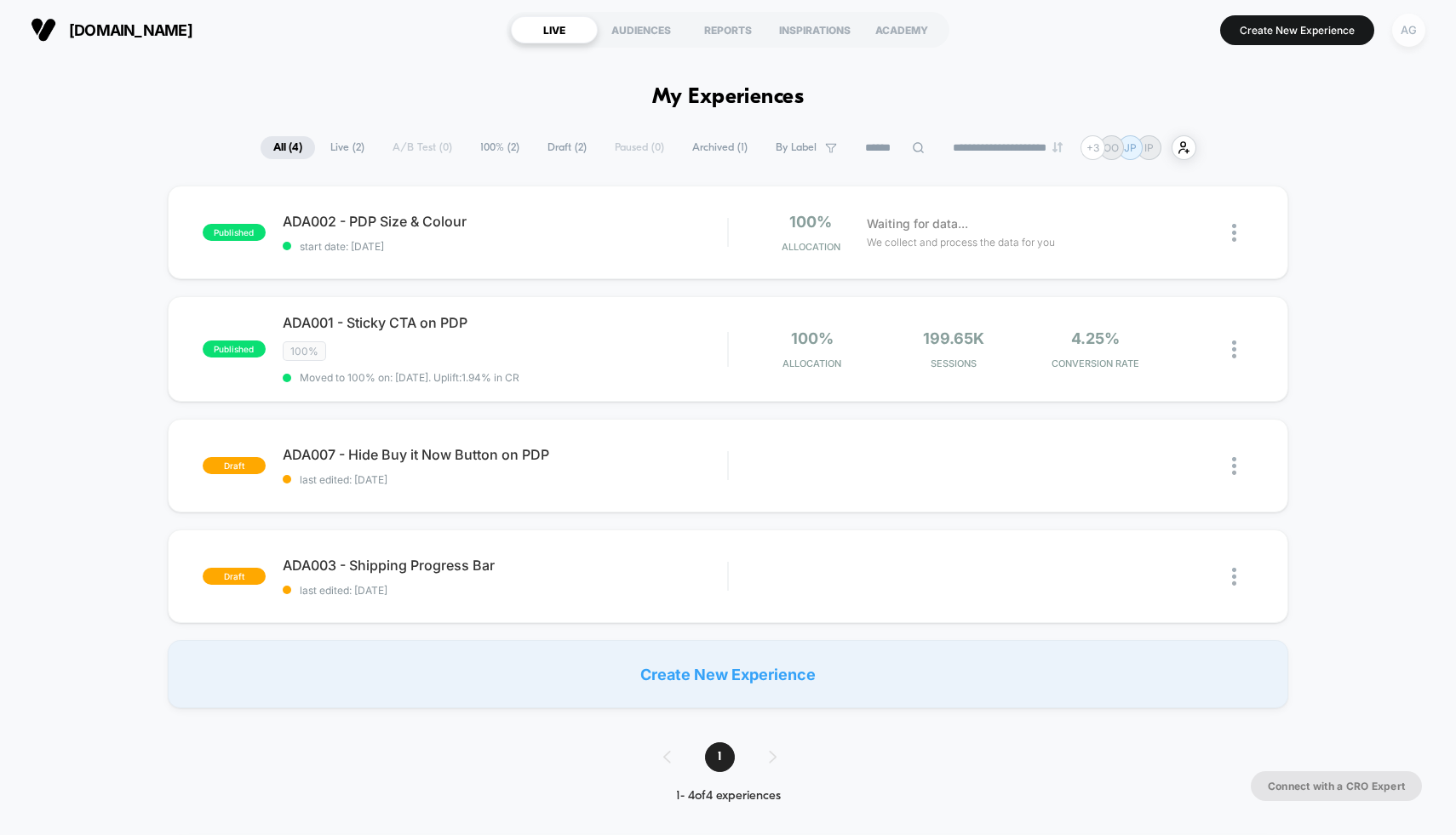 click on "AG" at bounding box center (1408, 30) 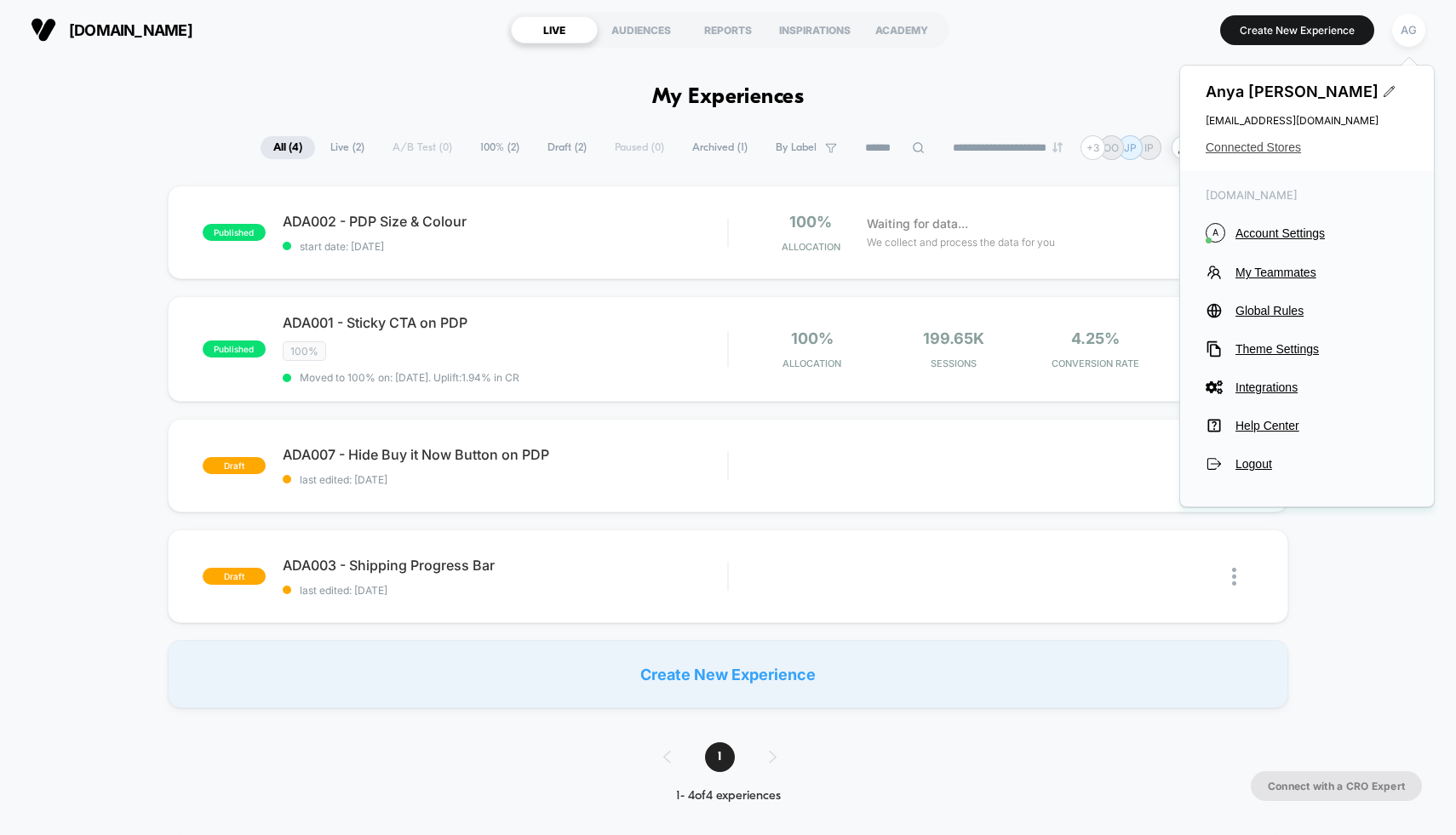 click on "Connected Stores" at bounding box center [1307, 147] 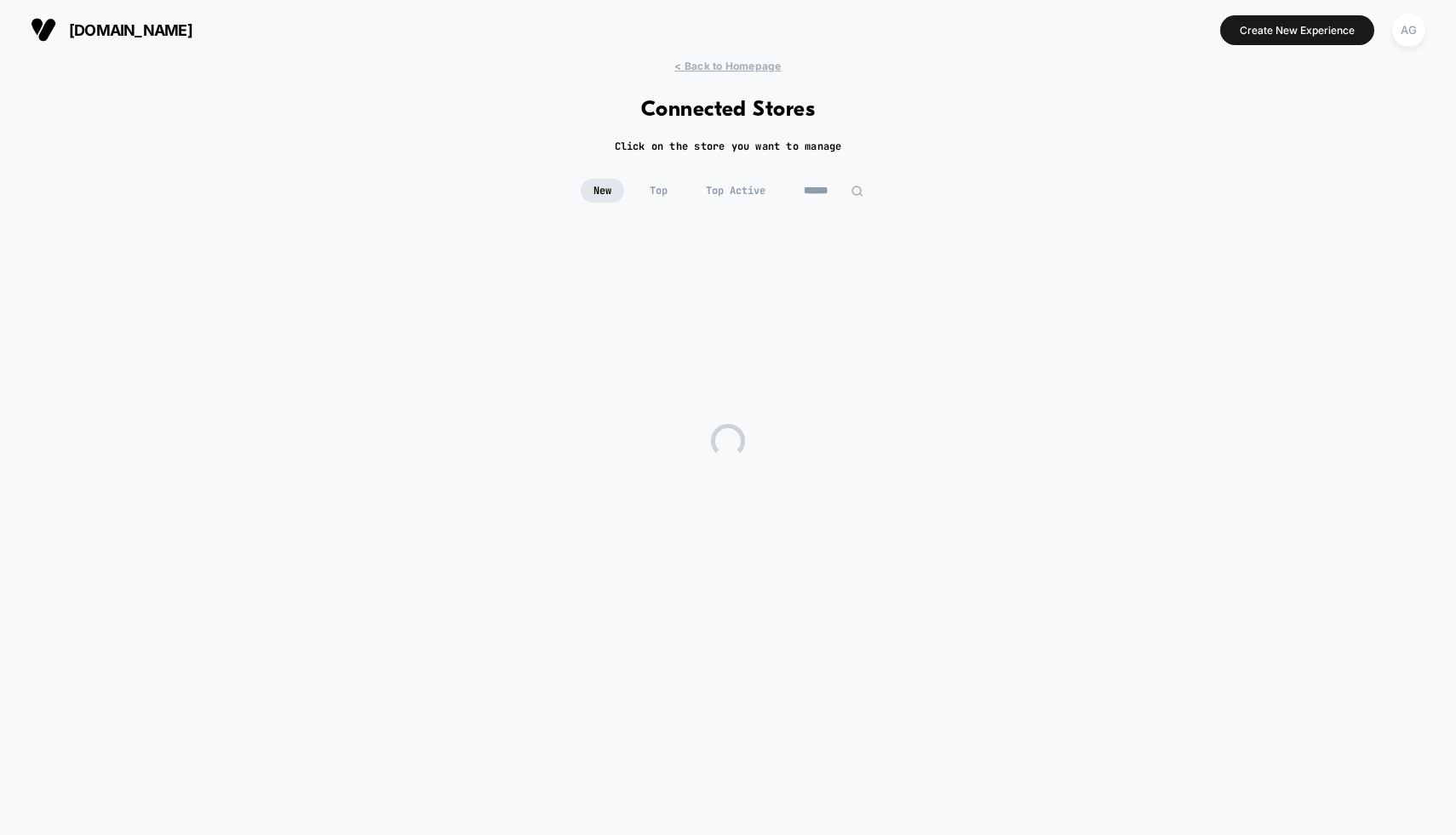 click at bounding box center [834, 191] 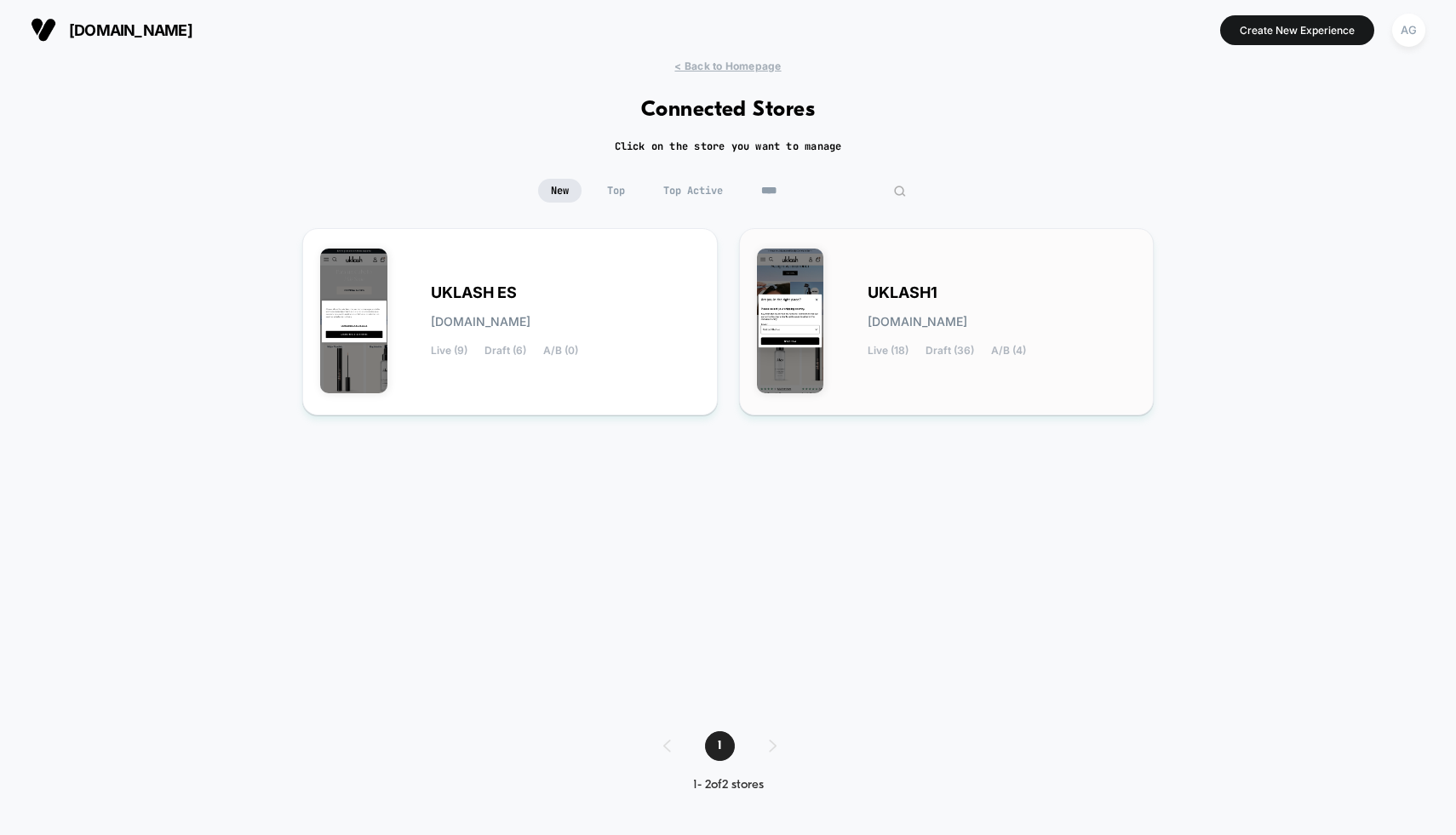 type on "****" 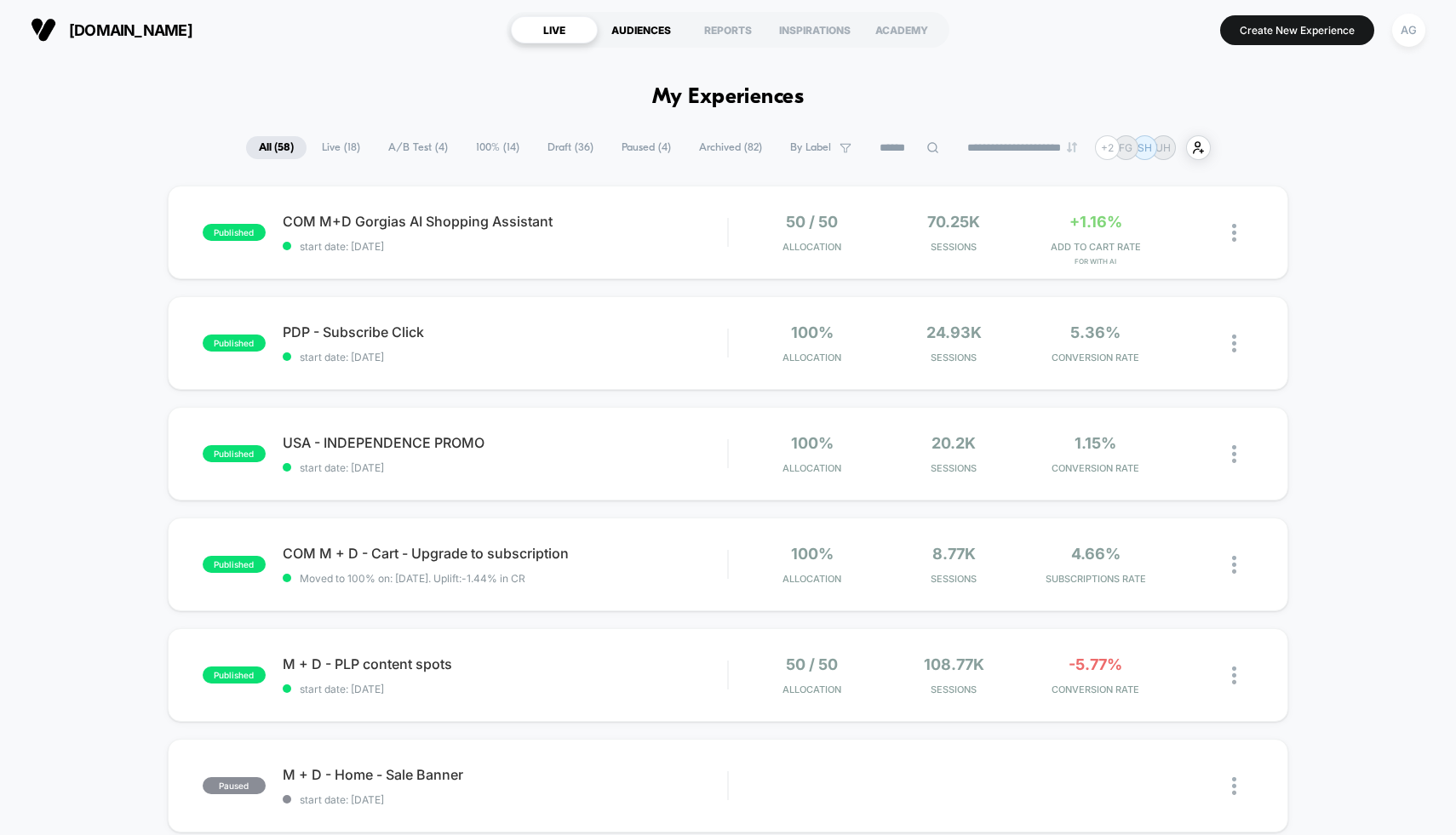 click on "AUDIENCES" at bounding box center (641, 30) 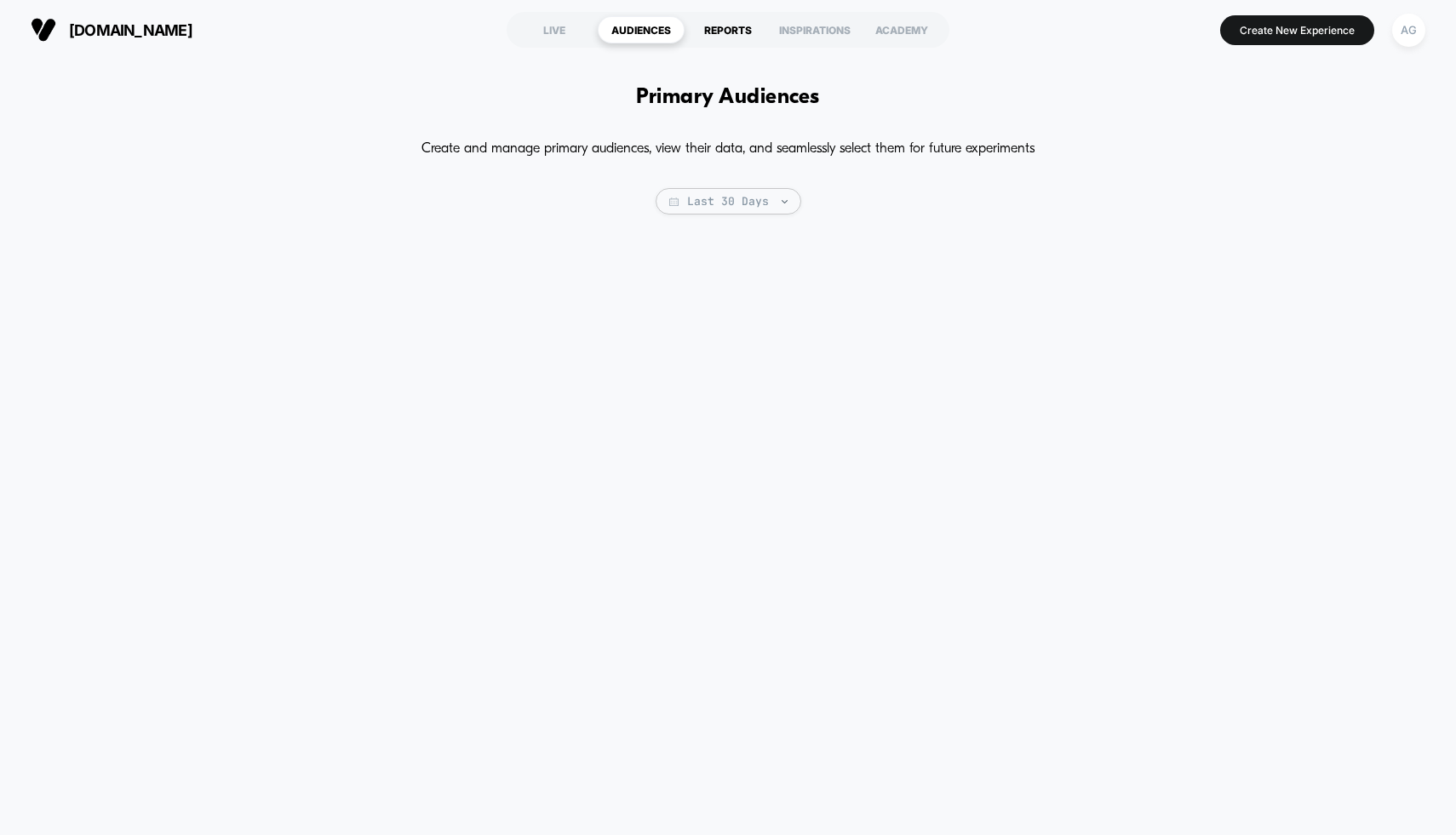 click on "REPORTS" at bounding box center (728, 30) 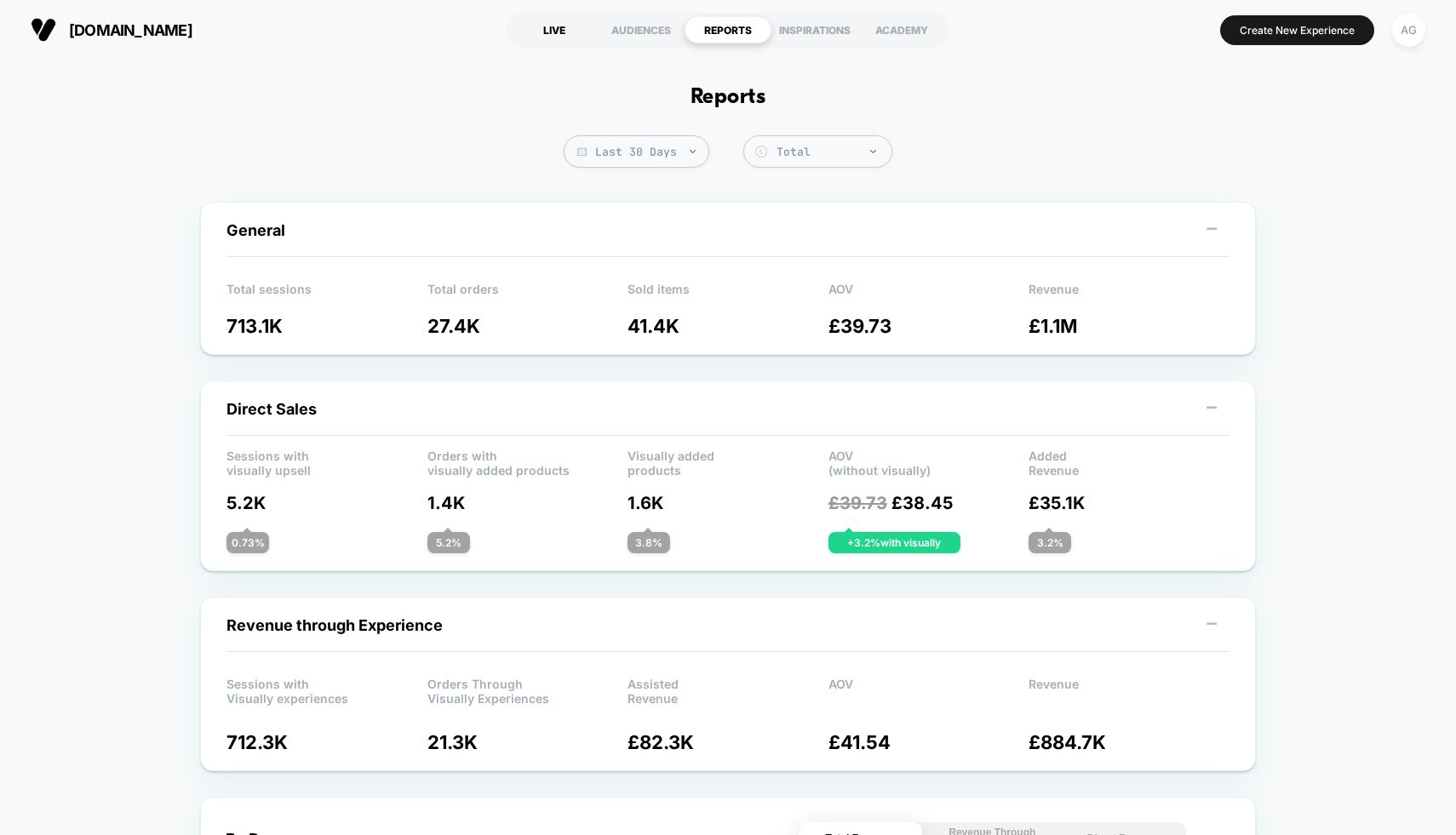 click on "LIVE" at bounding box center [554, 30] 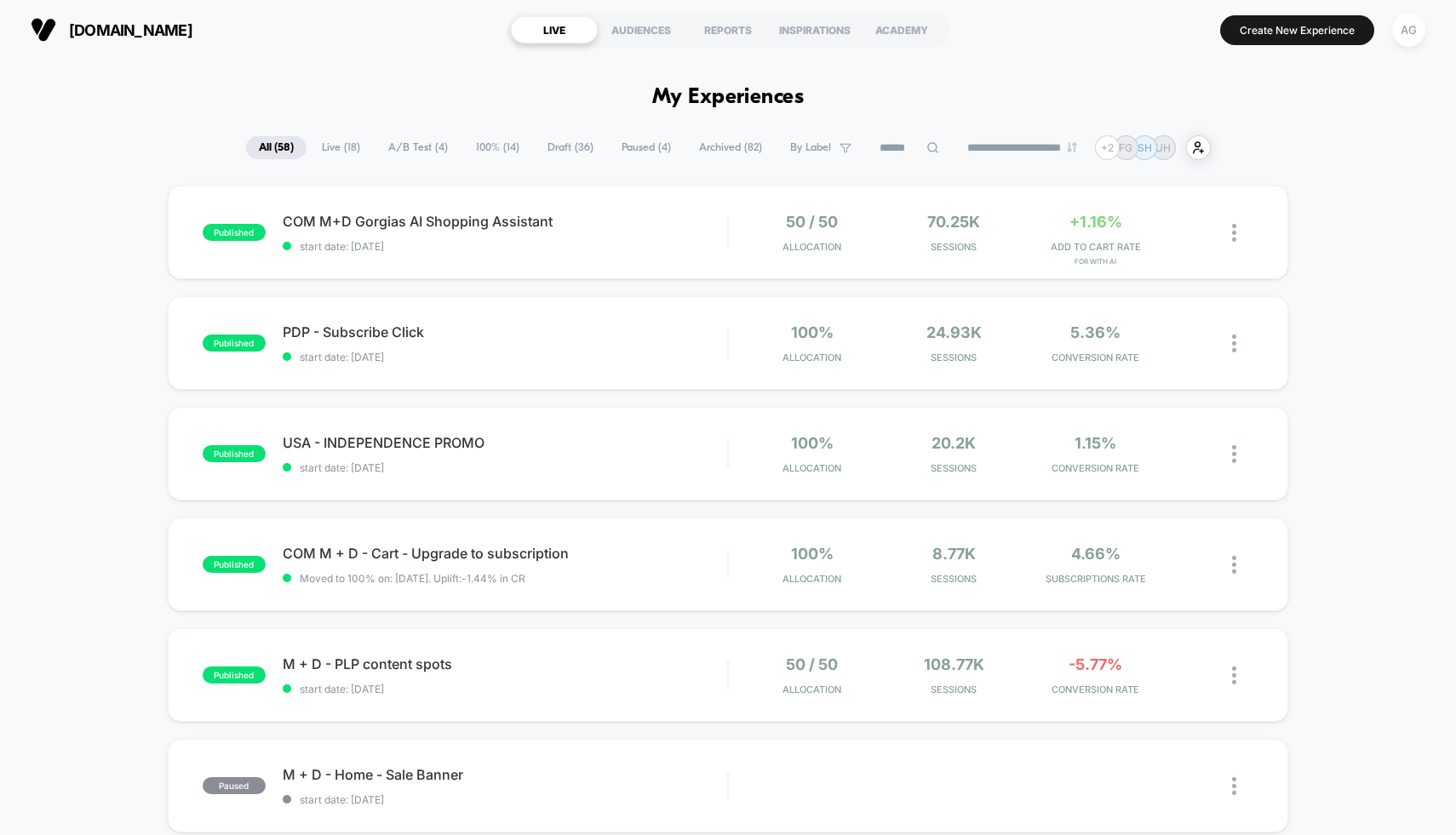 click at bounding box center (909, 148) 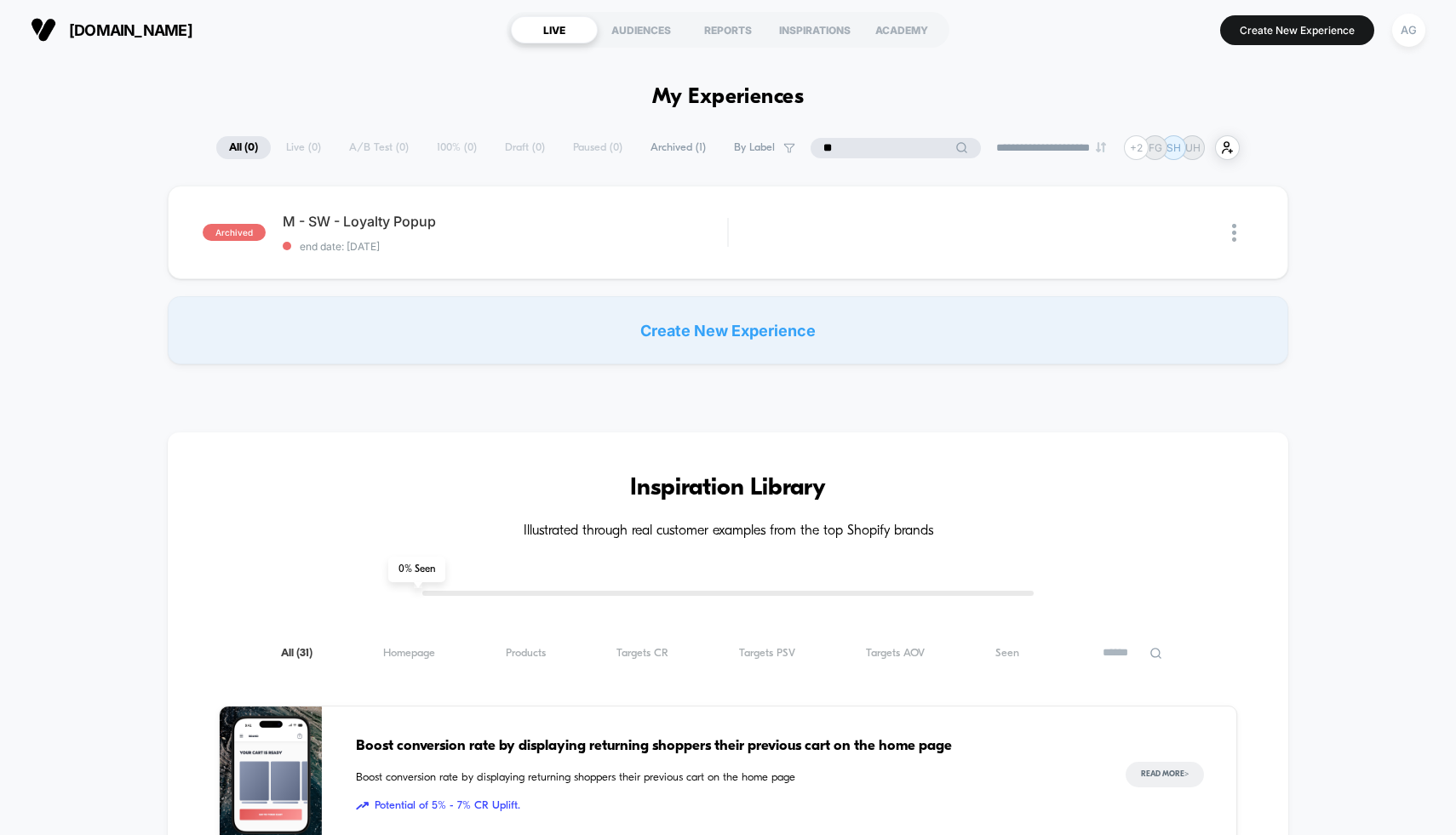 type on "*" 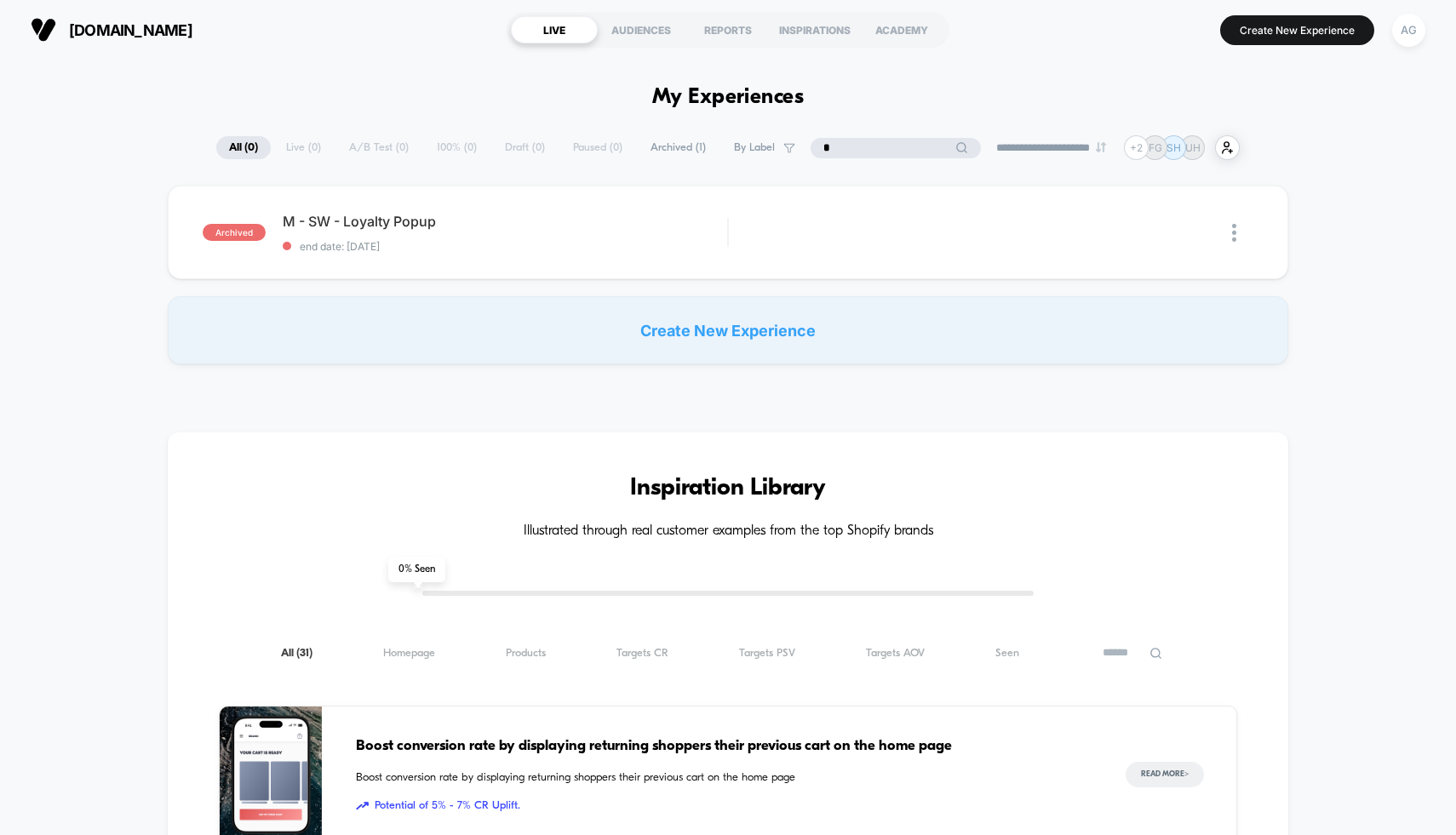 type 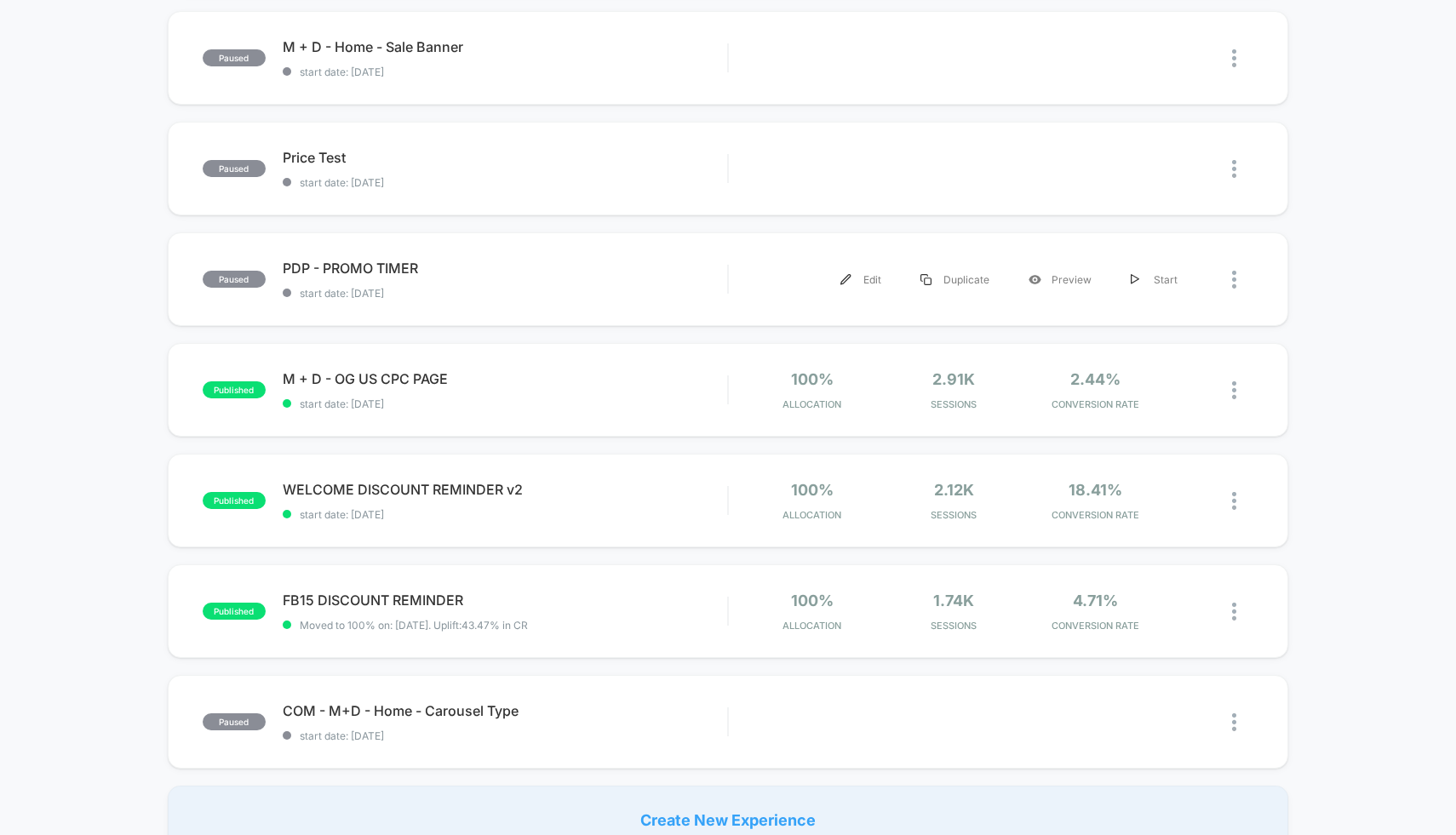 scroll, scrollTop: 0, scrollLeft: 0, axis: both 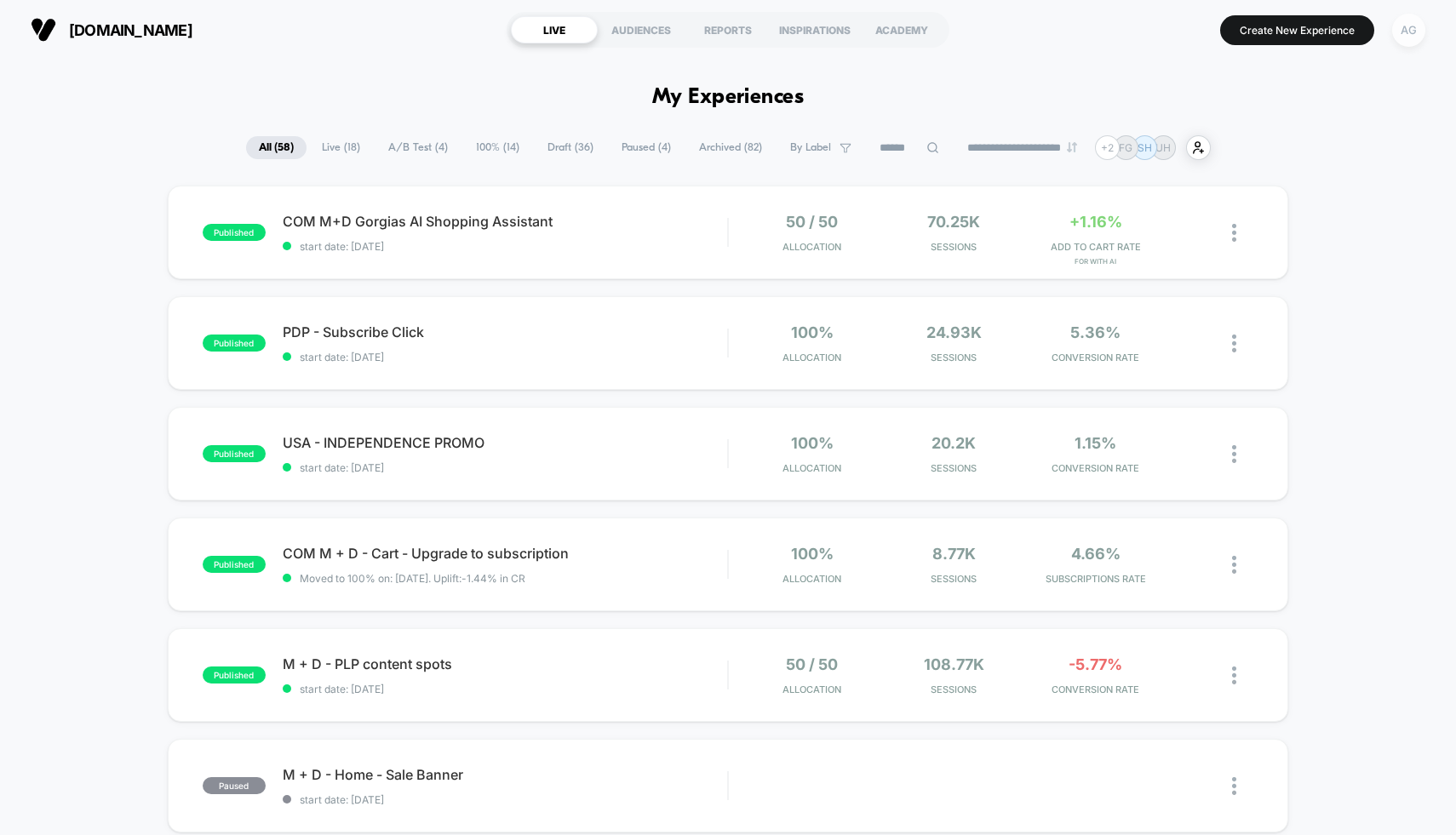 click on "AG" at bounding box center [1408, 30] 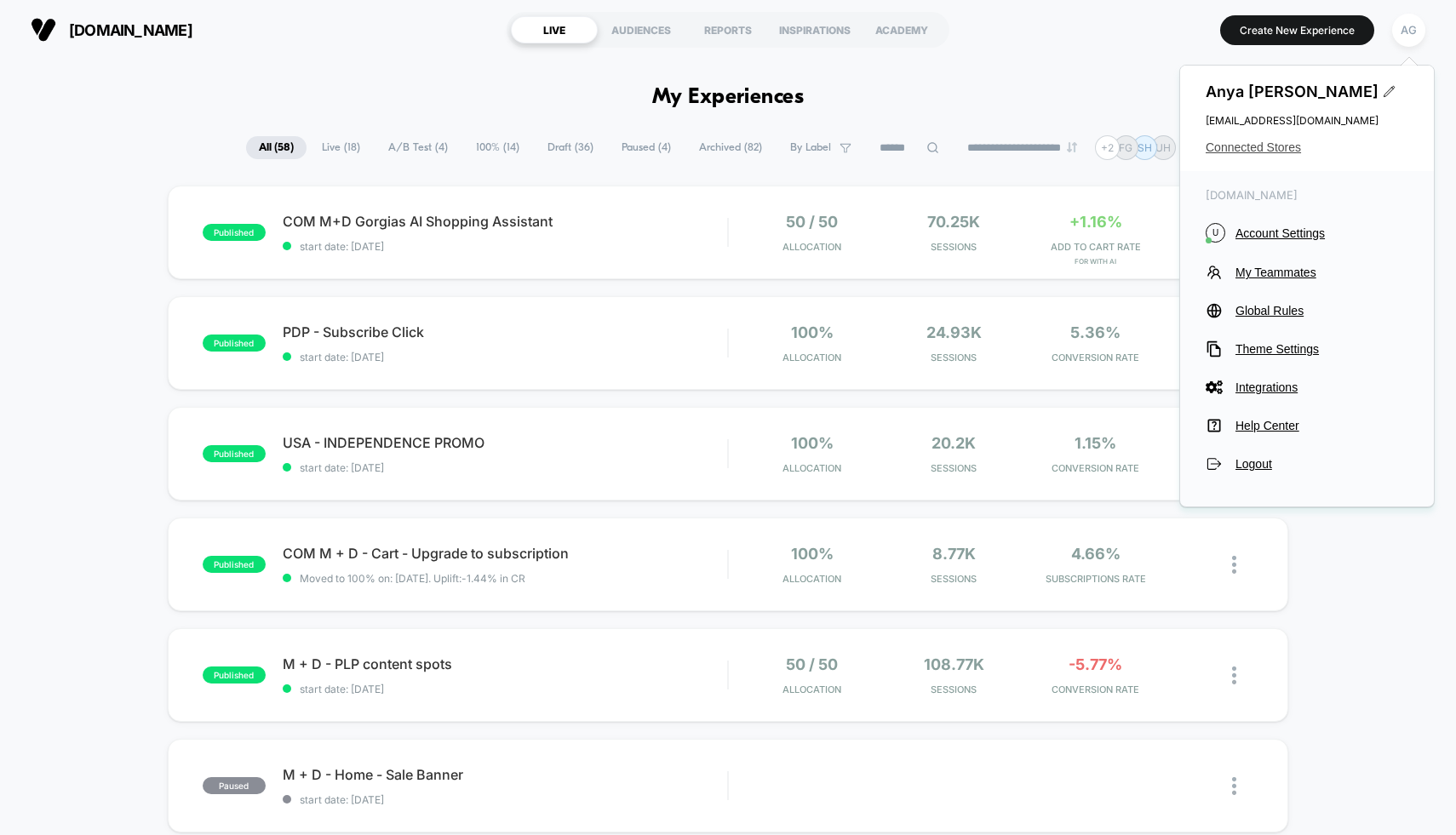 click on "Connected Stores" at bounding box center [1307, 147] 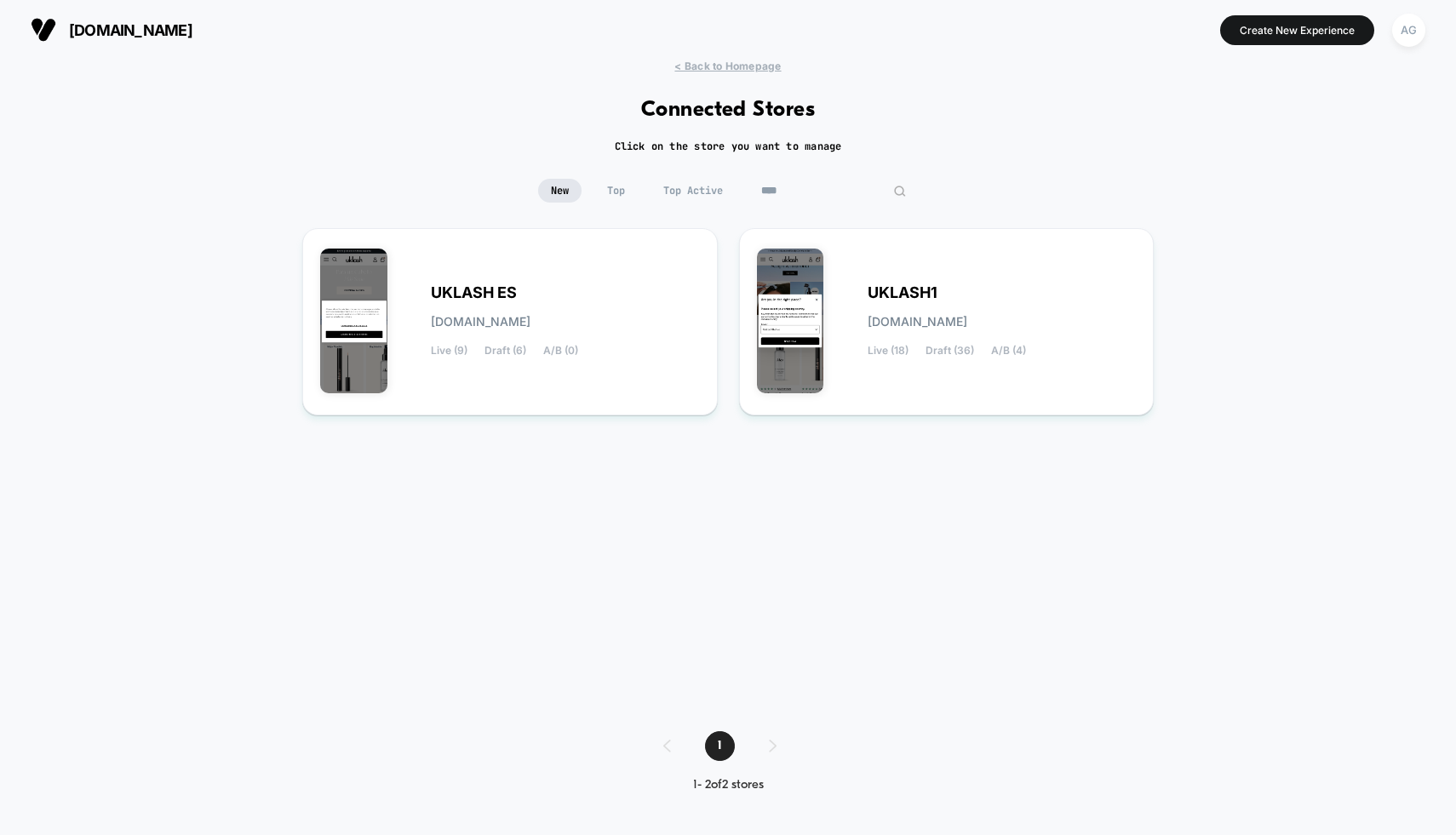click on "****" at bounding box center [834, 191] 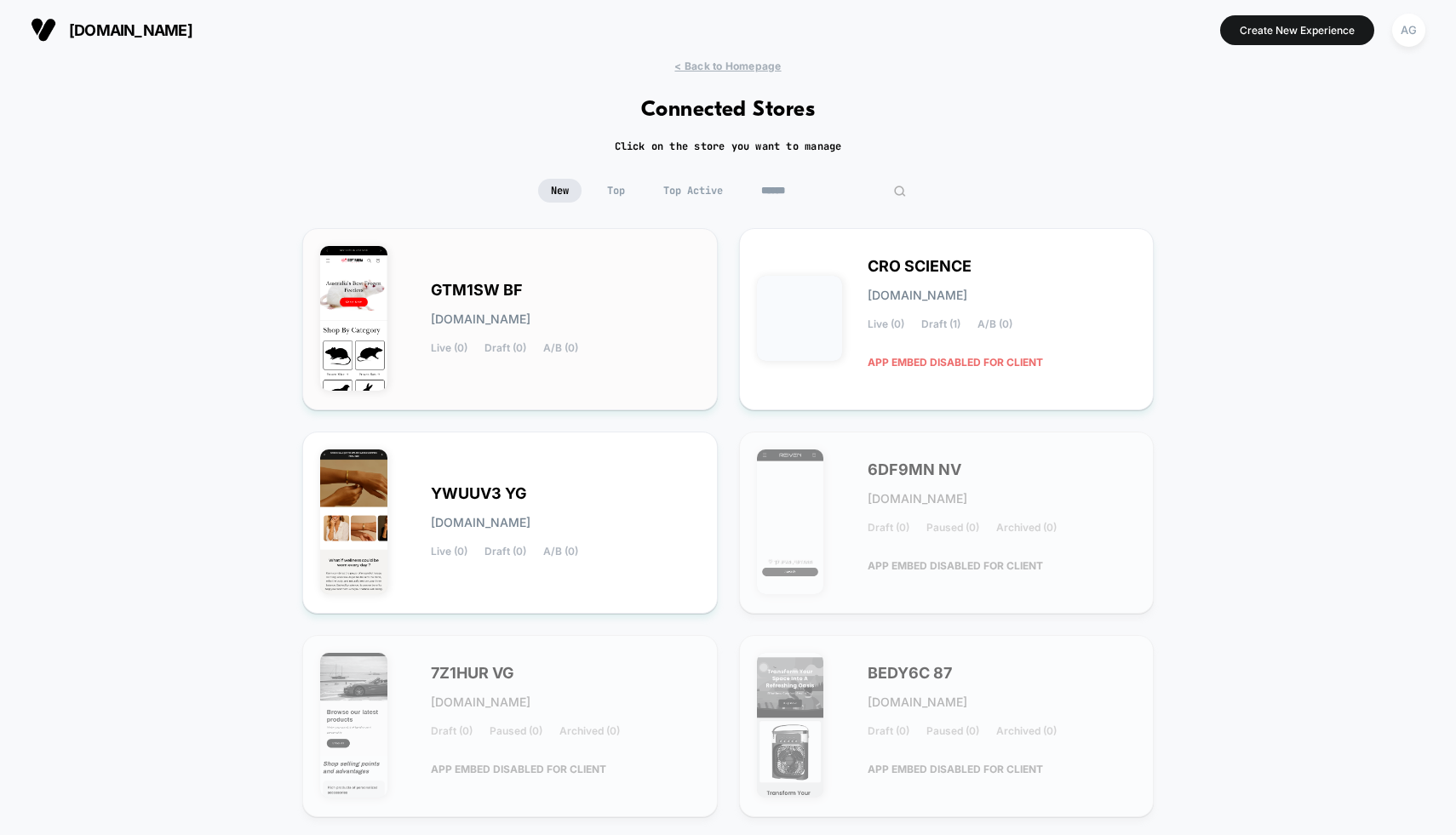 scroll, scrollTop: 7, scrollLeft: 0, axis: vertical 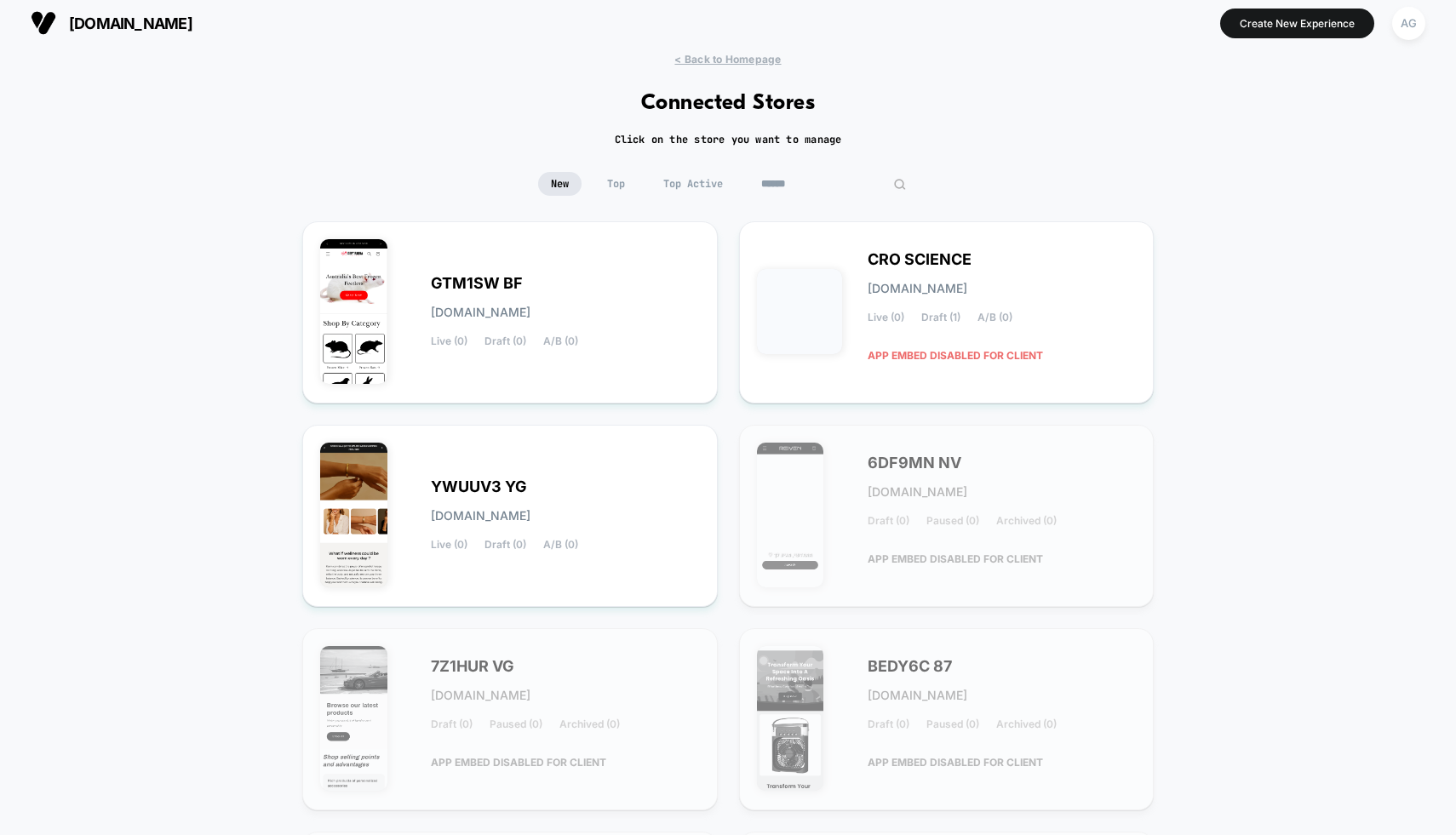 type 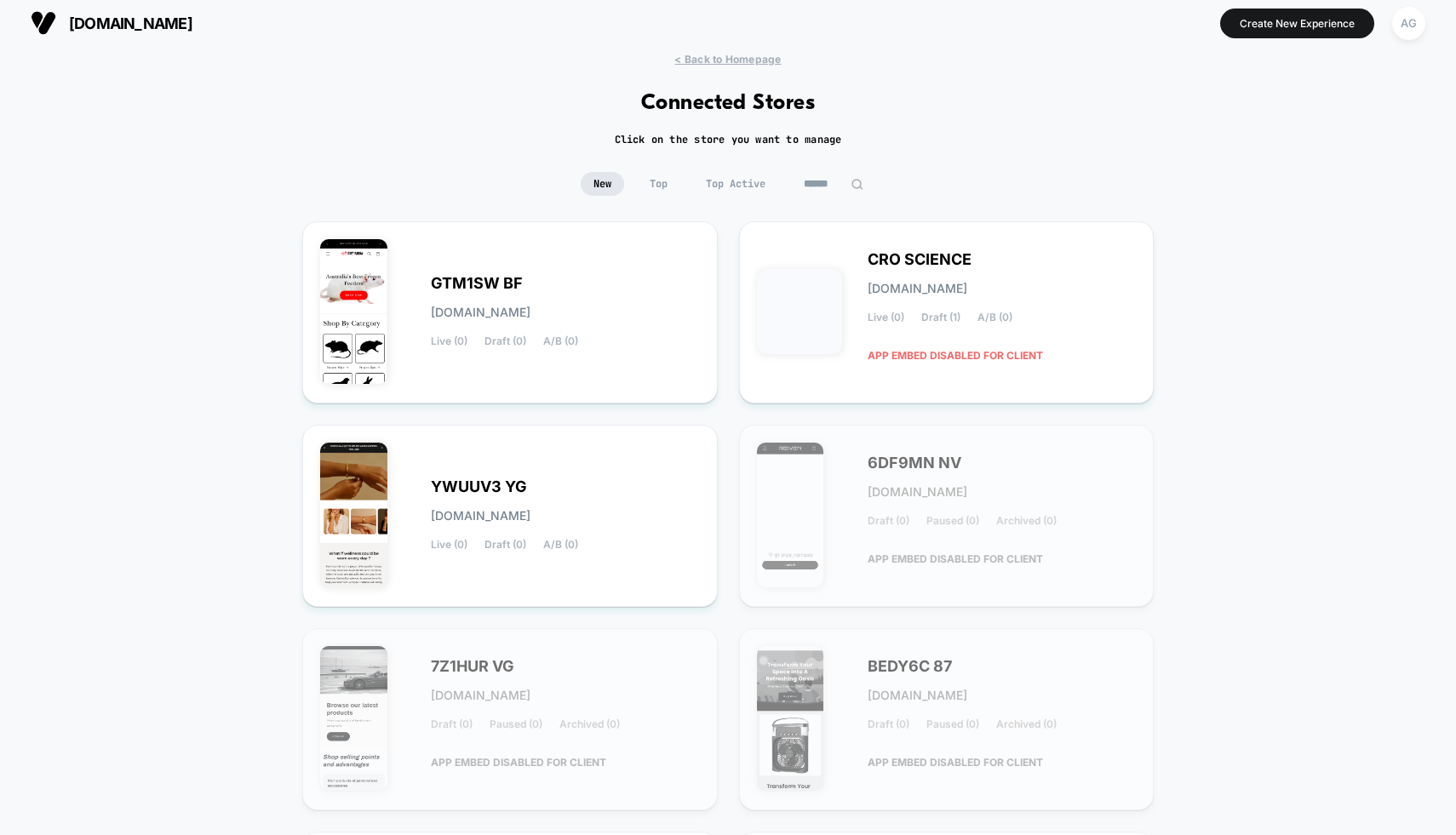 click on "Top Active" at bounding box center [736, 184] 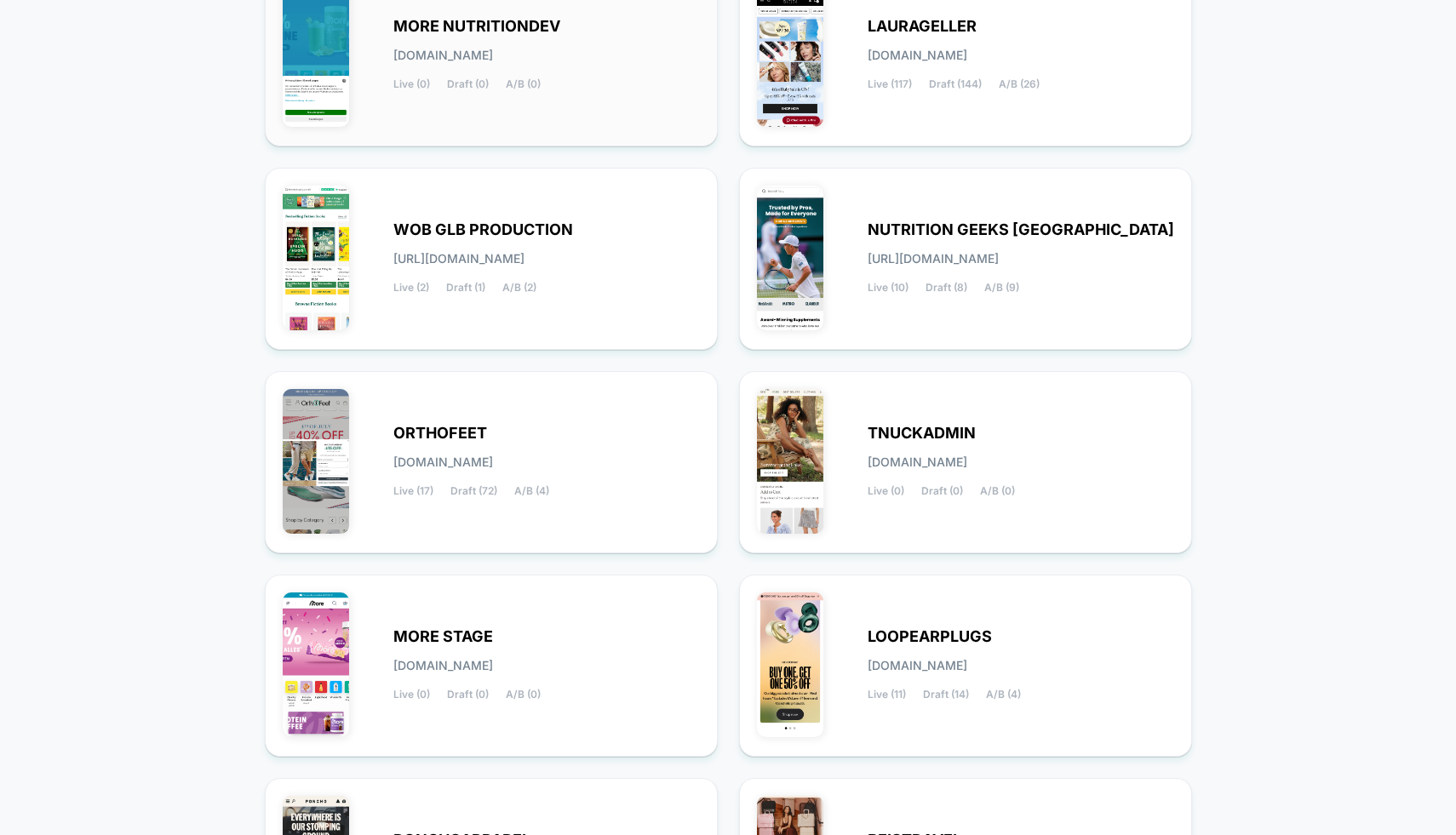 scroll, scrollTop: 280, scrollLeft: 0, axis: vertical 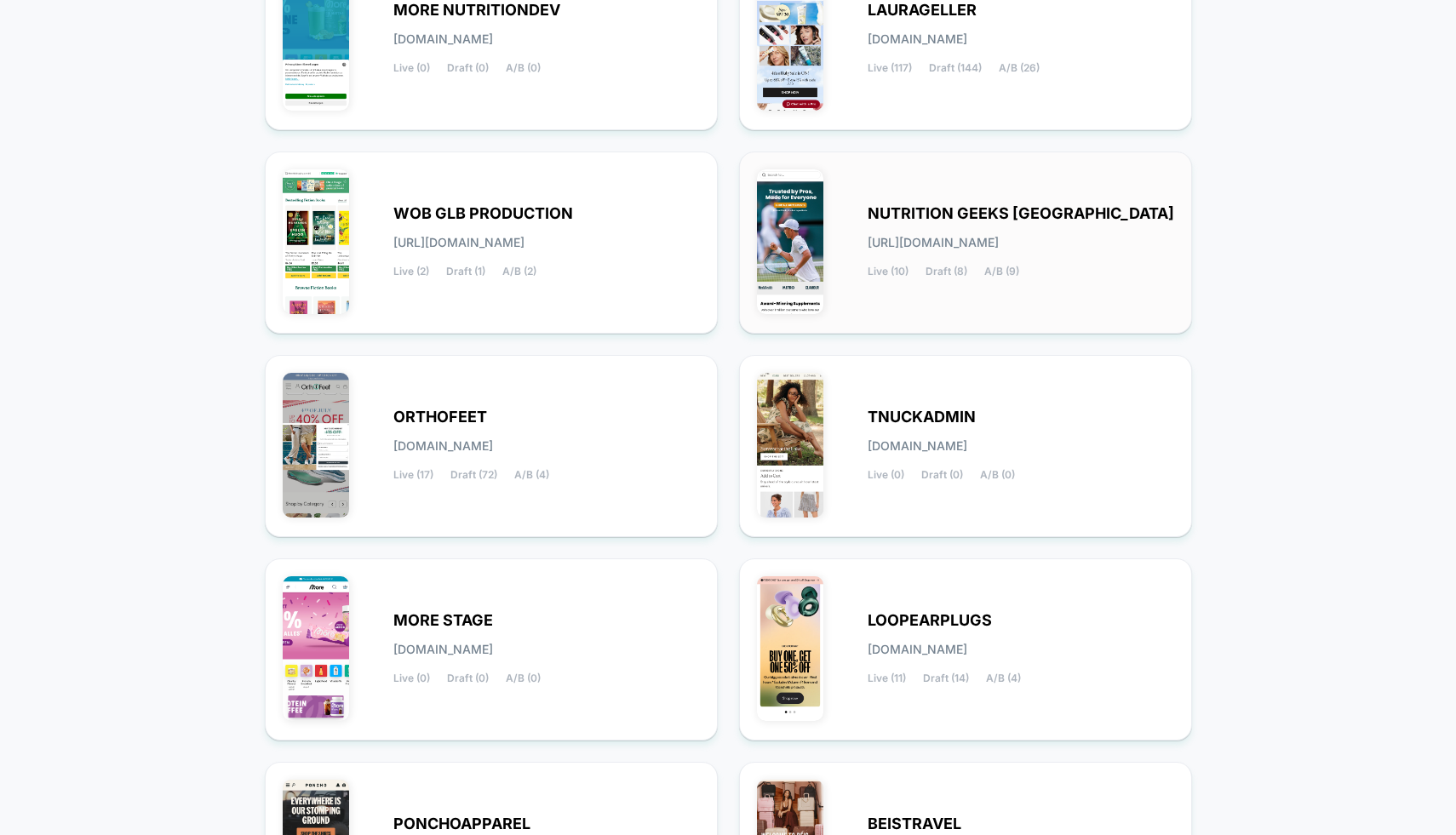 click on "NUTRITION GEEKS UK nutrition-geeks_uk.myshopify.com Live (10) Draft (8) A/B (9)" at bounding box center [966, 243] 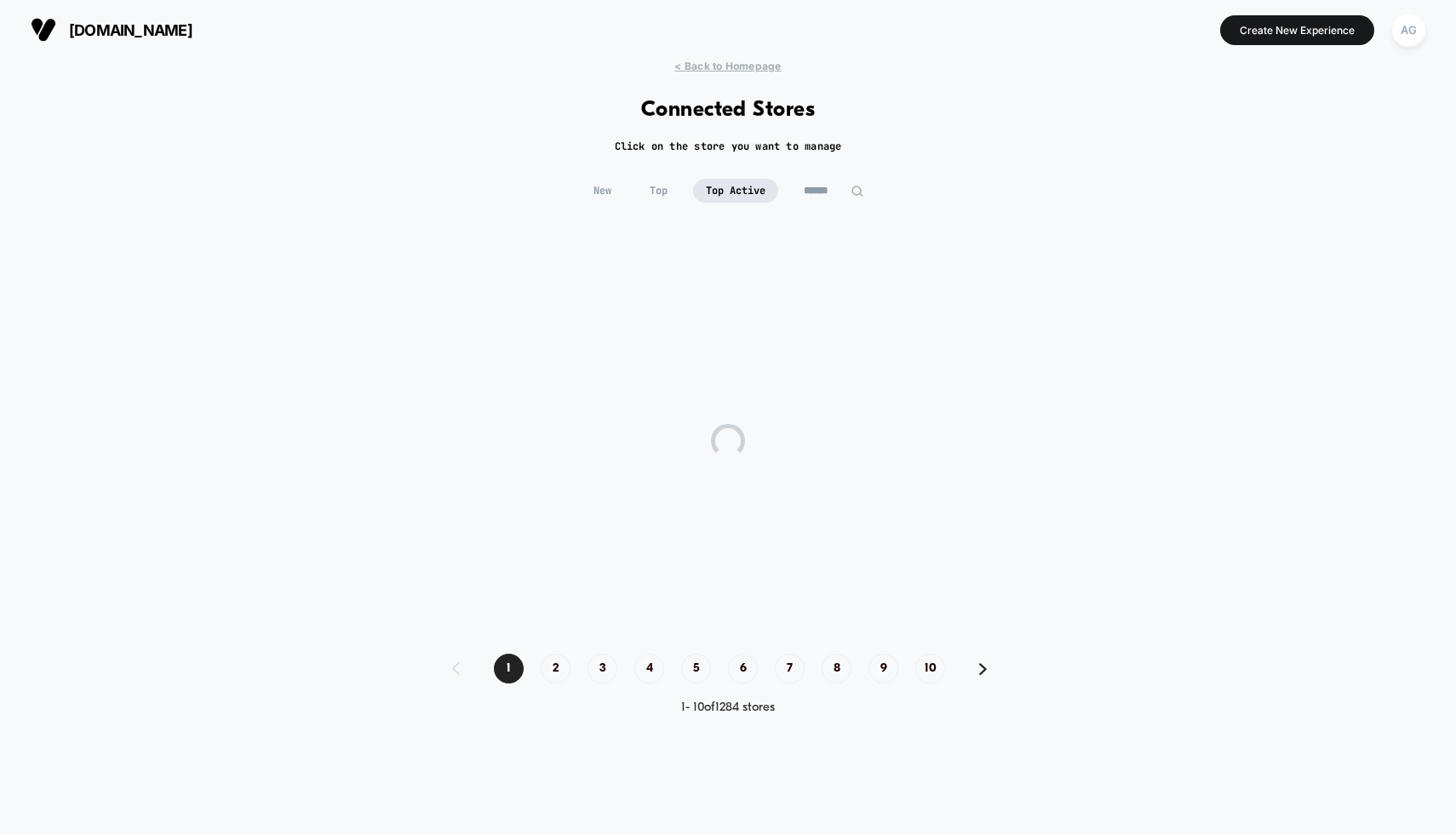 scroll, scrollTop: 0, scrollLeft: 0, axis: both 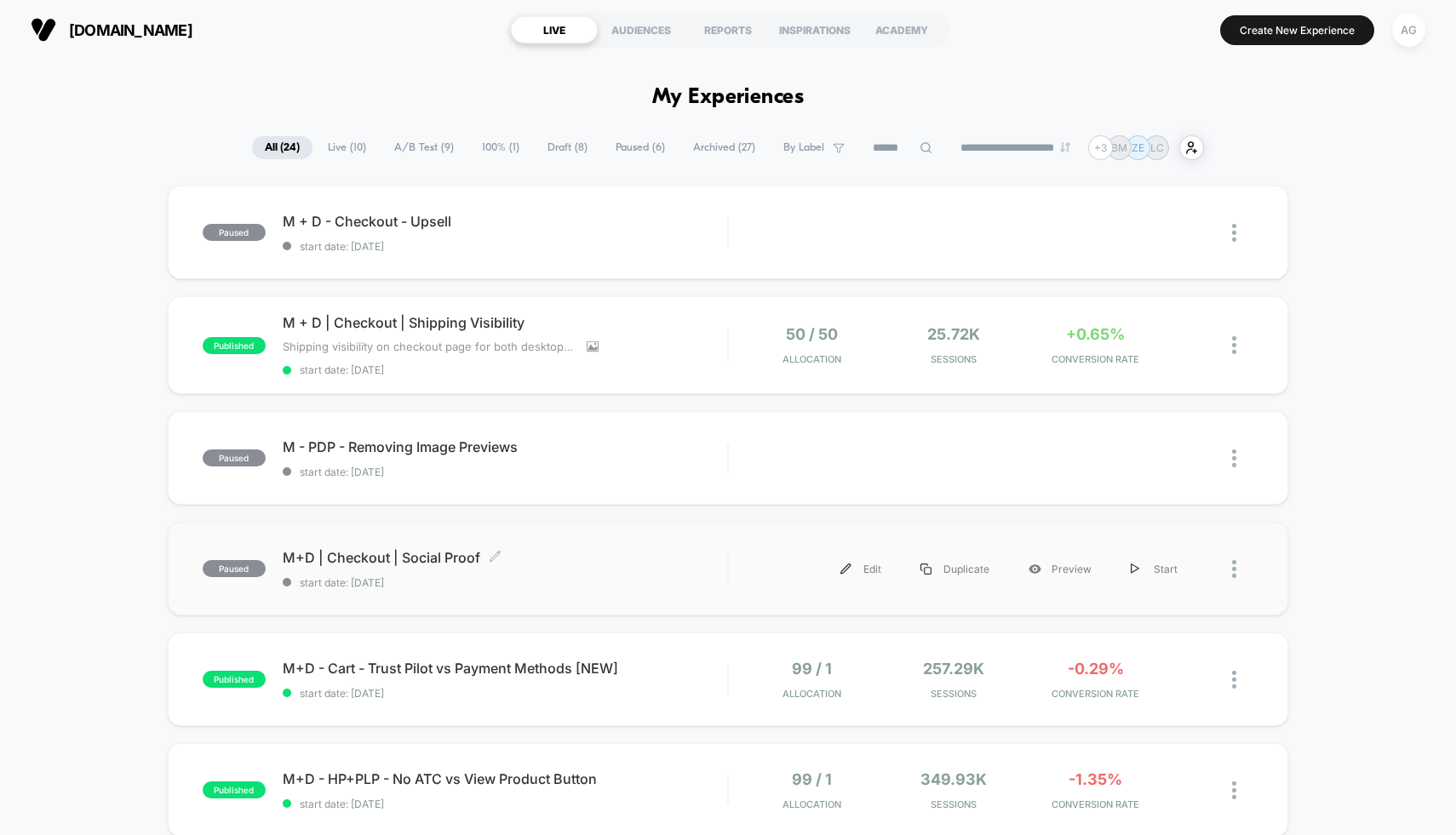 click on "M+D | Checkout | Social Proof Click to edit experience details Click to edit experience details start date: 6/30/2025" at bounding box center [505, 569] 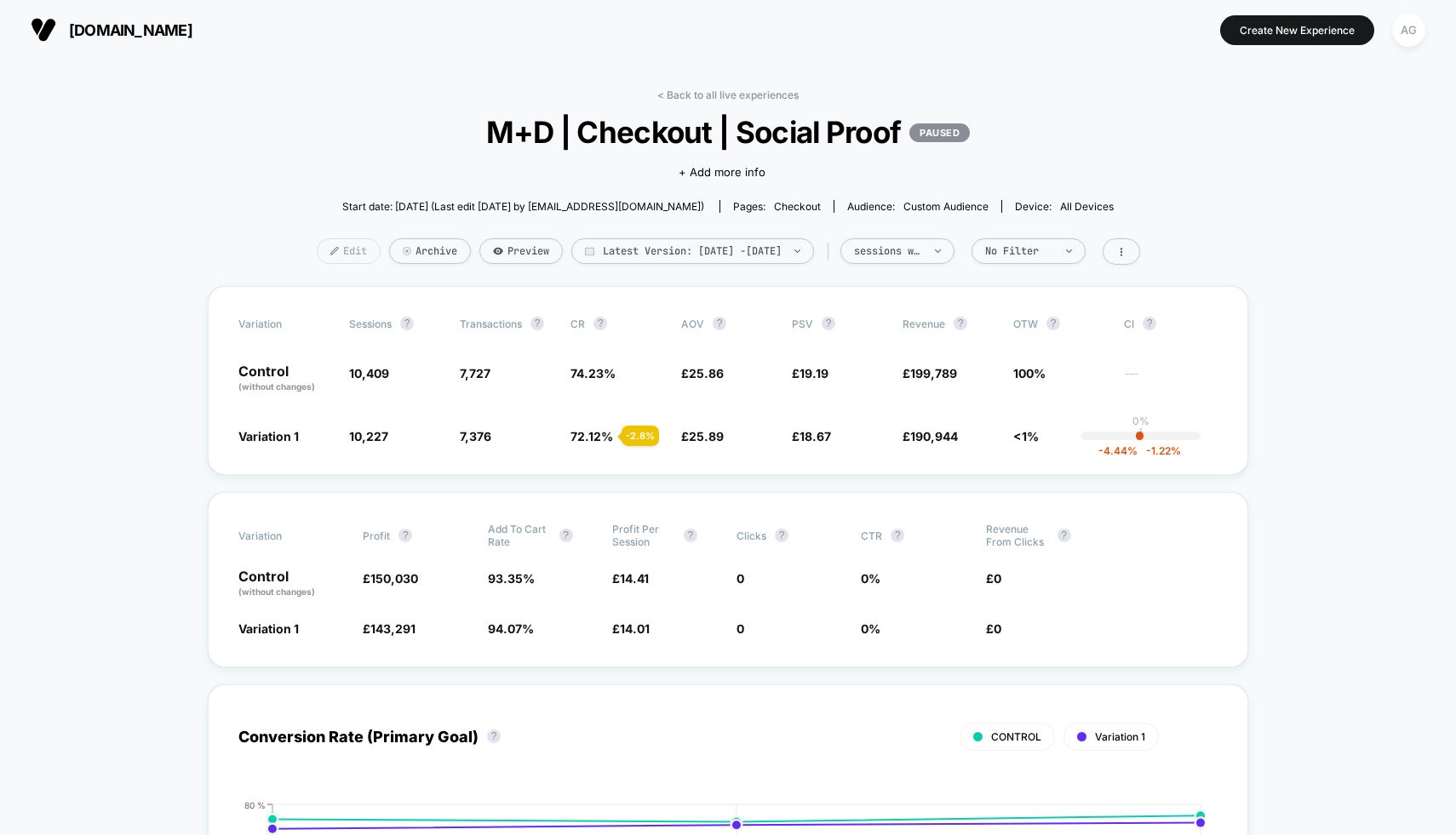 click on "Edit" at bounding box center (348, 251) 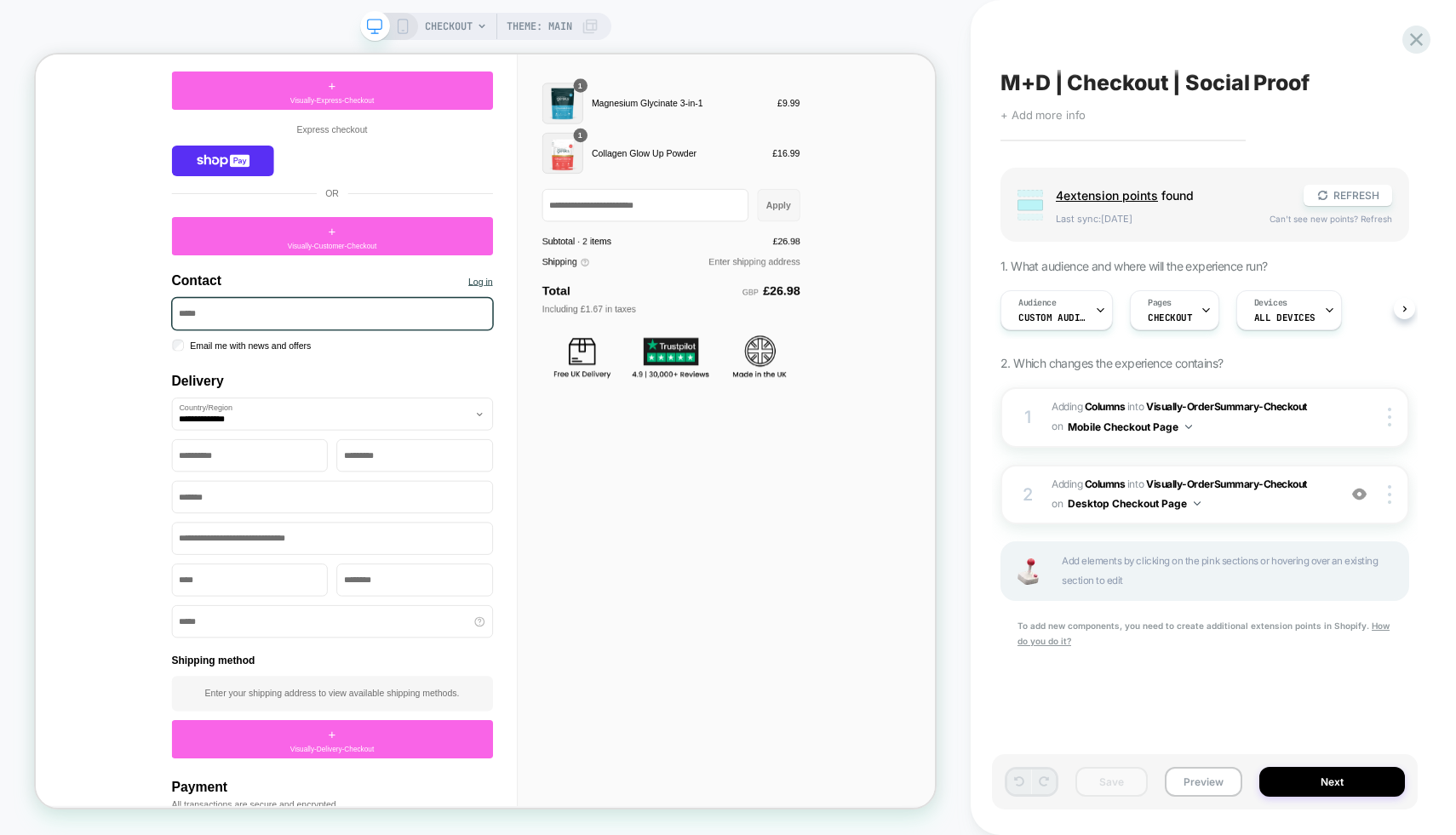 scroll, scrollTop: 0, scrollLeft: 0, axis: both 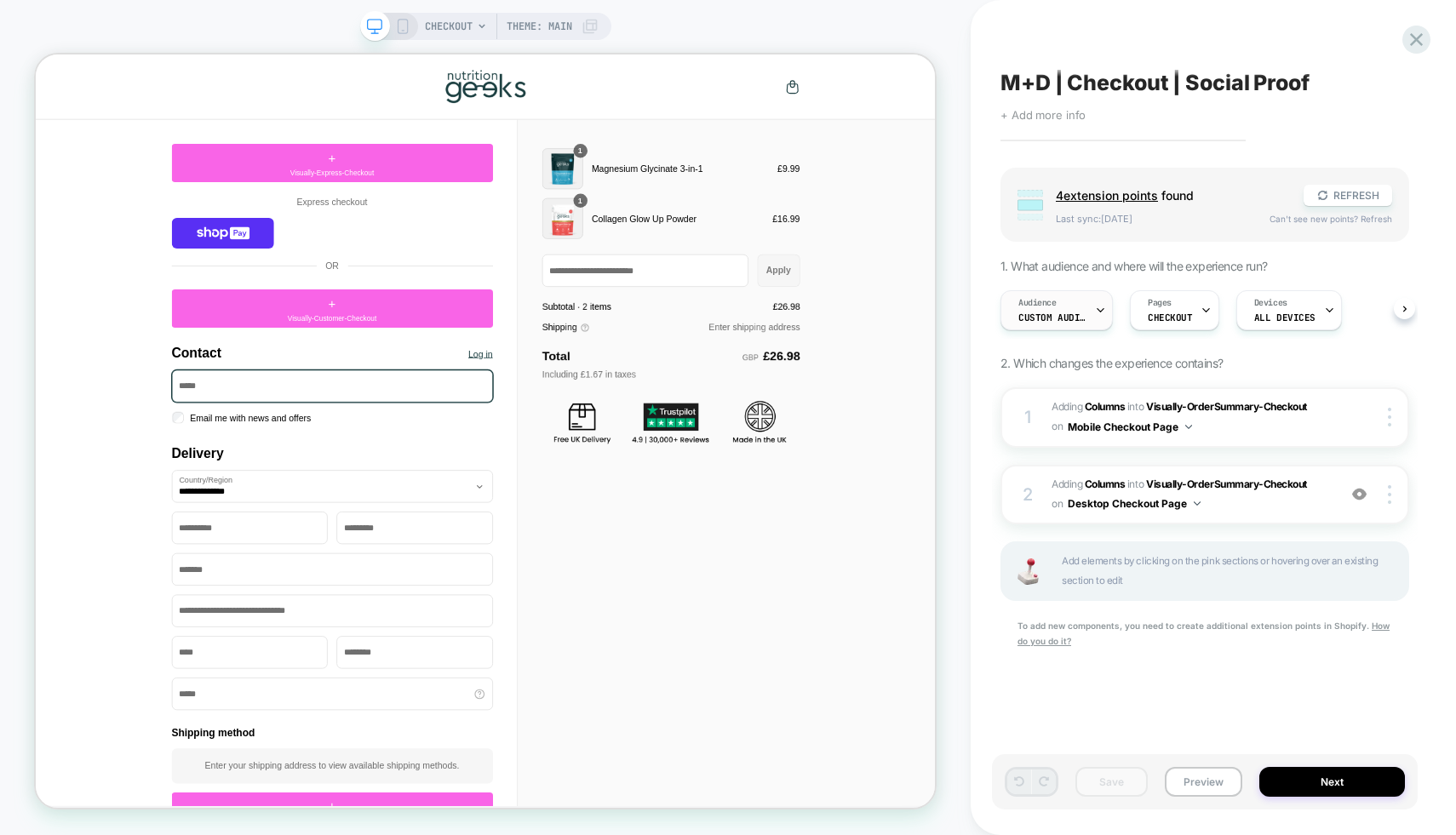 click on "Audience Custom Audience" at bounding box center (1052, 310) 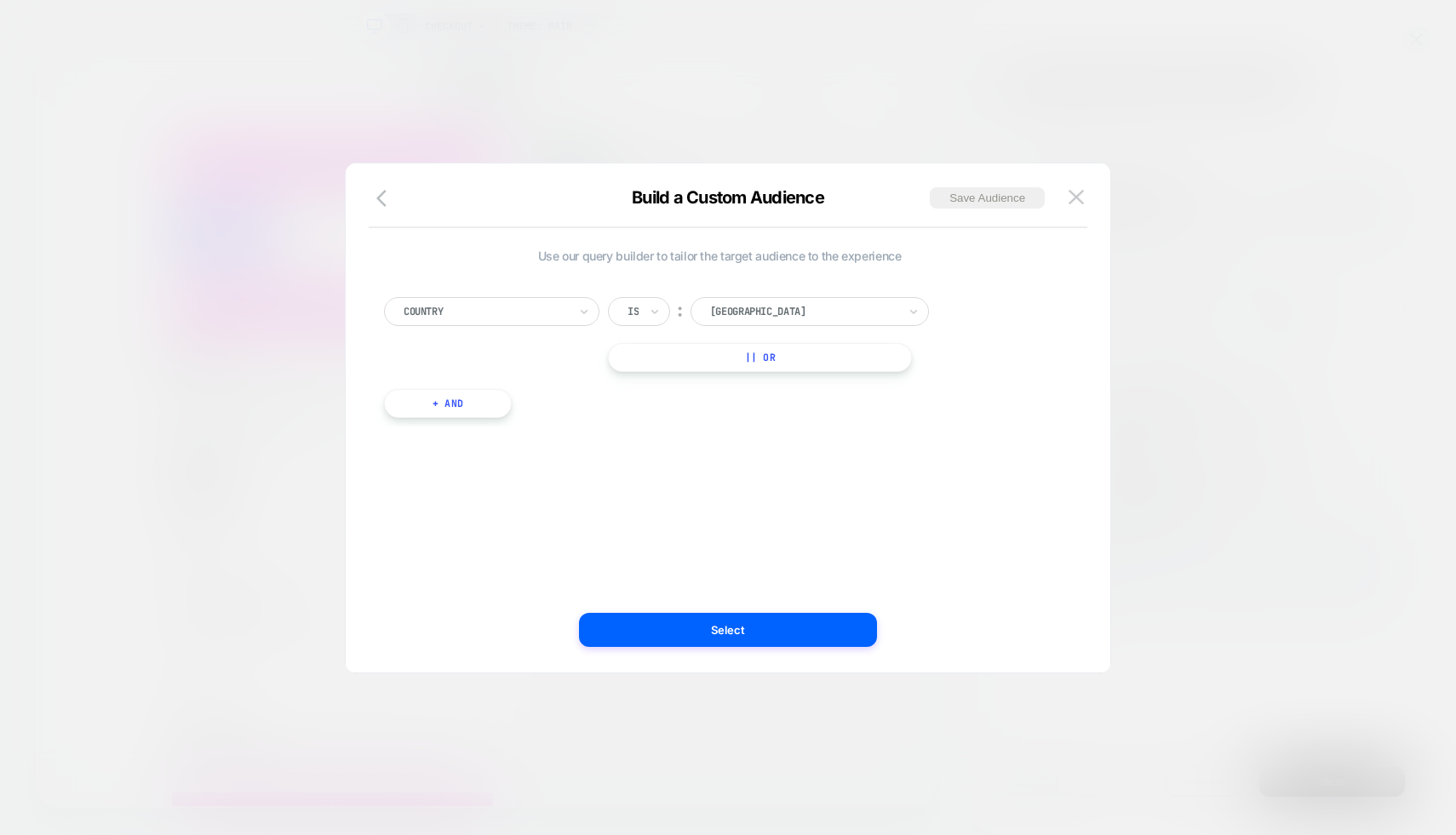 click at bounding box center [728, 417] 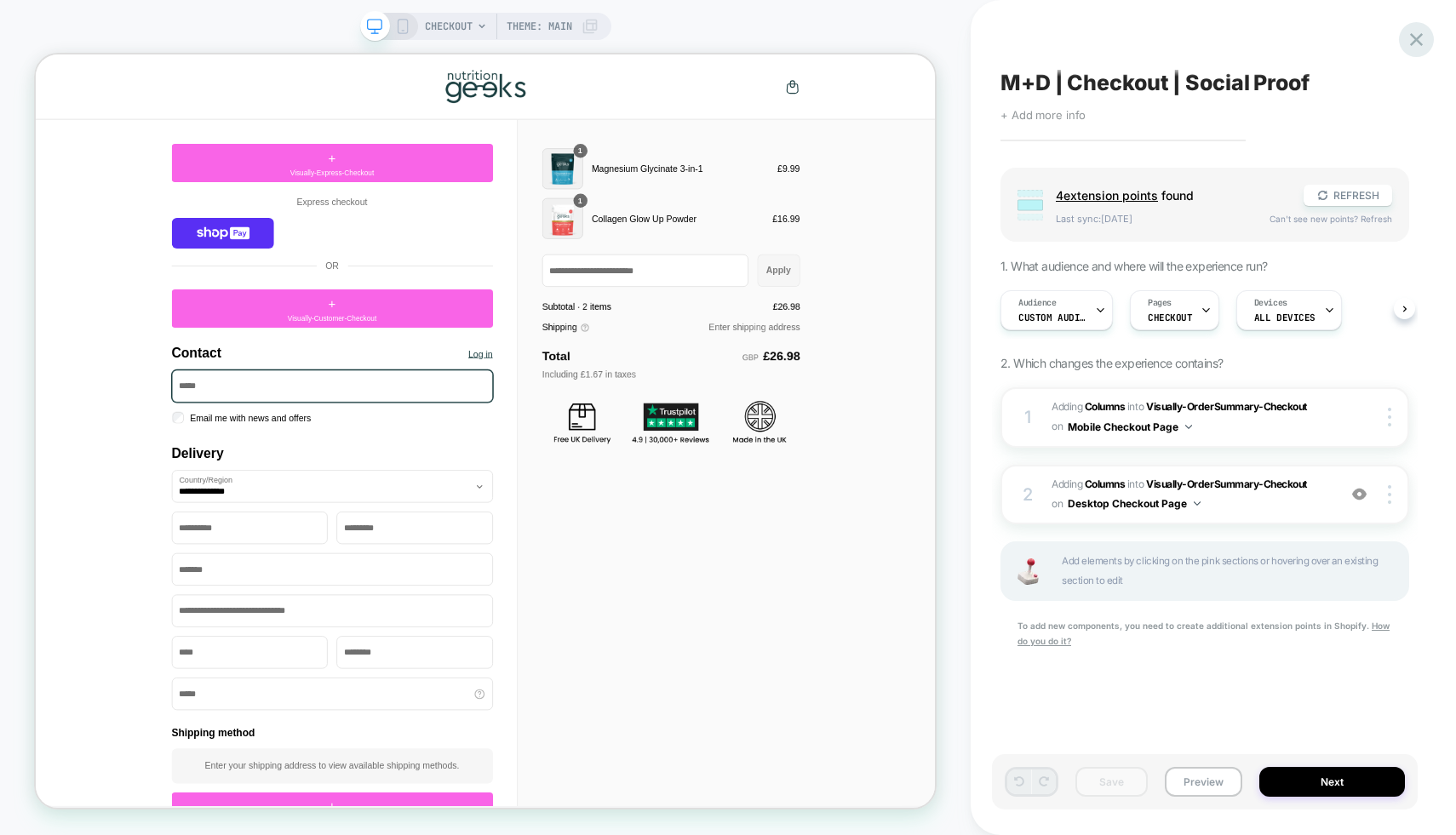 click 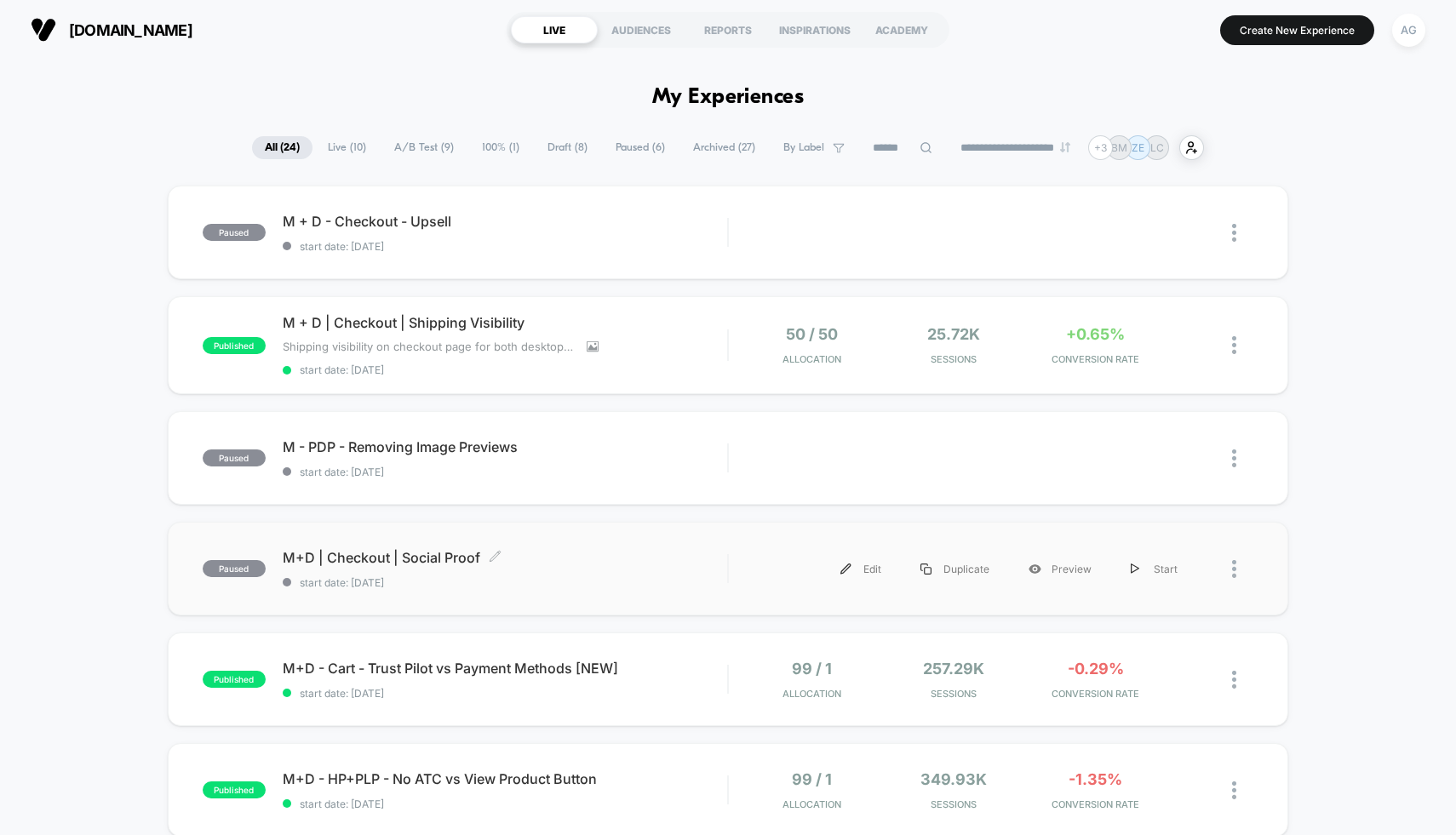 click on "M+D | Checkout | Social Proof Click to edit experience details Click to edit experience details start date: 6/30/2025" at bounding box center [505, 569] 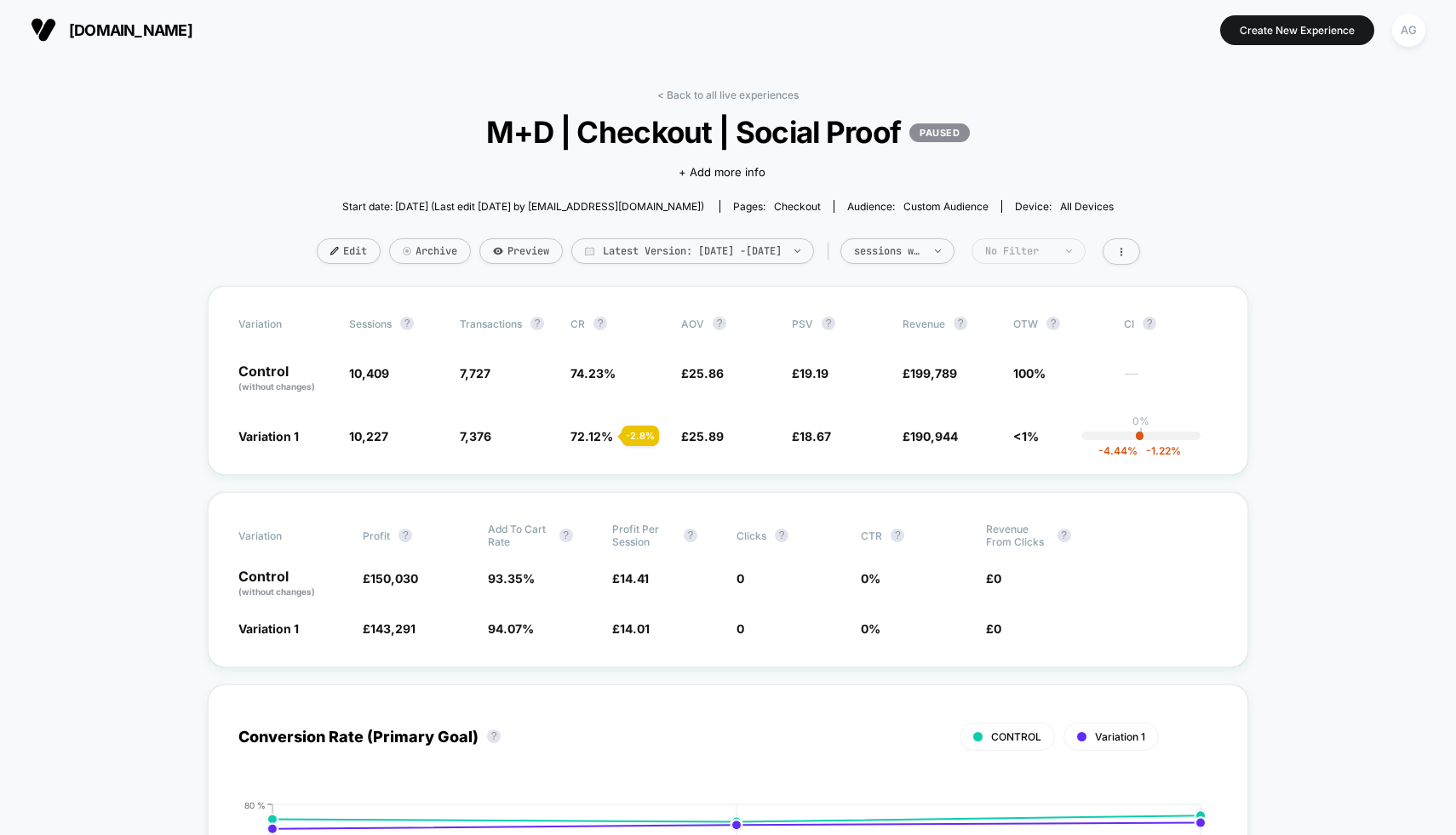 click on "No Filter" at bounding box center [1029, 251] 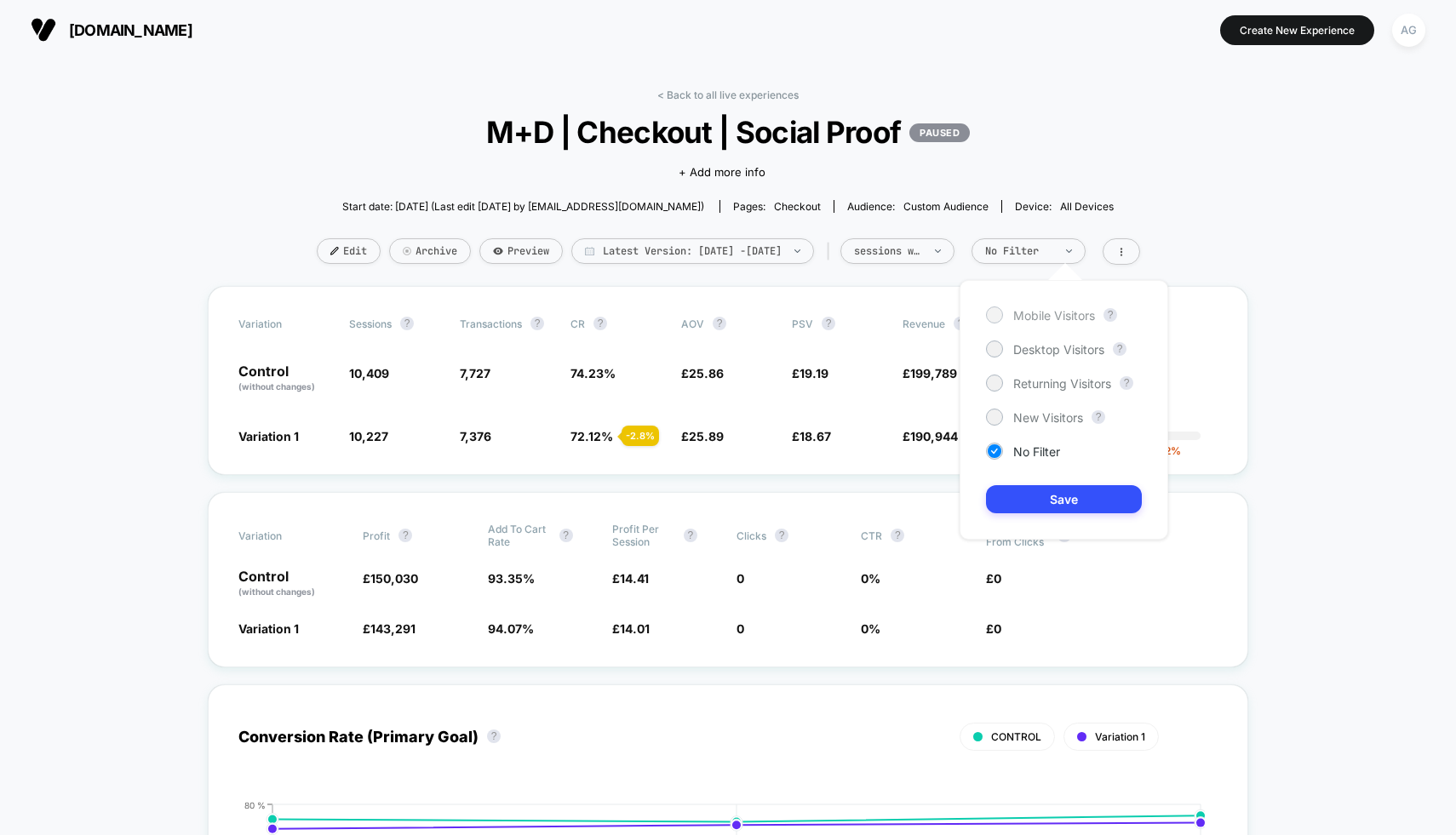 click on "Mobile Visitors" at bounding box center [1054, 315] 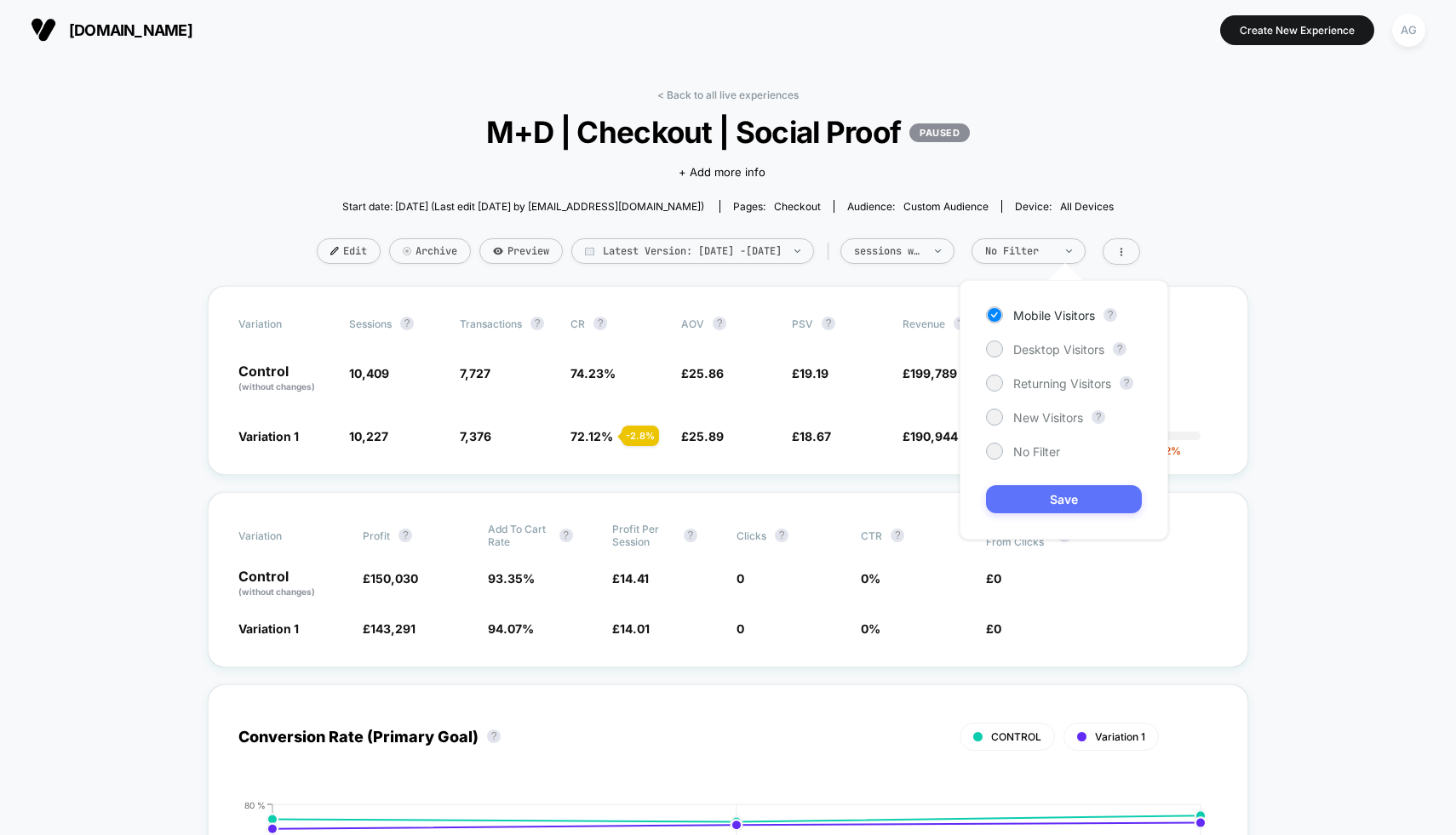 click on "Save" at bounding box center [1063, 499] 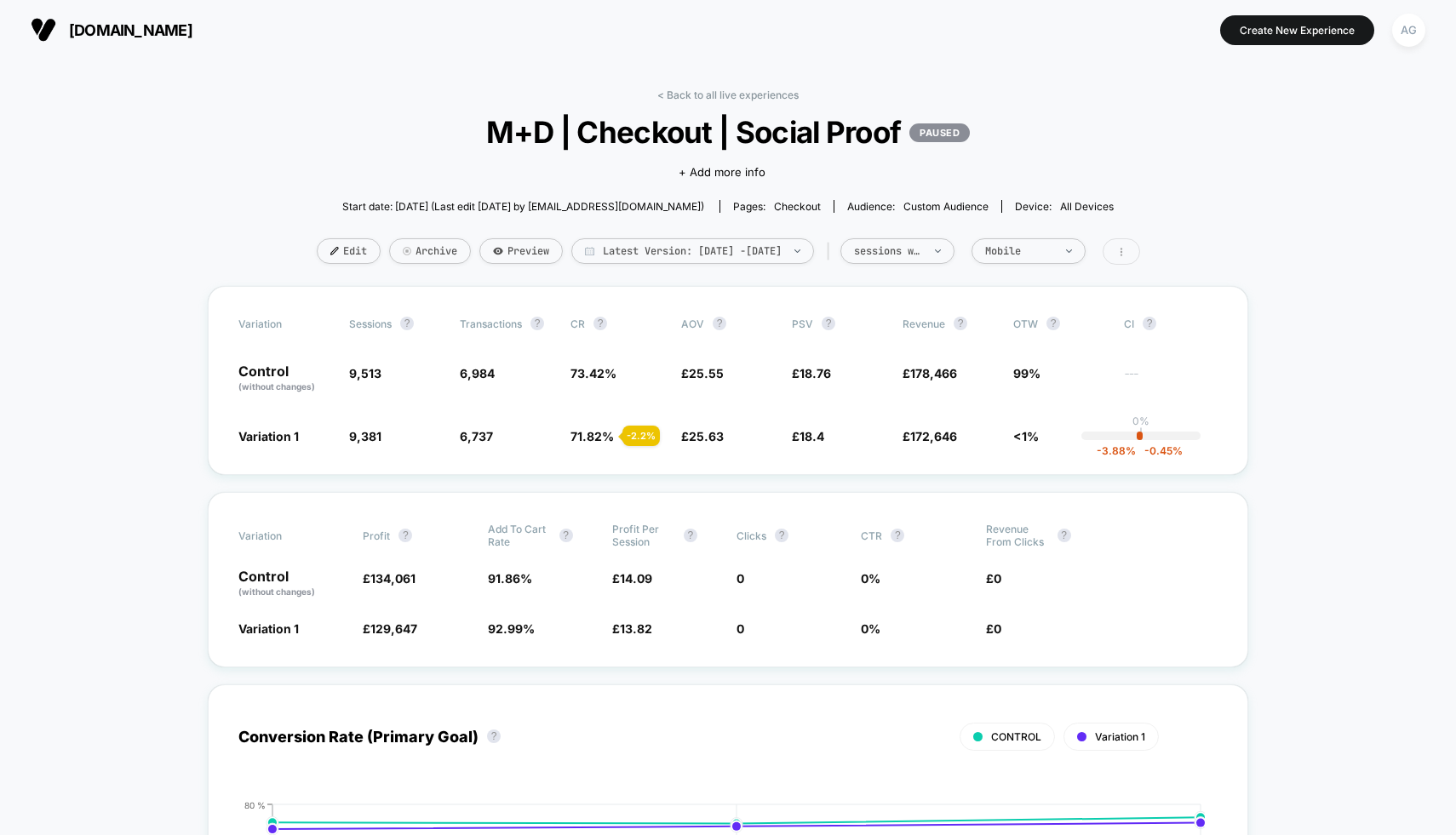 click 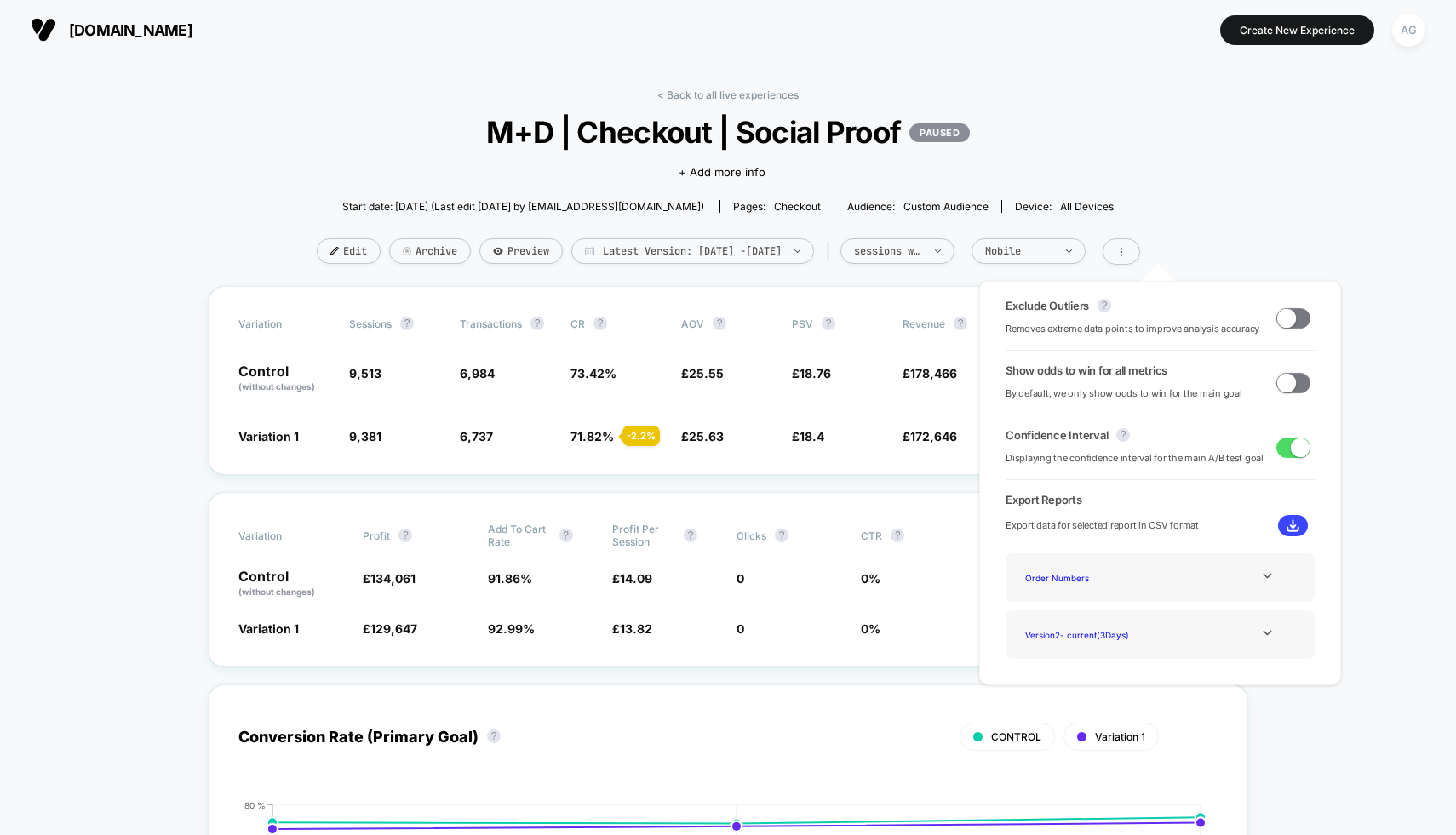 click at bounding box center [1287, 317] 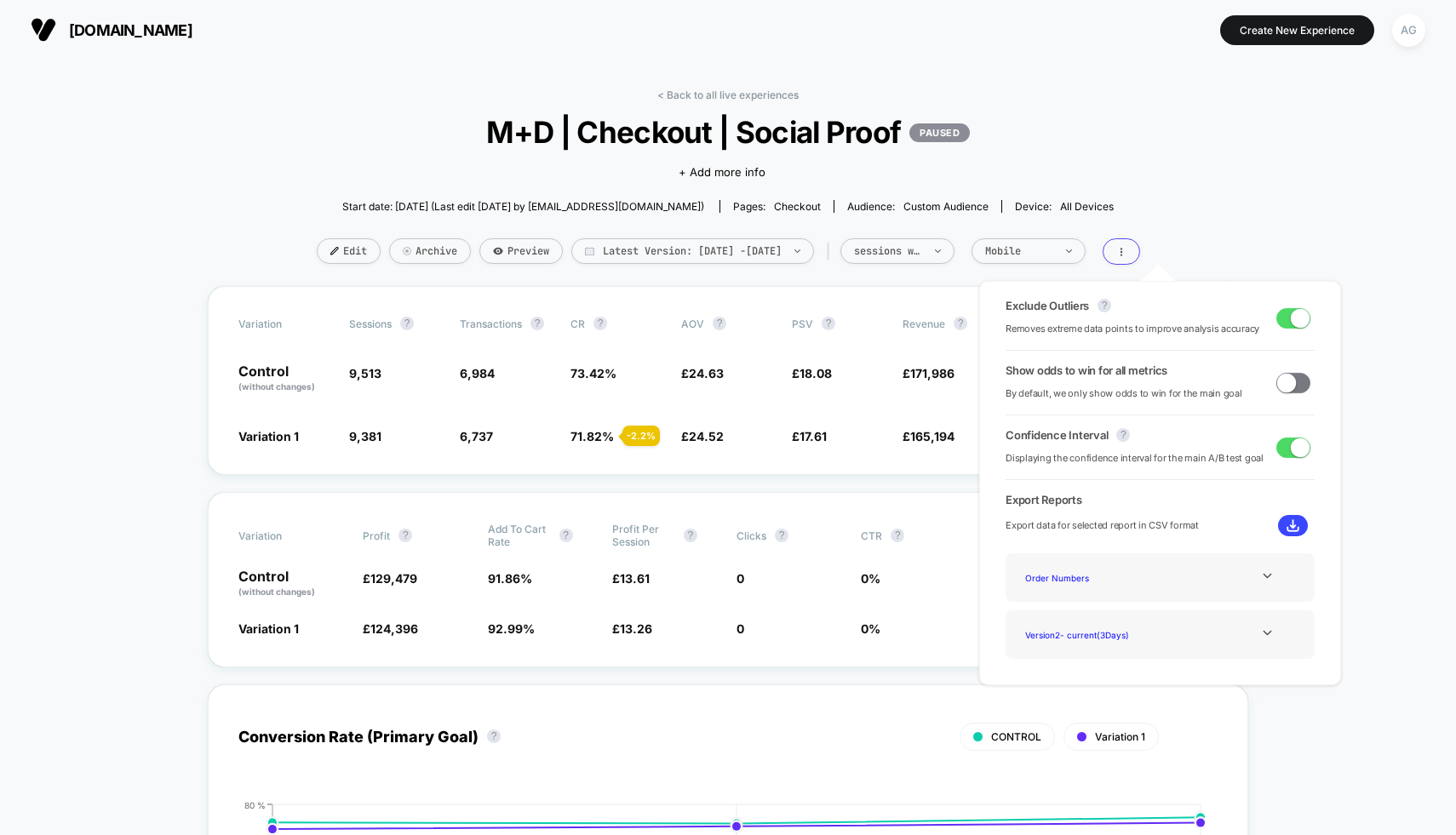 click at bounding box center (1293, 318) 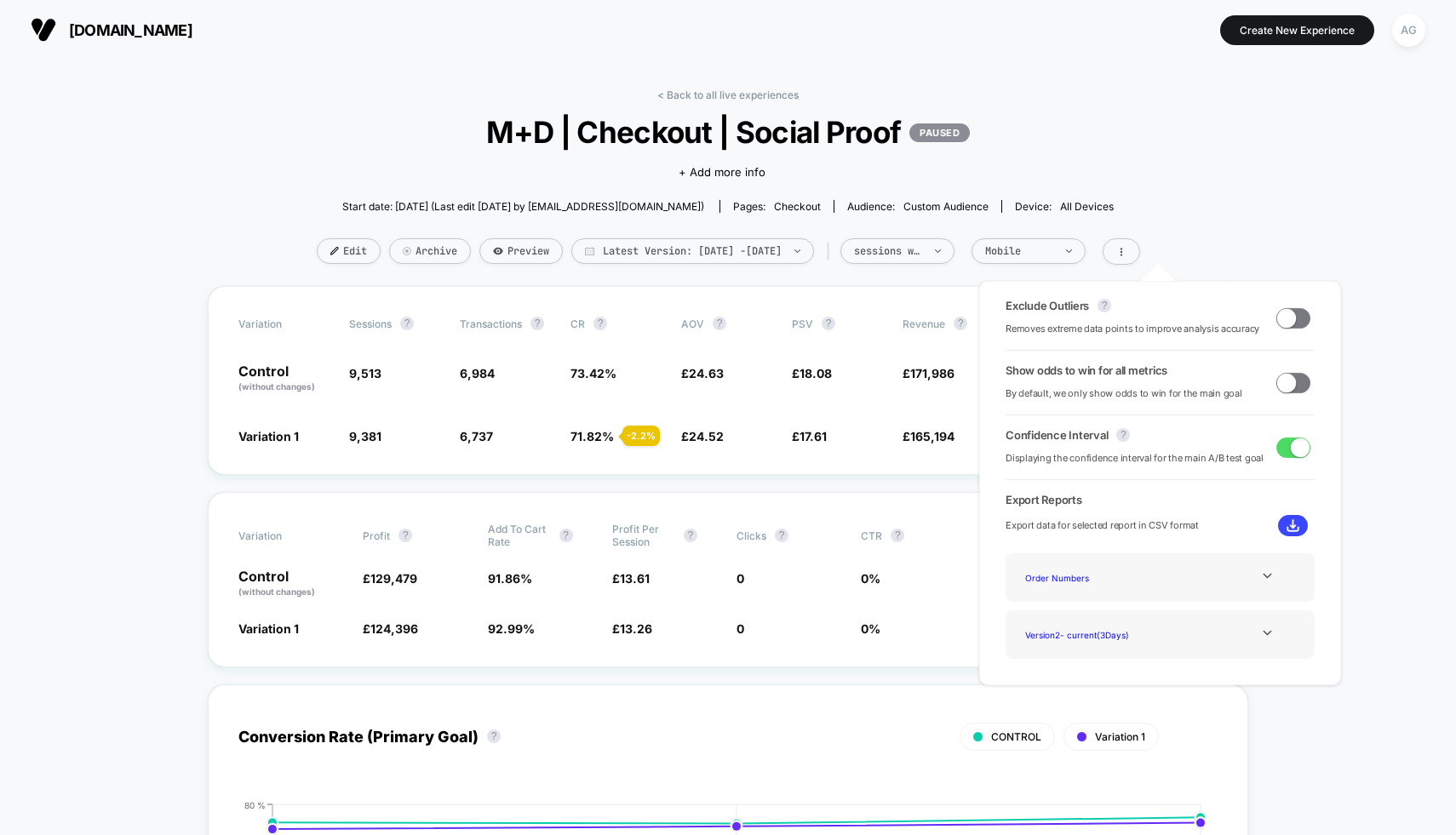 click on "< Back to all live experiences  M+D | Checkout | Social Proof PAUSED Click to edit experience details + Add more info Start date: 6/30/2025 (Last edit 7/3/2025 by callumf@nutritiongeeks.co) Pages: checkout Audience: Custom Audience Device: all devices Edit Archive  Preview Latest Version:     Jun 30, 2025    -    Jul 6, 2025 |   sessions with impression   Mobile Variation Sessions ? Transactions ? CR ? AOV ? PSV ? Revenue ? OTW ? CI ? Control (without changes) 9,513 6,984 73.42 % £ 24.63 £ 18.08 £ 171,986 99% --- Variation 1 9,381 - 1.4 % 6,737 - 2.2 % 71.82 % - 2.2 % £ 24.52 - 0.43 % £ 17.61 - 2.6 % £ 165,194 - 2.6 % <1% 0% | -3.88 % -0.45 % Variation Profit ? Add To Cart Rate ? Profit Per Session ? Clicks ? CTR ? Revenue From Clicks ? Control (without changes) £ 129,479 91.86 % £ 13.61 0 0 % £ 0 Variation 1 £ 124,396 - 2.6 % 92.99 % + 1.2 % £ 13.26 - 2.6 % 0 0 % £ 0 Conversion Rate (Primary Goal) ? CONTROL Variation 1 Hide 2025-06-30 2025-07-01 2025-07-02 0 % 20 % 40 % 60 % 80 % 2025-06-30 ?   ?" at bounding box center [728, 2125] 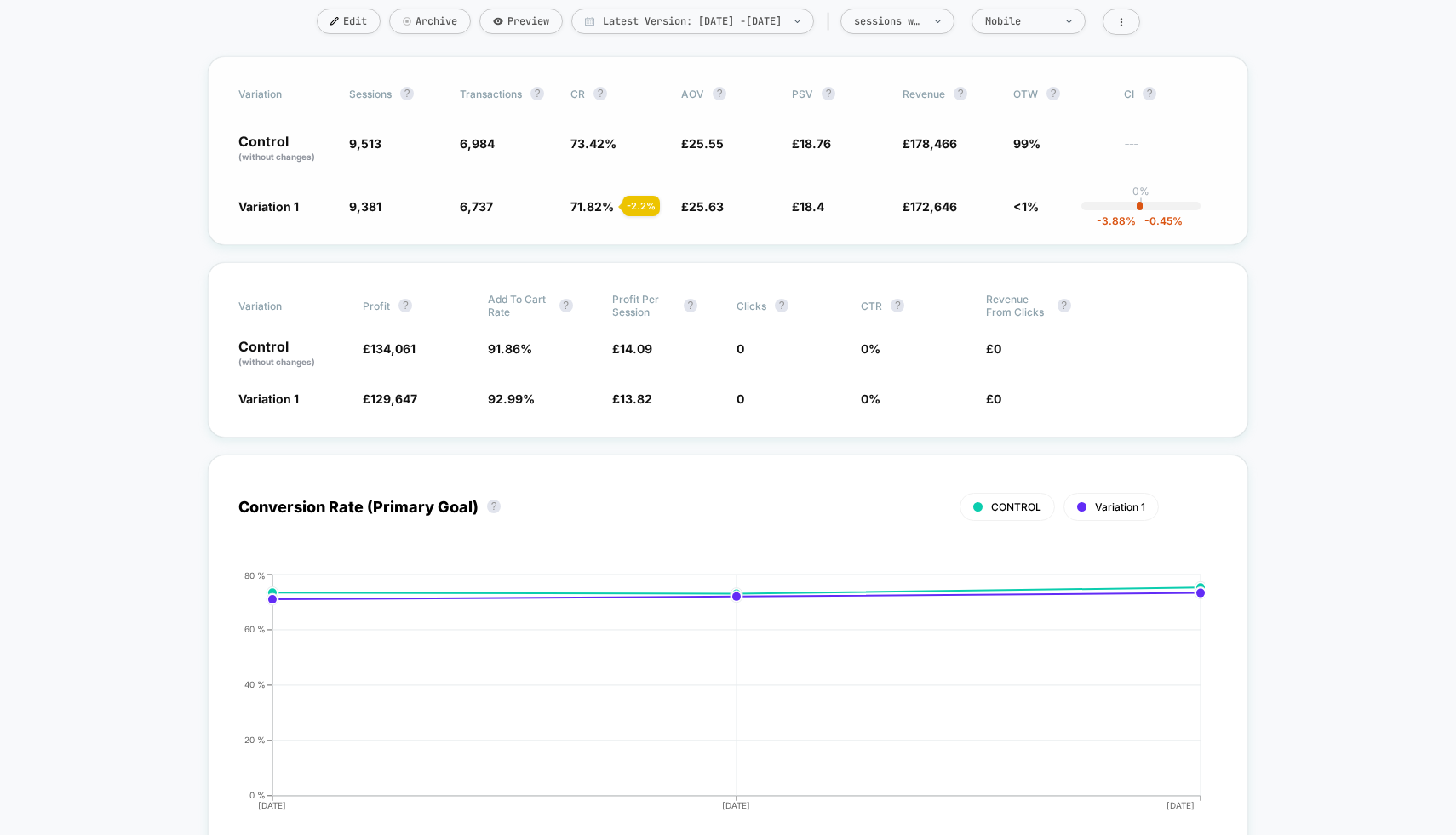scroll, scrollTop: 0, scrollLeft: 0, axis: both 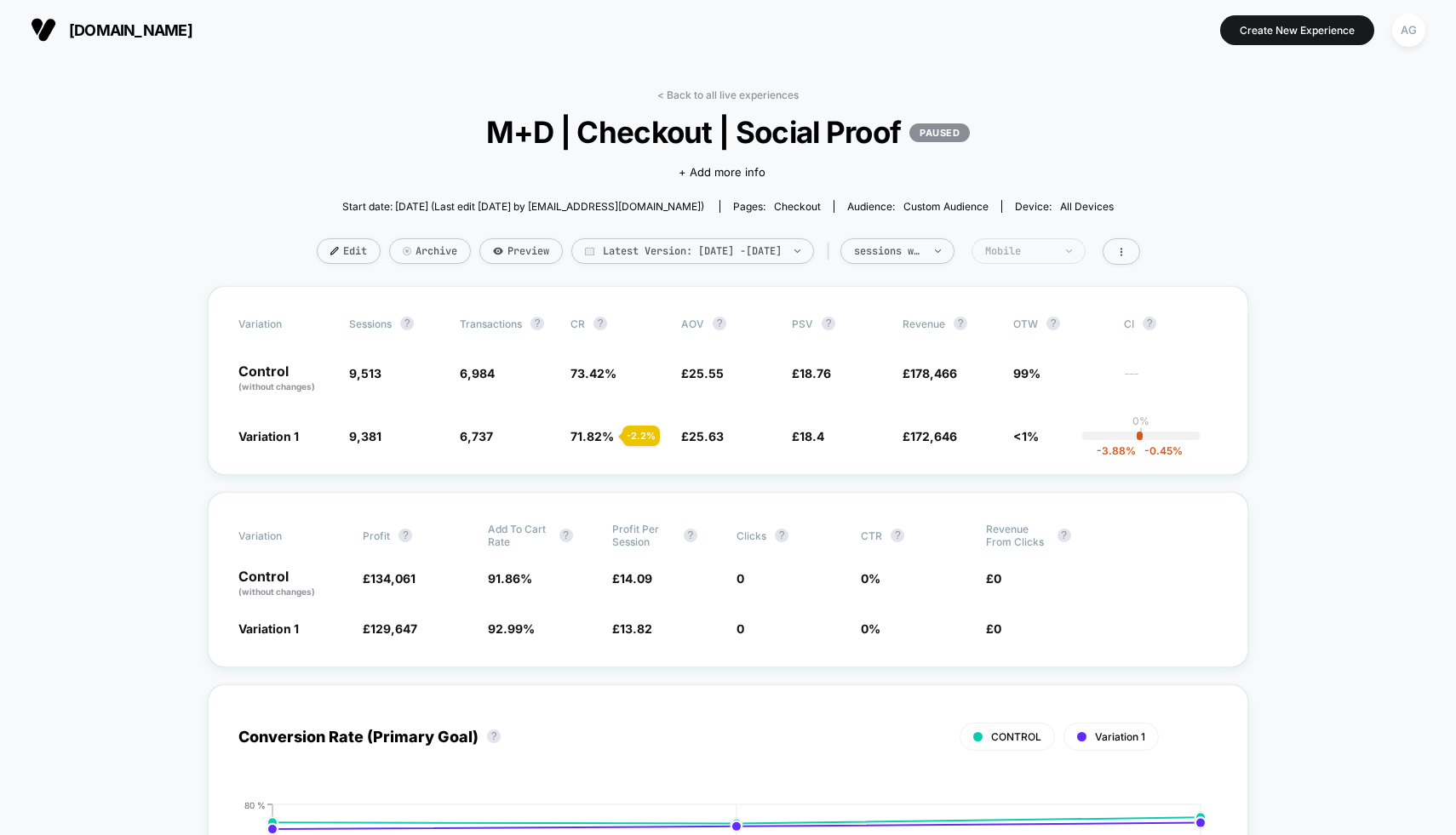 click on "Mobile" at bounding box center [1019, 251] 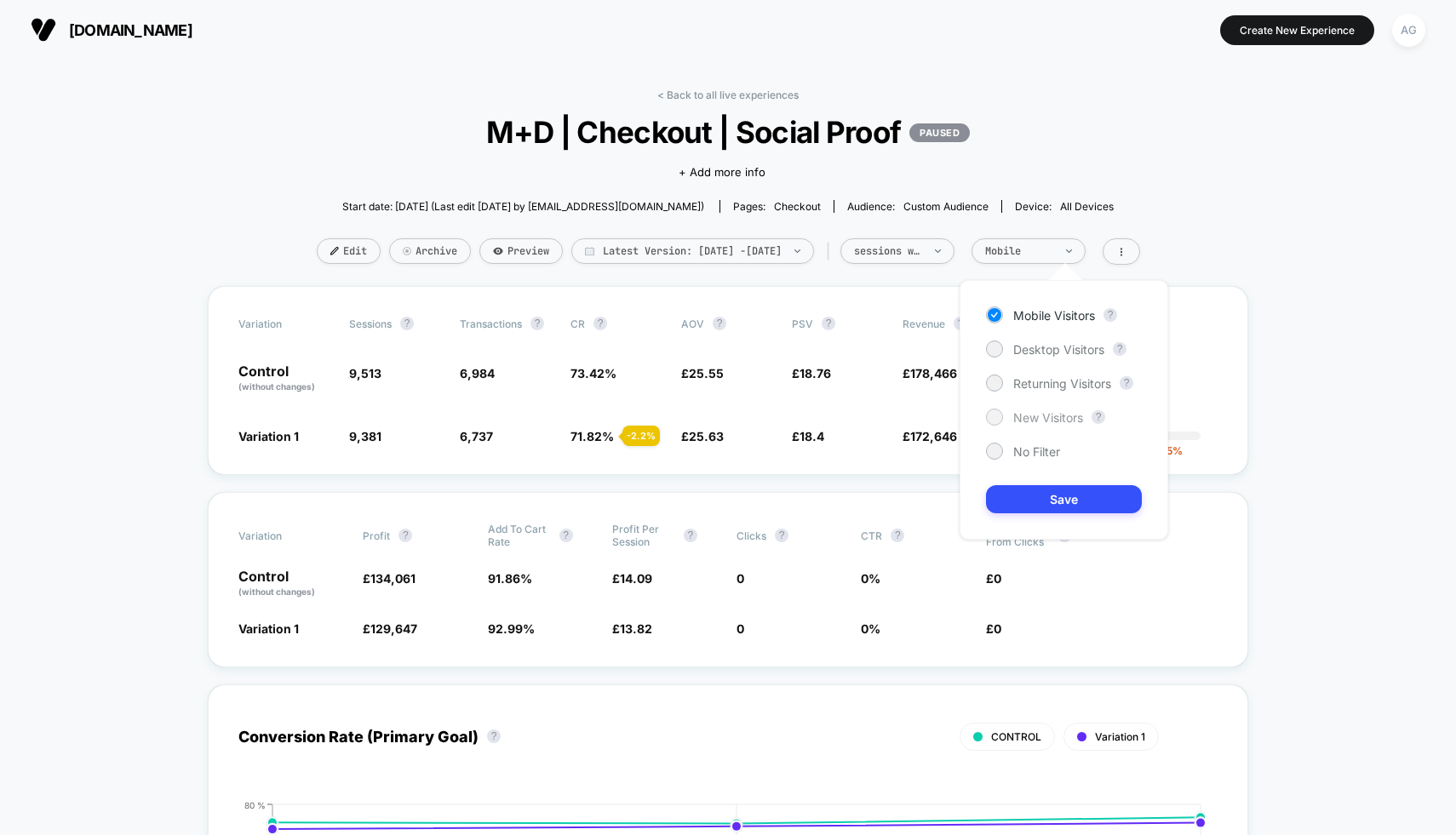 click on "New Visitors" at bounding box center [1048, 417] 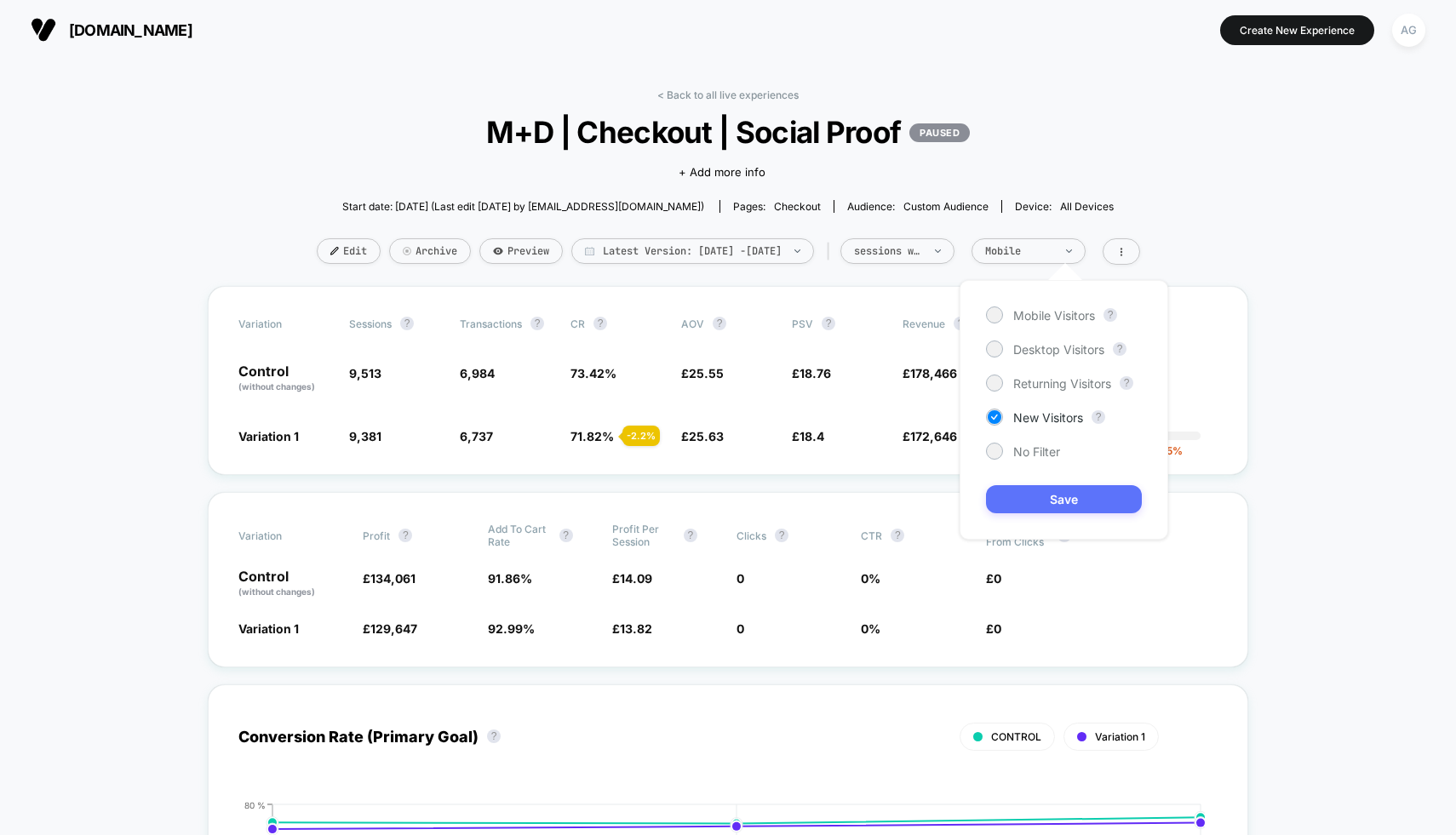 click on "Save" at bounding box center (1063, 499) 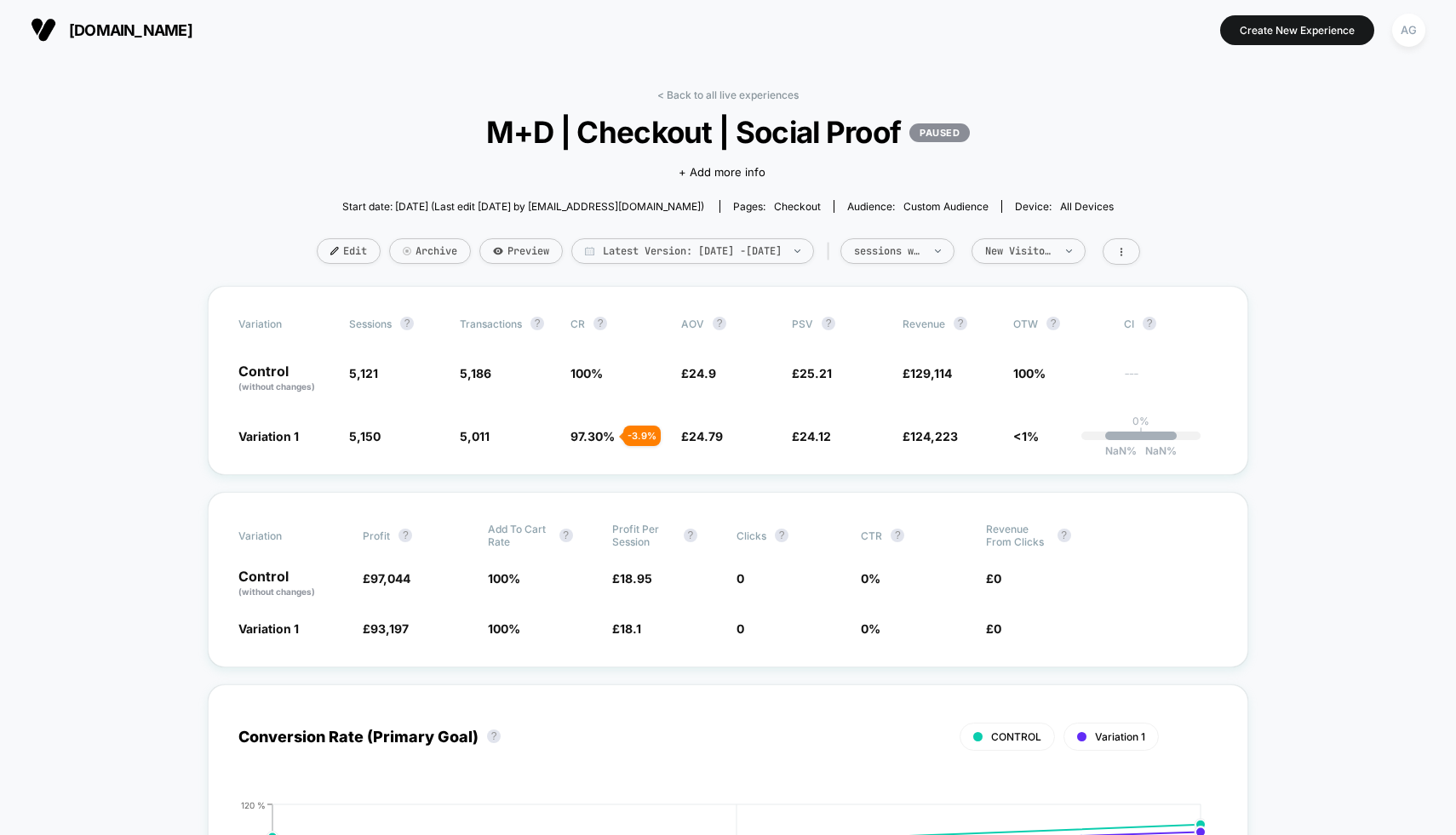 click on "< Back to all live experiences  M+D | Checkout | Social Proof PAUSED Click to edit experience details + Add more info Start date: 6/30/2025 (Last edit 7/3/2025 by callumf@nutritiongeeks.co) Pages: checkout Audience: Custom Audience Device: all devices Edit Archive  Preview Latest Version:     Jun 30, 2025    -    Jul 6, 2025 |   sessions with impression   New Visitors" at bounding box center (728, 187) 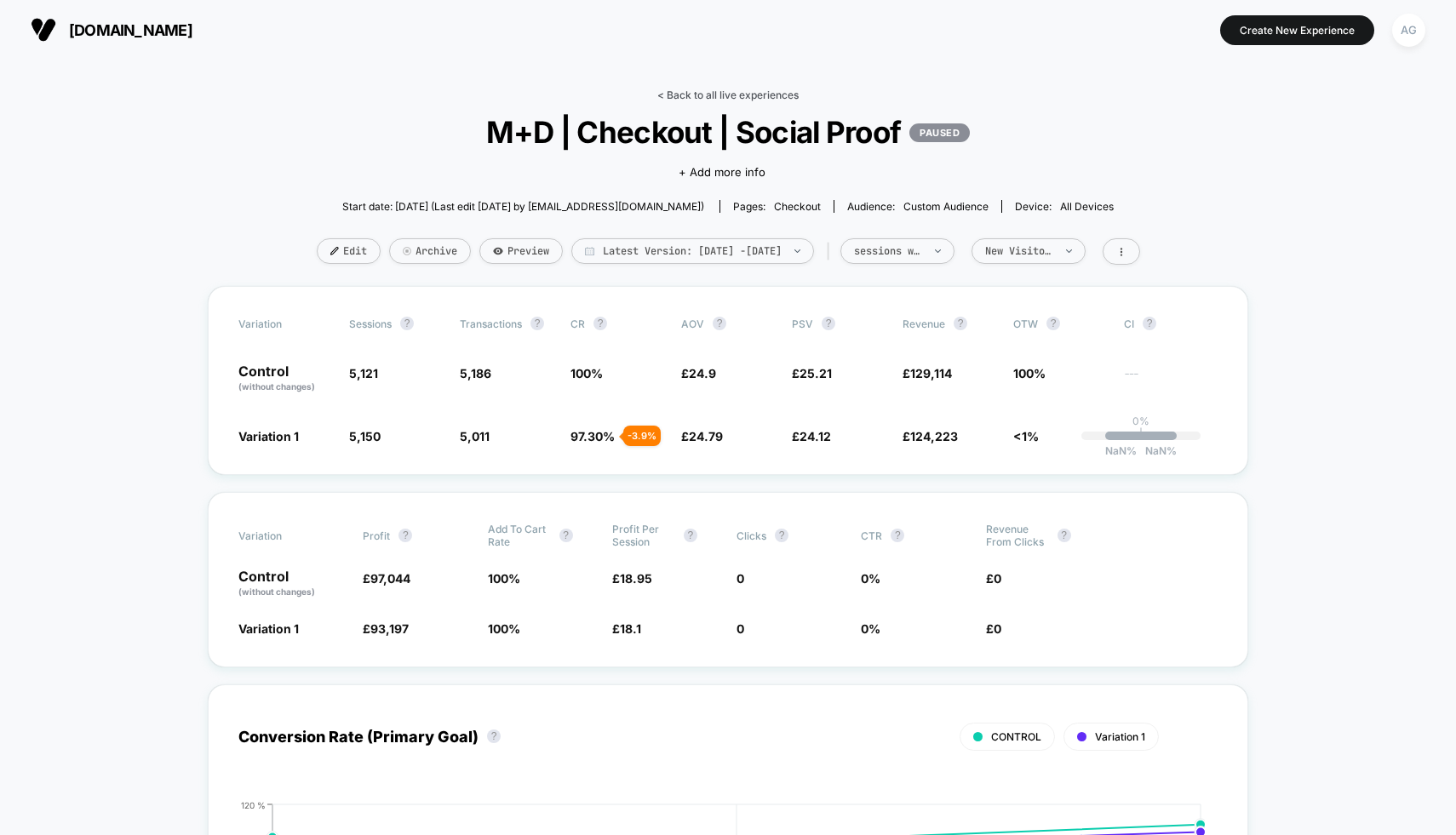 click on "< Back to all live experiences" at bounding box center (728, 94) 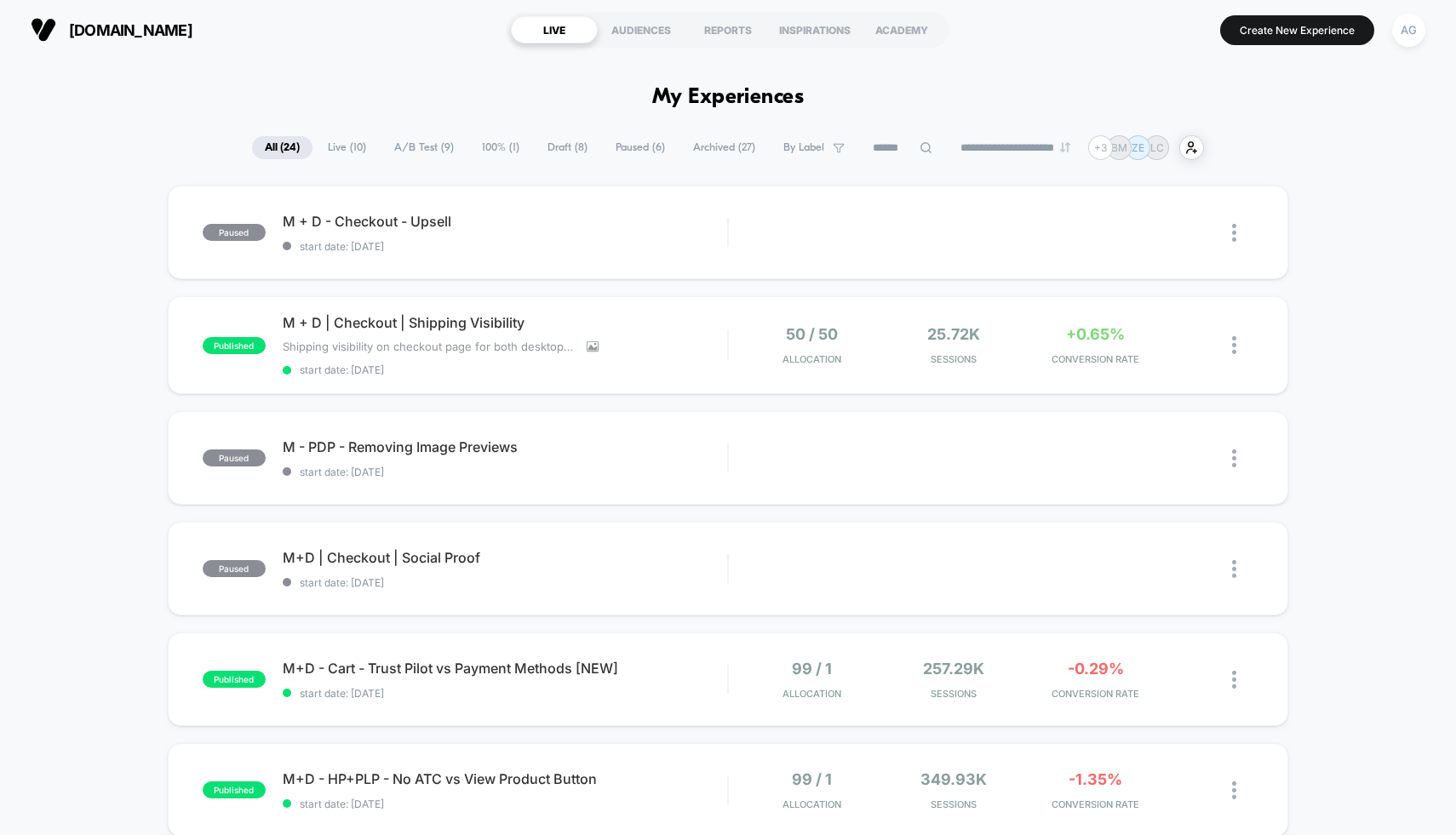 scroll, scrollTop: 3, scrollLeft: 0, axis: vertical 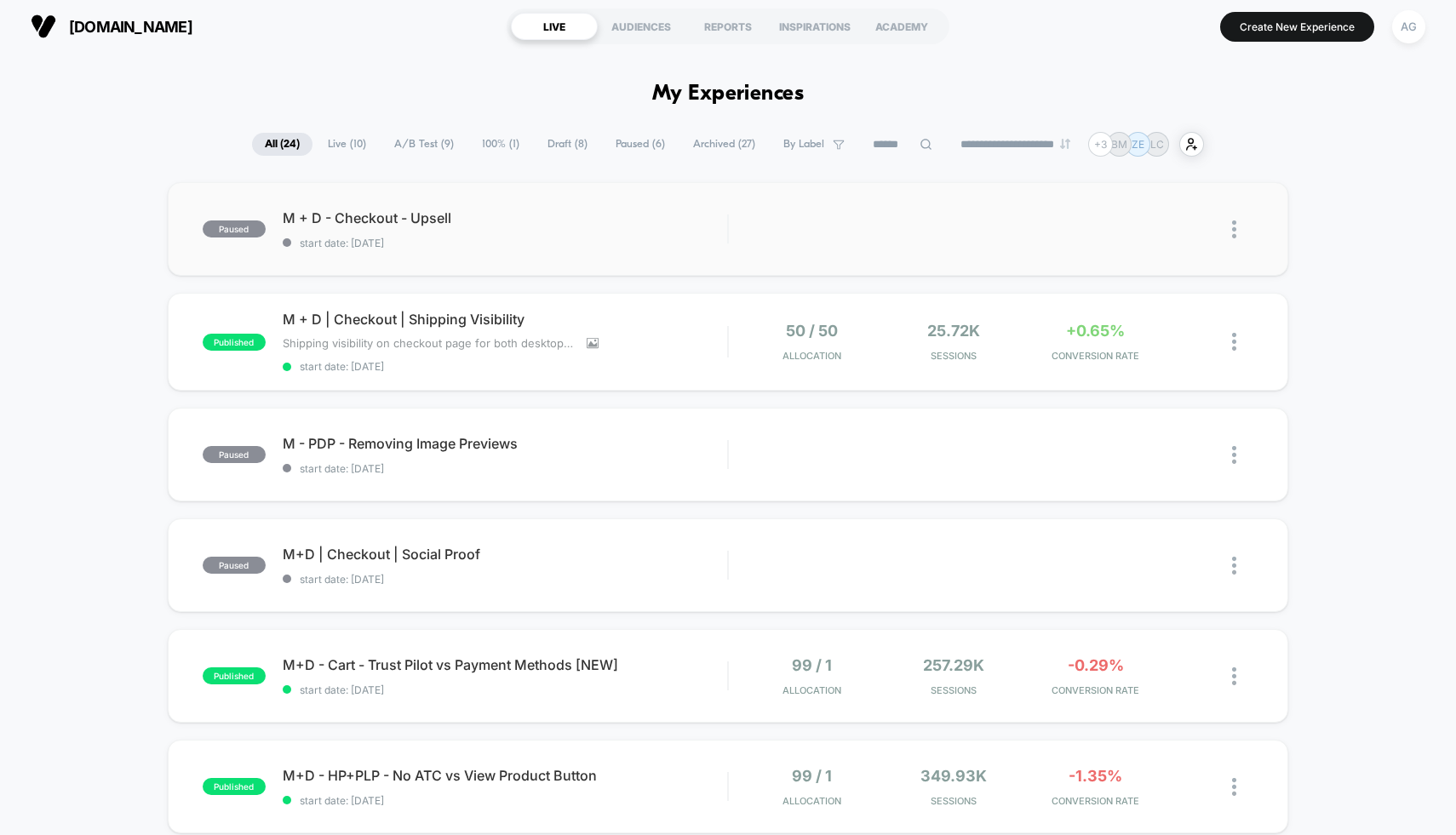 click on "paused M + D - Checkout - Upsell start date: 7/3/2025 Edit Duplicate Preview Start" at bounding box center [728, 229] 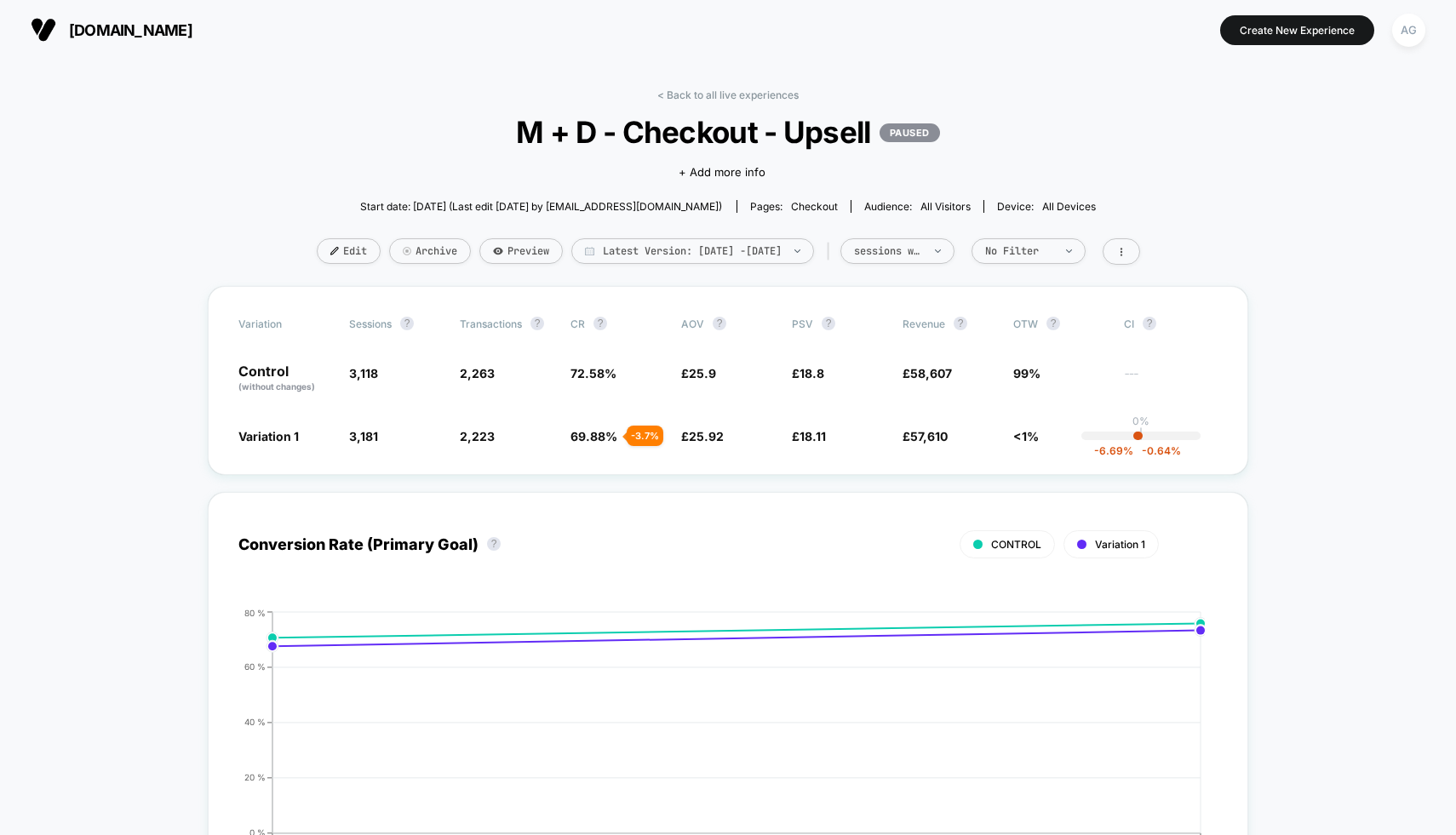 click on "< Back to all live experiences  M + D - Checkout - Upsell PAUSED Click to edit experience details + Add more info Start date: 7/3/2025 (Last edit 7/4/2025 by callumf@nutritiongeeks.co) Pages: checkout Audience: All Visitors Device: all devices Edit Archive  Preview Latest Version:     Jul 3, 2025    -    Jul 6, 2025 |   sessions with impression   No Filter" at bounding box center [728, 187] 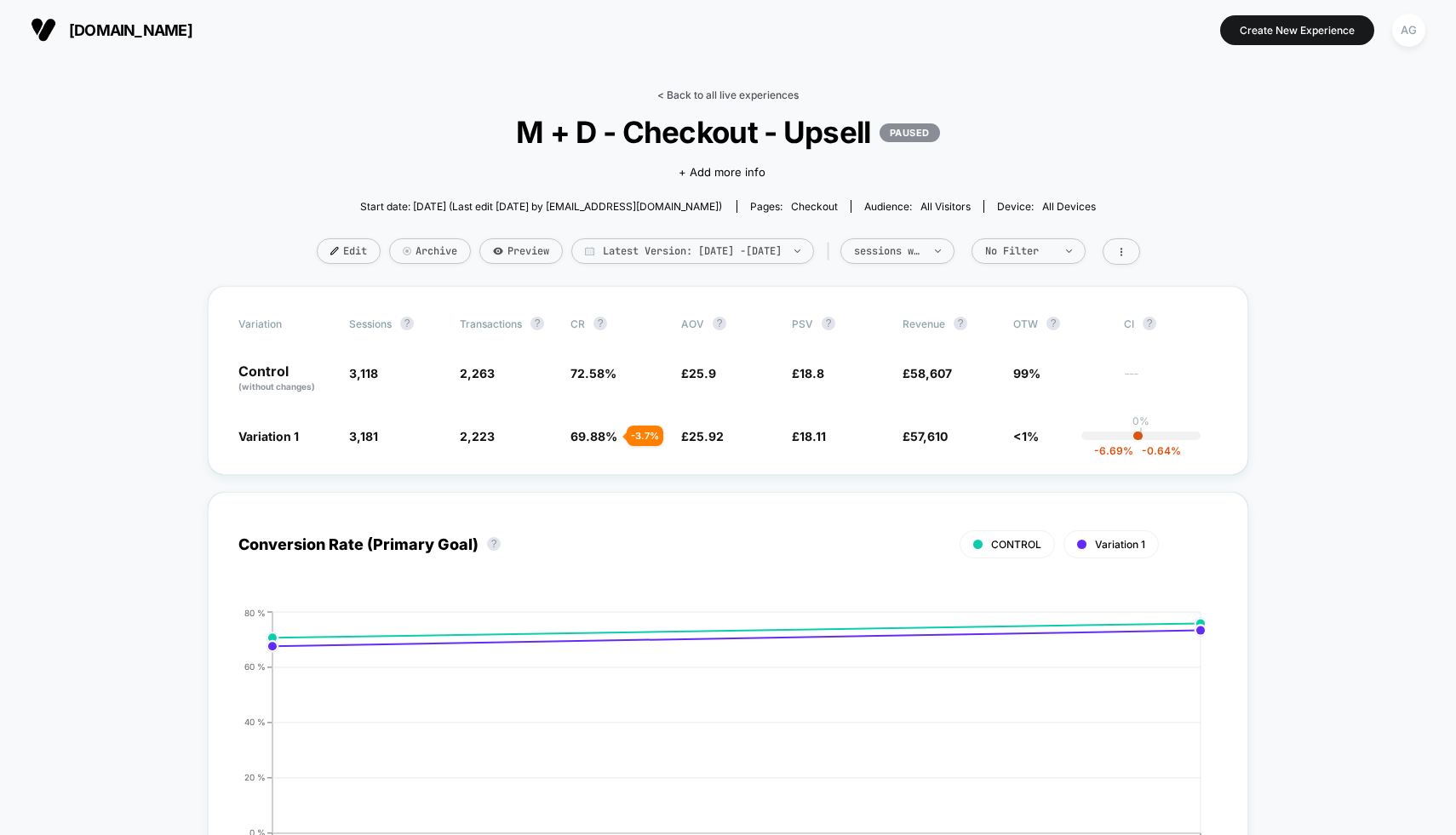click on "< Back to all live experiences" at bounding box center (728, 94) 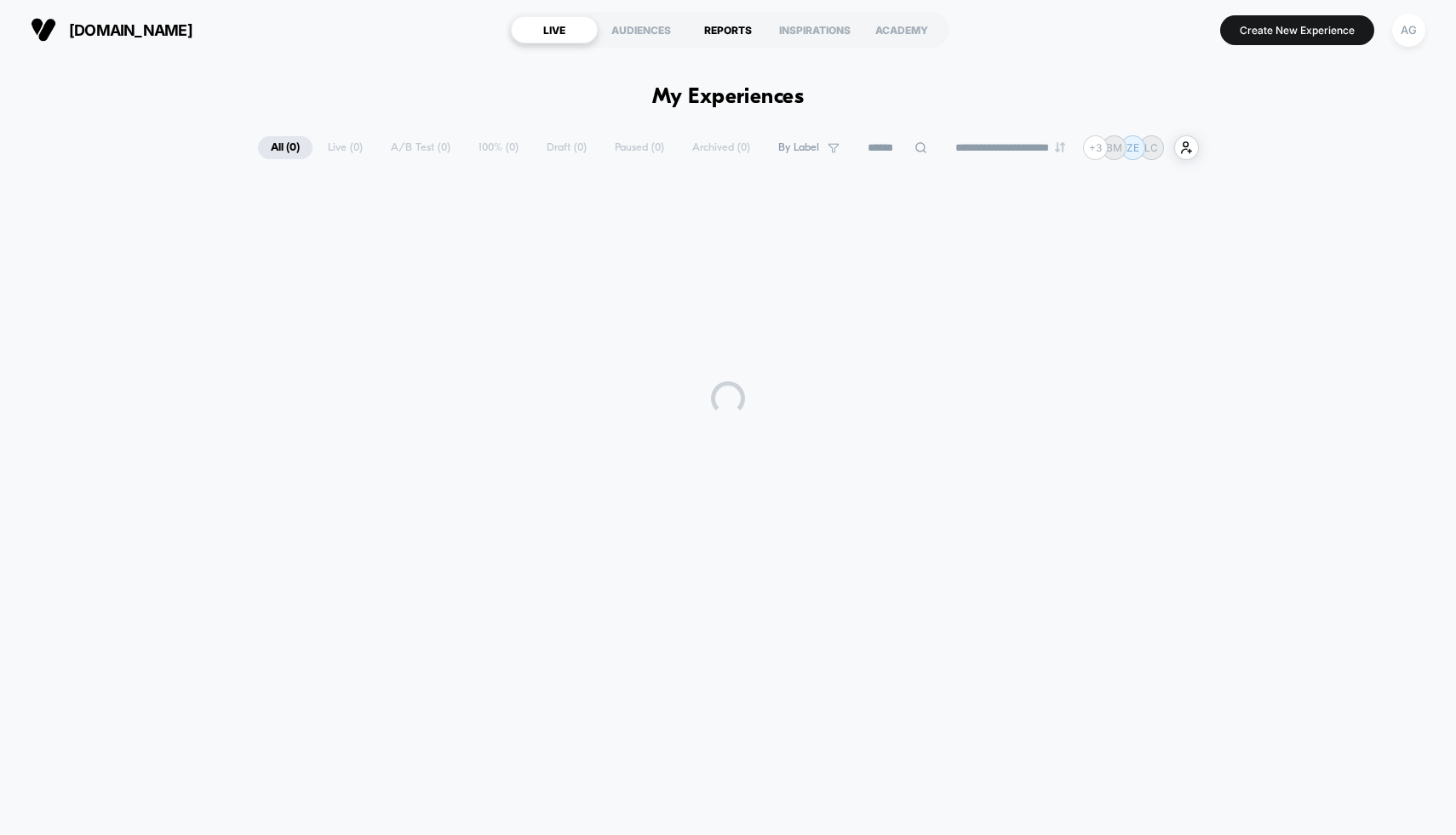click on "REPORTS" at bounding box center (728, 30) 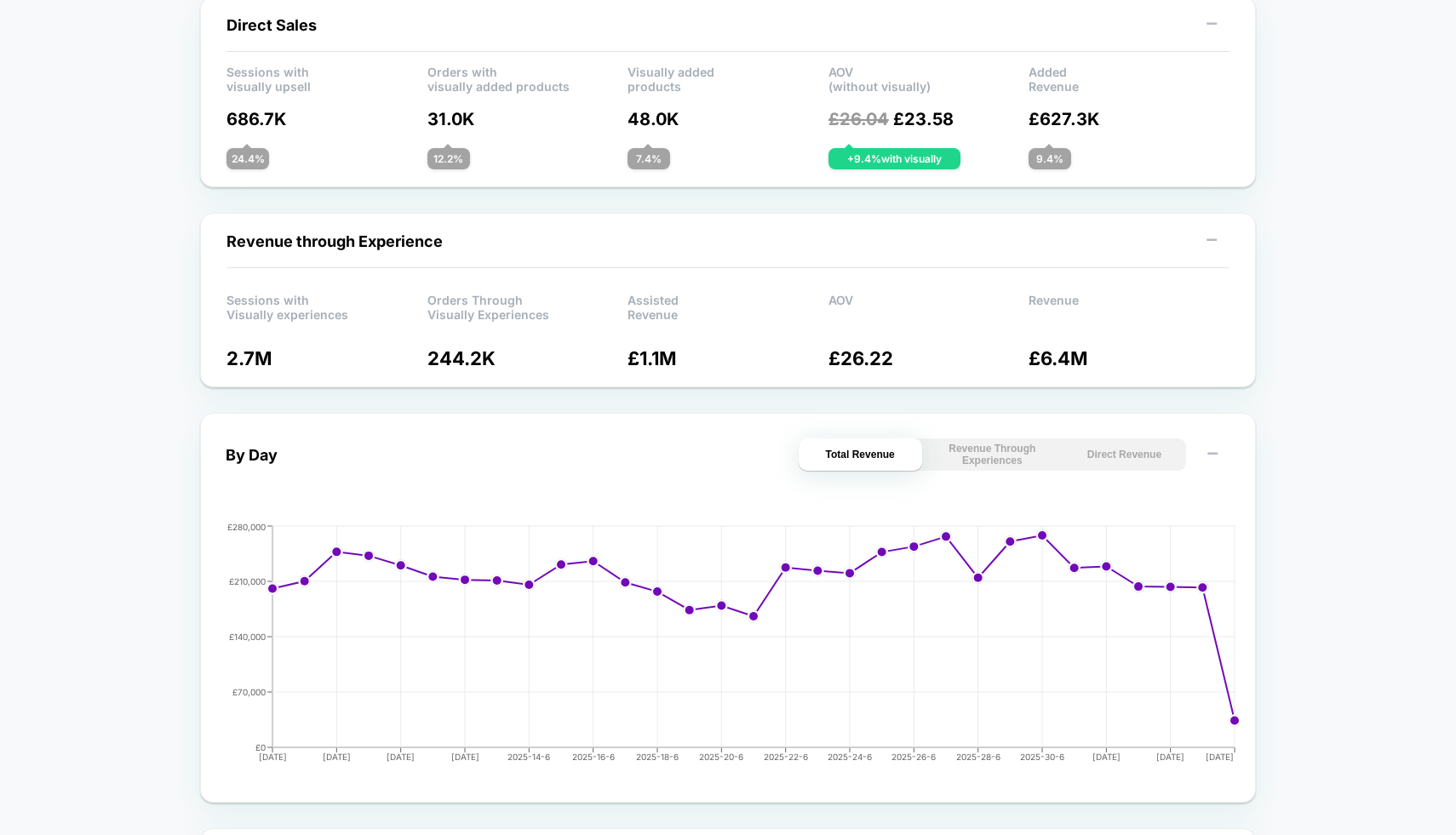 scroll, scrollTop: 0, scrollLeft: 0, axis: both 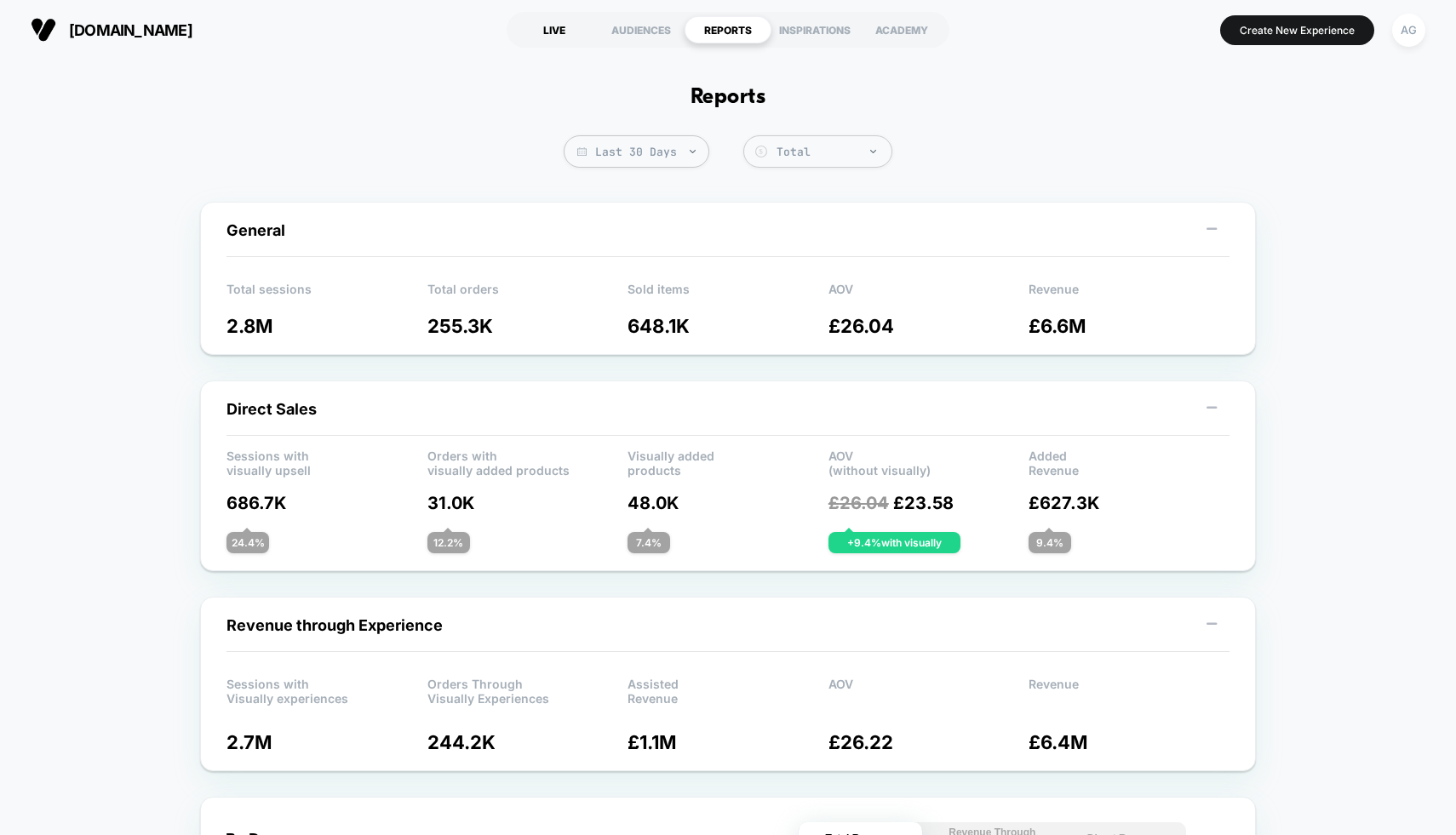 click on "LIVE" at bounding box center [554, 30] 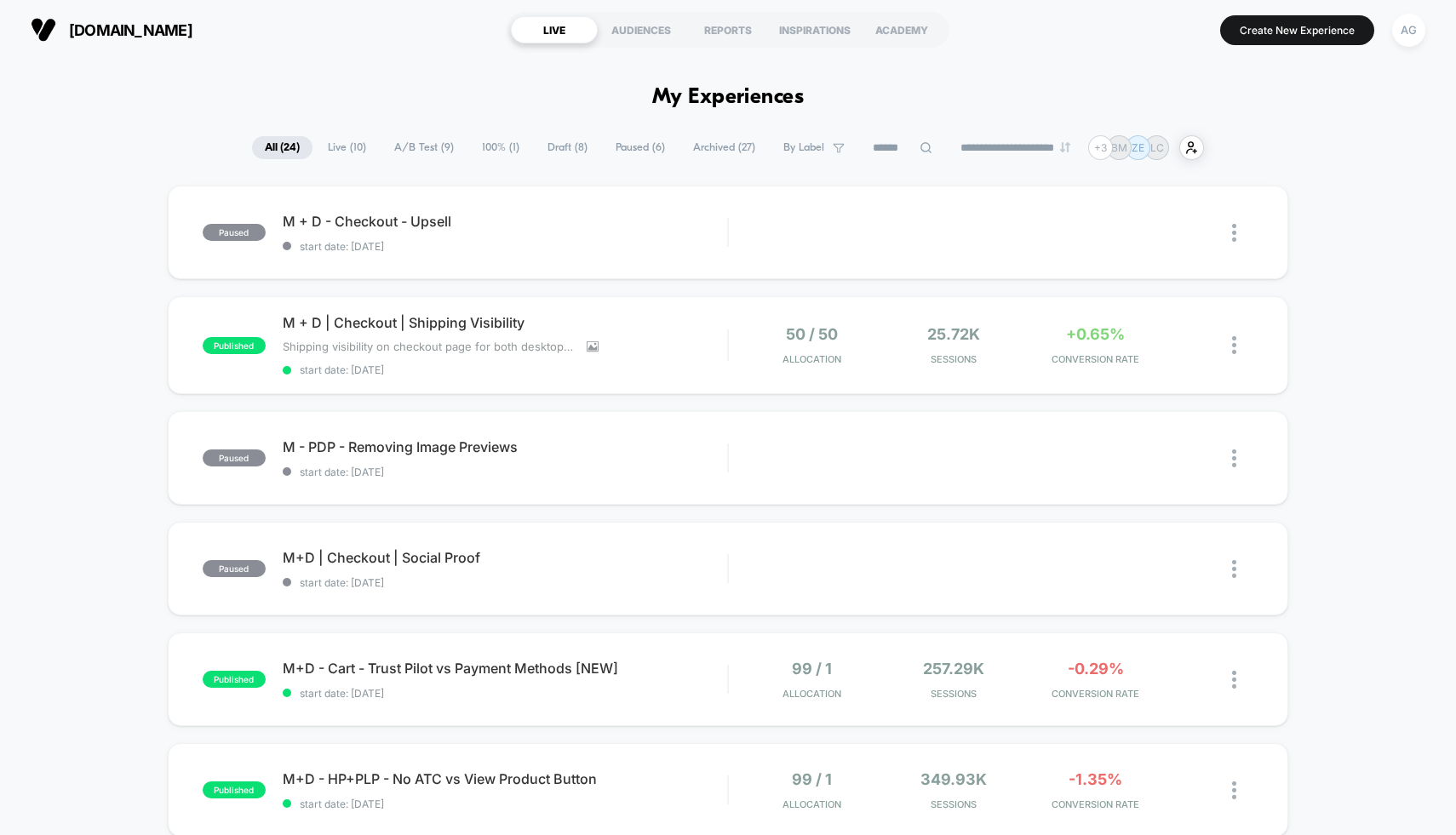 click on "100% ( 1 )" at bounding box center (501, 147) 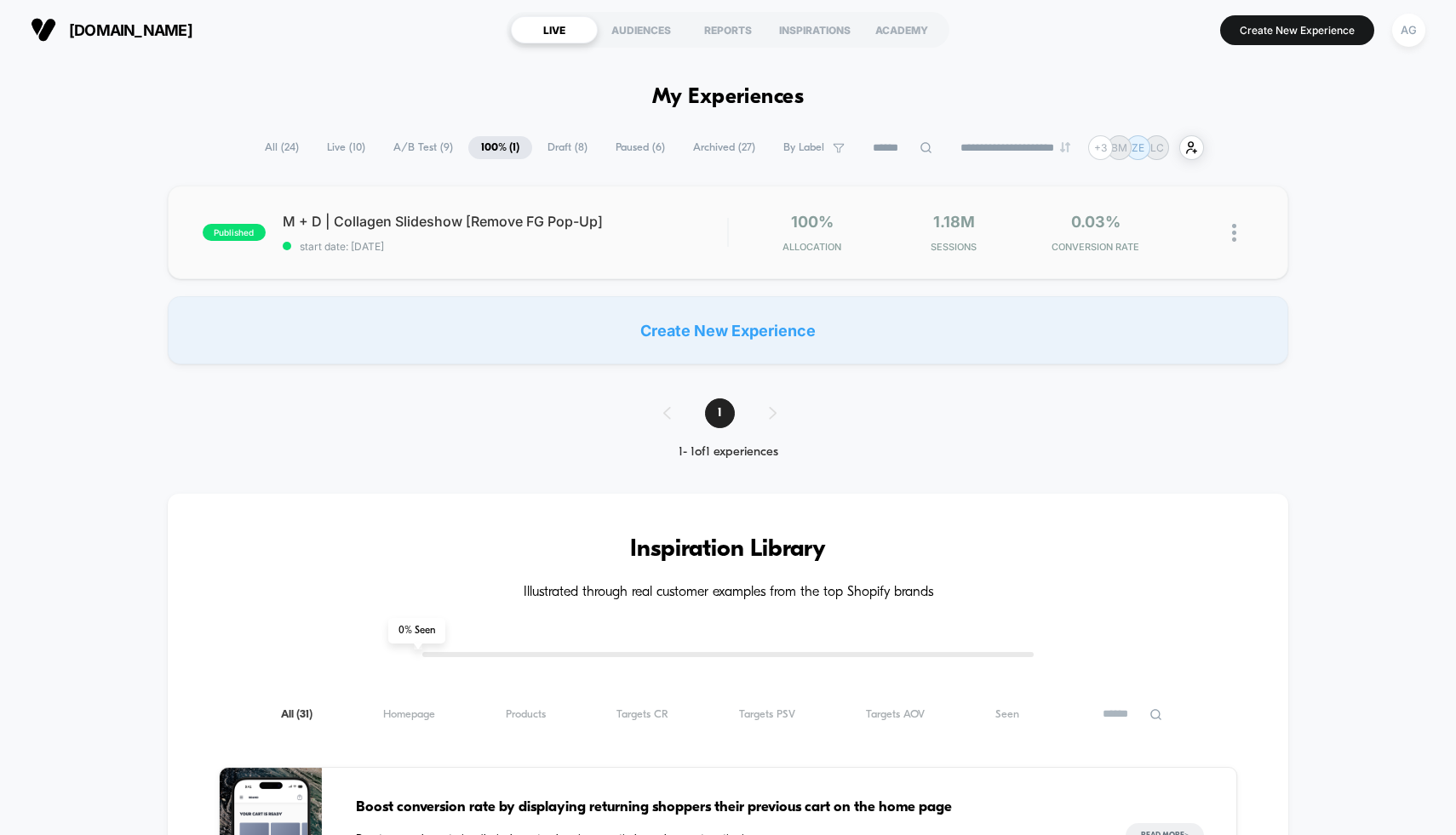 click on "published M + D | Collagen Slideshow [Remove FG Pop-Up] start date: 2/6/2025 100% Allocation 1.18M Sessions 0.03% CONVERSION RATE" at bounding box center (728, 232) 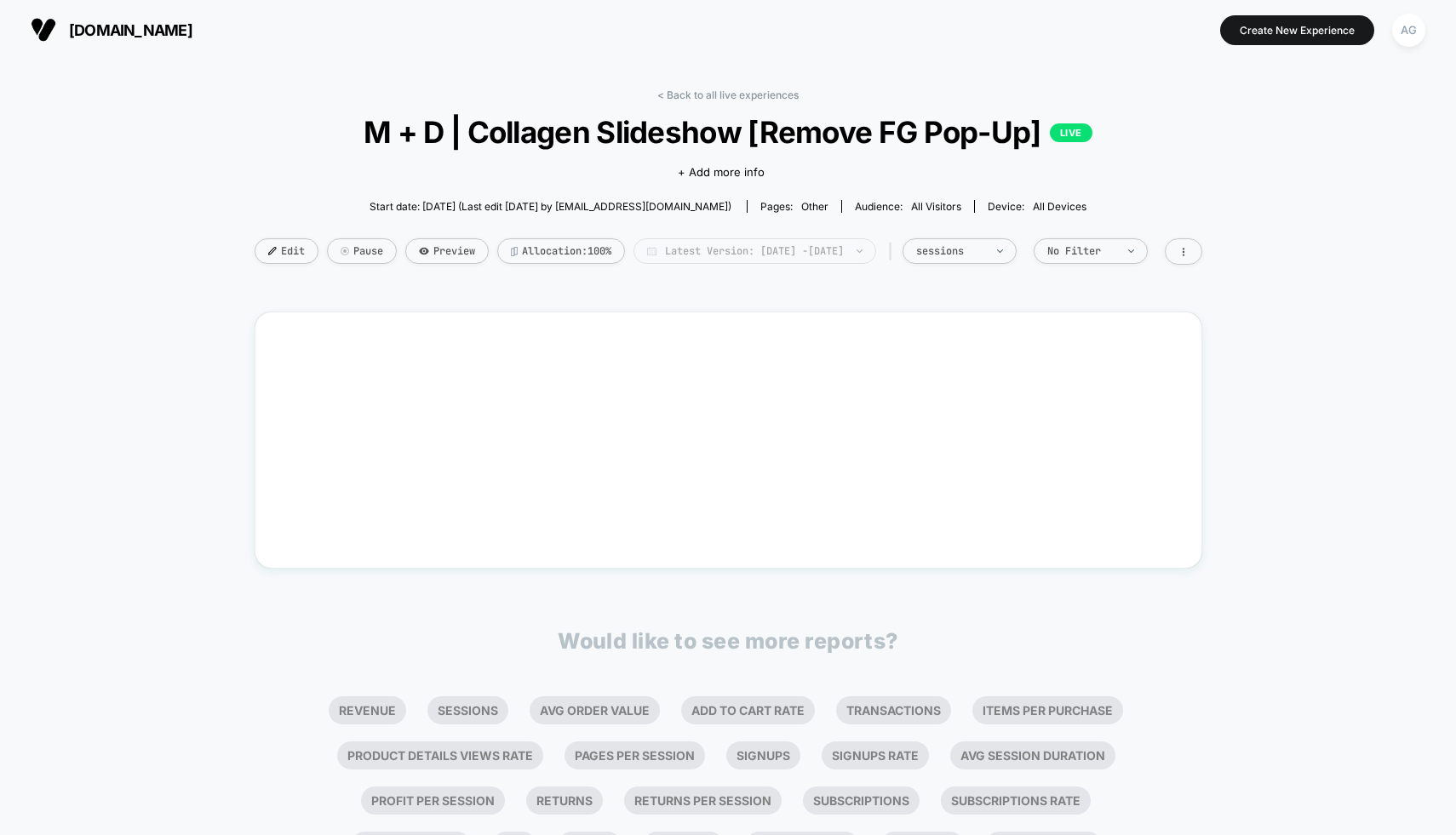 click on "Latest Version:     Feb 6, 2025    -    Jul 6, 2025" at bounding box center (754, 251) 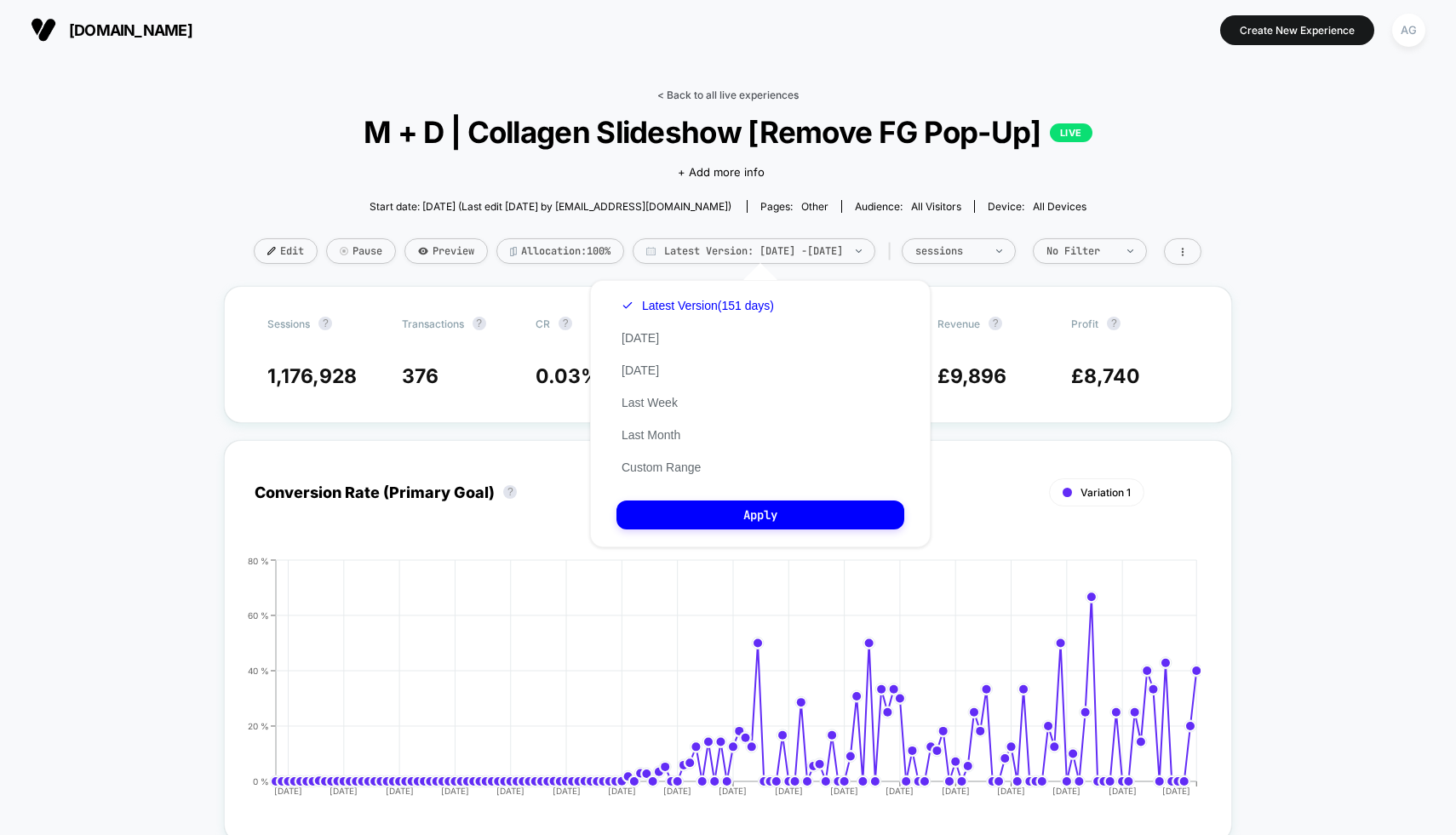 click on "< Back to all live experiences" at bounding box center [728, 94] 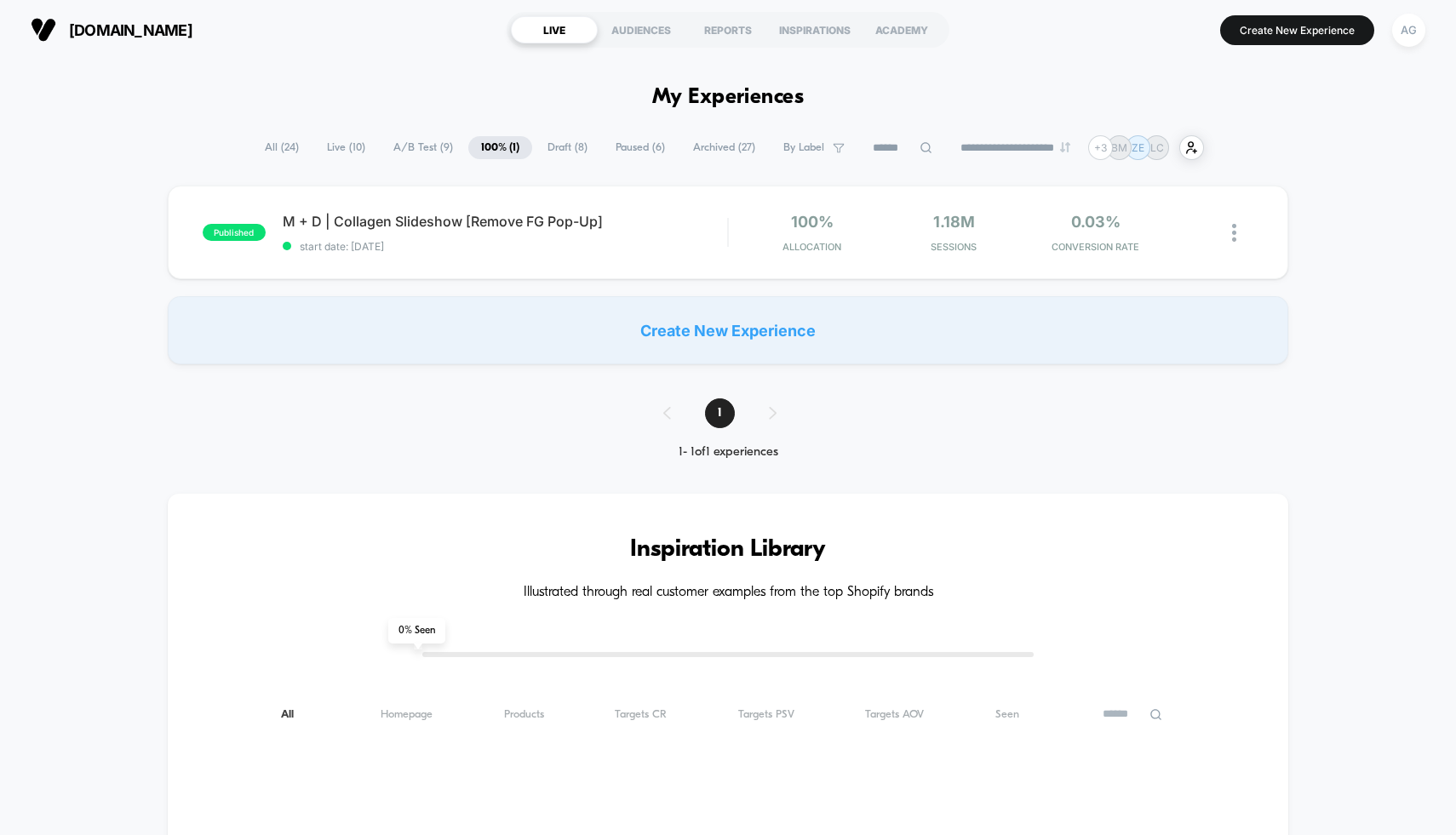 click on "All ( 24 )" at bounding box center [282, 147] 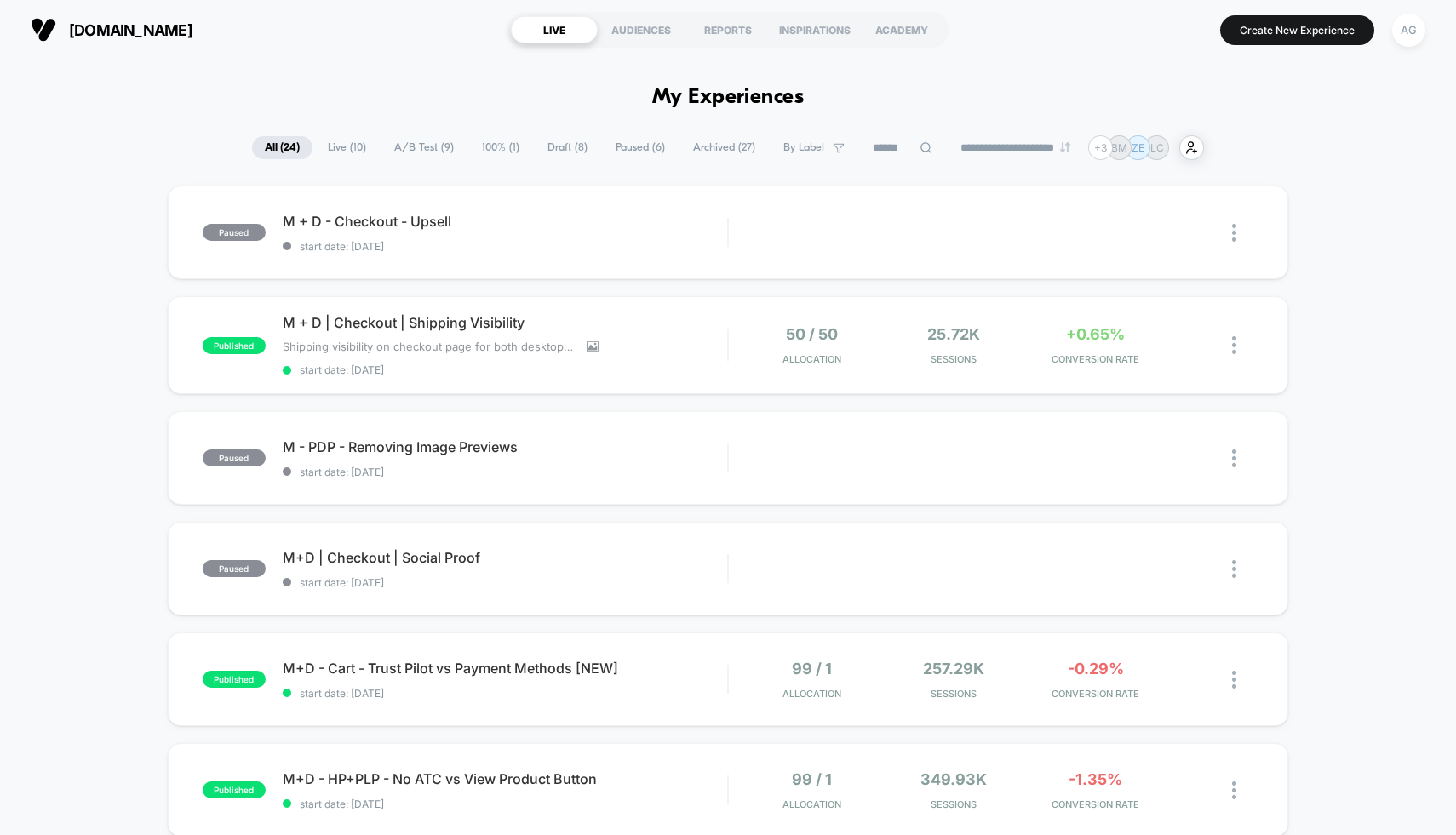 click on "Live ( 10 )" at bounding box center (347, 147) 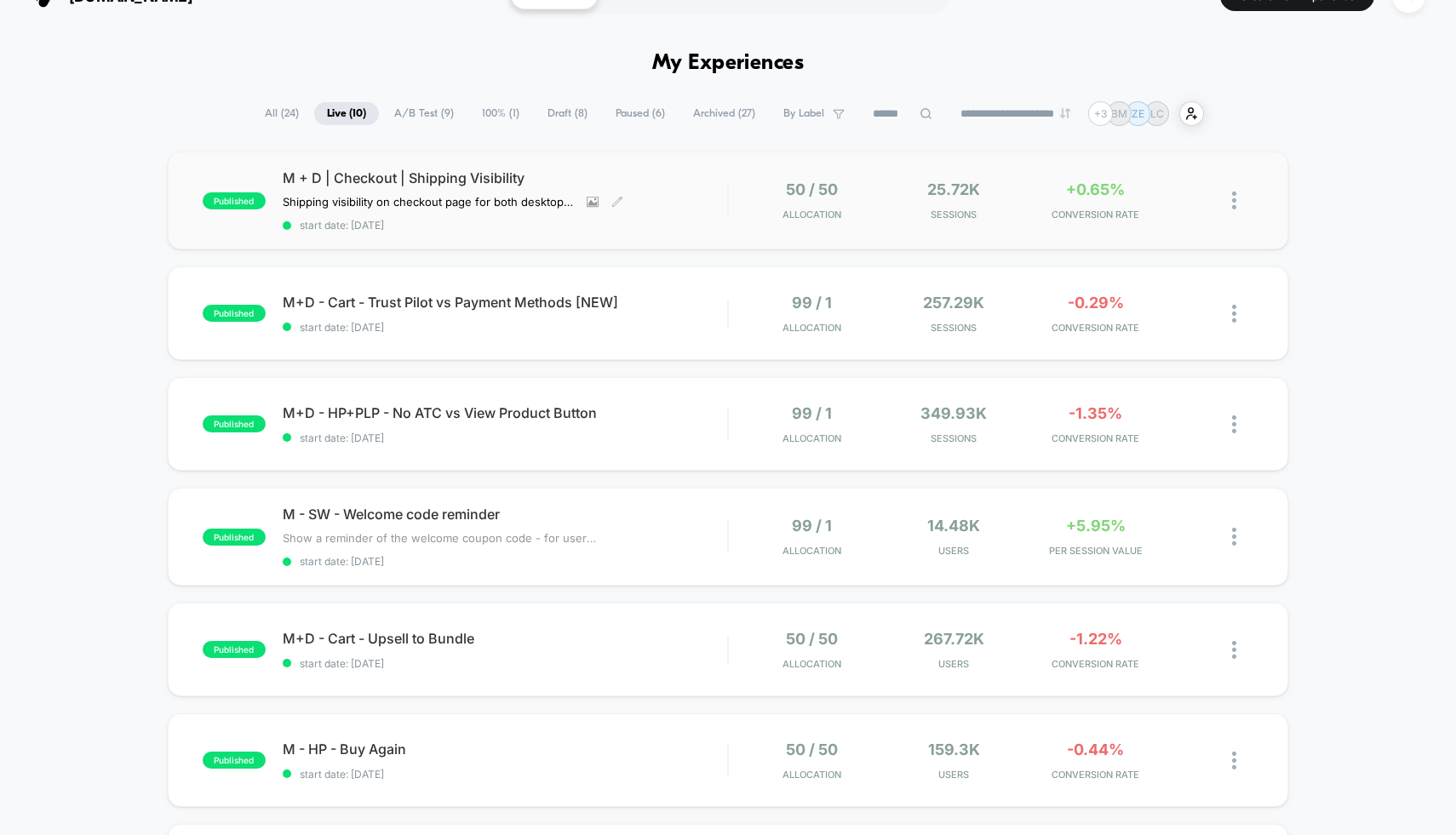 scroll, scrollTop: 36, scrollLeft: 0, axis: vertical 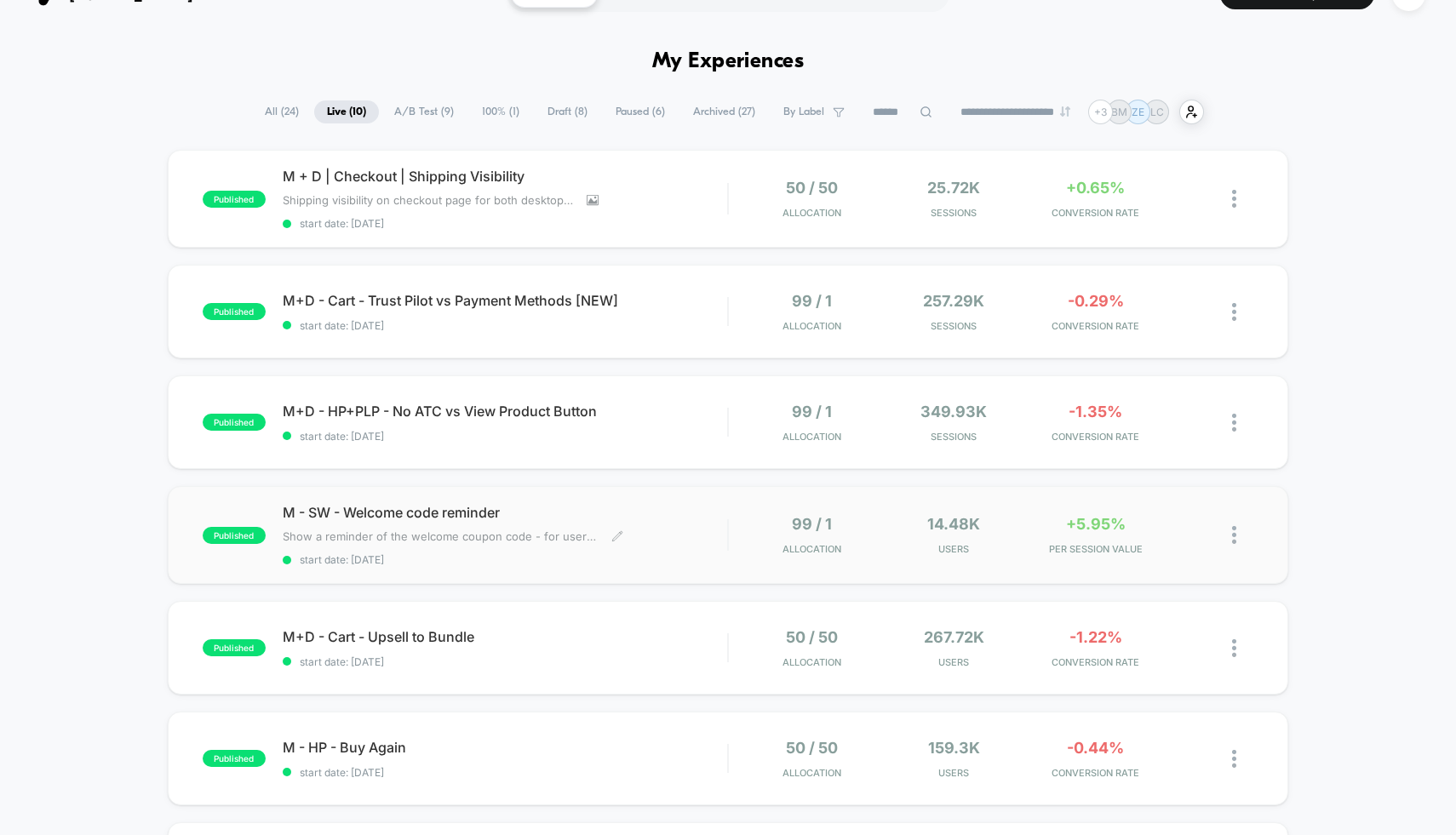 click on "M - SW - Welcome code reminder Show a reminder of the welcome coupon code - for users that subscribed and haven't completed the purchase yet﻿ Click to edit experience details Show a reminder of the welcome coupon code - for users that subscribed and haven't completed the purchase yet﻿ start date: 6/24/2025" at bounding box center [505, 535] 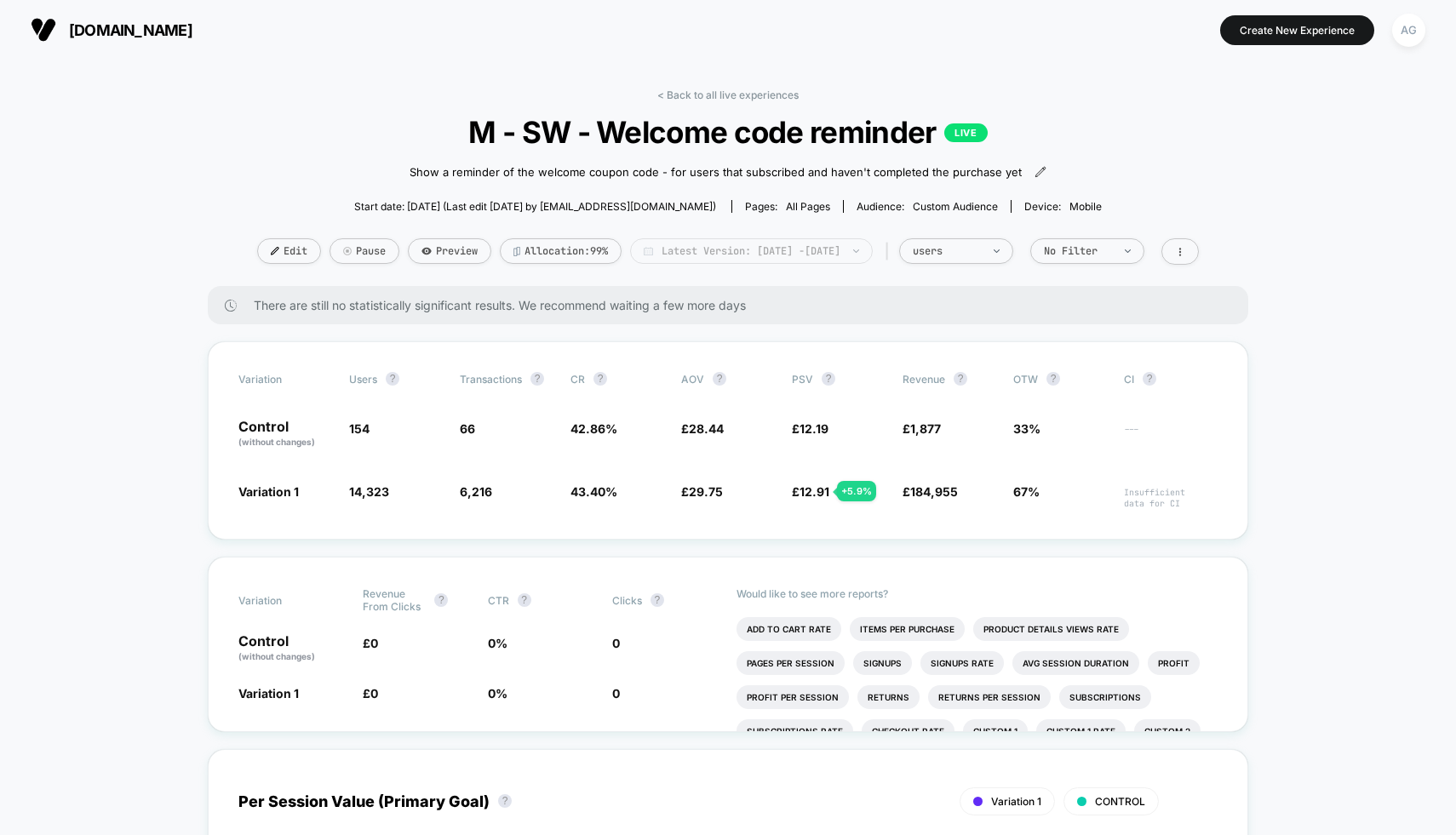 click on "Latest Version:     Jun 24, 2025    -    Jul 6, 2025" at bounding box center [751, 251] 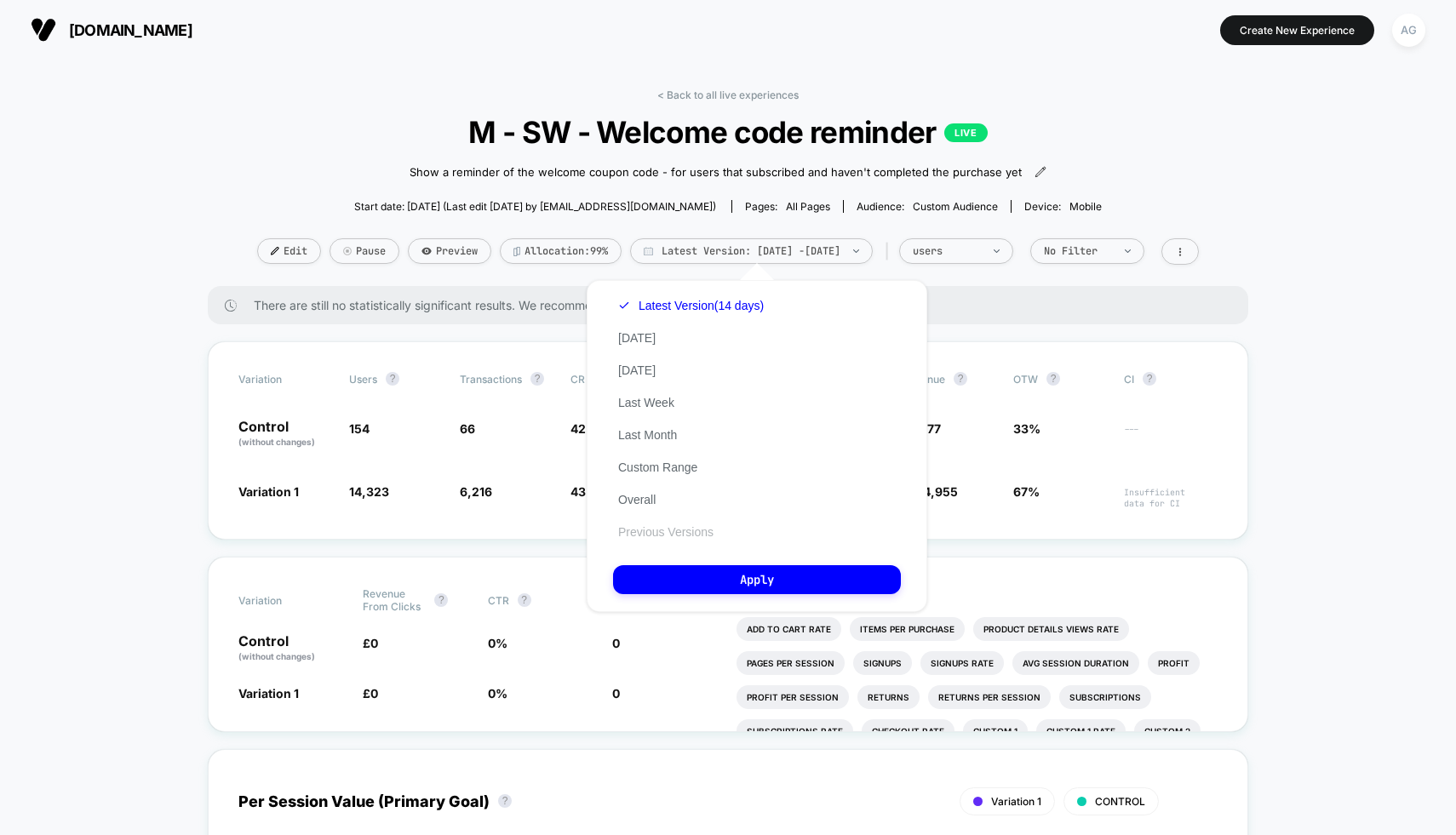 click on "Previous Versions" at bounding box center [666, 532] 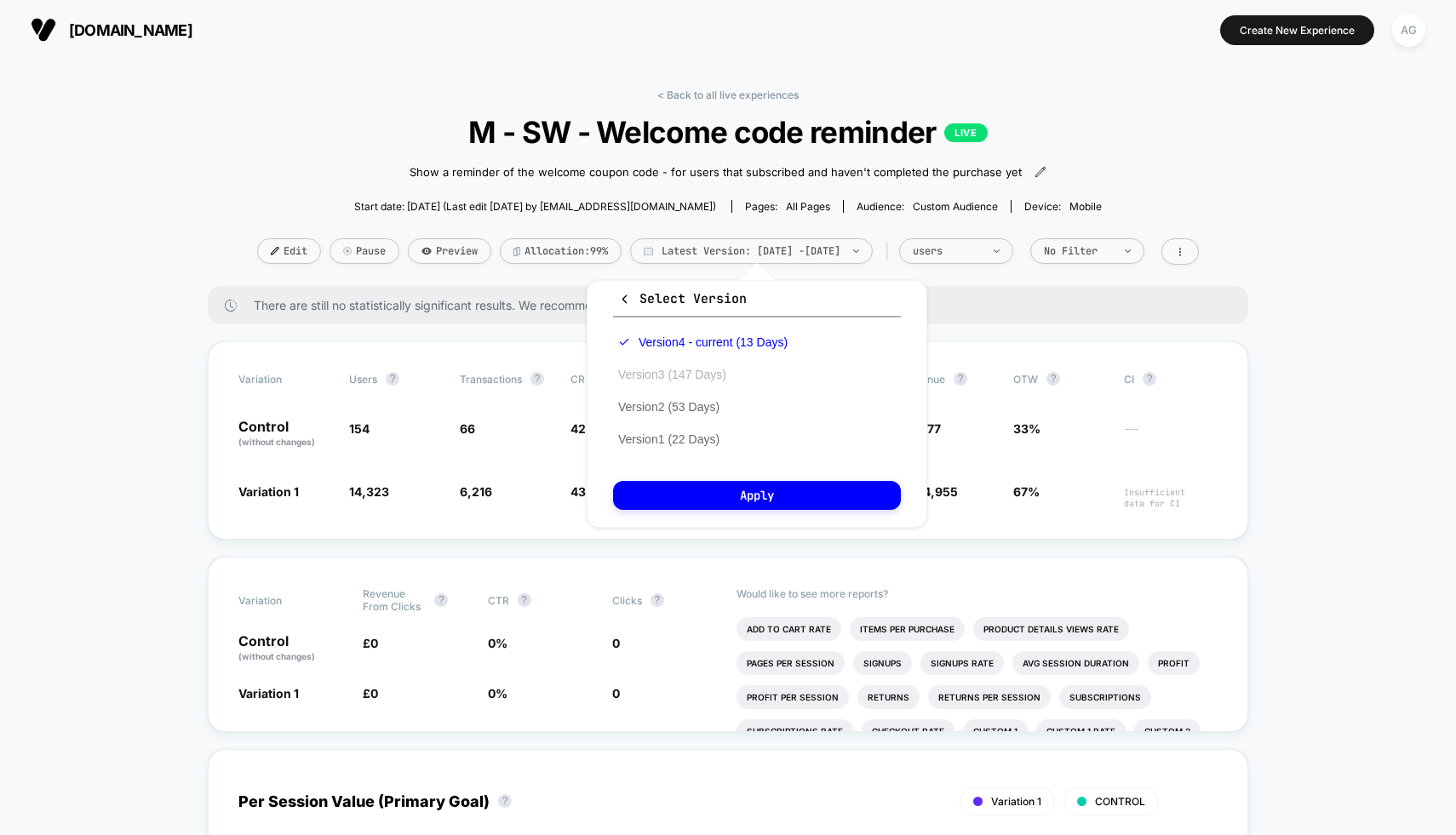 click on "Version  3   (147 Days)" at bounding box center [672, 375] 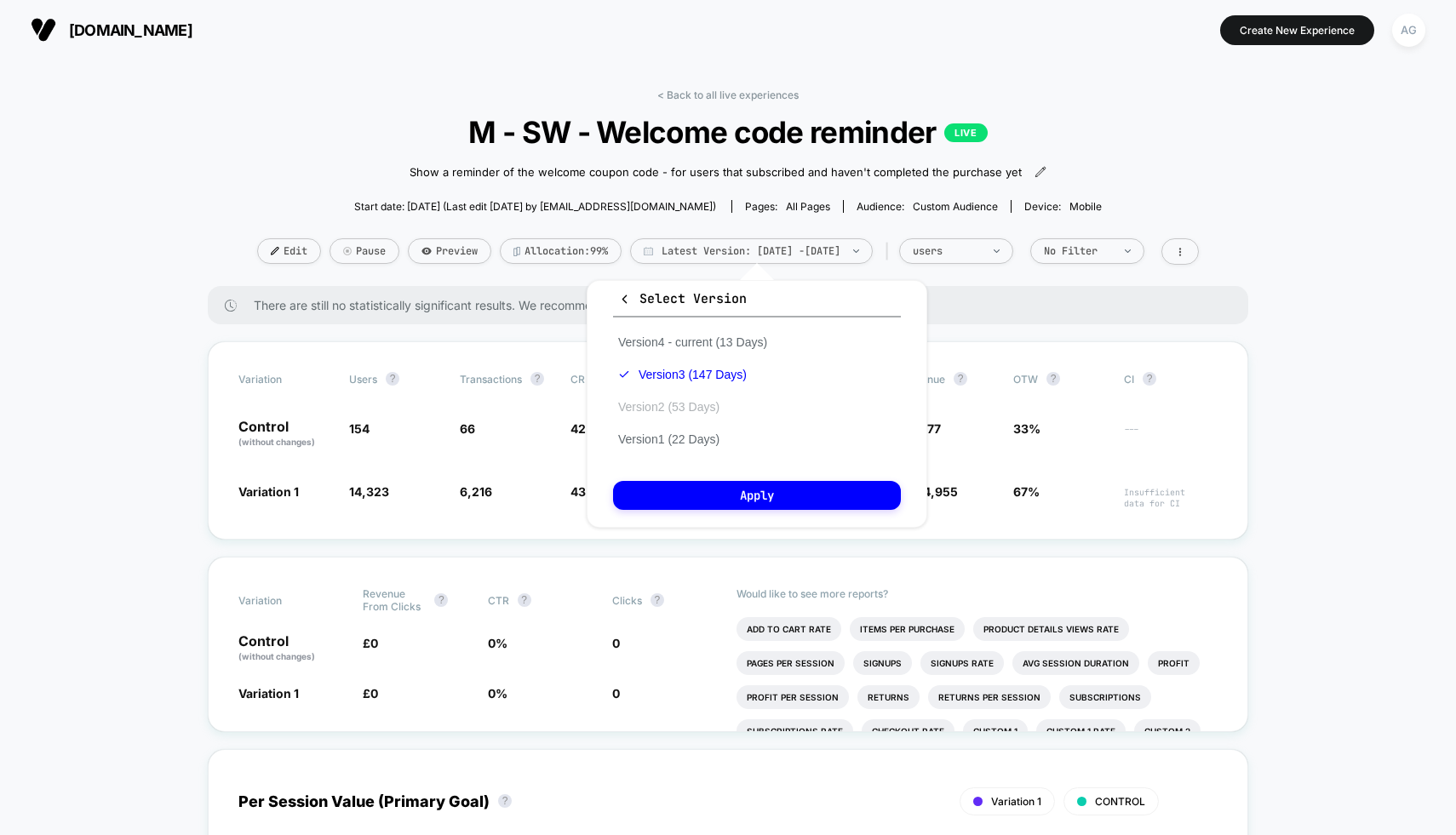 click on "Version  2   (53 Days)" at bounding box center [668, 407] 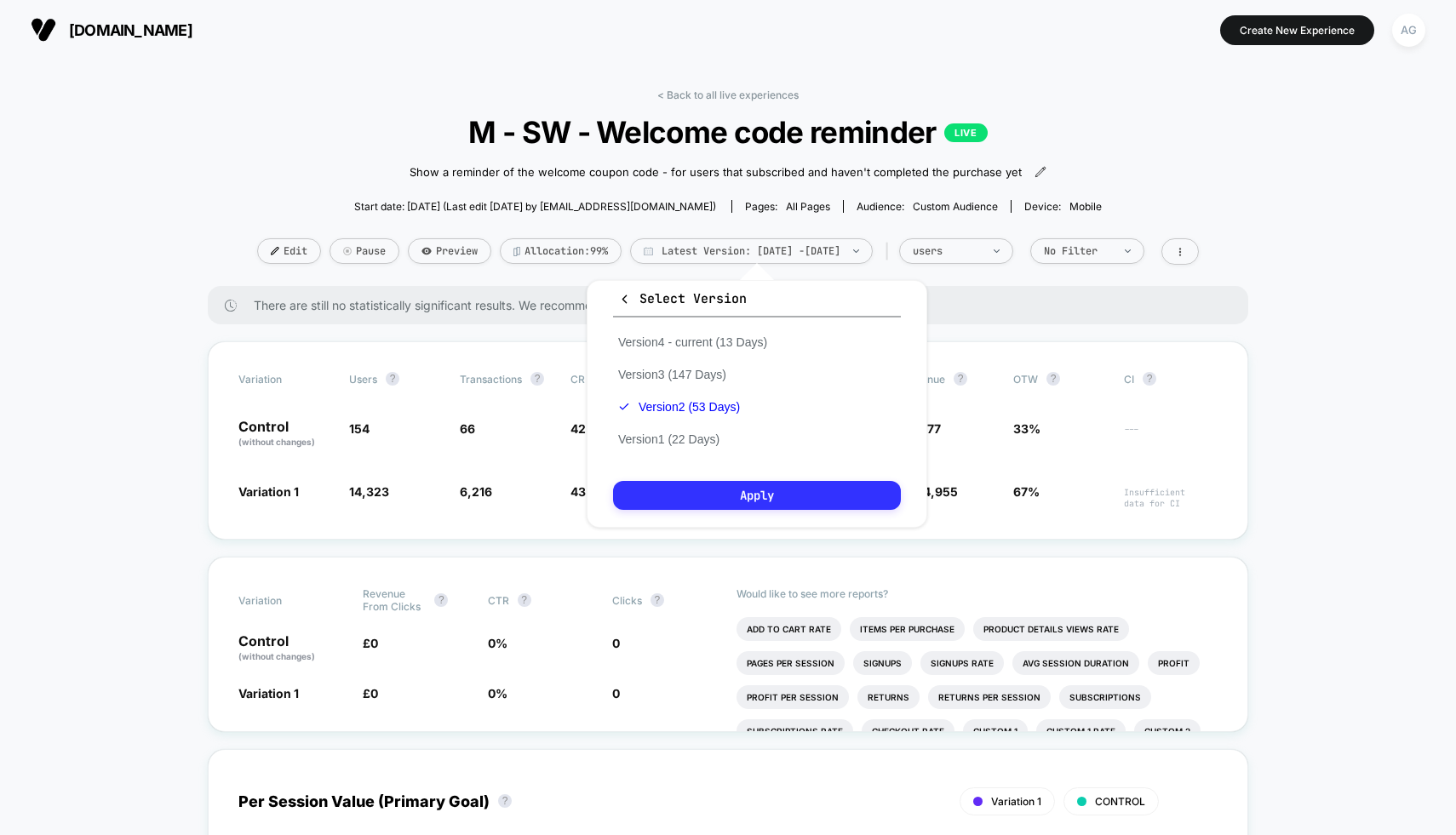 click on "Apply" at bounding box center [757, 495] 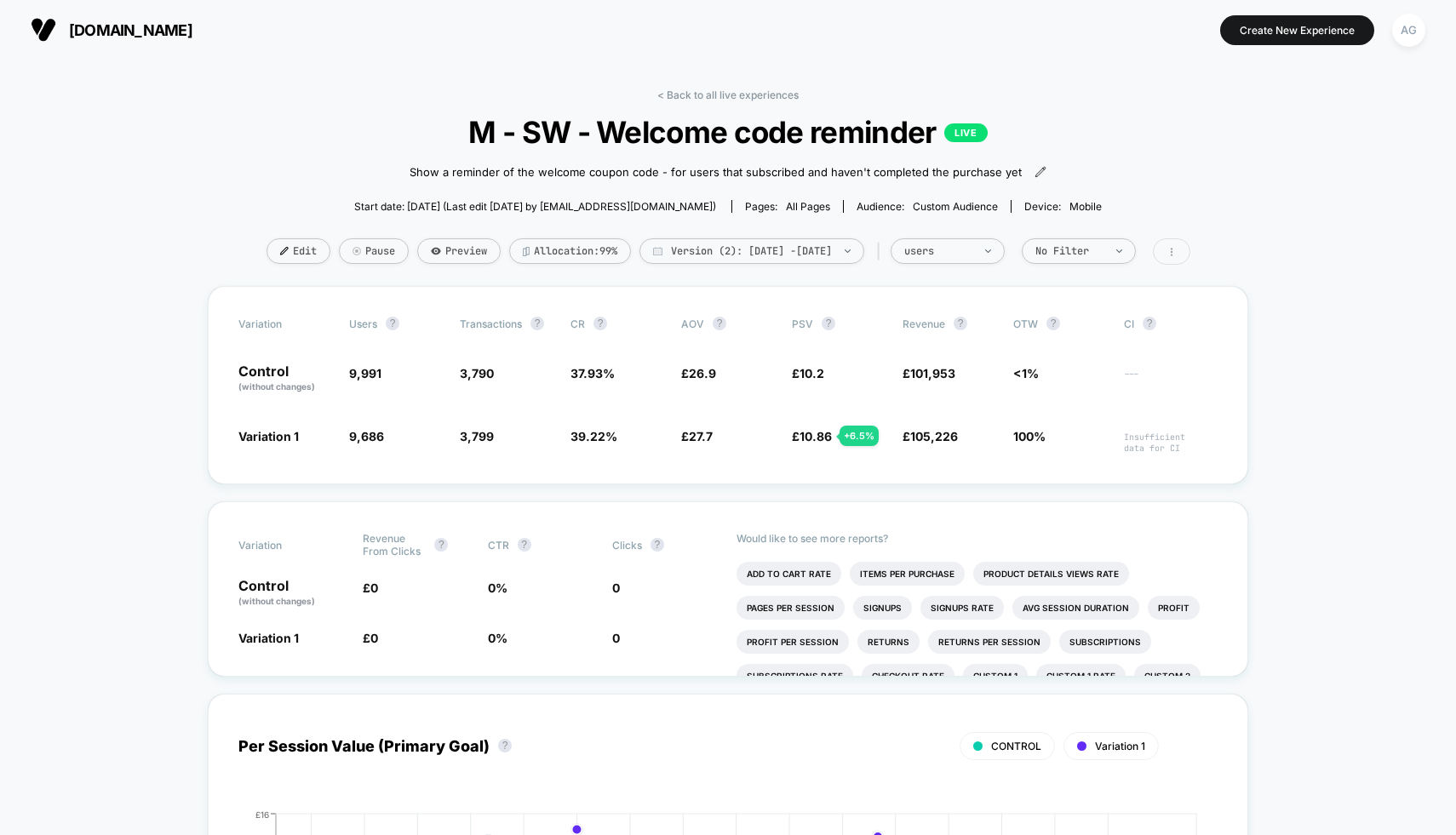 click at bounding box center (1172, 251) 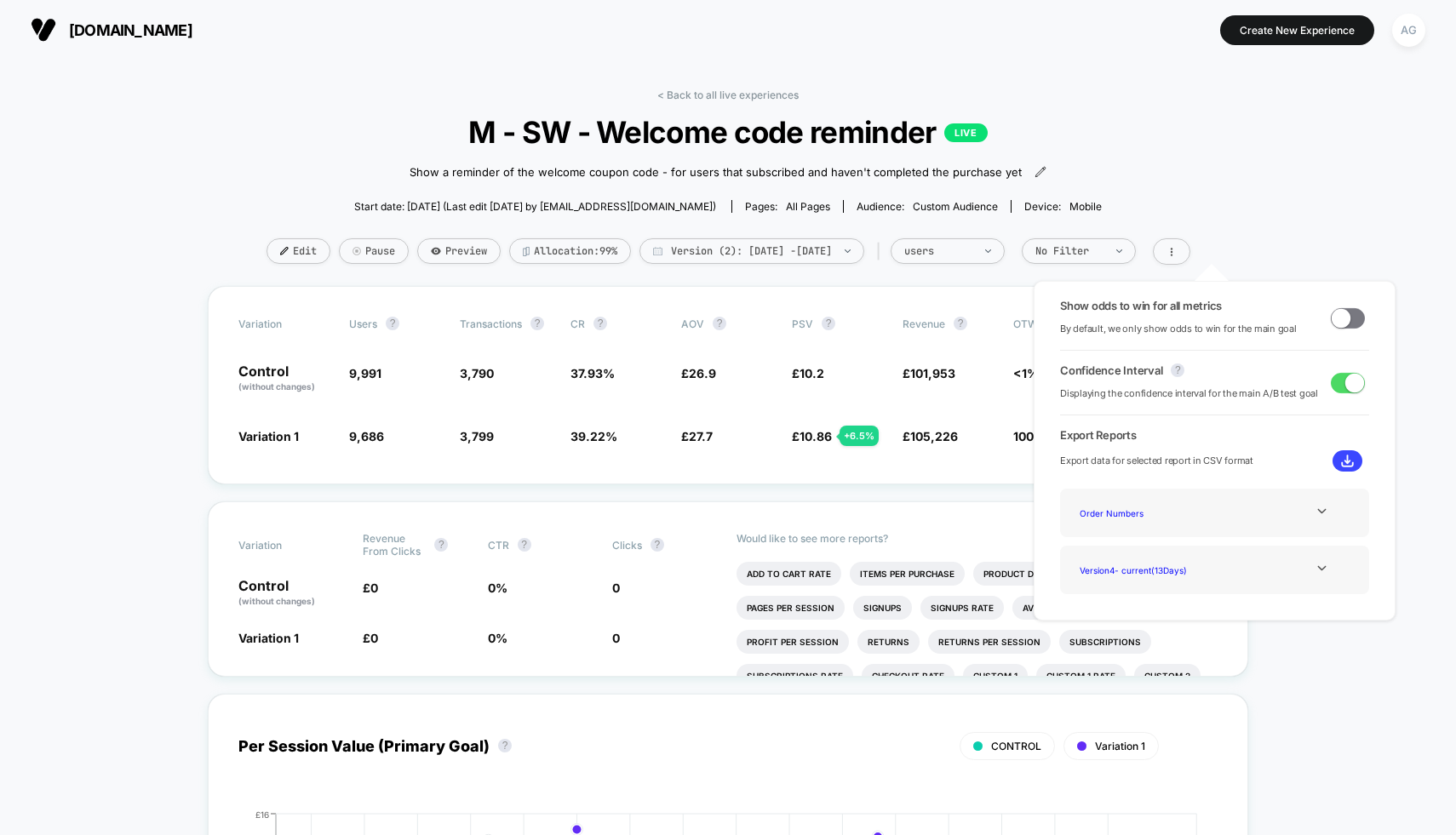 click on "Start date: 6/24/2025 (Last edit 6/24/2025 by unicornbrand@gmail.com) Pages: all pages Audience: Custom Audience Device: mobile" at bounding box center [728, 206] 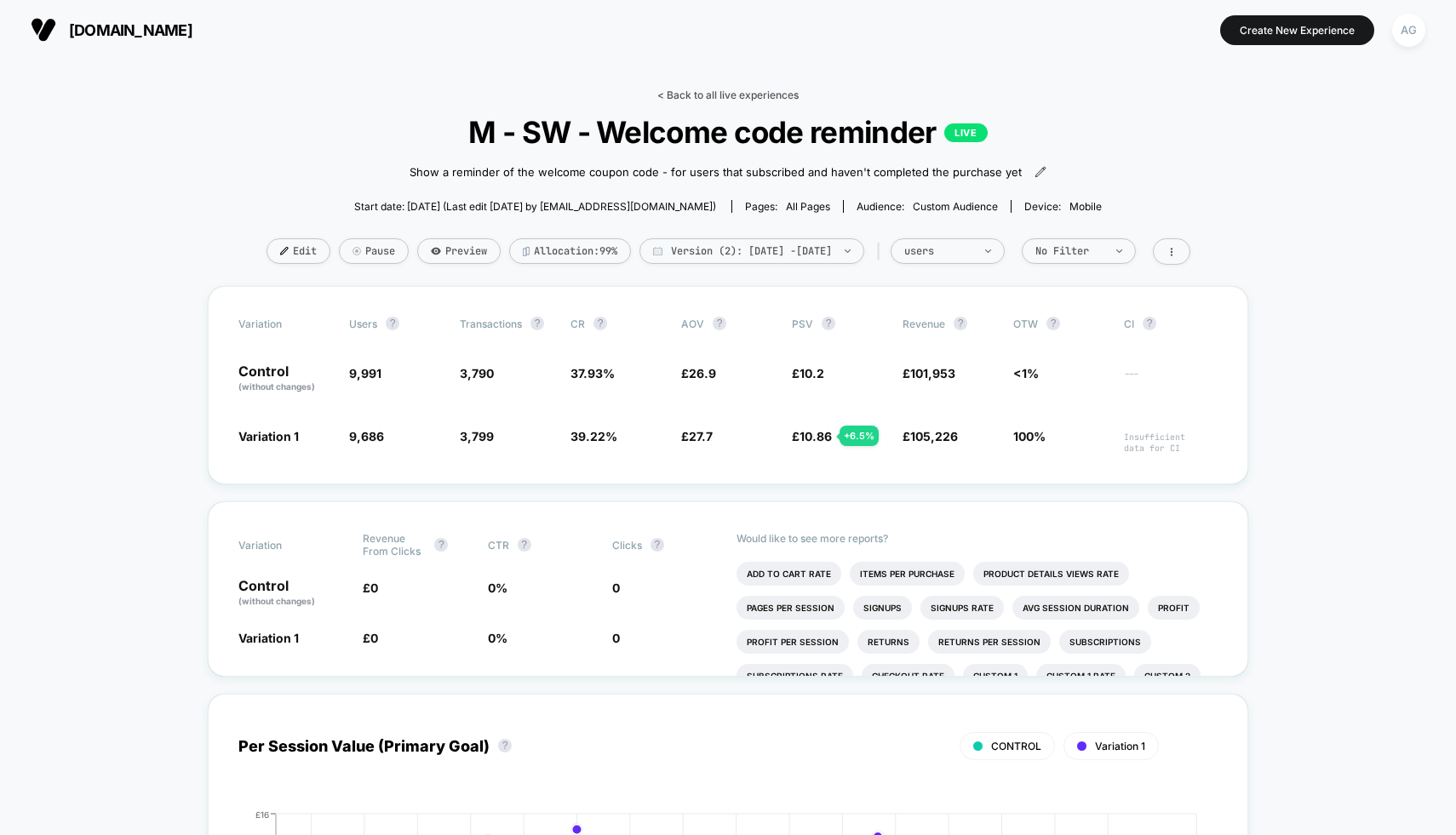 click on "< Back to all live experiences" at bounding box center [728, 94] 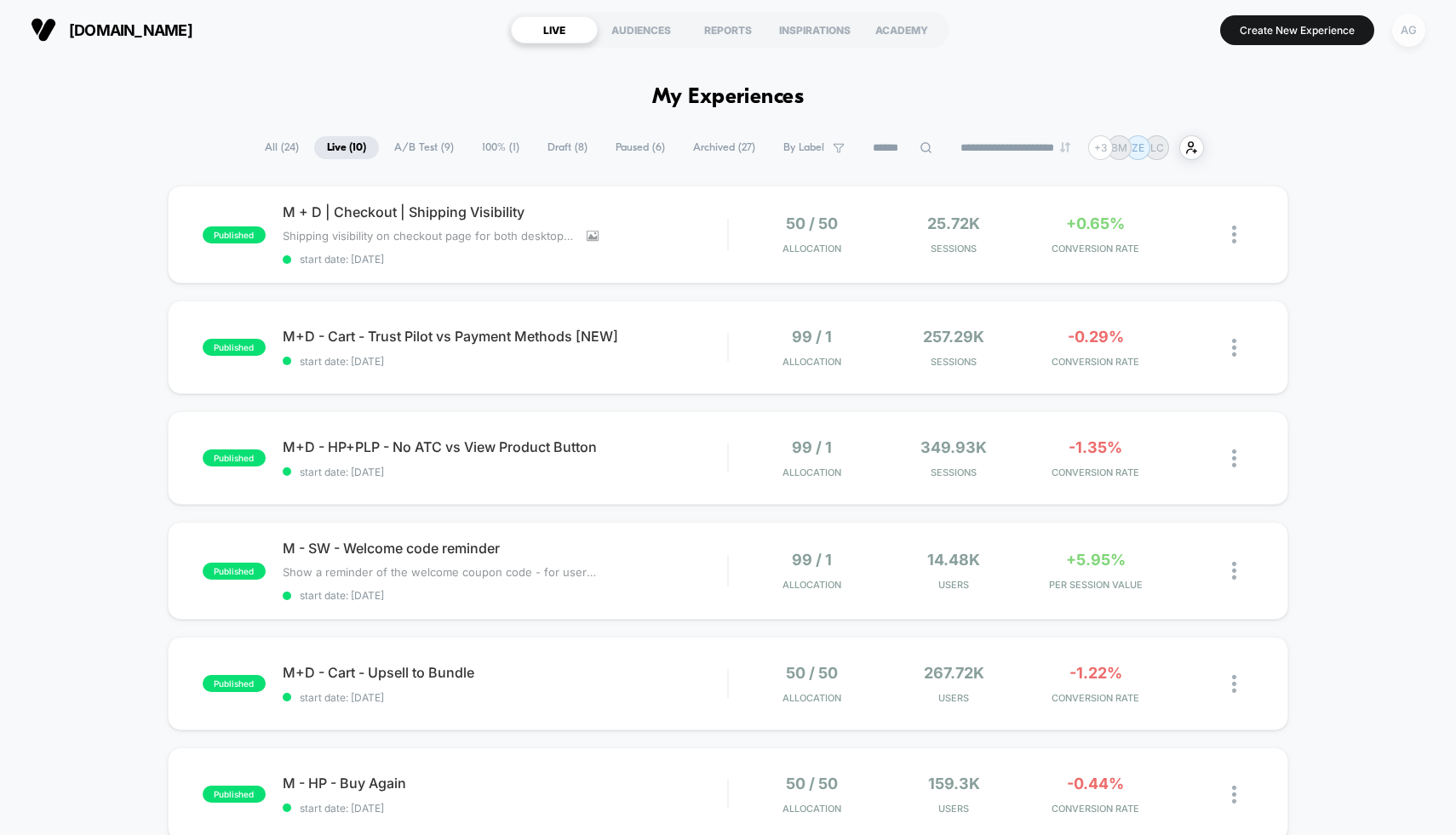click on "AG" at bounding box center [1408, 30] 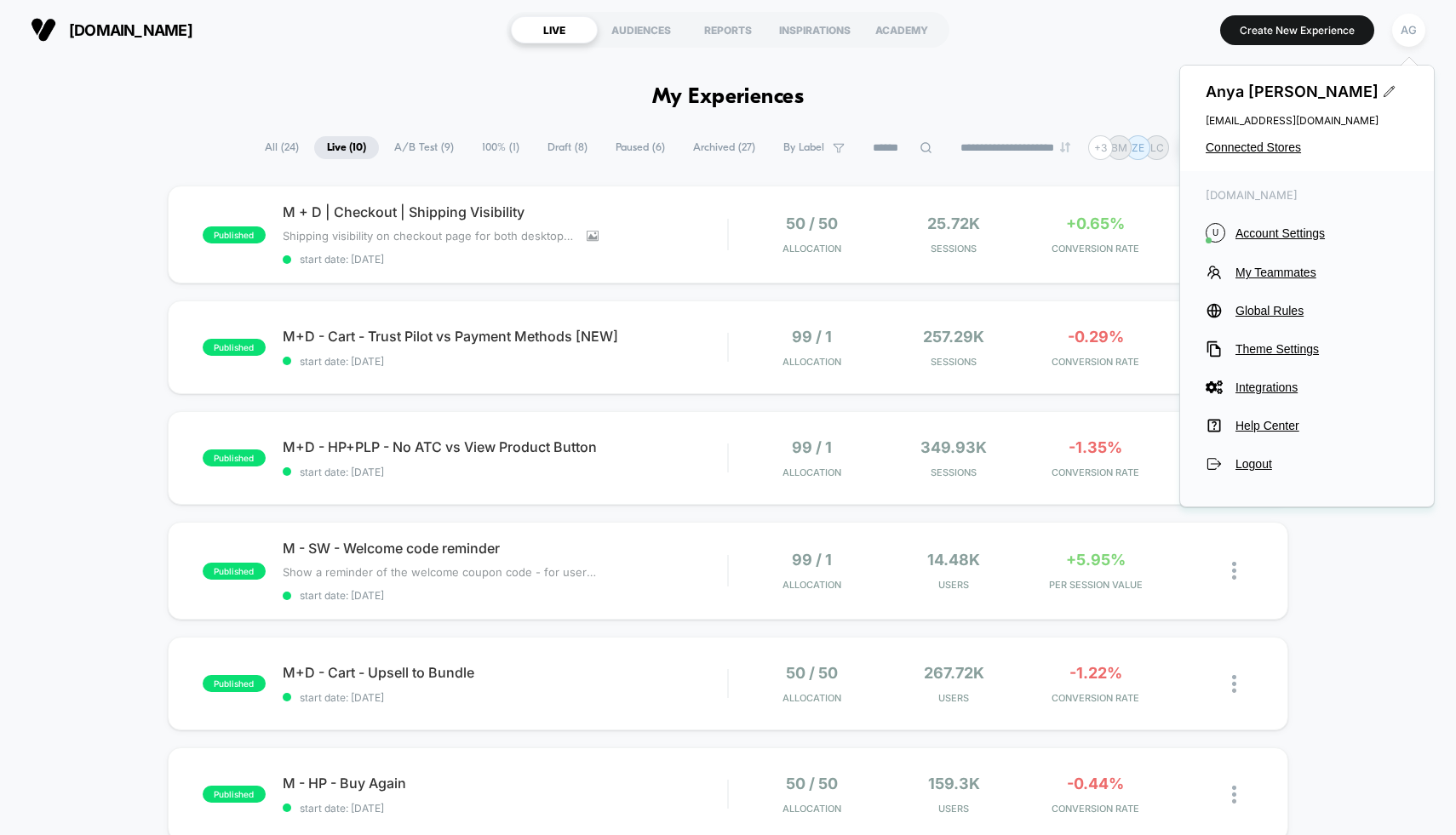 click on "Anya   Geimanson anya@loomi.me Connected Stores" at bounding box center [1307, 118] 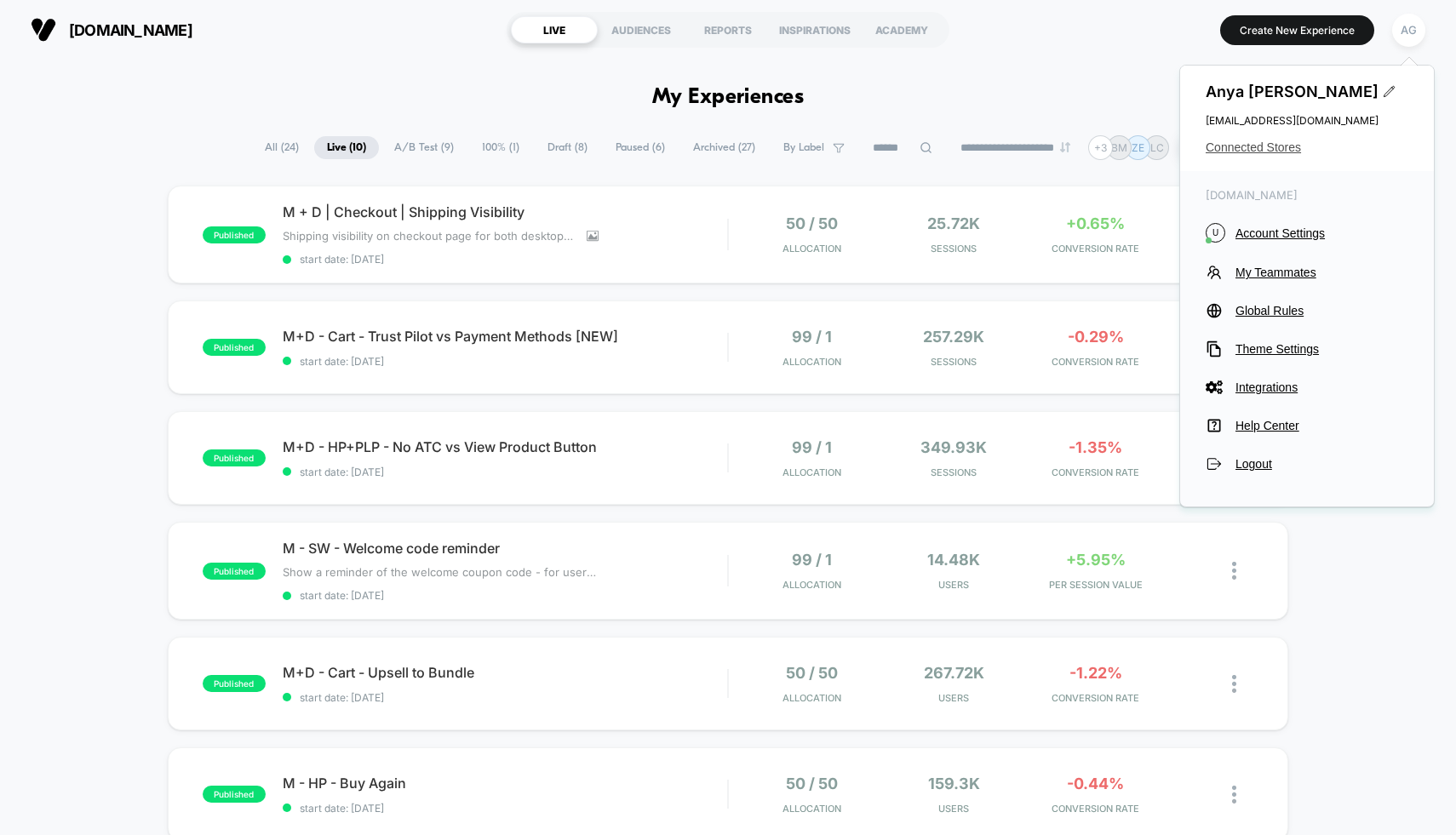 click on "Connected Stores" at bounding box center [1307, 147] 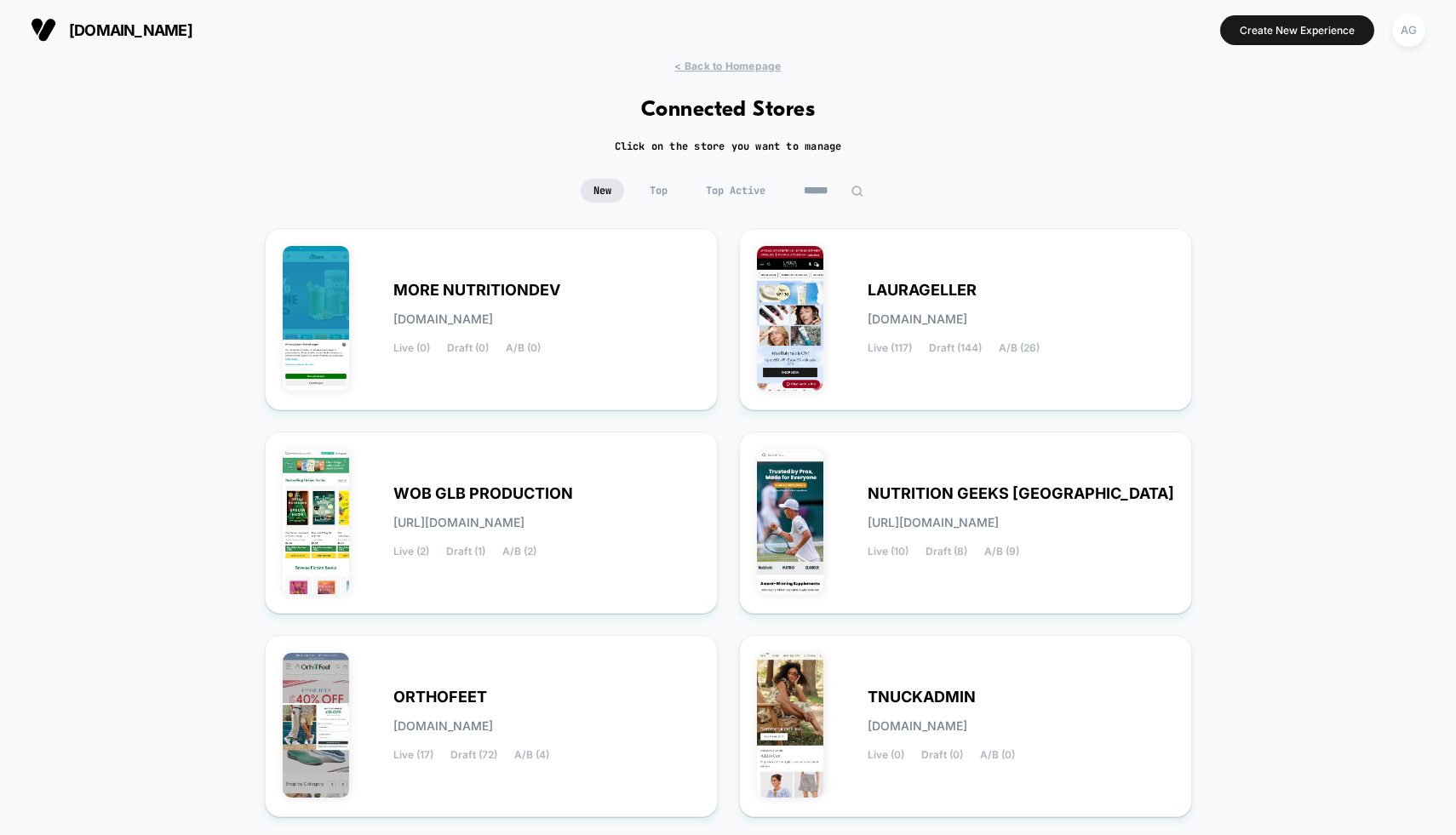 click on "New Top Top Active" at bounding box center (728, 203) 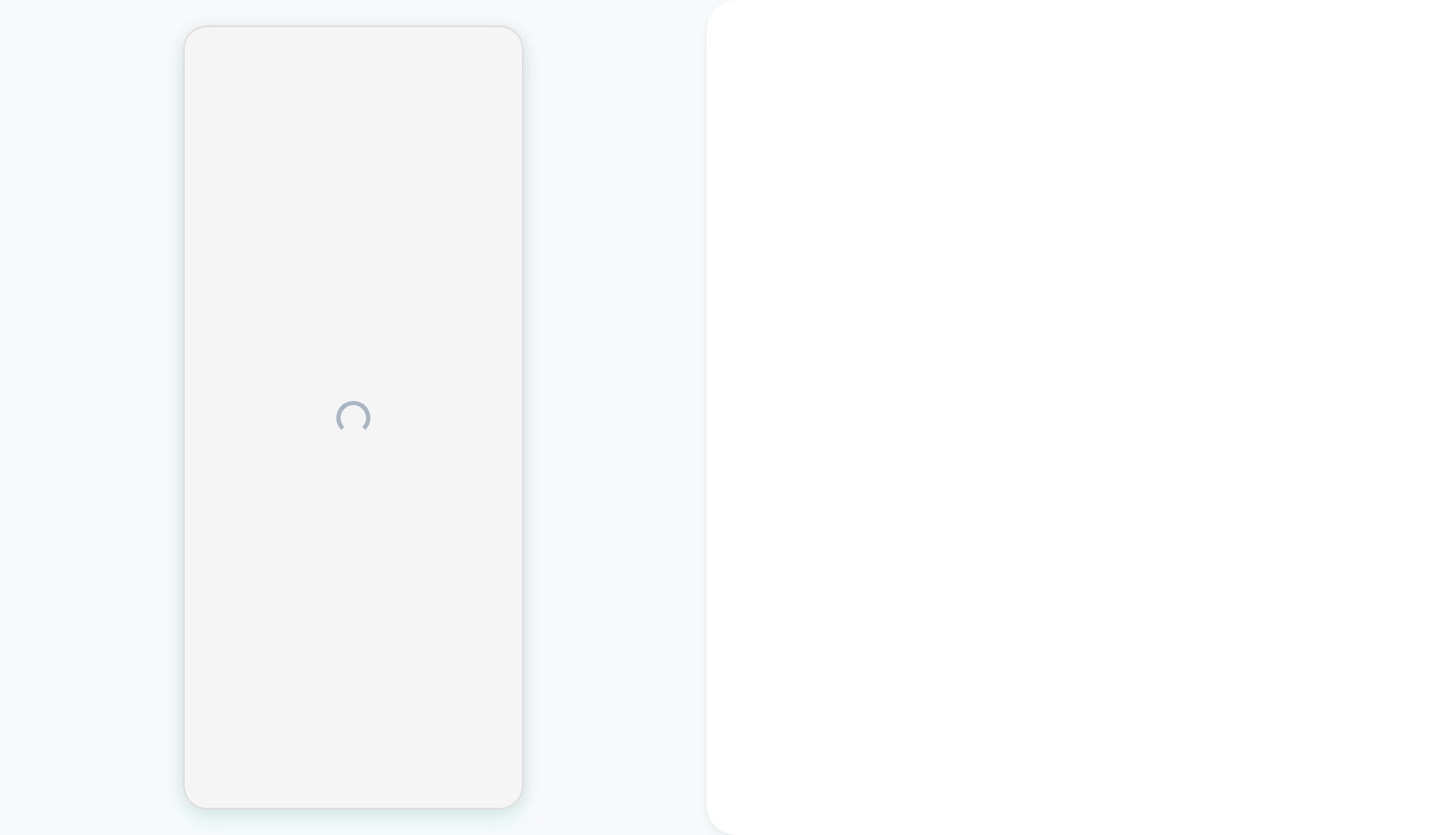 scroll, scrollTop: 0, scrollLeft: 0, axis: both 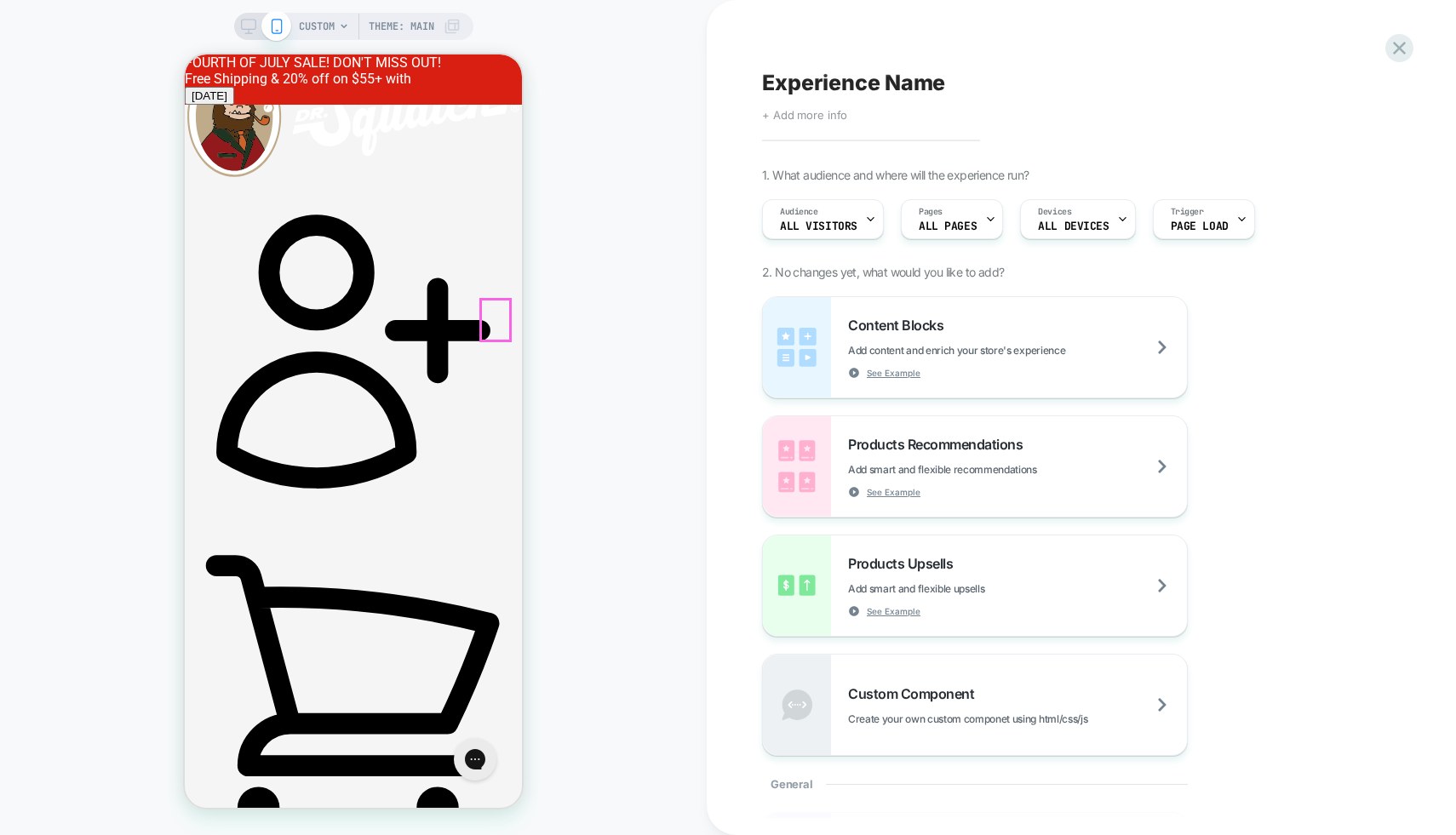 click on "×" at bounding box center (195, 13625) 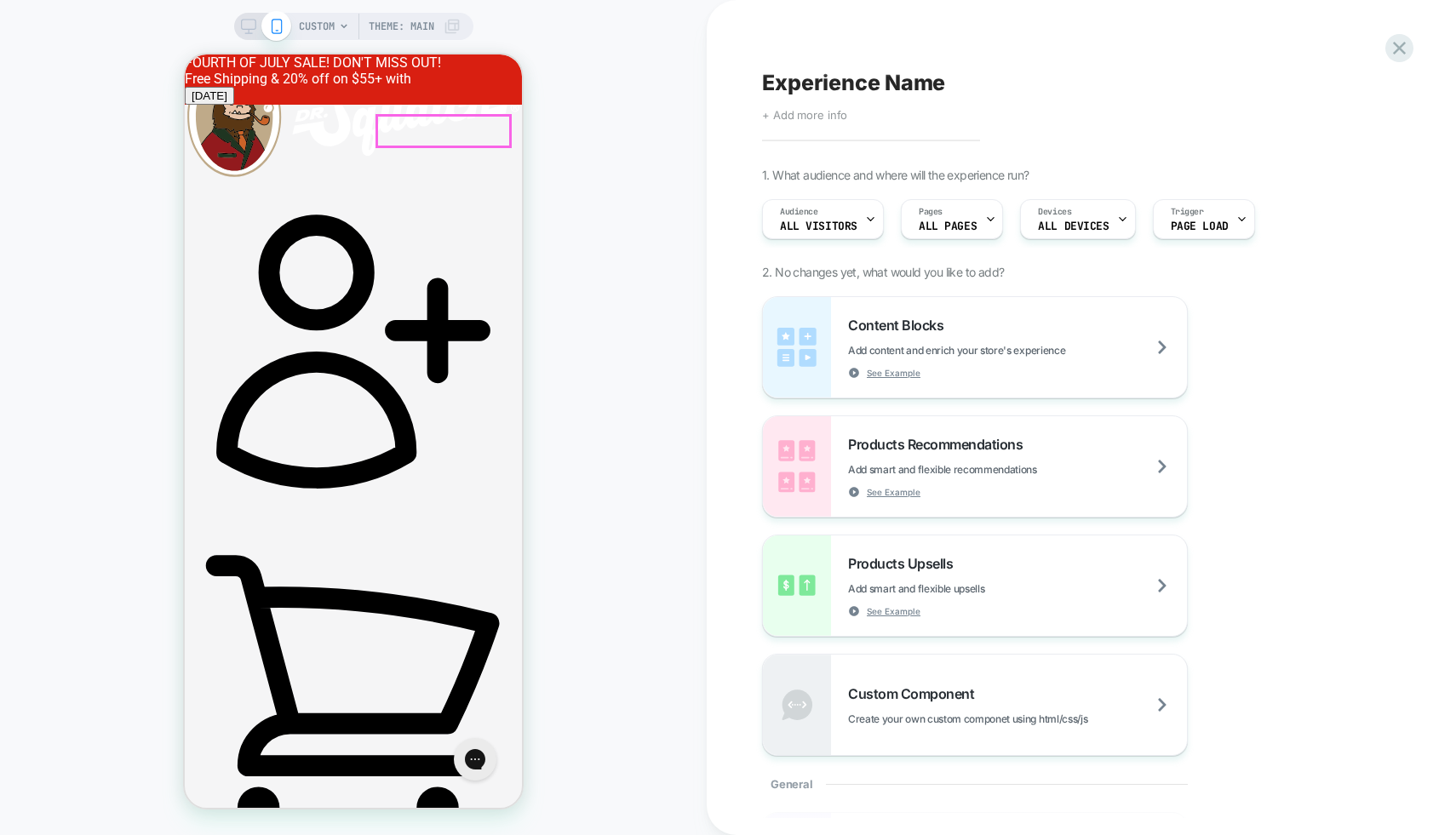 scroll, scrollTop: 0, scrollLeft: 0, axis: both 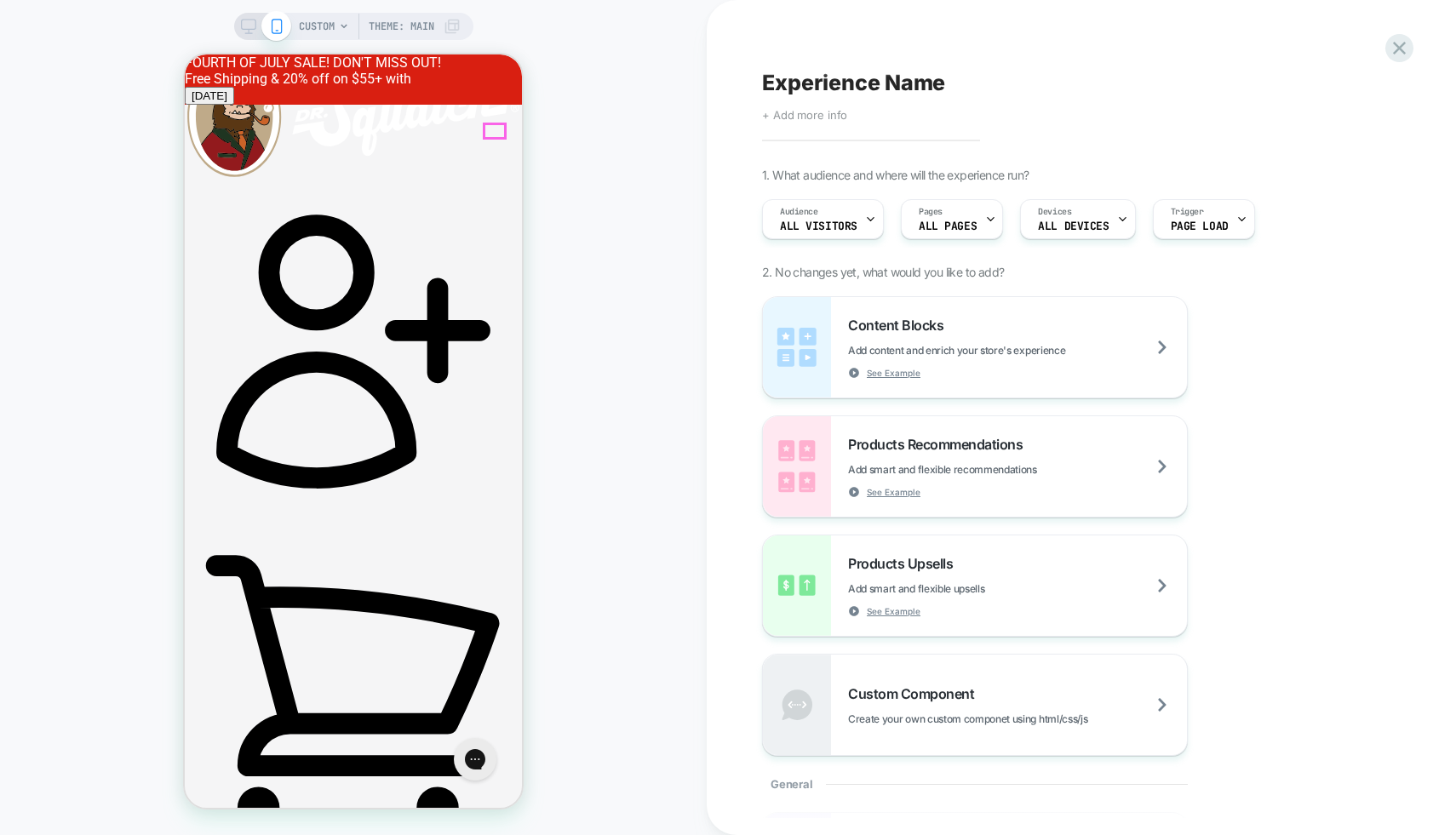 click 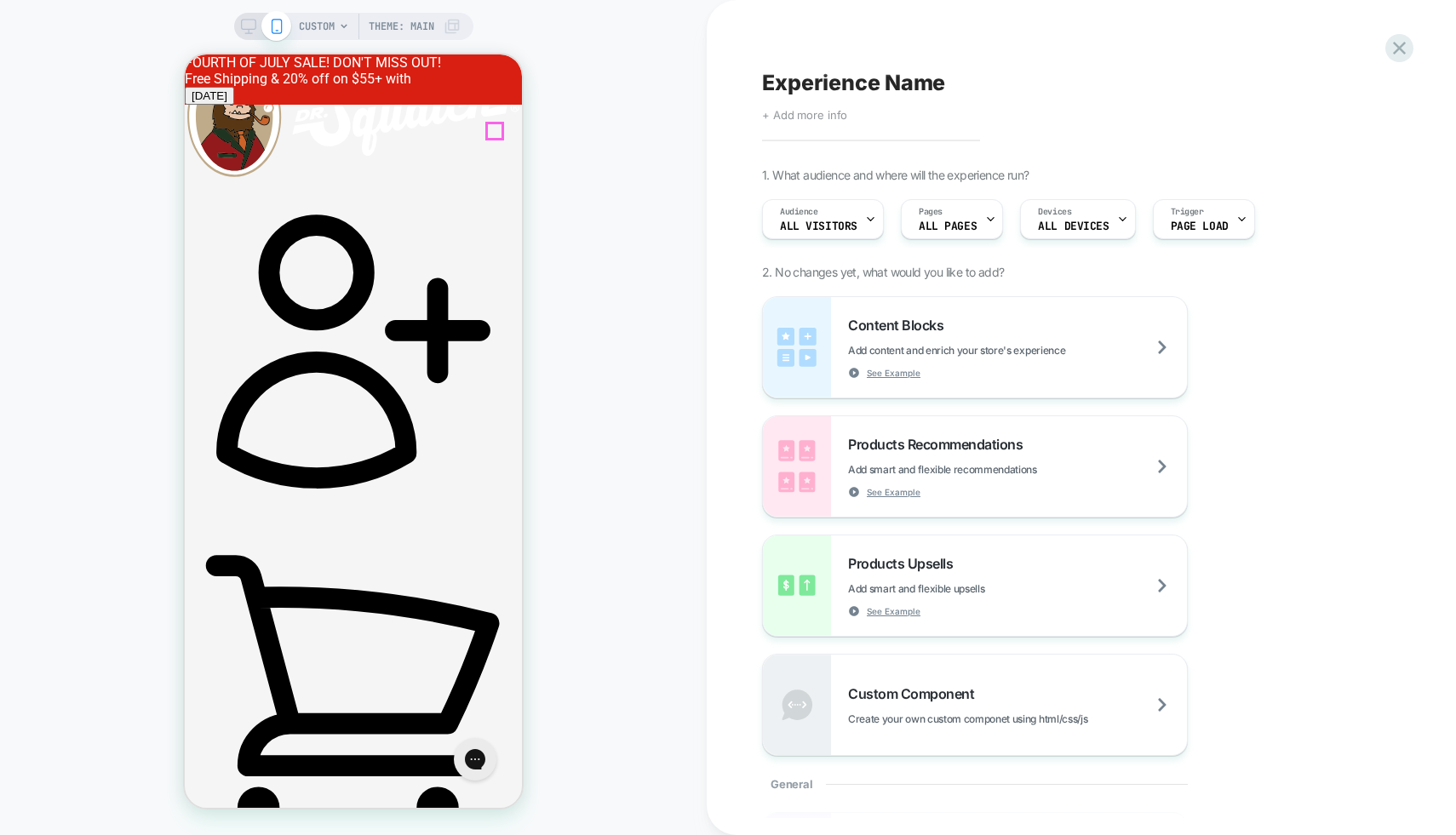 click 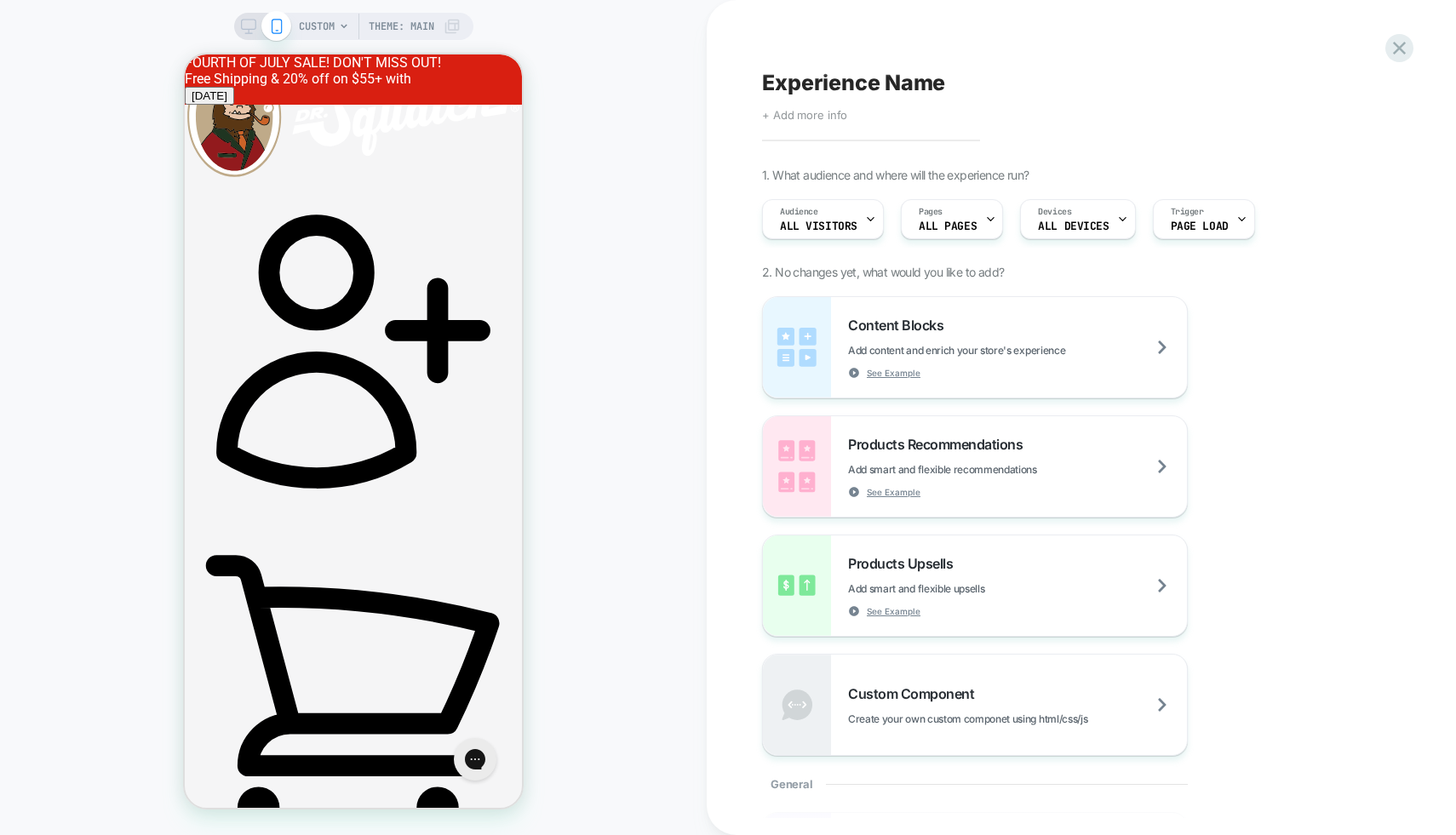 click on "CUSTOM Theme: MAIN" at bounding box center [353, 26] 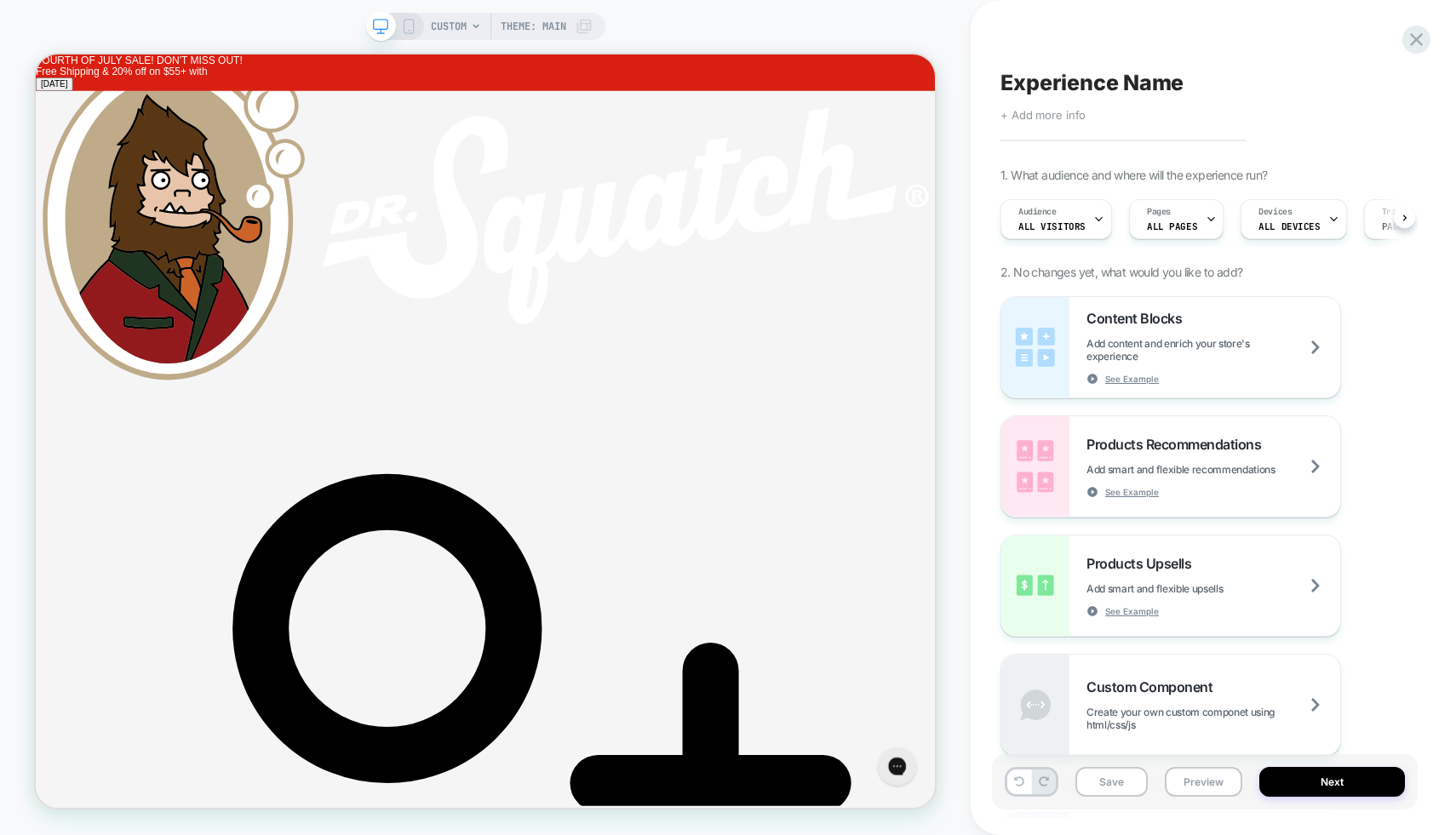 scroll, scrollTop: 0, scrollLeft: 0, axis: both 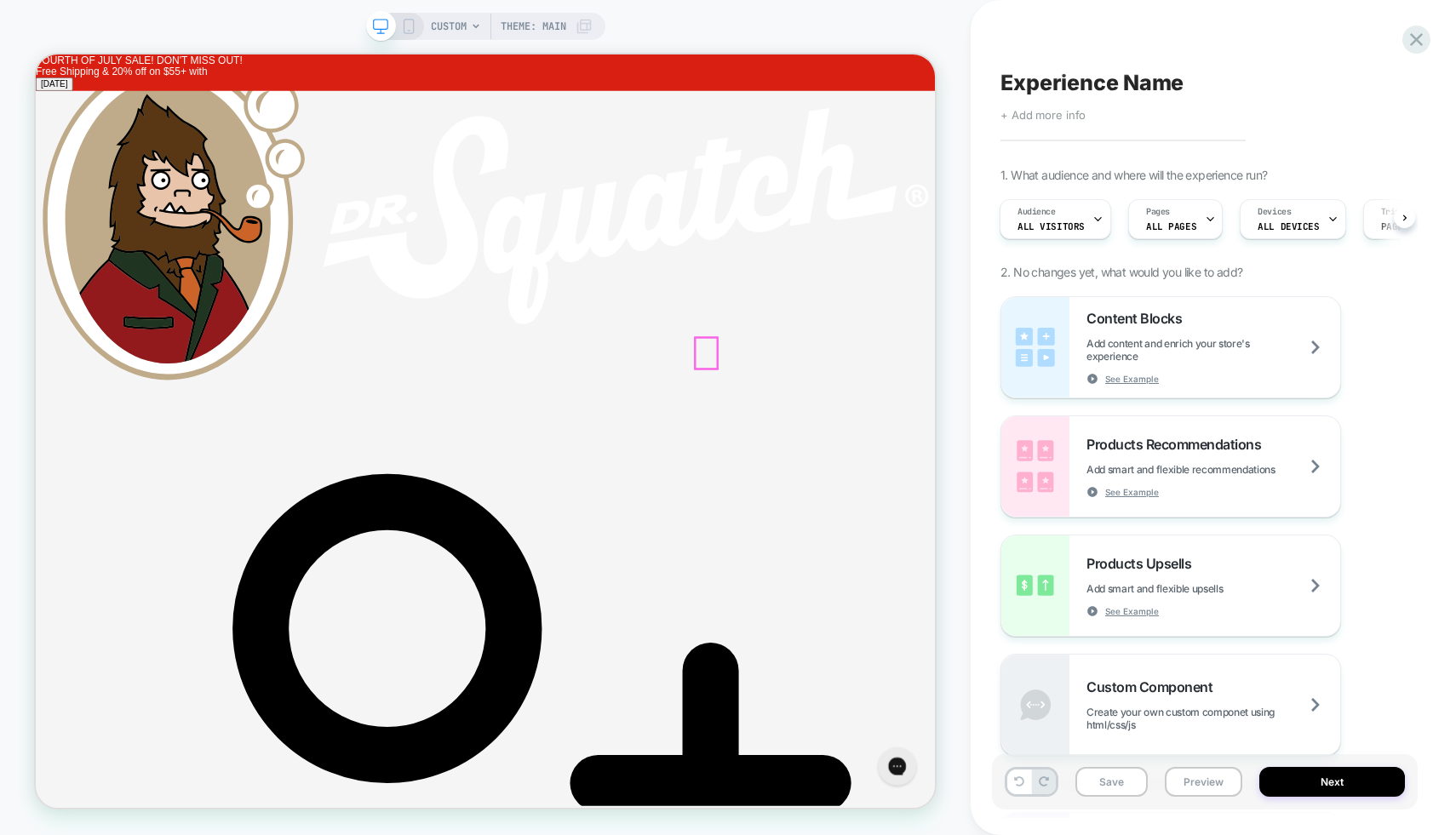 click on "×" at bounding box center (46, 19080) 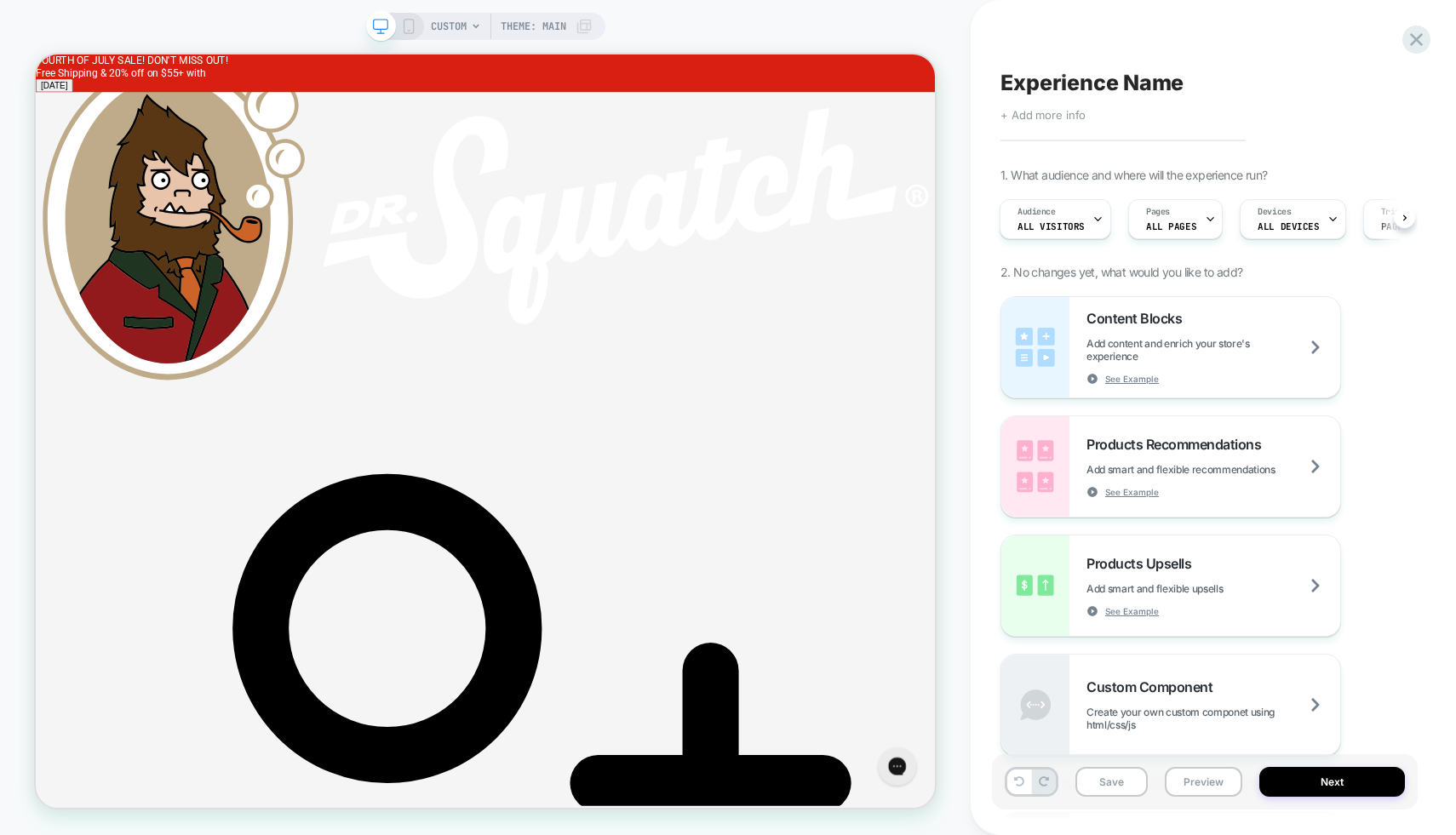 scroll, scrollTop: 0, scrollLeft: 0, axis: both 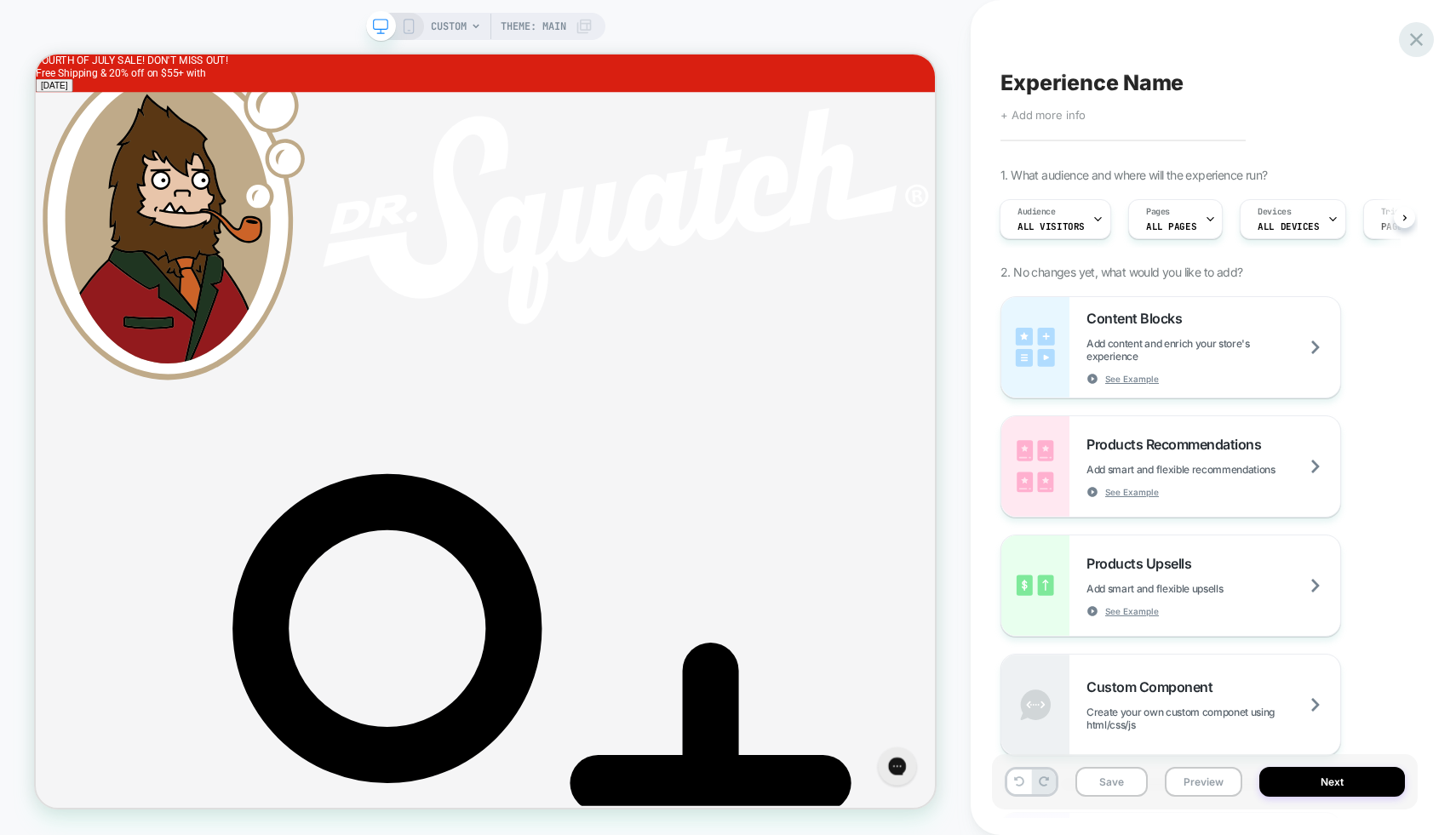 click 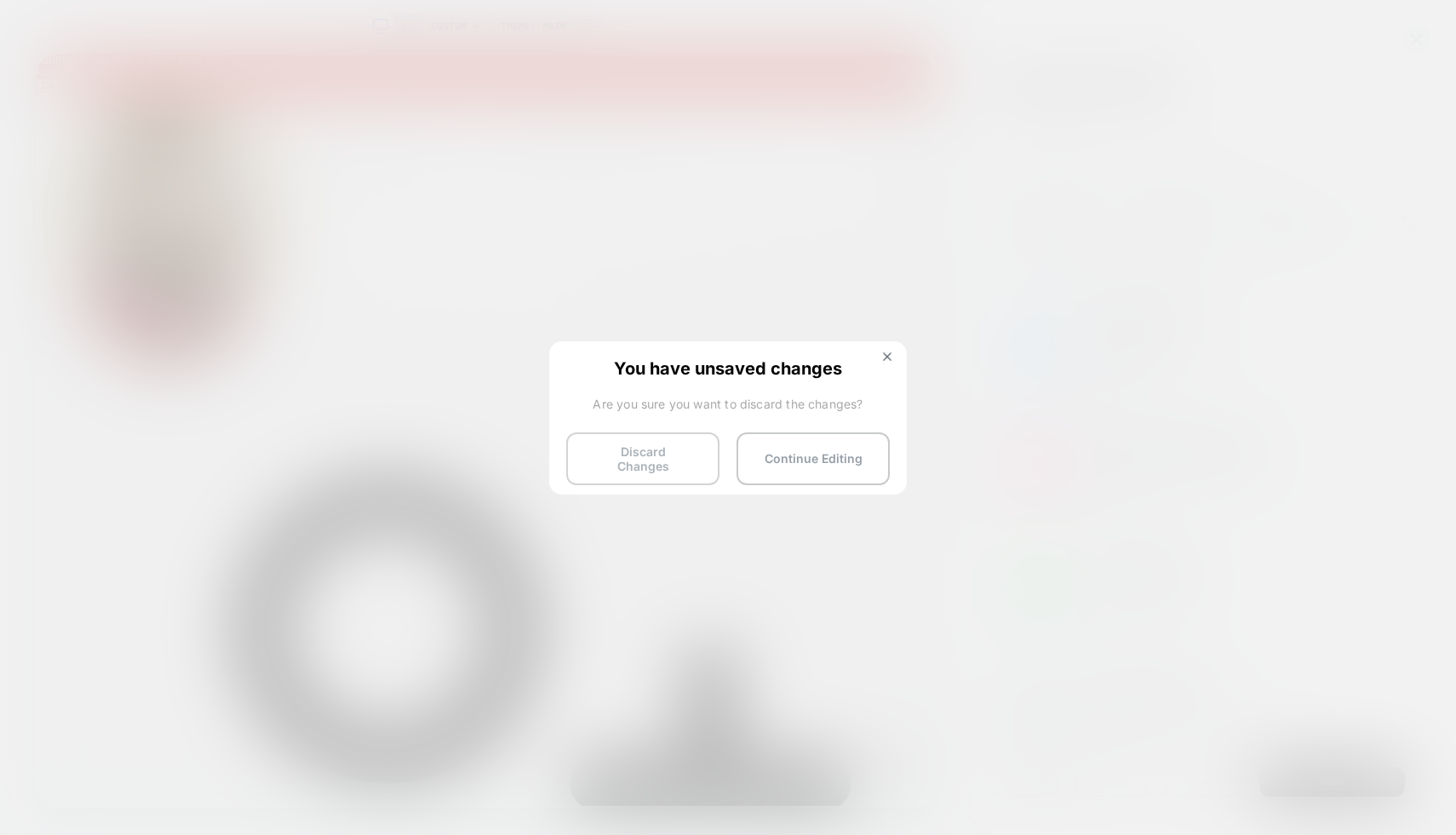 click on "Discard Changes" at bounding box center (643, 459) 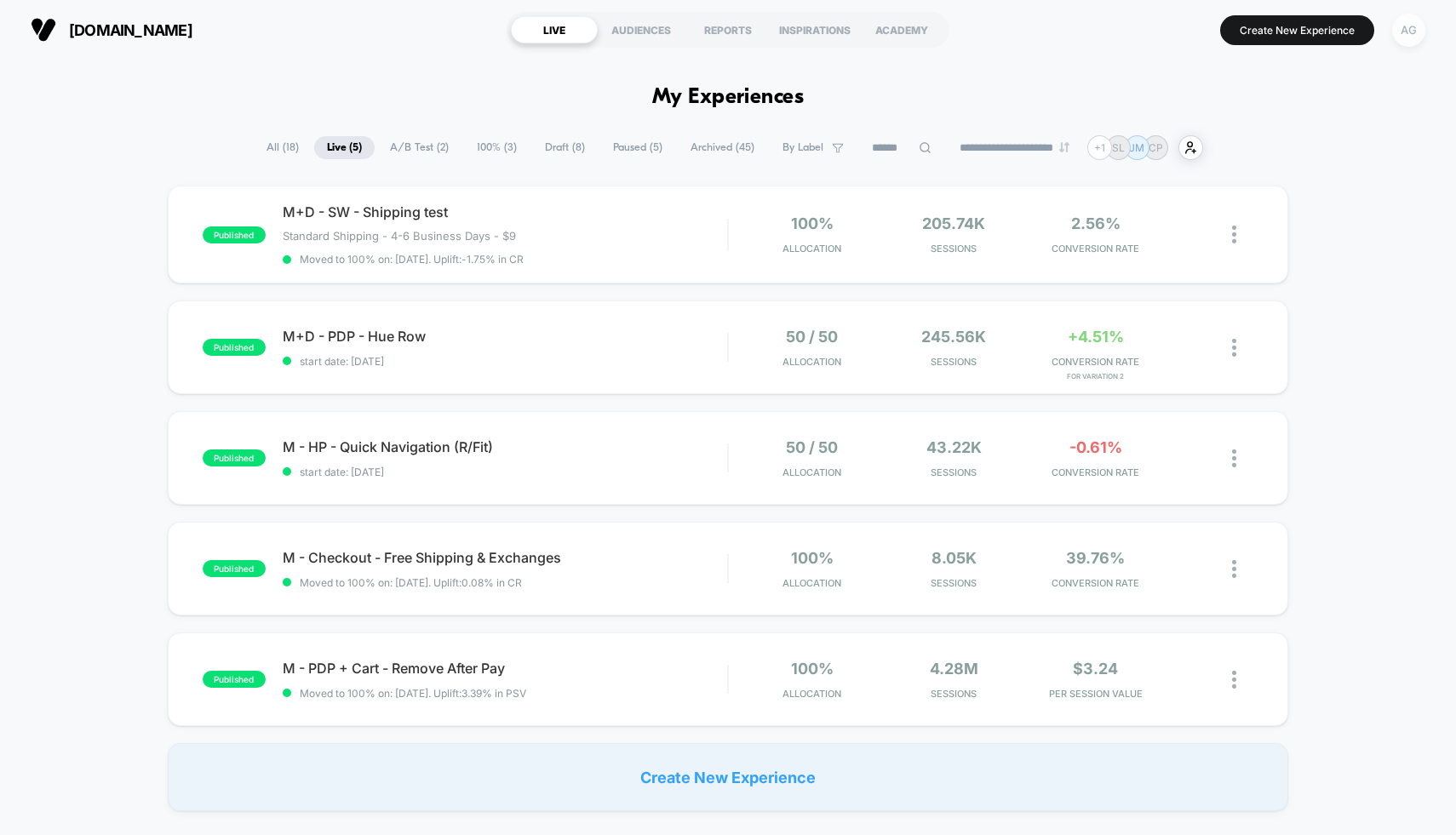 click on "AG" at bounding box center [1408, 30] 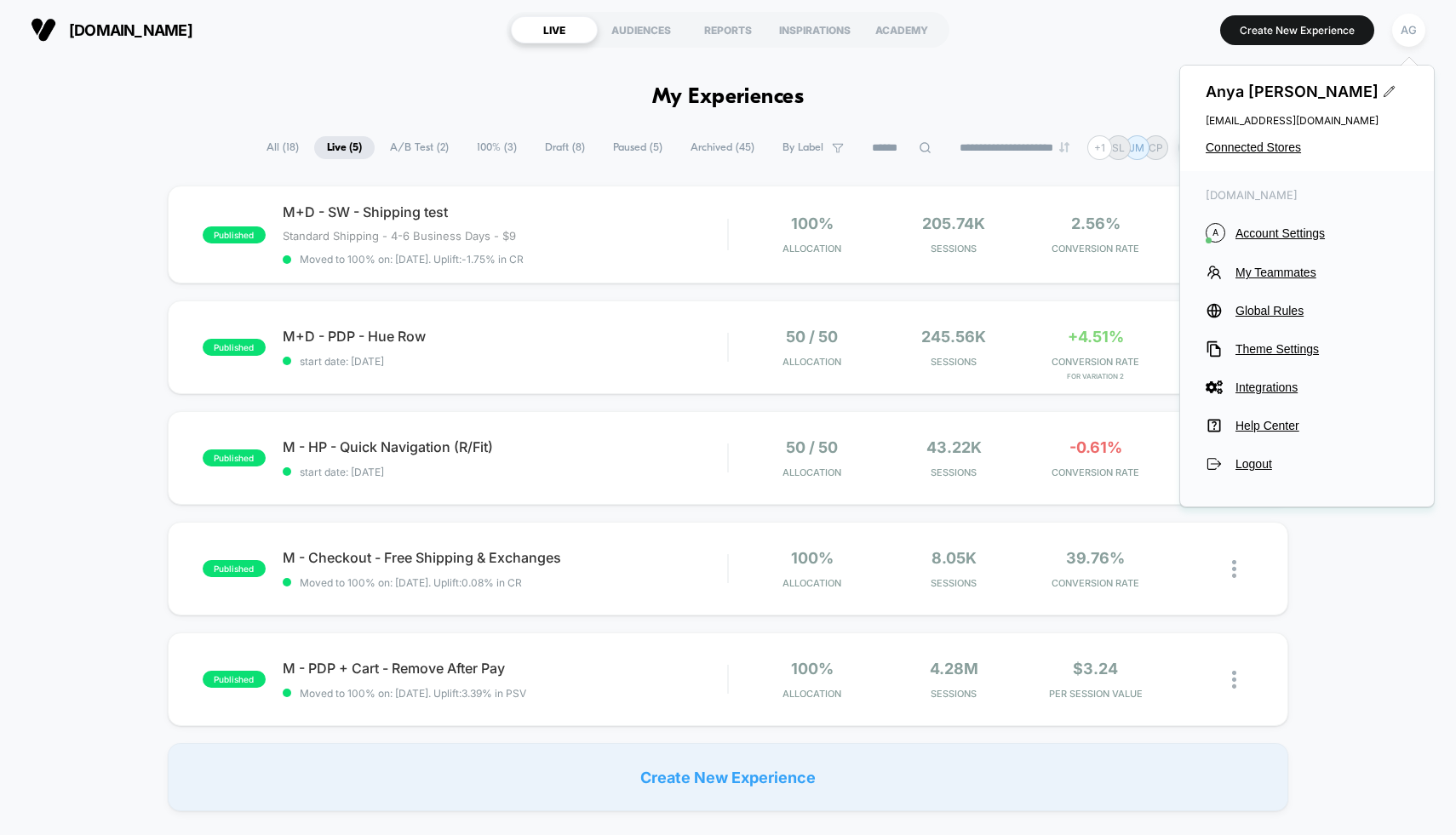 click on "Anya   Geimanson anya@loomi.me Connected Stores" at bounding box center (1307, 118) 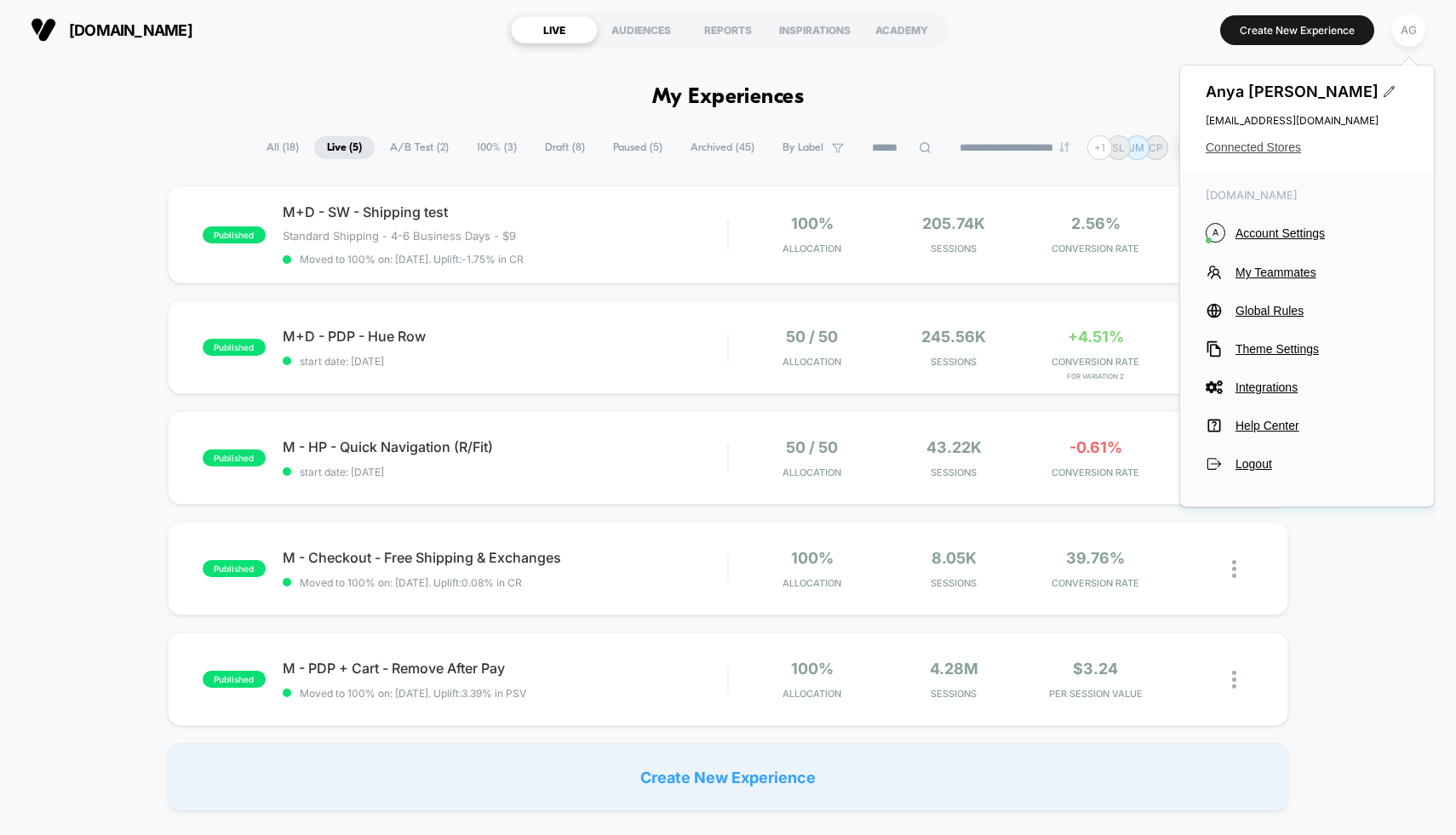 click on "Connected Stores" at bounding box center [1307, 147] 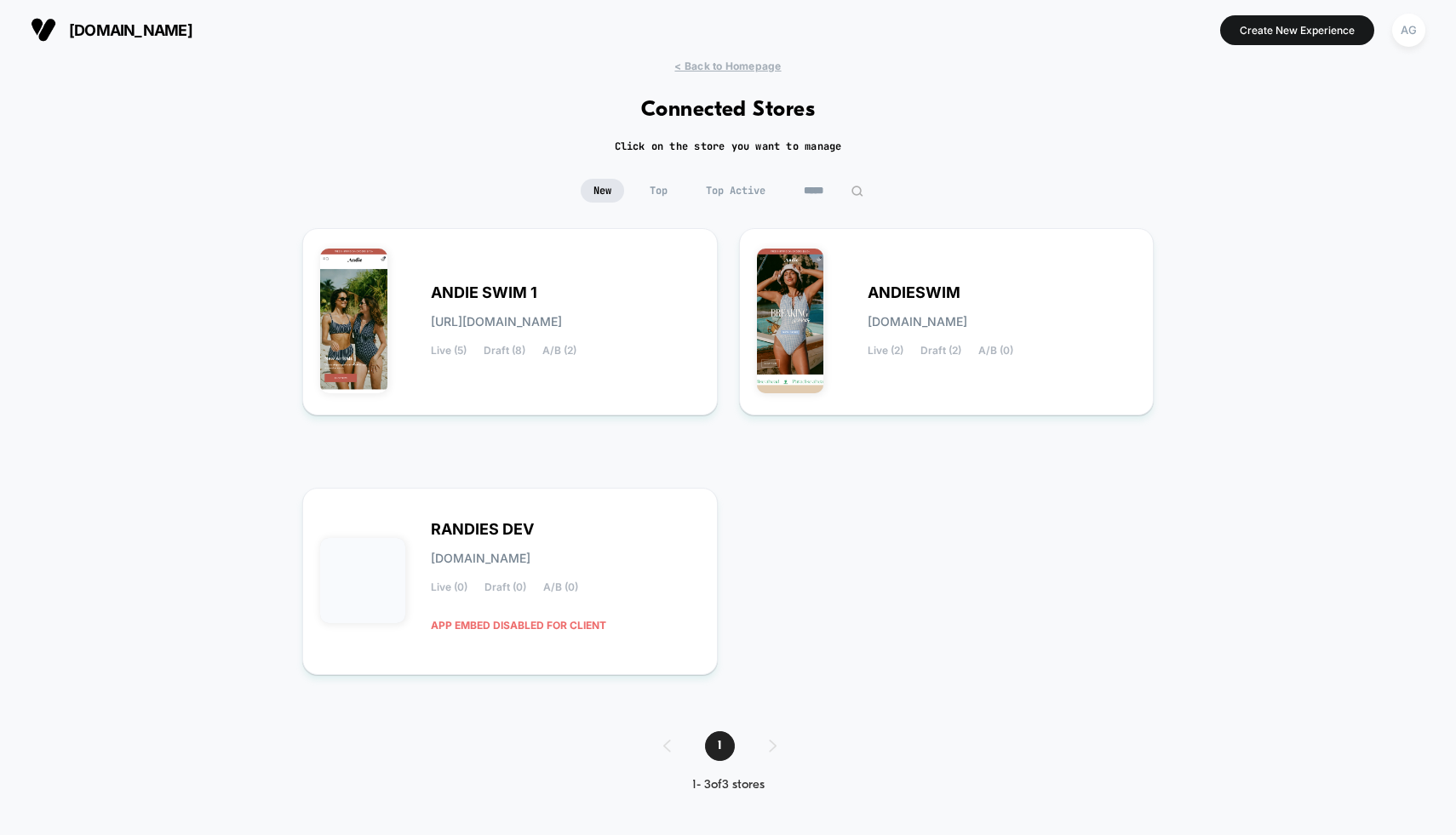 click on "< Back to Homepage Connected Stores Click on the store you want to manage New Top Top Active ***** ANDIE SWIM 1 andie-swim_1.myshopify.com Live (5) Draft (8) A/B (2) ANDIESWIM andieswim.myshopify.com Live (2) Draft (2) A/B (0) RANDIES DEV randies-dev.myshopify.com Live (0) Draft (0) A/B (0) APP EMBED DISABLED FOR CLIENT 1 1  -   3  of  3   stores 1 1  -   3  of  3   stores" at bounding box center (728, 438) 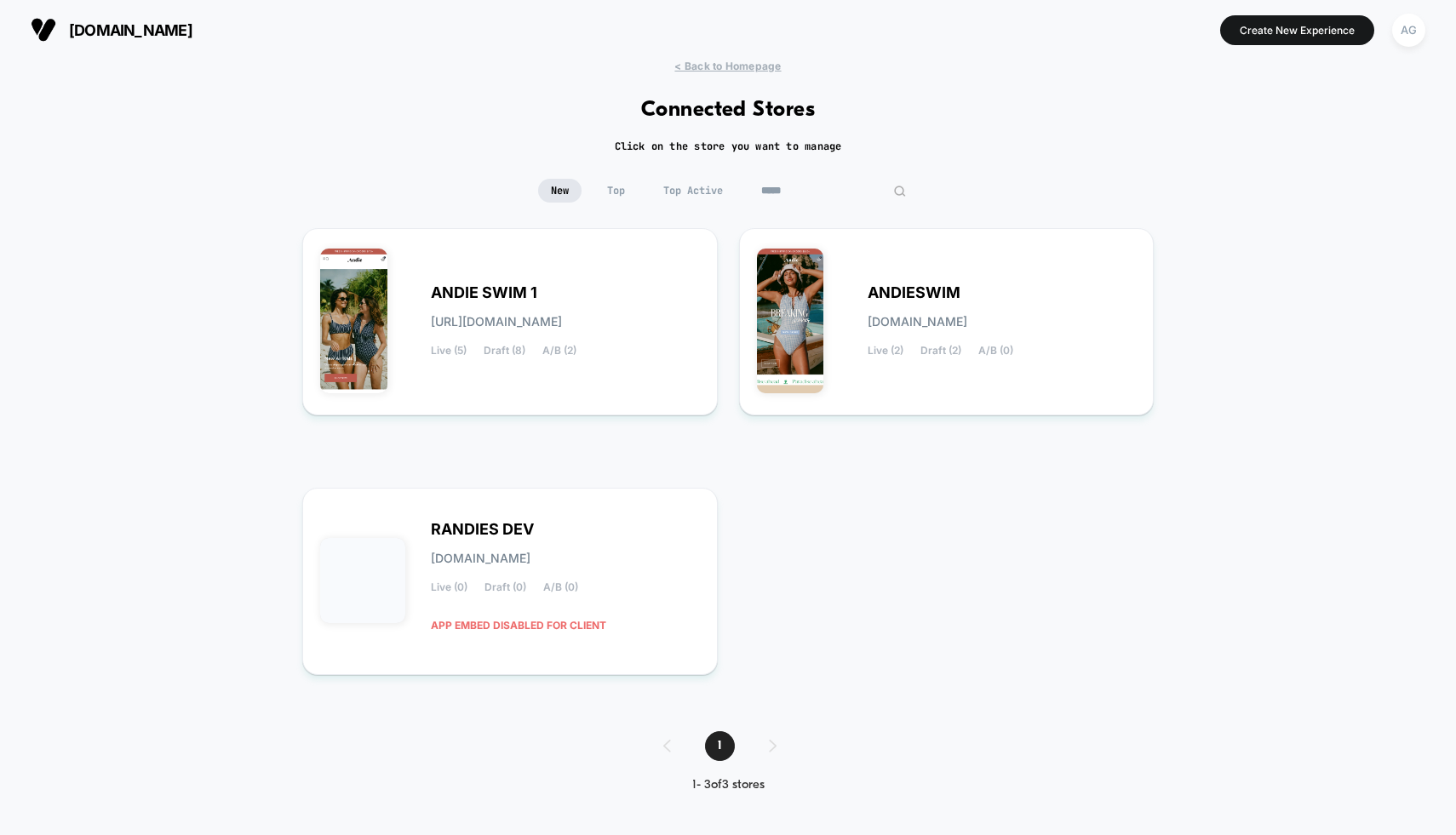 click on "*****" at bounding box center (834, 191) 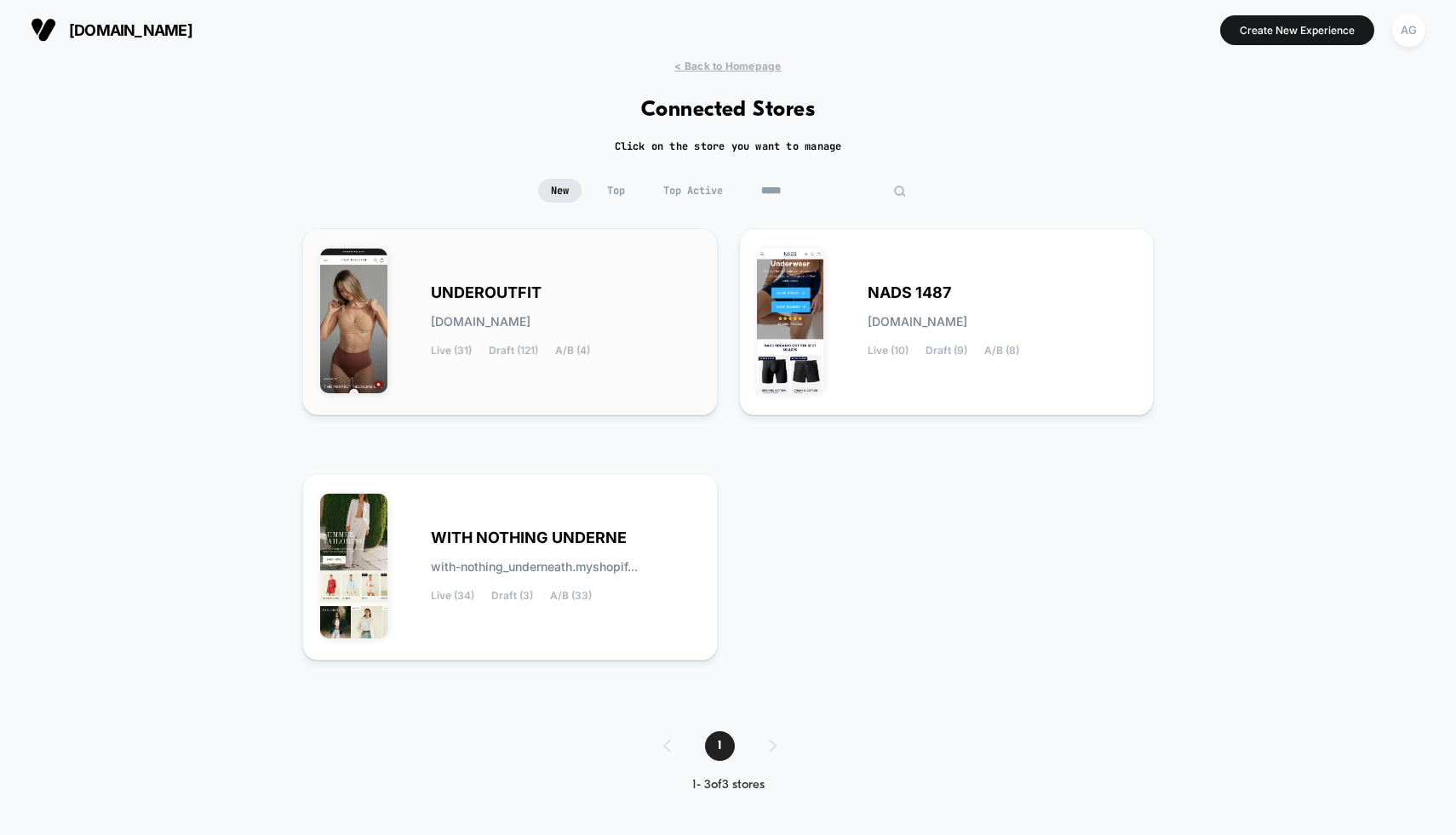 type on "*****" 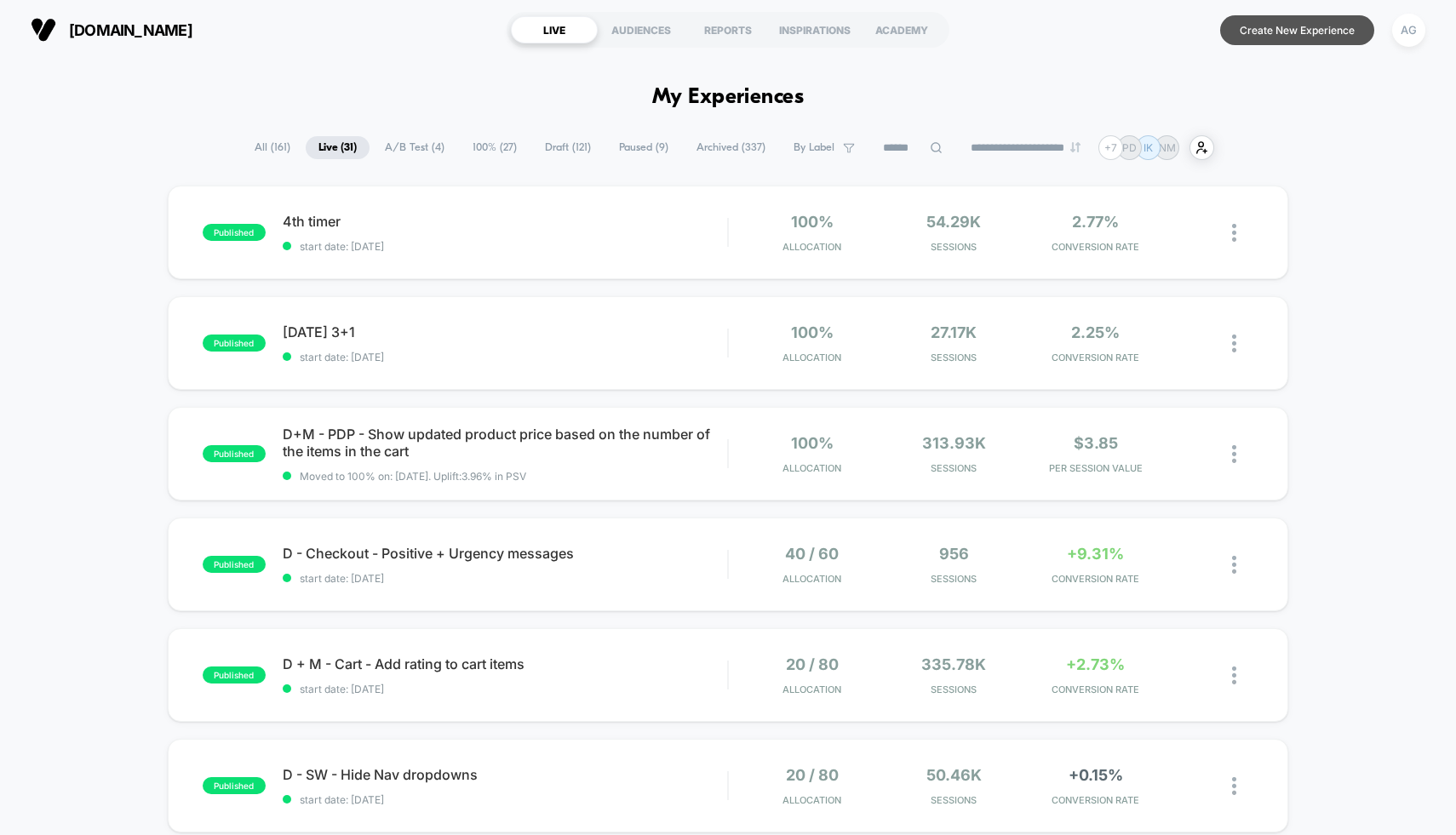 click on "Create New Experience" at bounding box center [1297, 30] 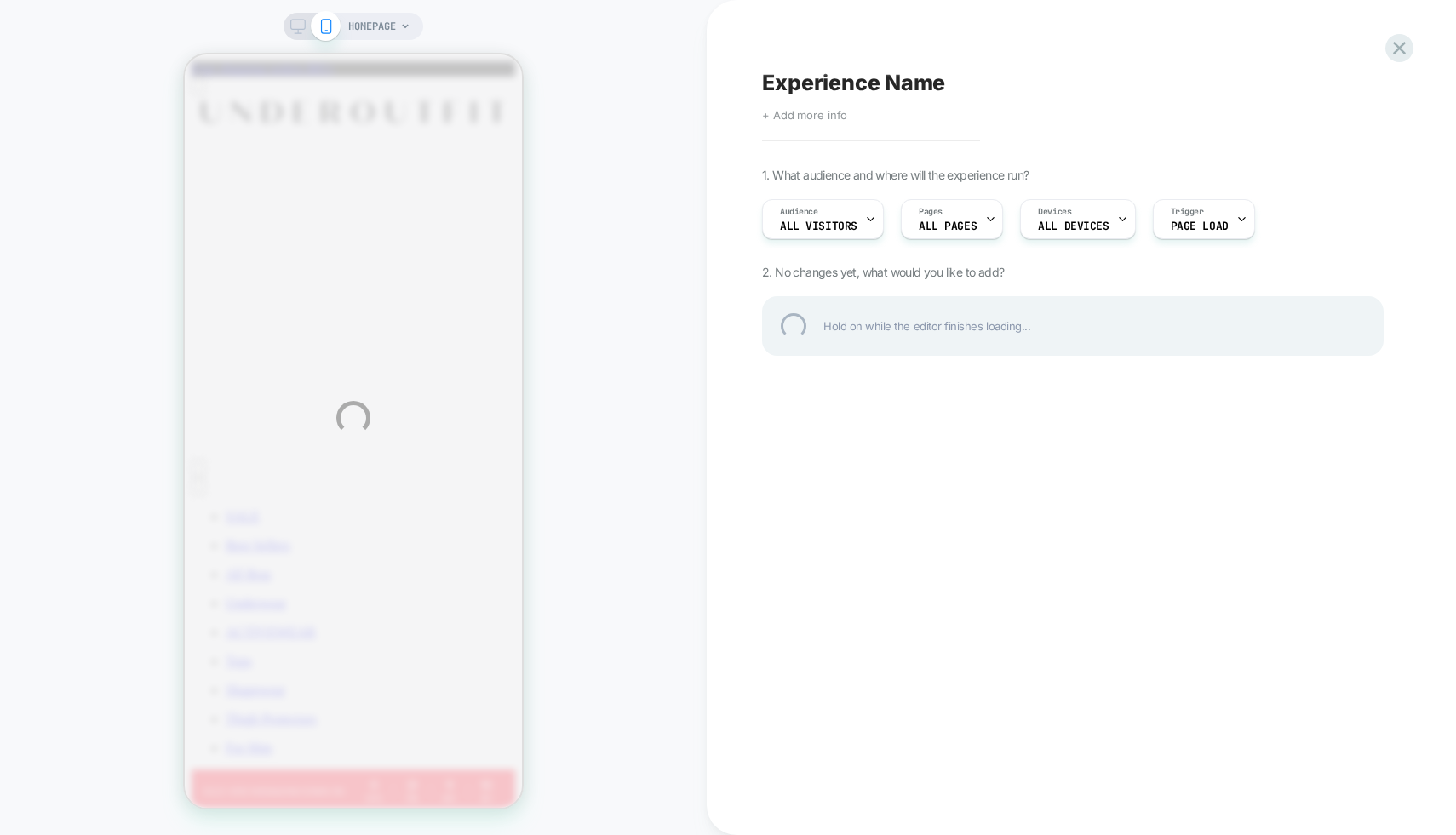 scroll, scrollTop: 0, scrollLeft: 0, axis: both 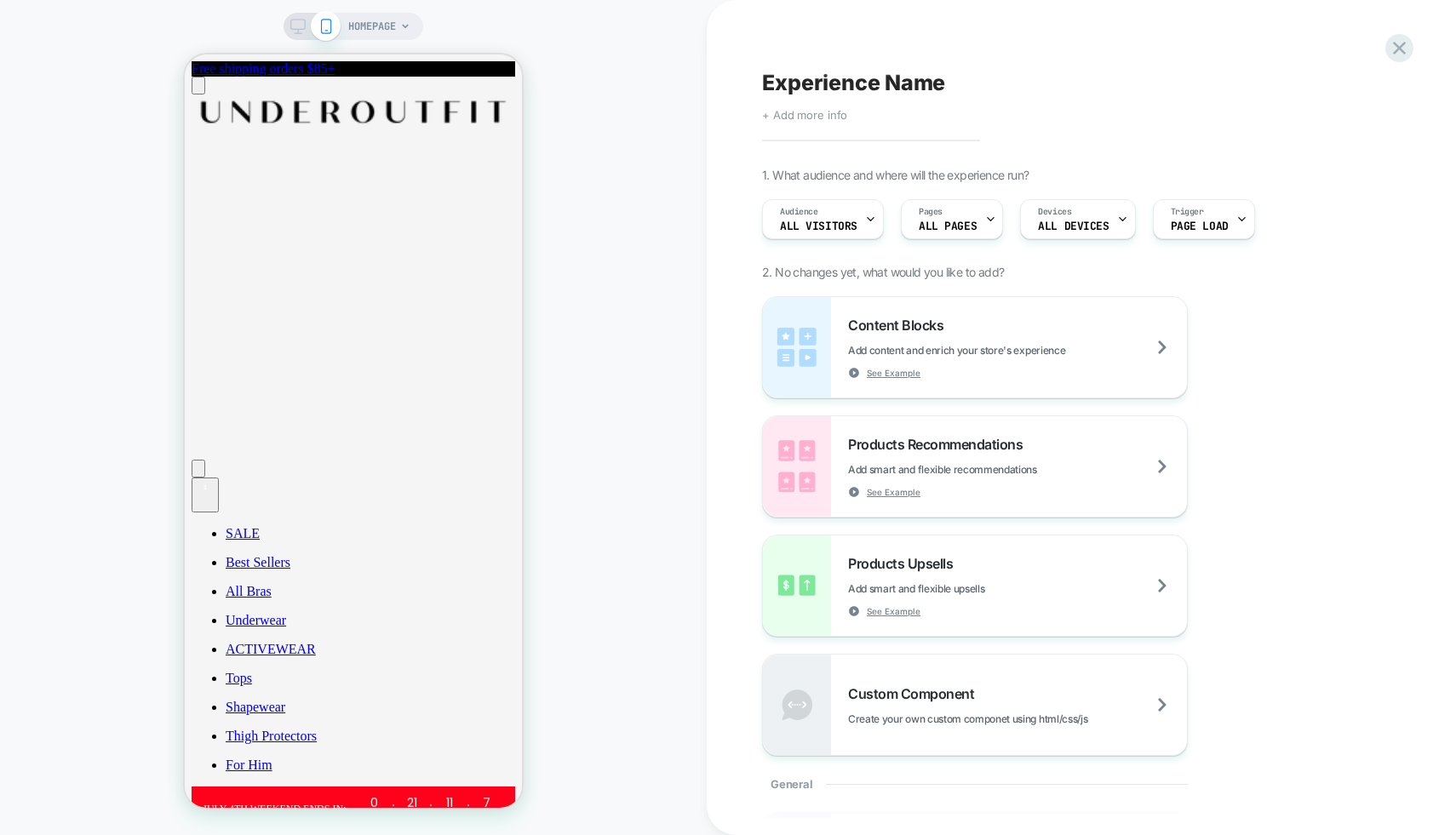 click on "HOMEPAGE" at bounding box center (372, 26) 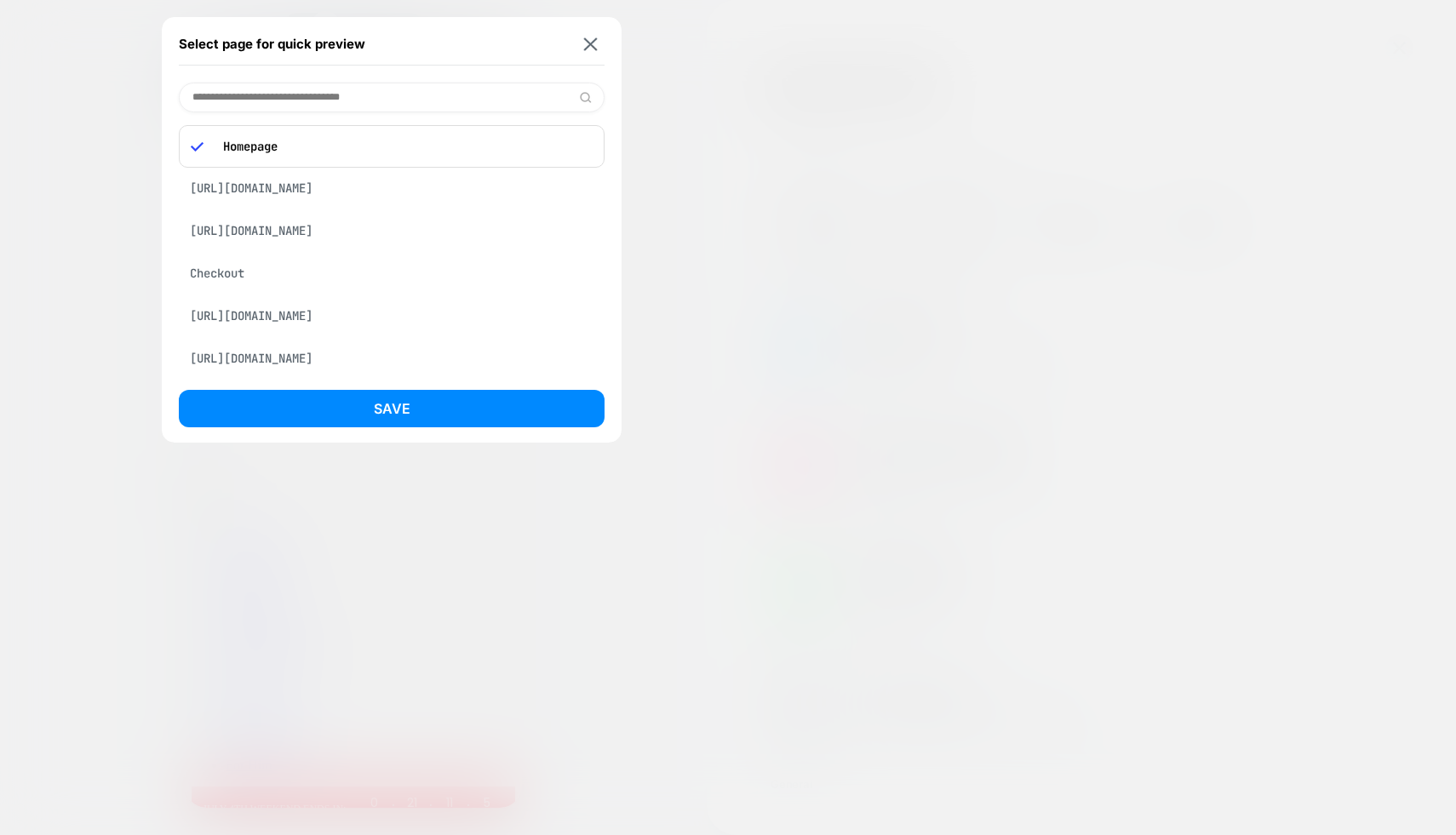 click at bounding box center (392, 97) 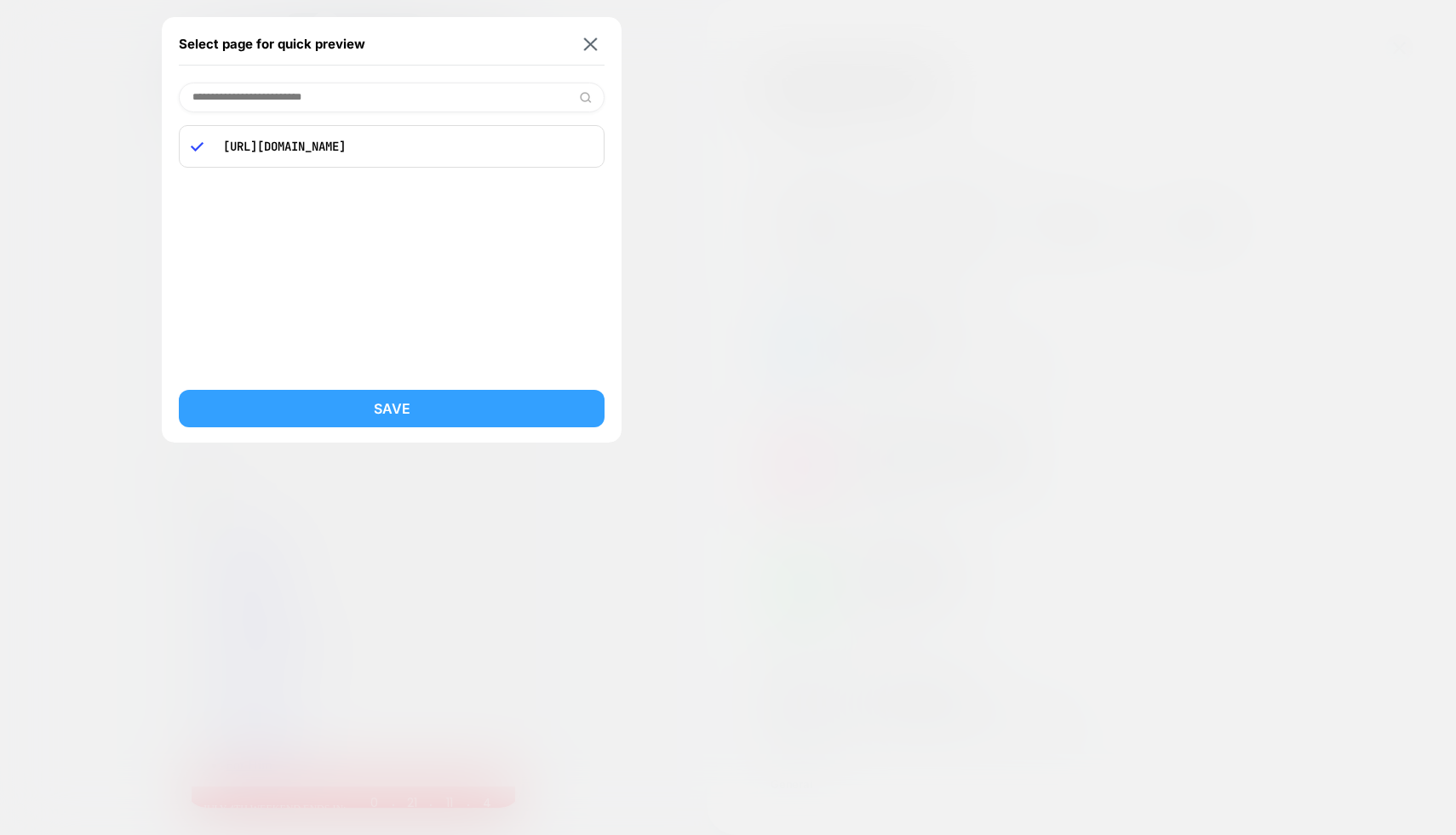 type on "**********" 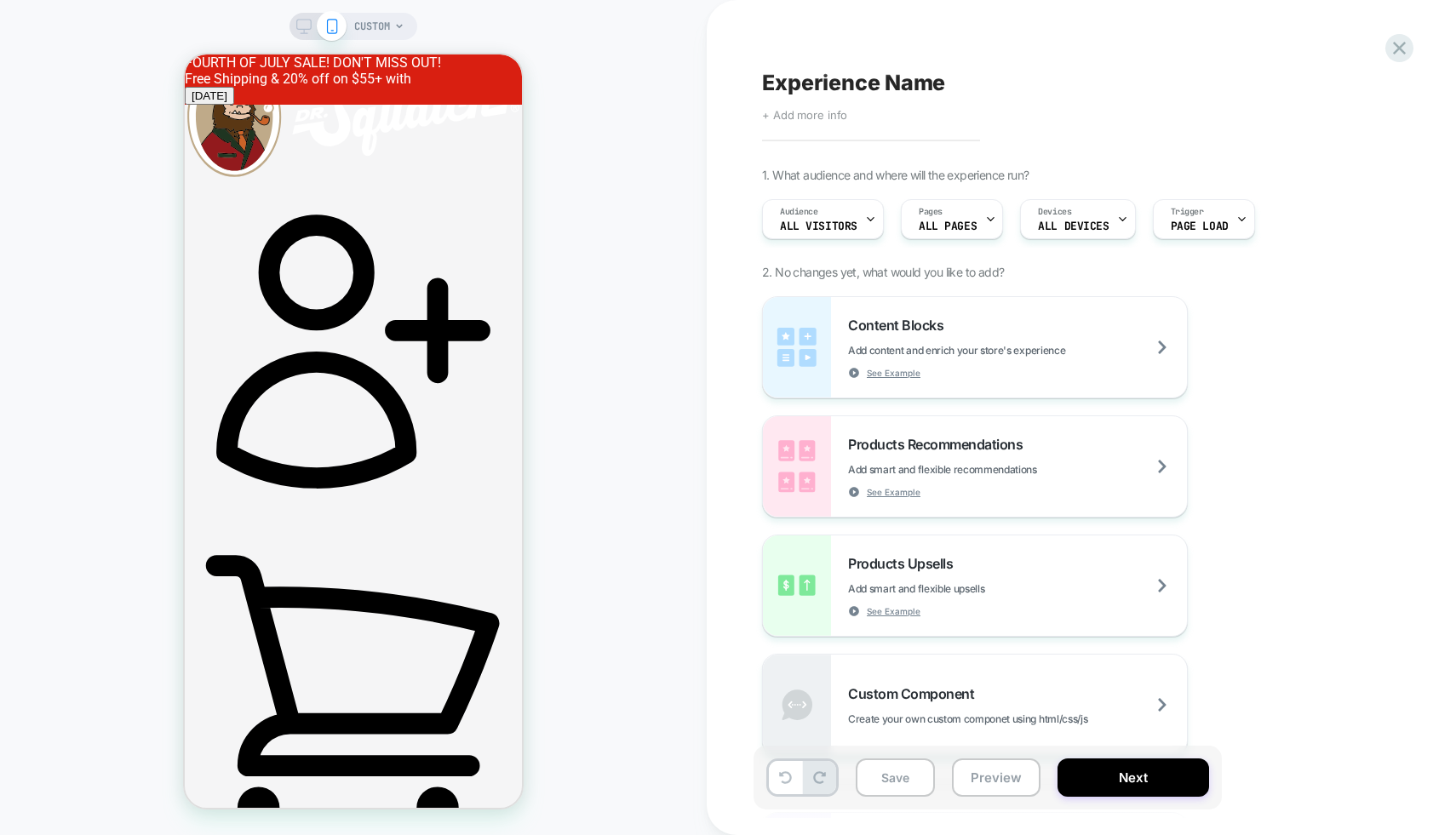 scroll, scrollTop: 0, scrollLeft: 0, axis: both 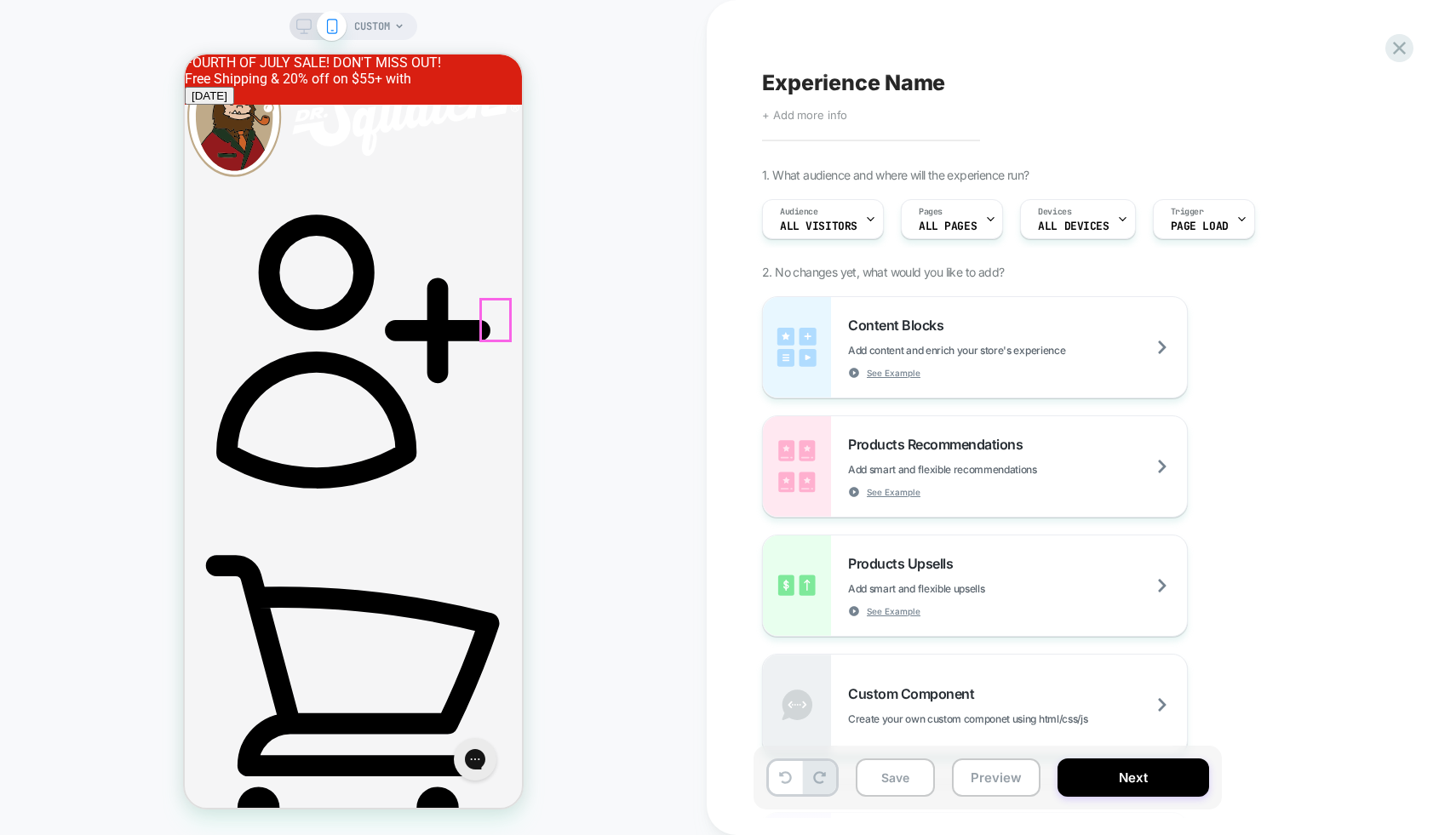 click on "×" at bounding box center (195, 13368) 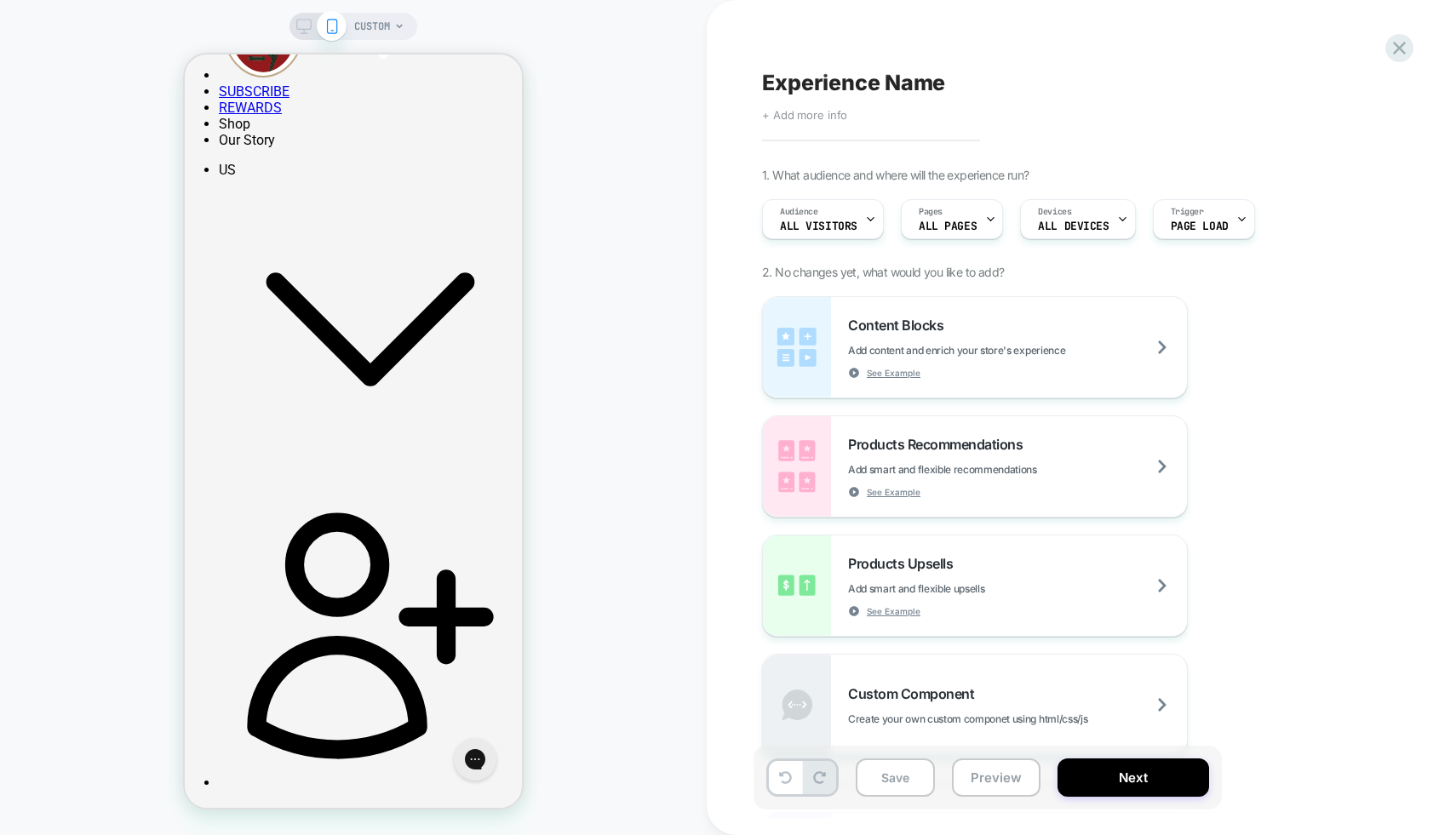 scroll, scrollTop: 0, scrollLeft: 0, axis: both 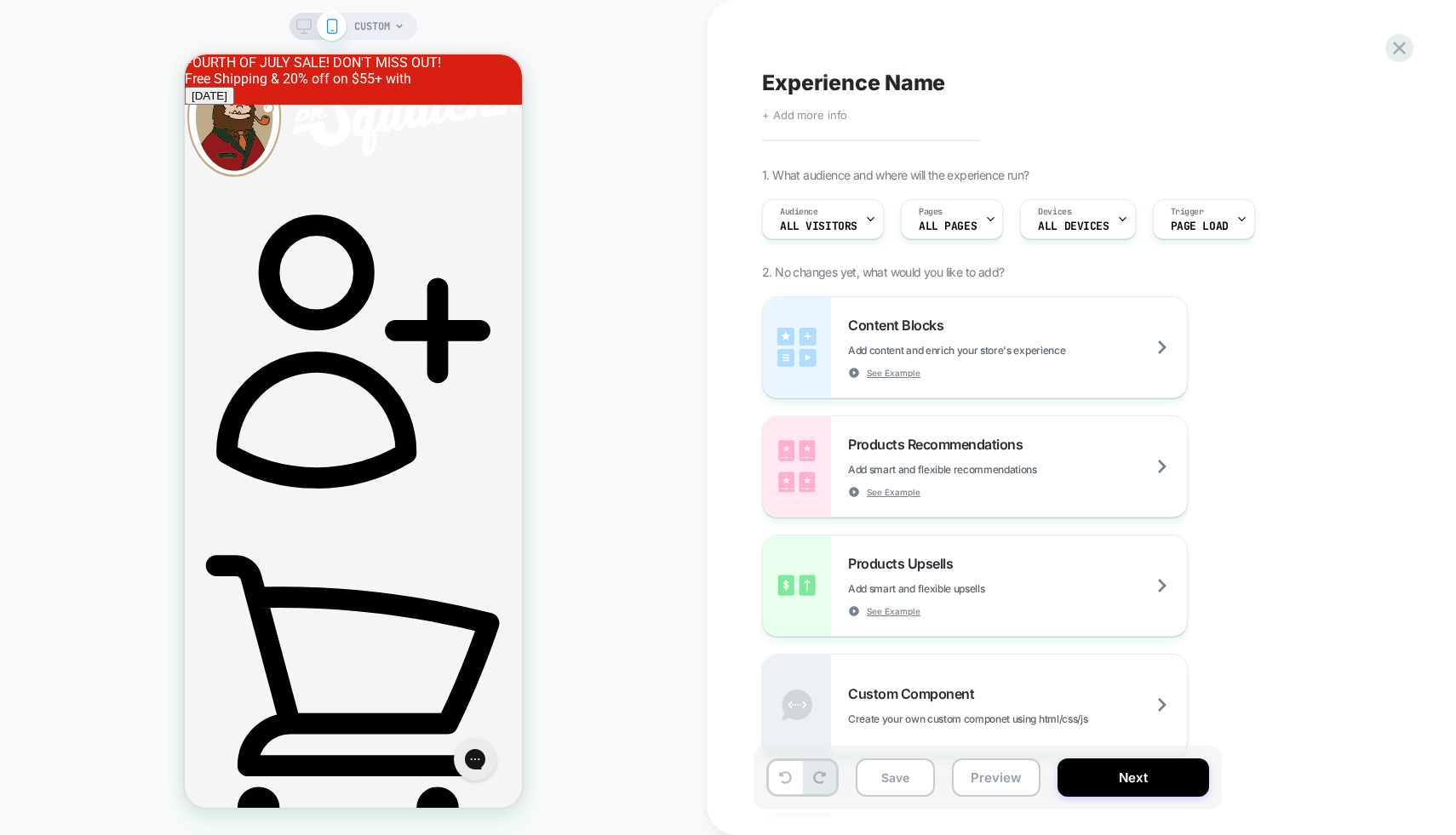 click 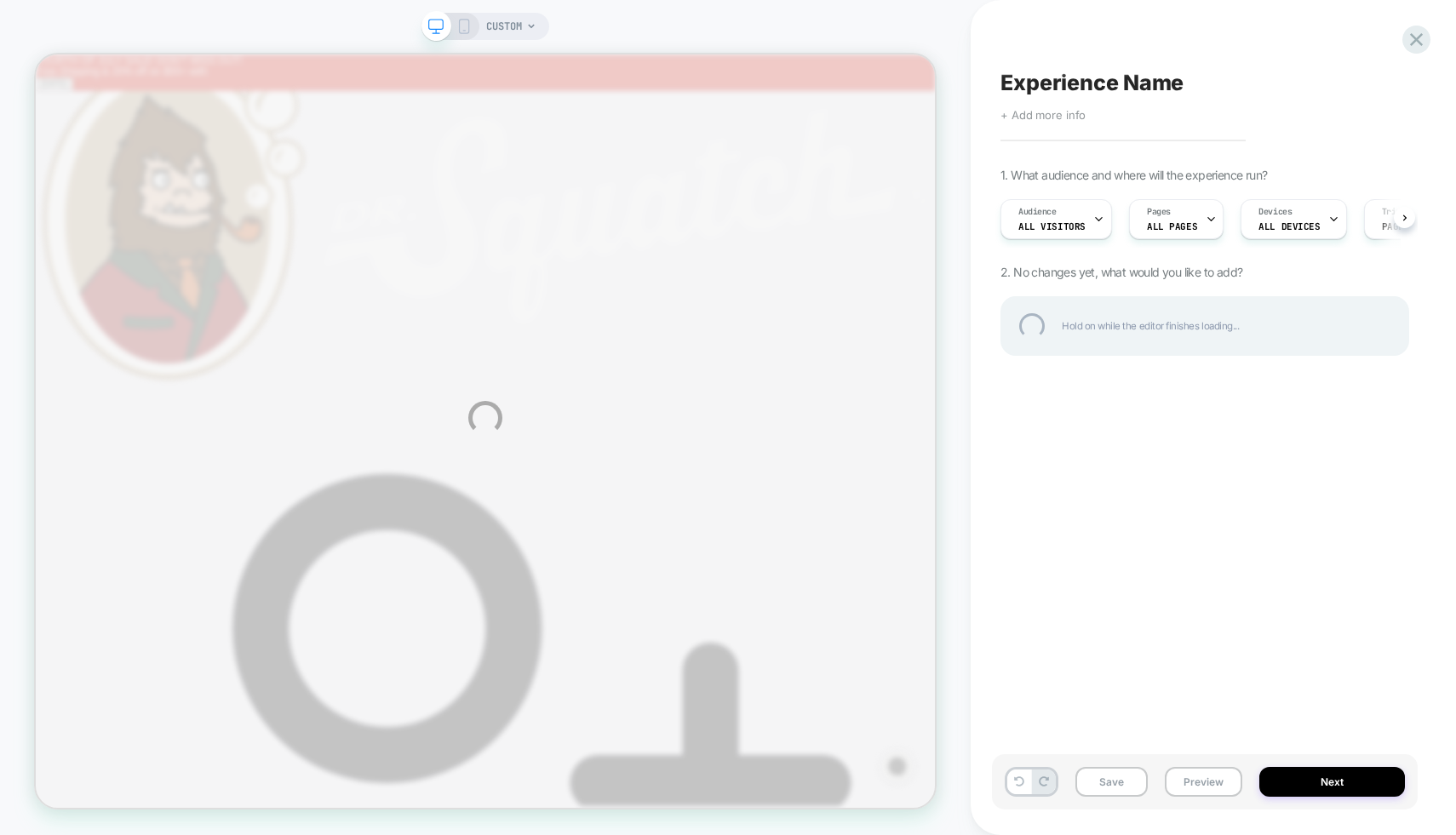 scroll, scrollTop: 0, scrollLeft: 0, axis: both 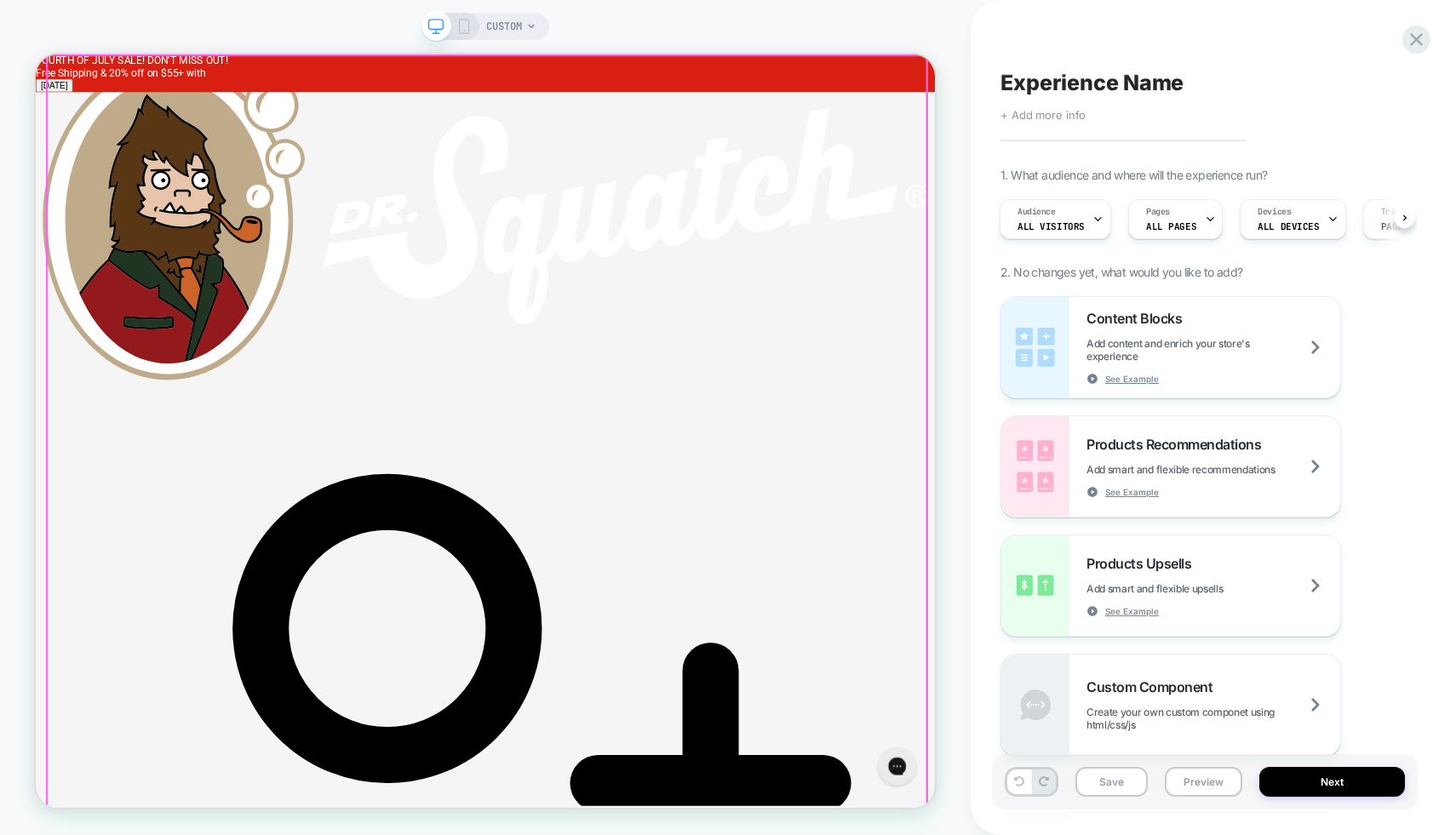 click at bounding box center (635, 29757) 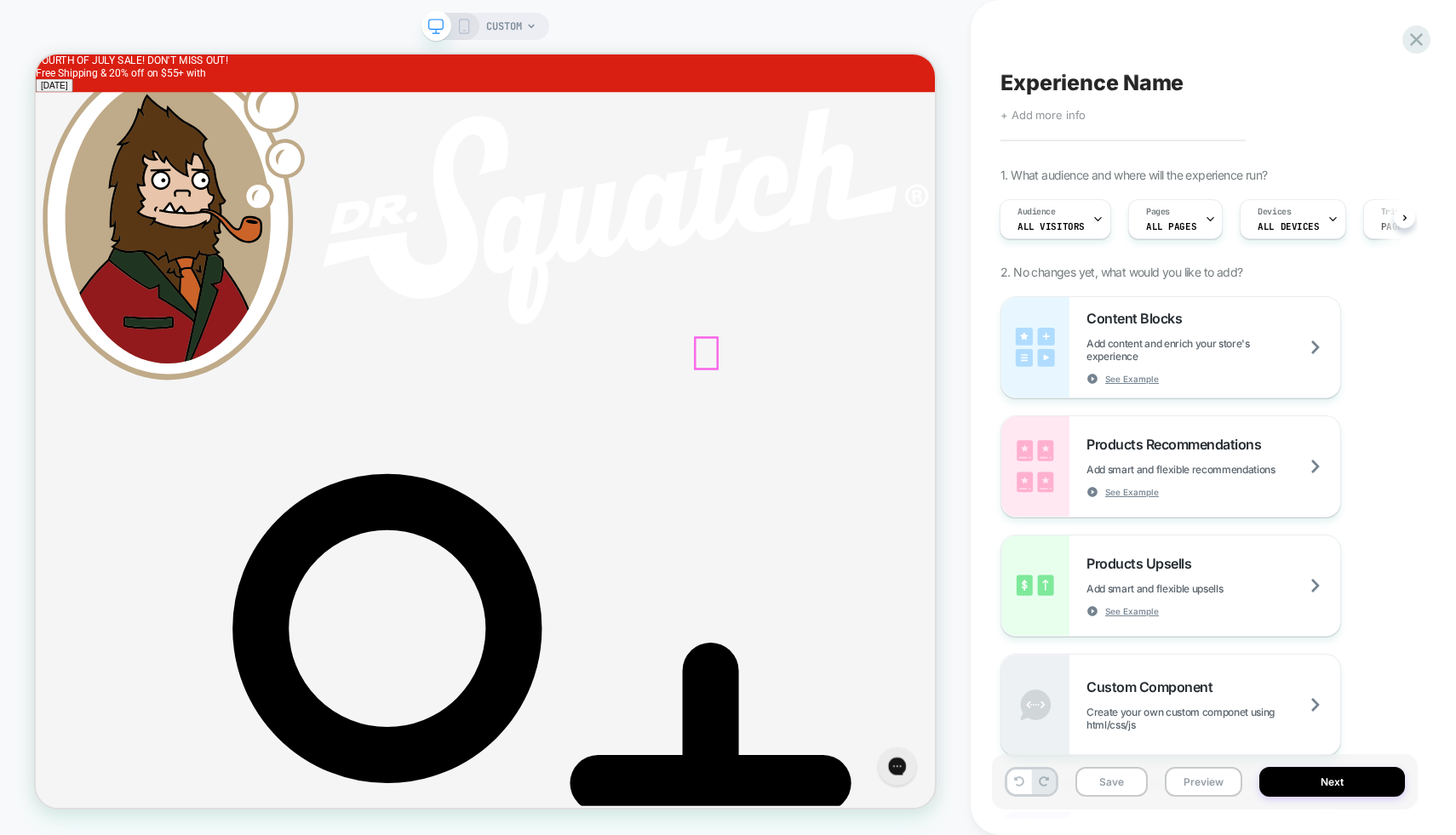 click on "×" at bounding box center [46, 29640] 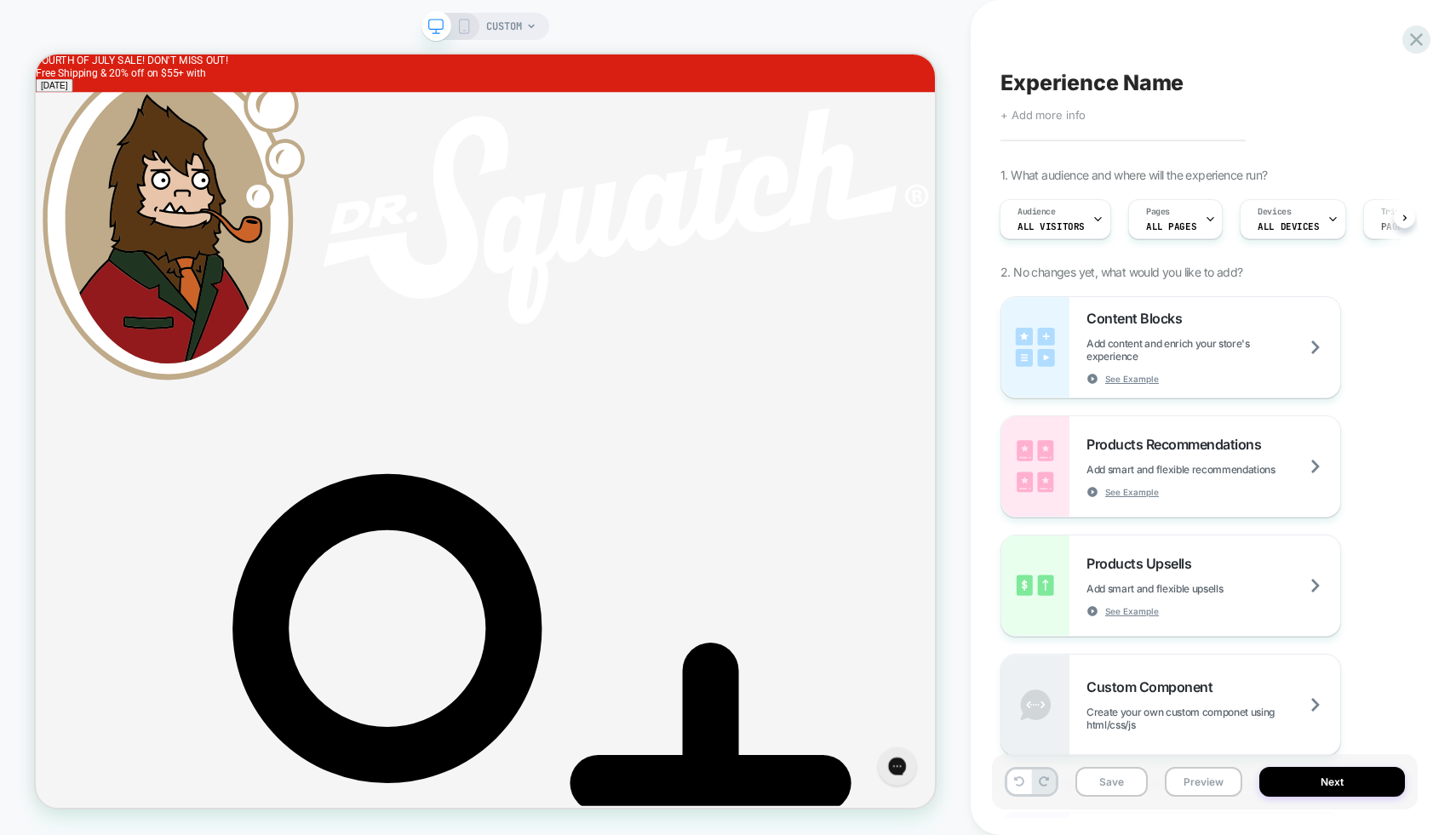 scroll, scrollTop: 0, scrollLeft: 0, axis: both 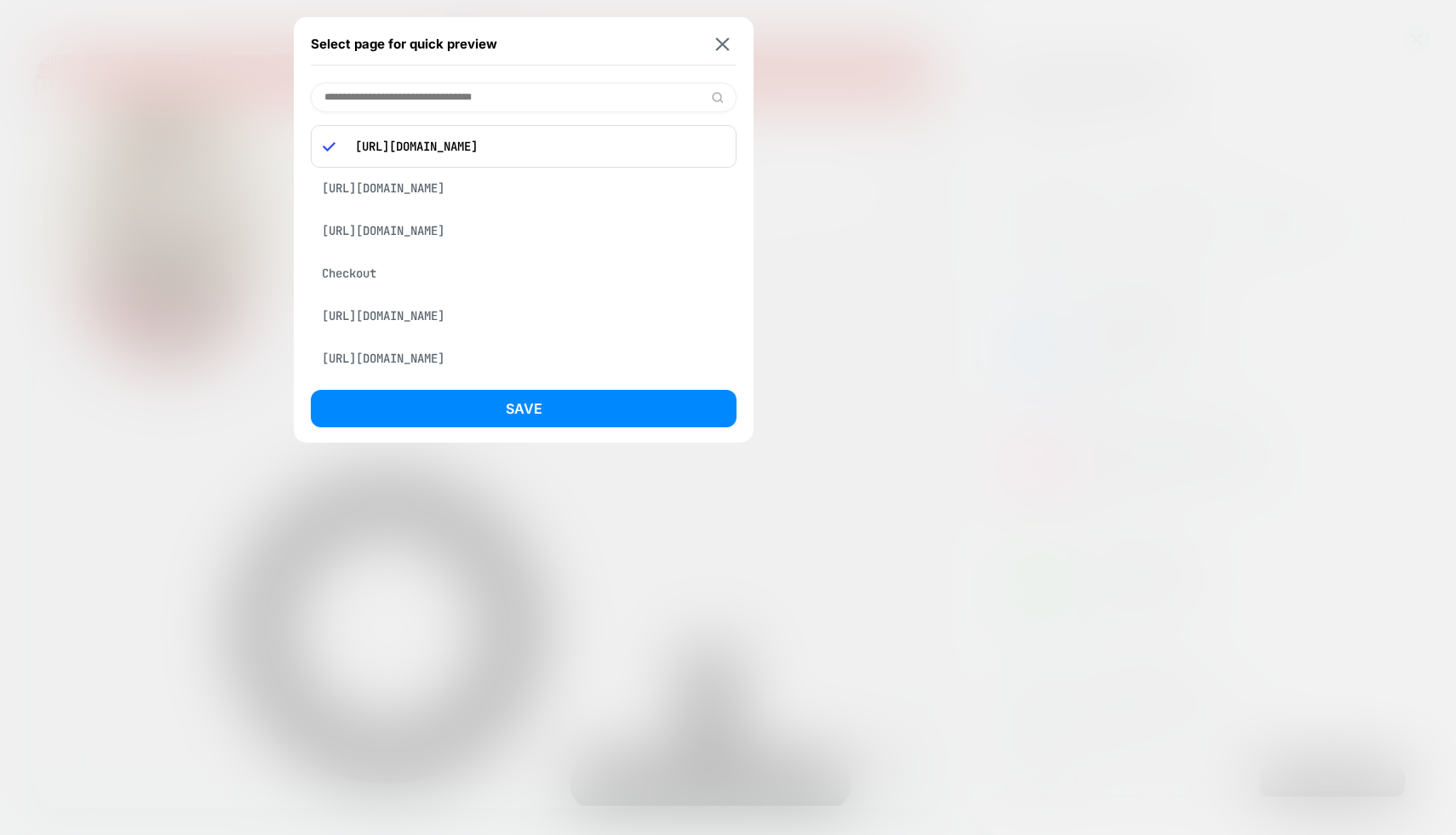 click at bounding box center (524, 97) 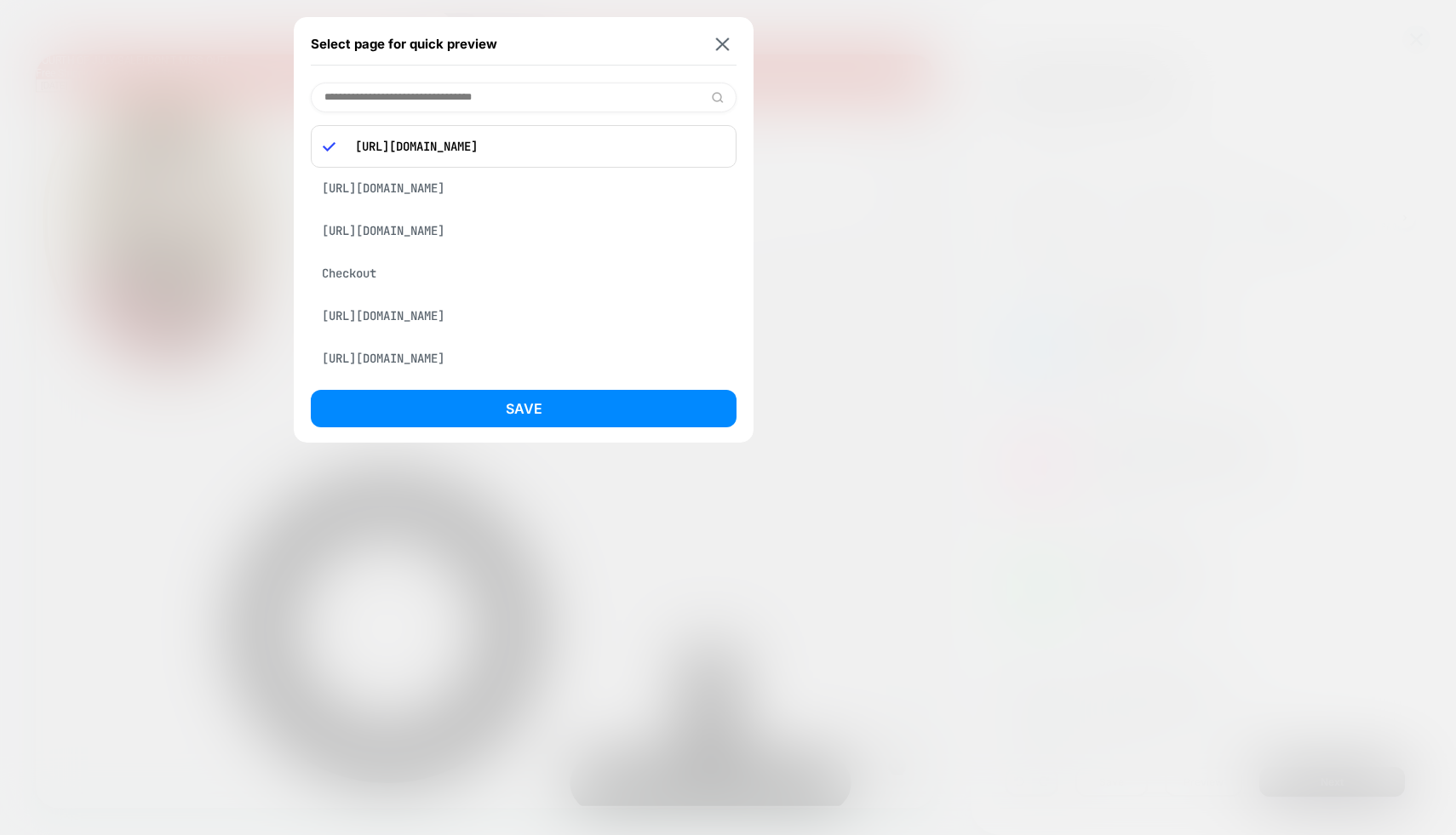 paste on "**********" 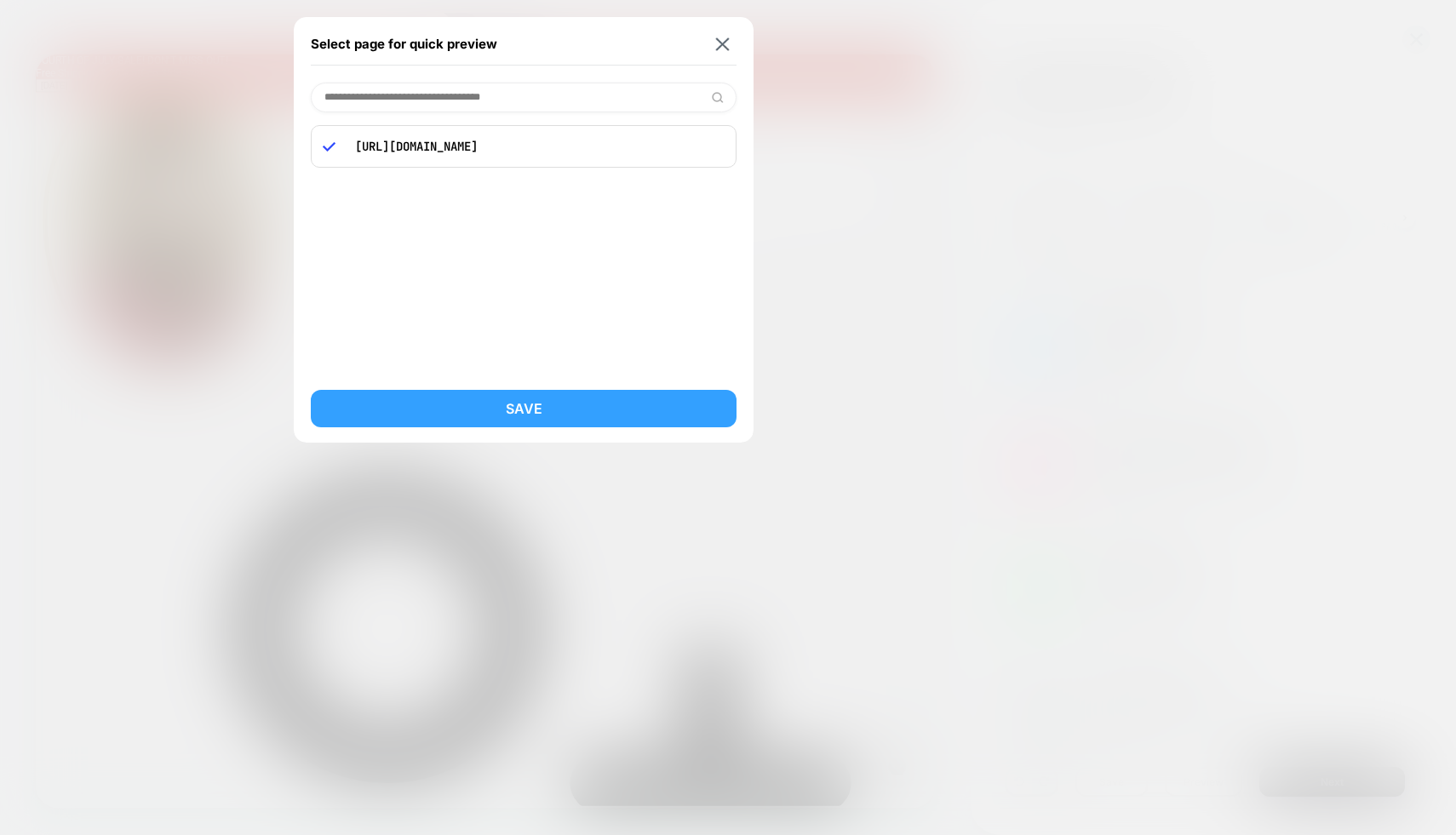 type on "**********" 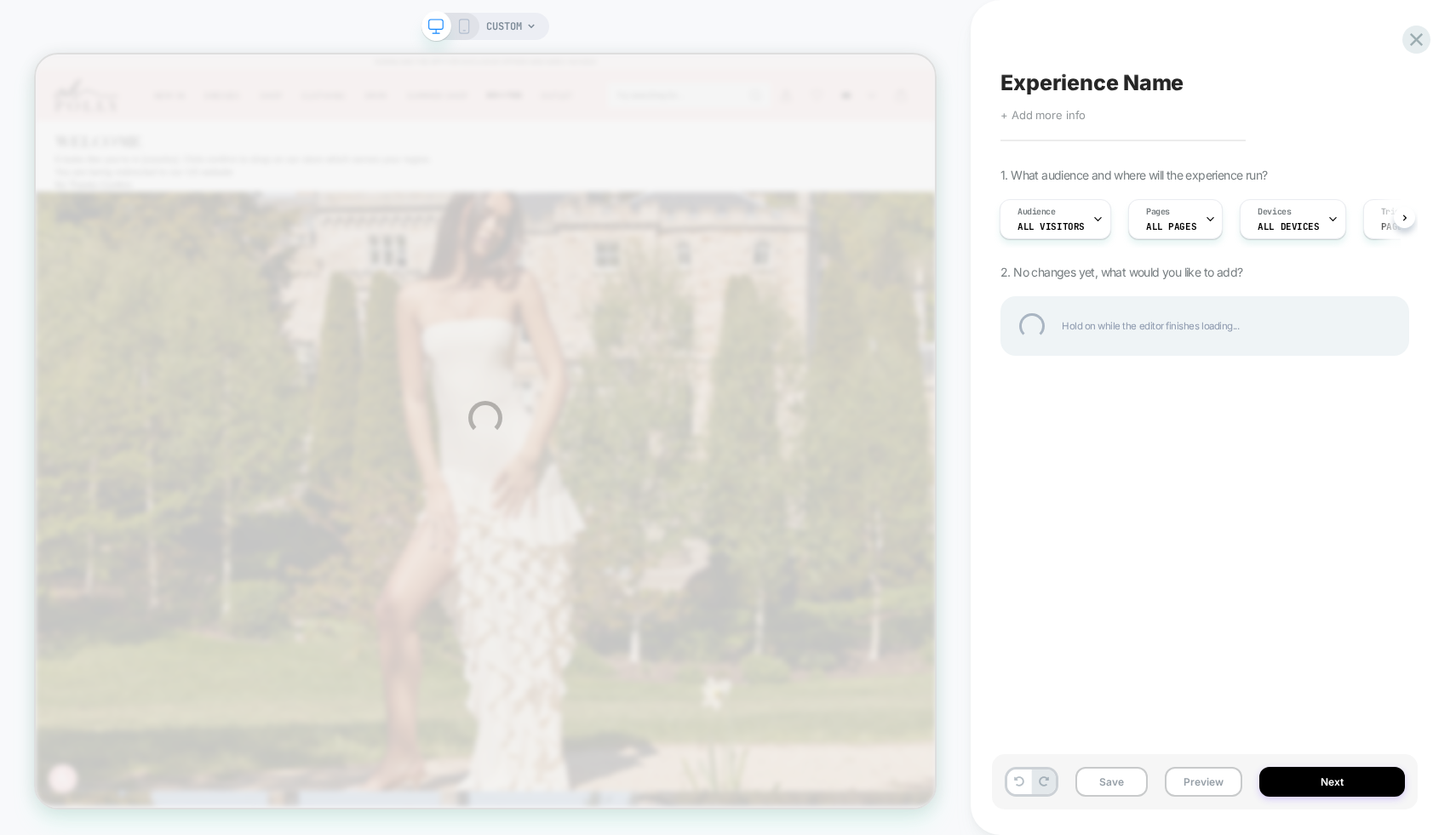 scroll, scrollTop: 0, scrollLeft: 0, axis: both 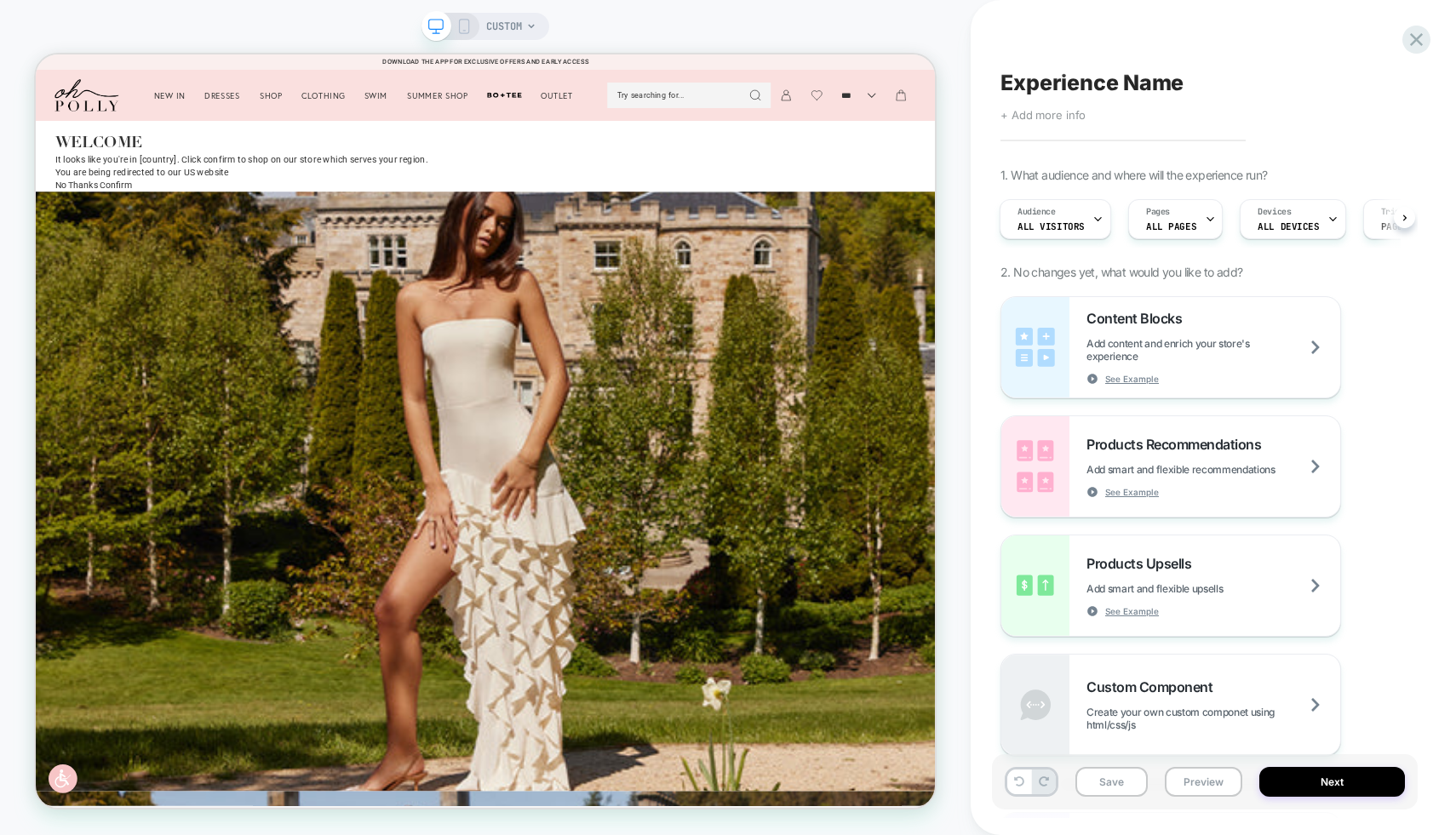 click 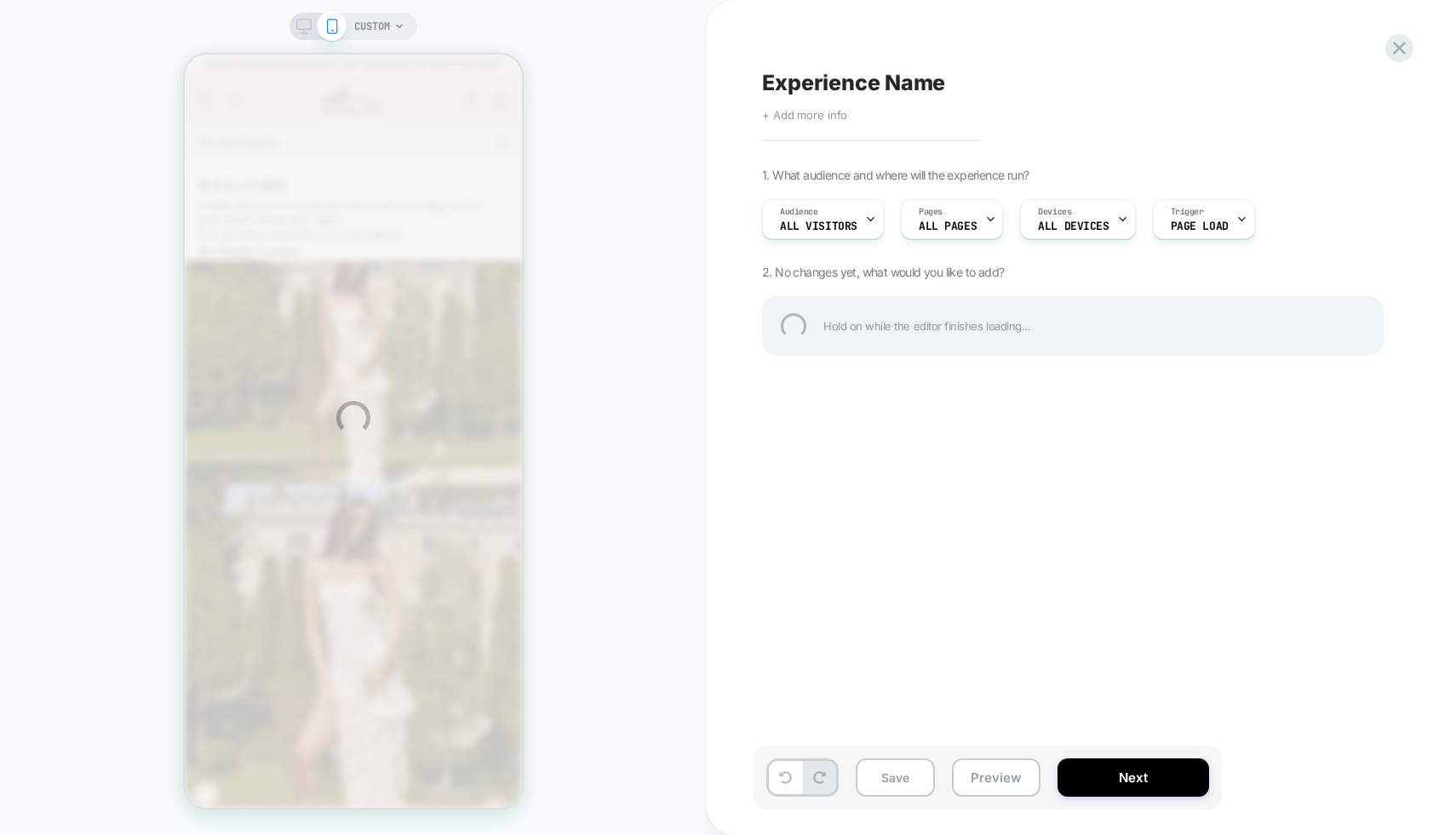 scroll, scrollTop: 0, scrollLeft: 0, axis: both 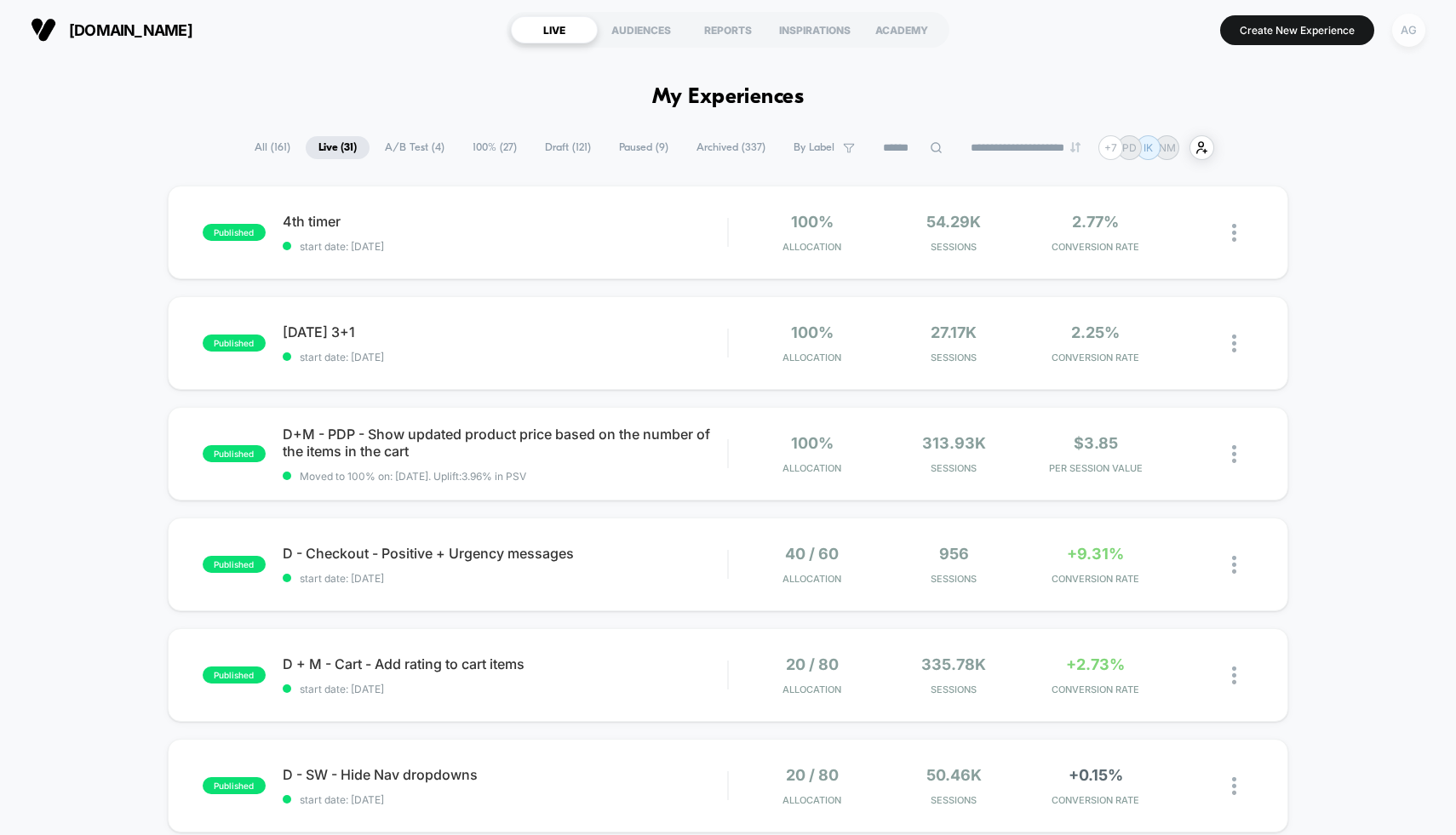 click on "AG" at bounding box center (1408, 30) 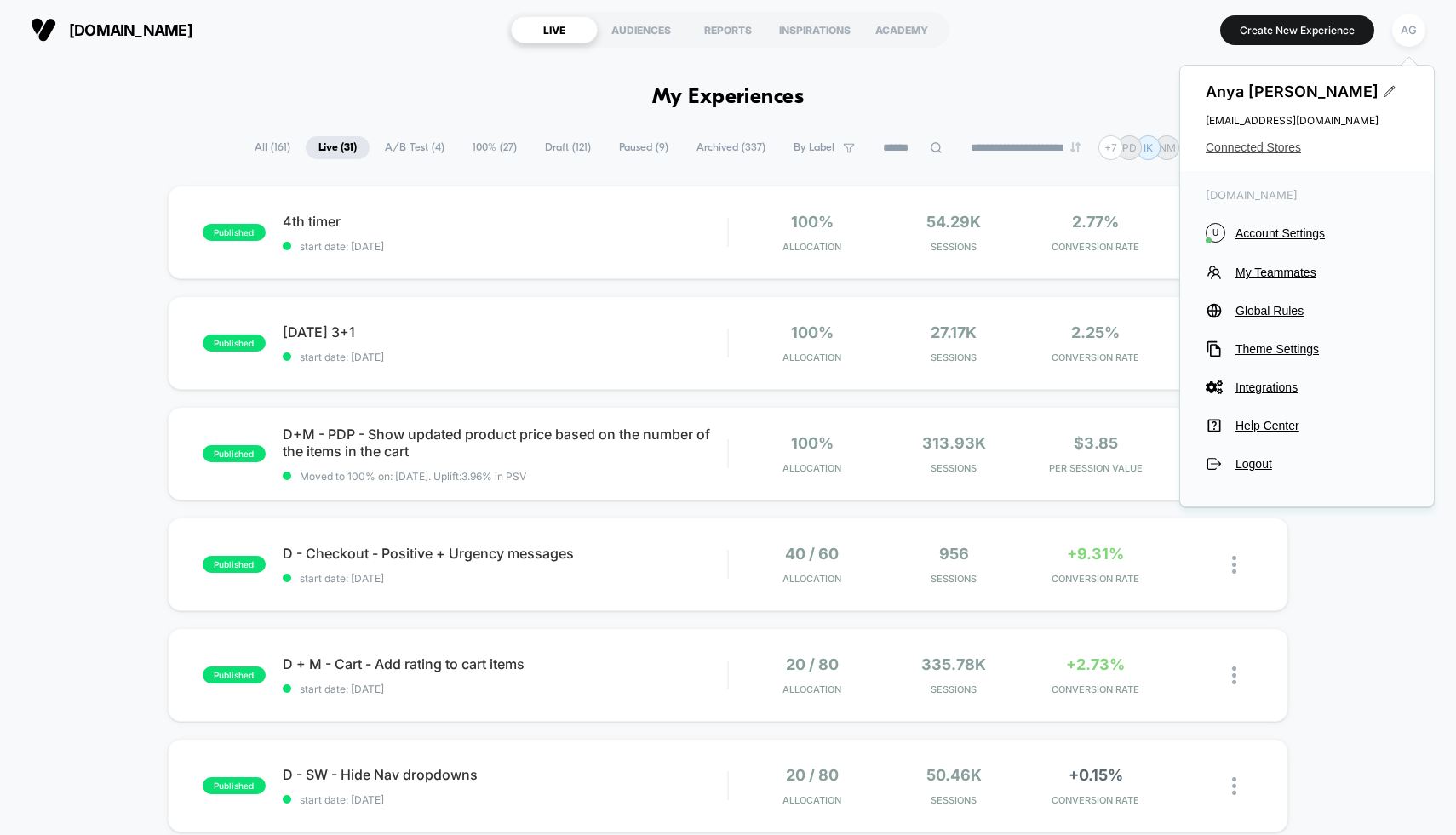 click on "Connected Stores" at bounding box center (1307, 147) 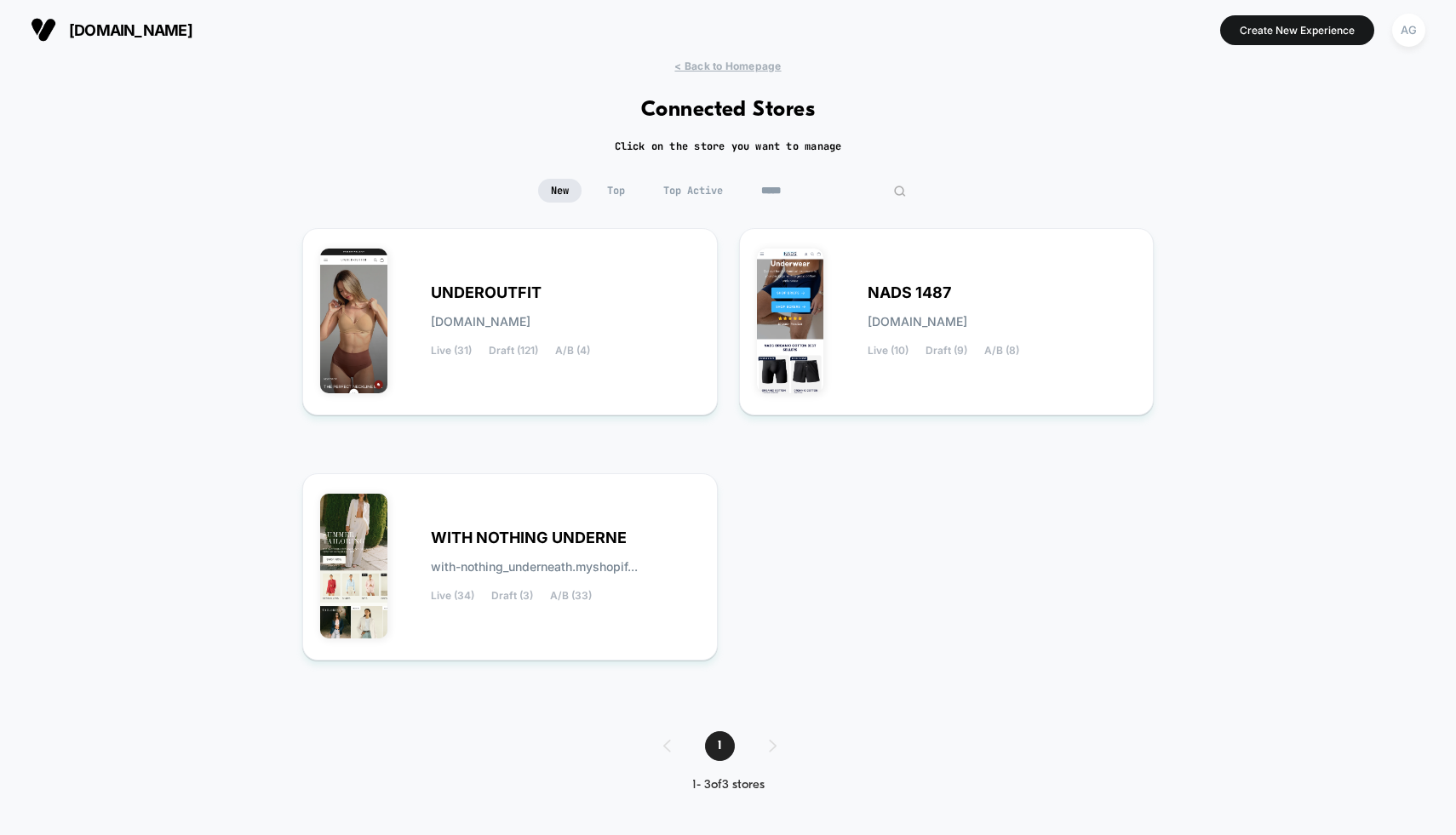 click on "*****" at bounding box center (834, 191) 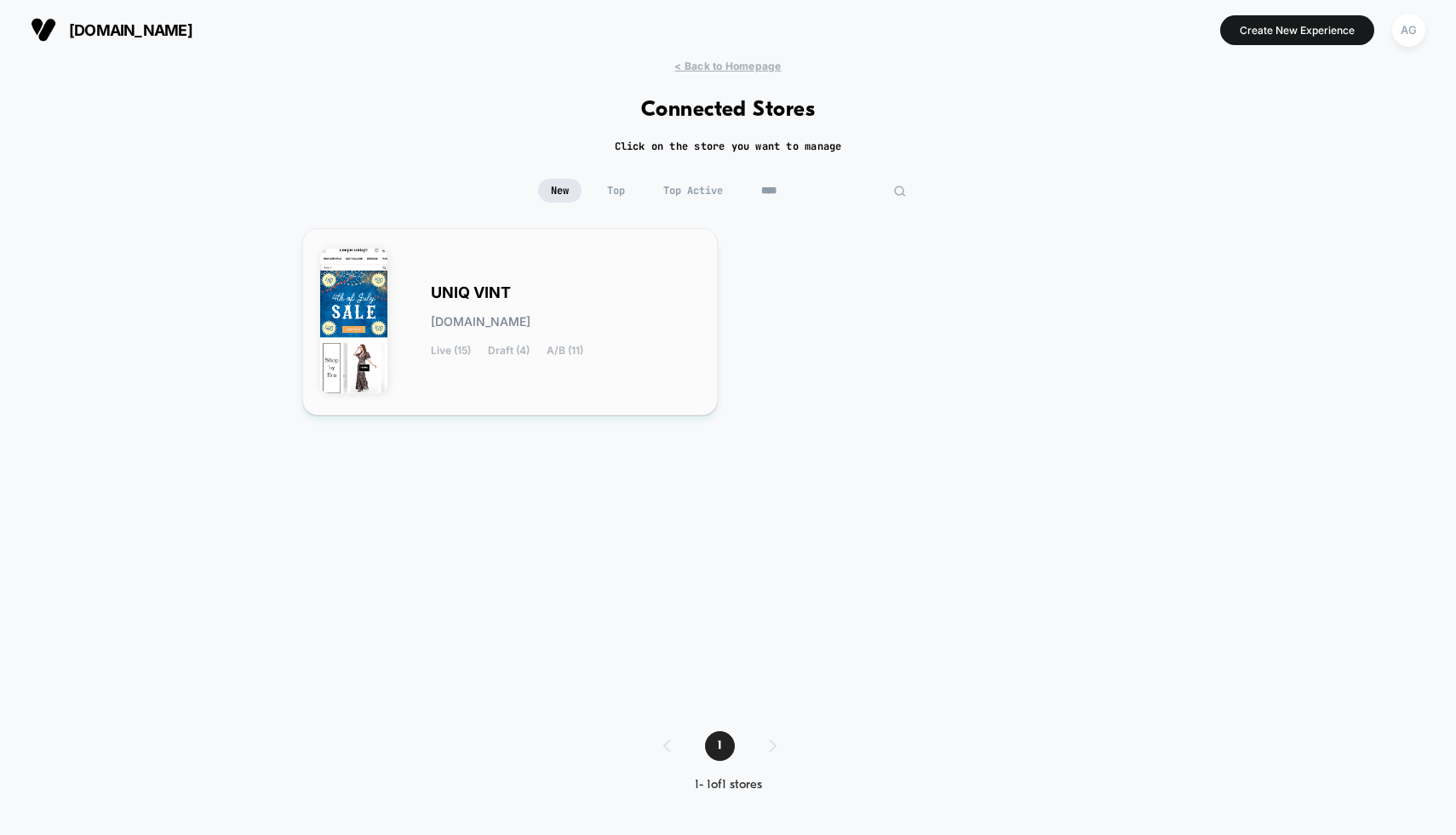 type on "****" 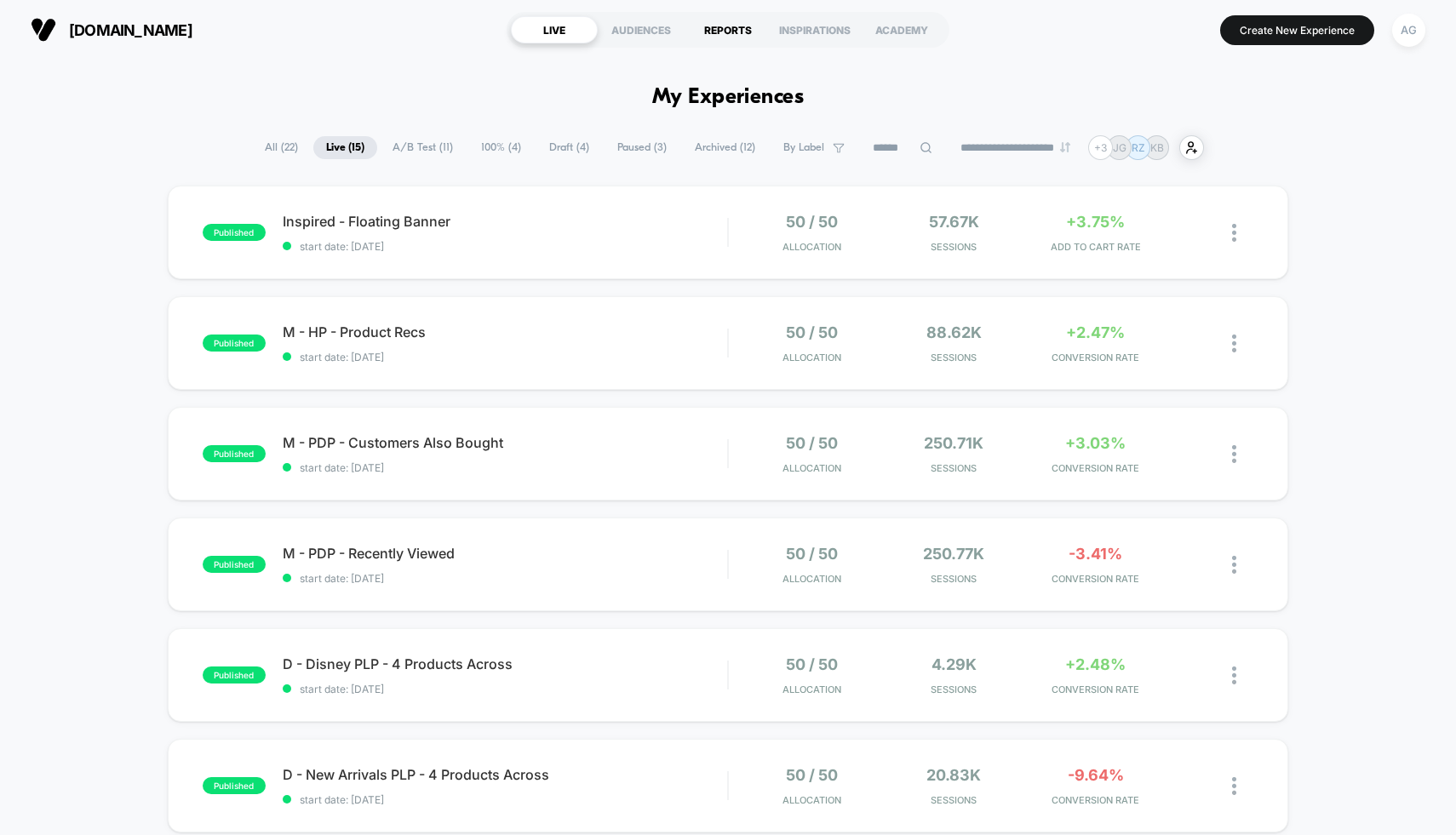 click on "REPORTS" at bounding box center [728, 30] 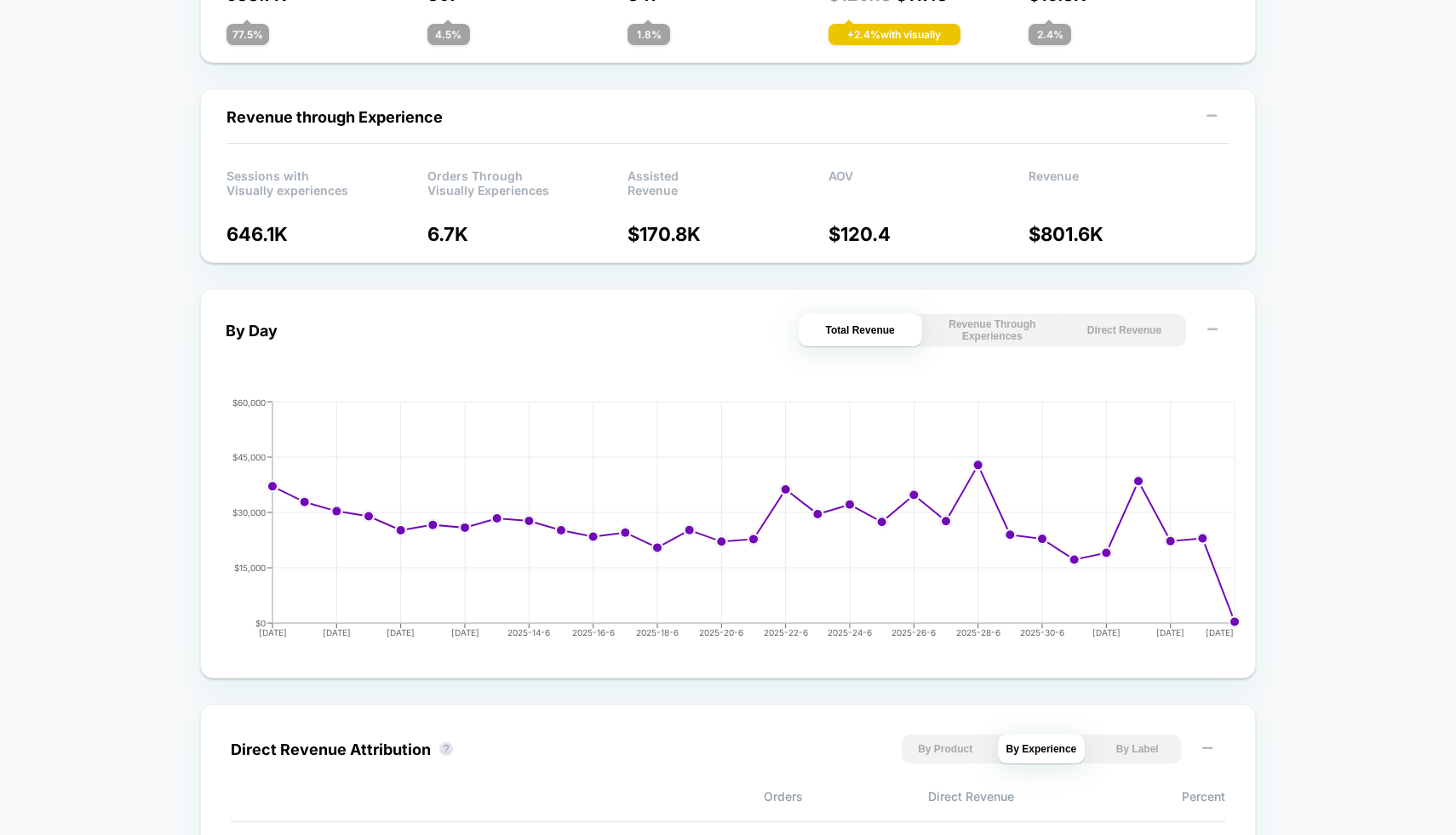 scroll, scrollTop: 0, scrollLeft: 0, axis: both 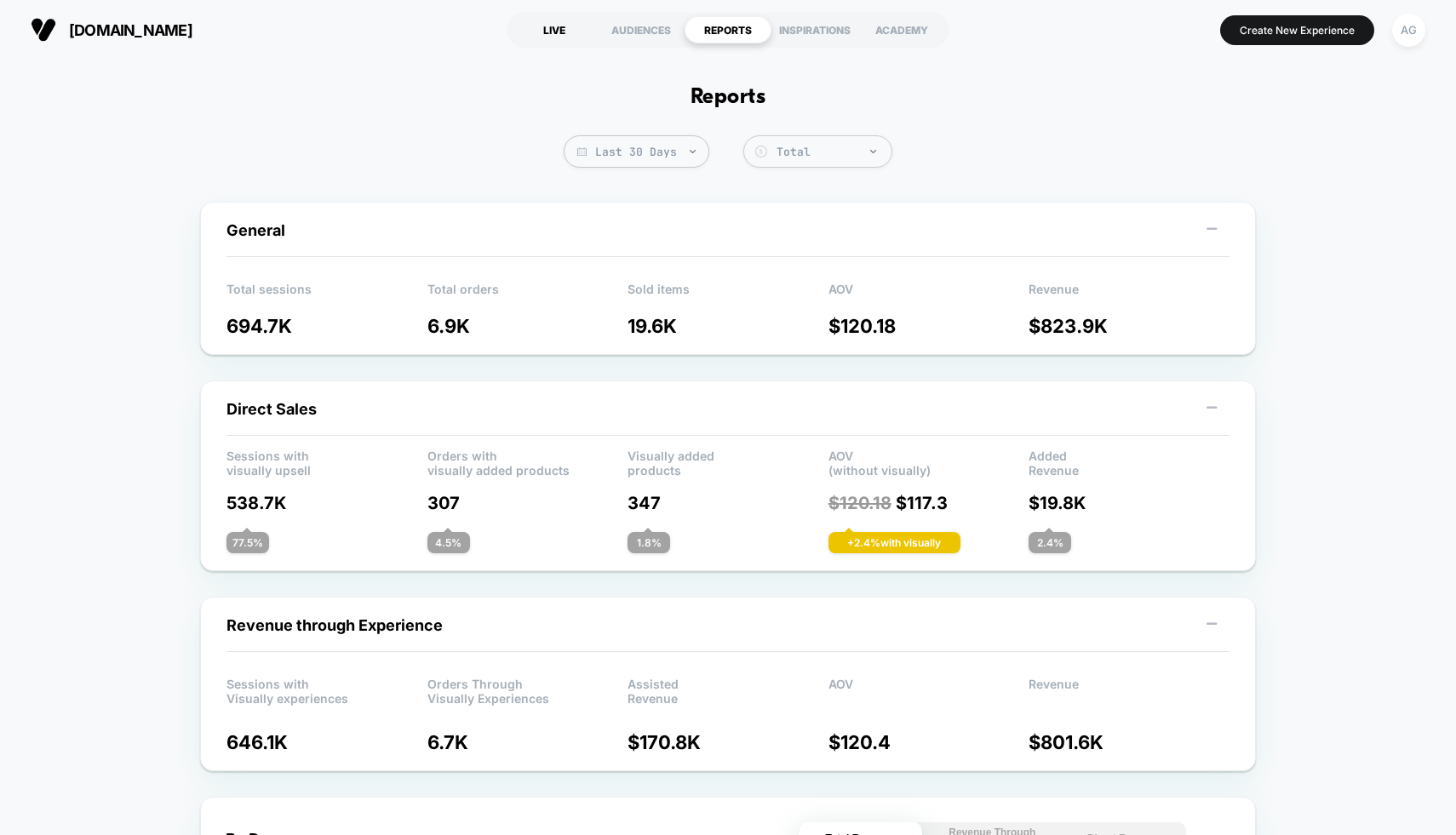 click on "LIVE" at bounding box center (554, 30) 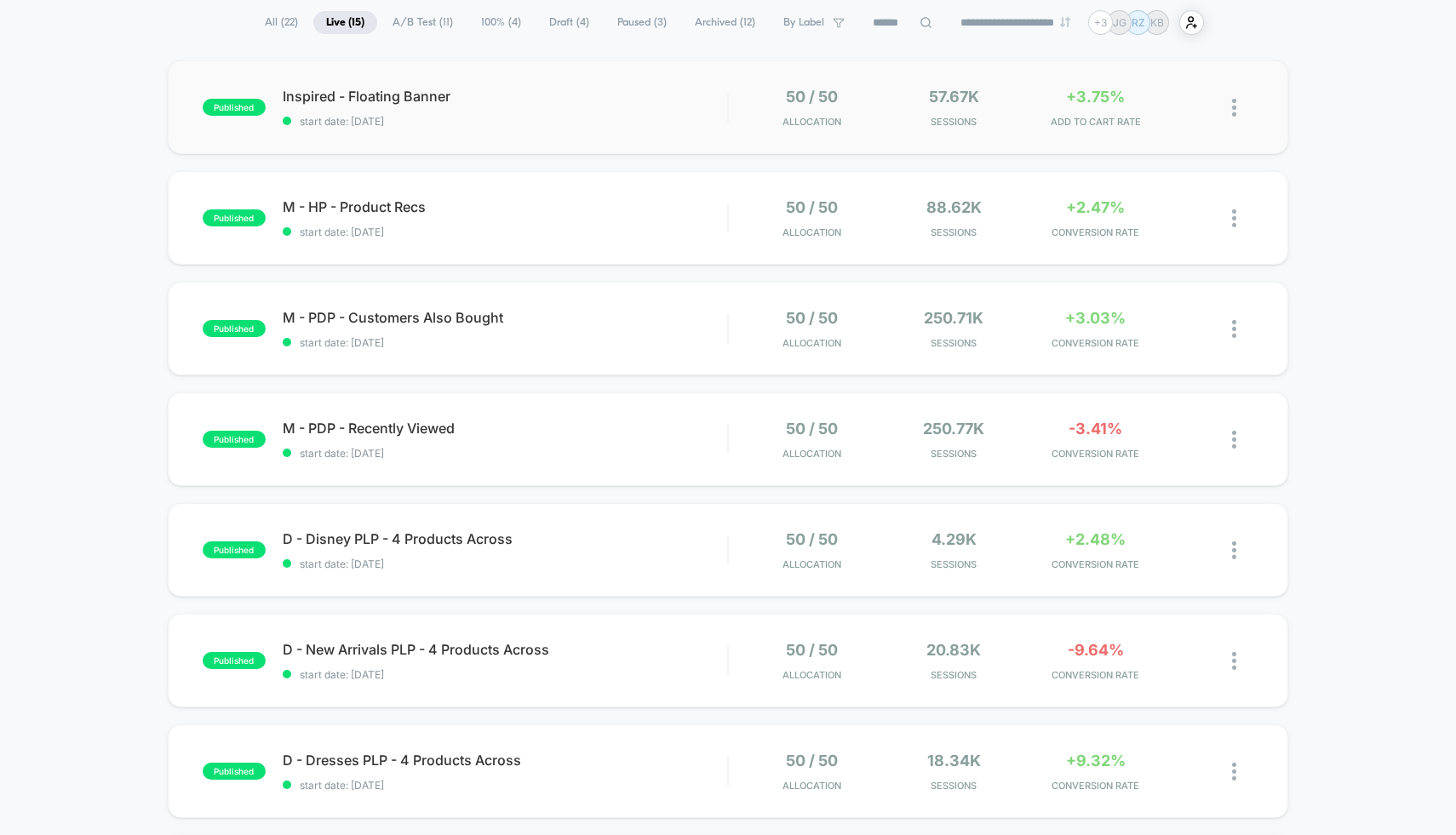 scroll, scrollTop: 127, scrollLeft: 0, axis: vertical 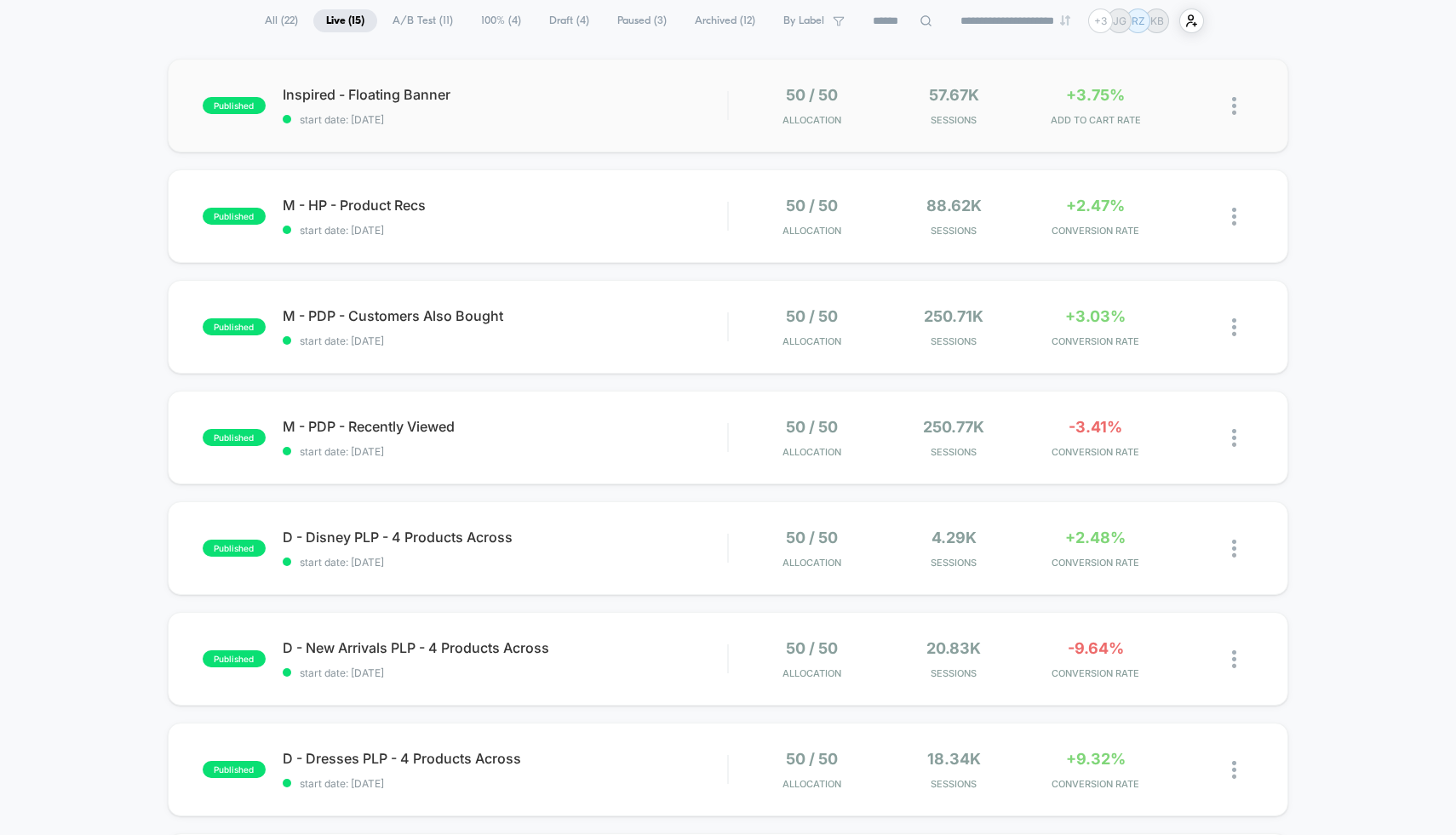 click on "published M - HP - Product Recs start date: [DATE] 50 / 50 Allocation 88.62k Sessions +2.47% CONVERSION RATE" at bounding box center (728, 216) 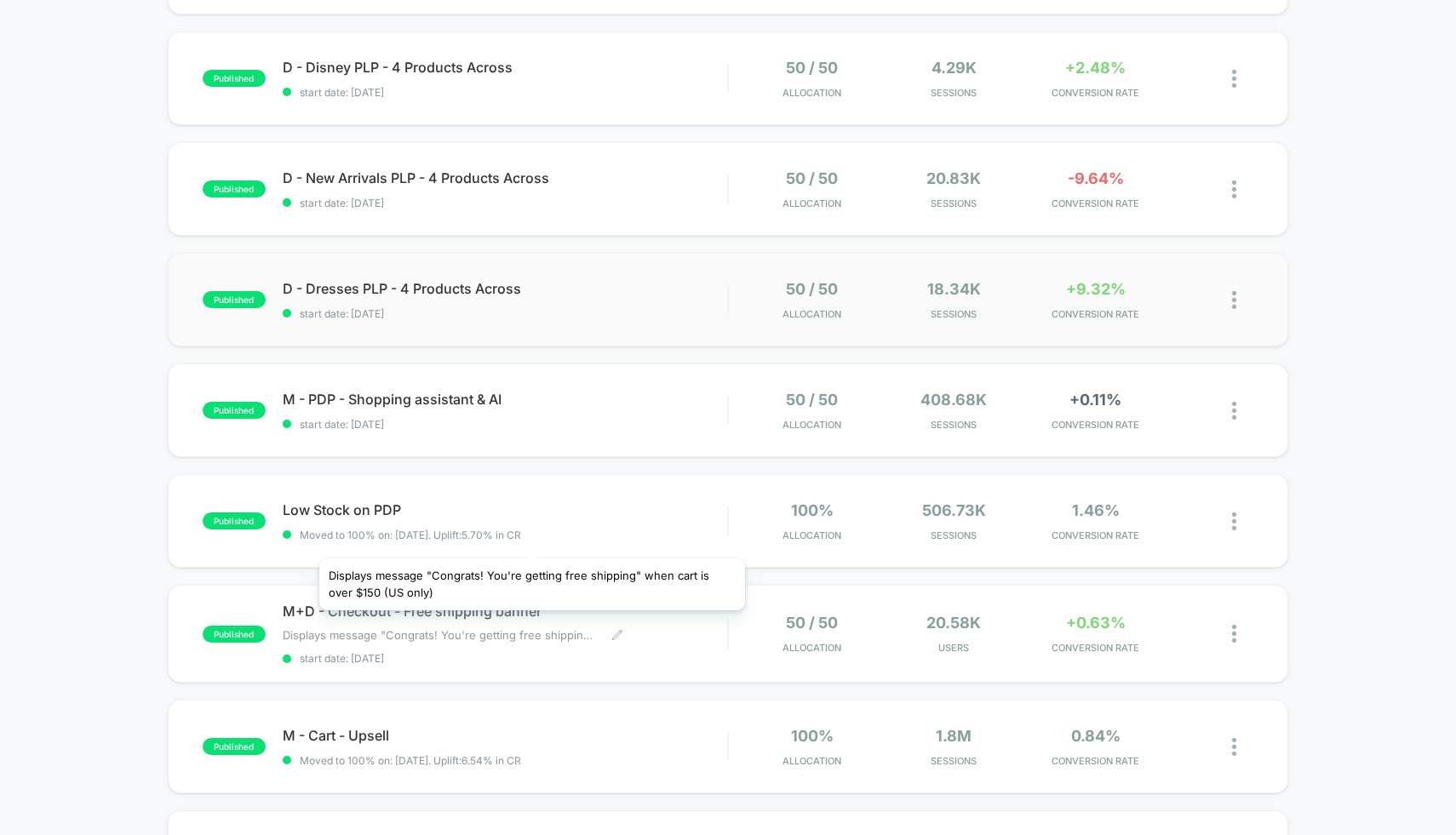 scroll, scrollTop: 580, scrollLeft: 0, axis: vertical 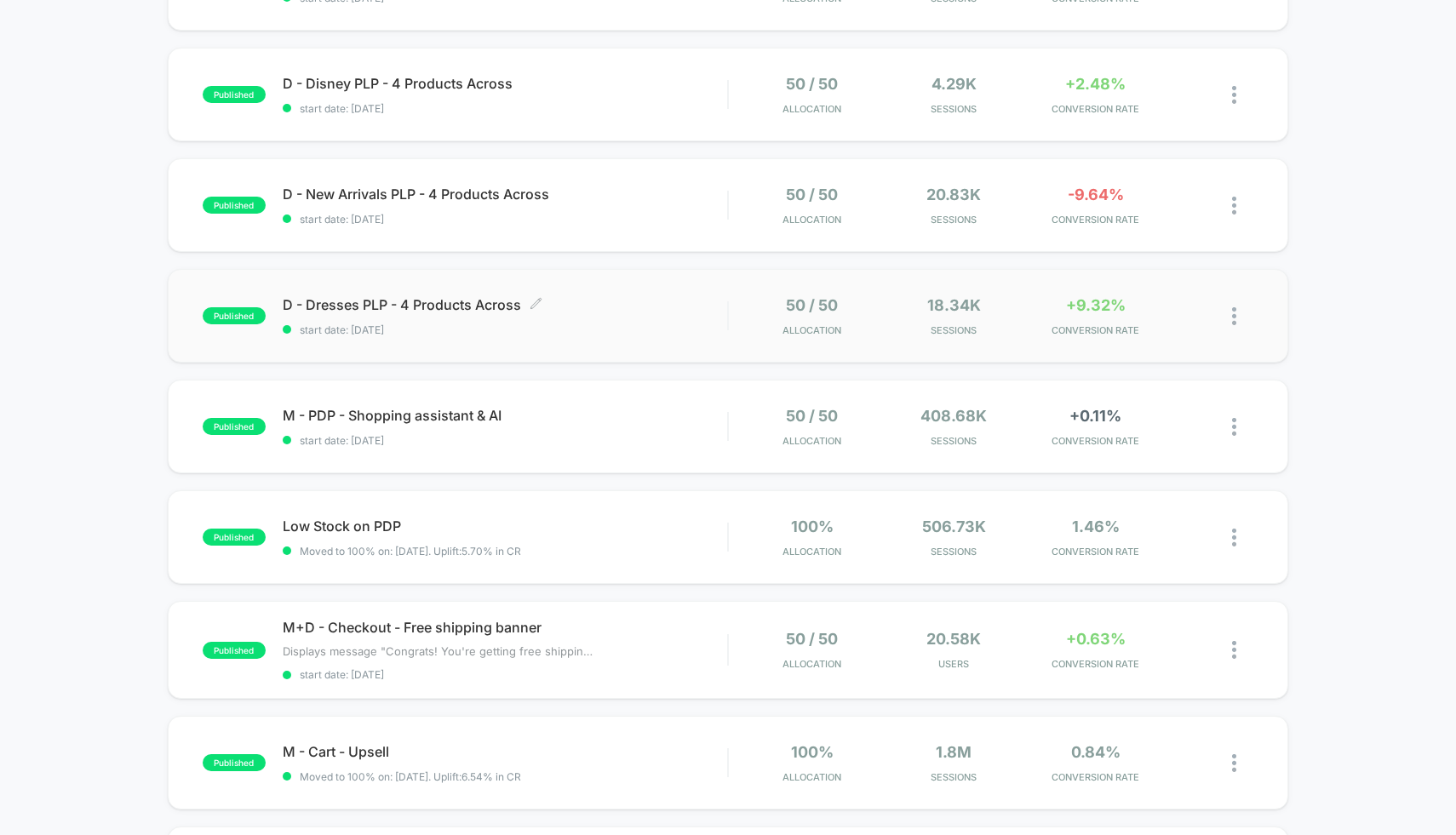 click on "start date: [DATE]" at bounding box center (505, 329) 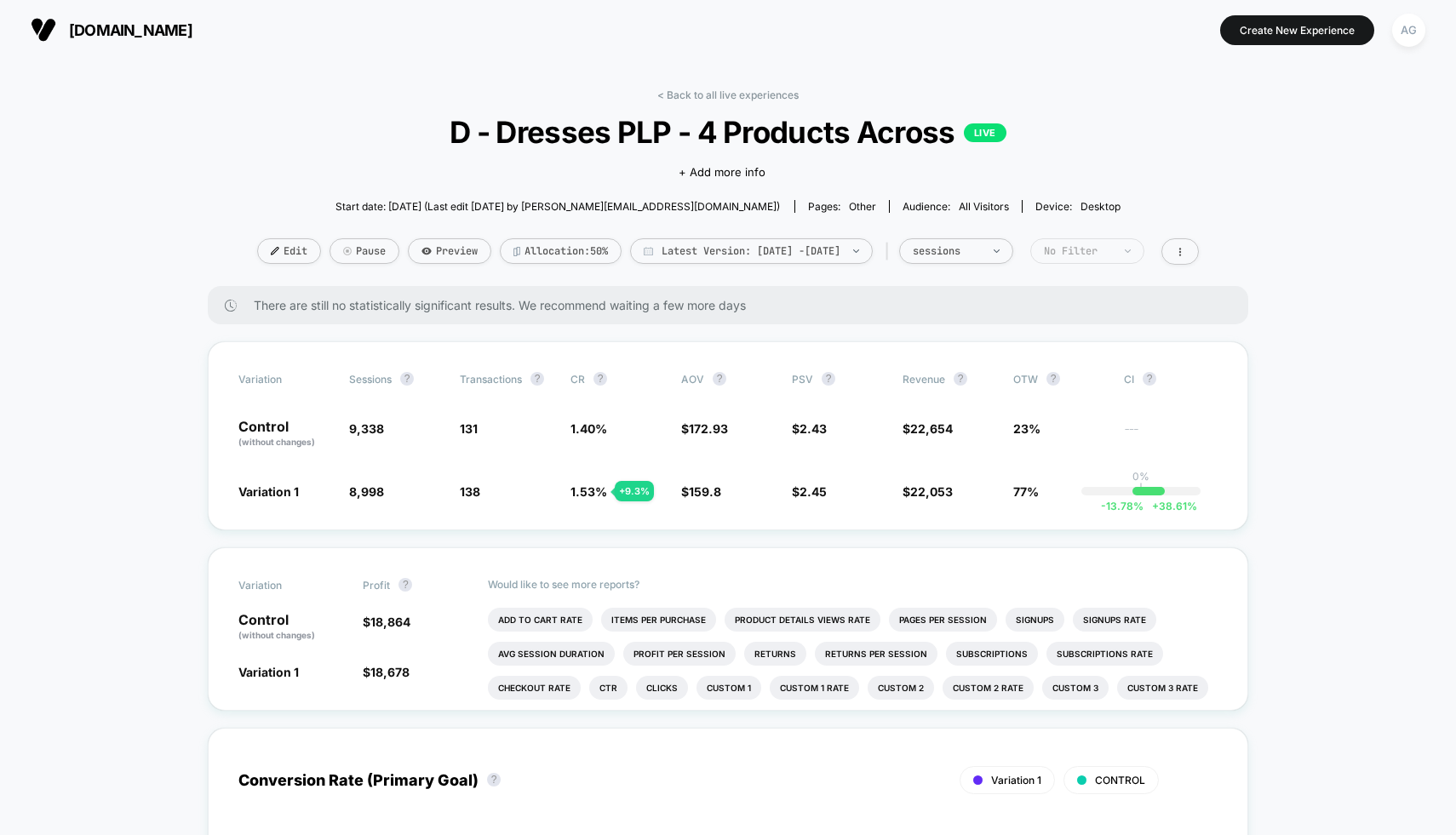 click on "No Filter" at bounding box center (1087, 251) 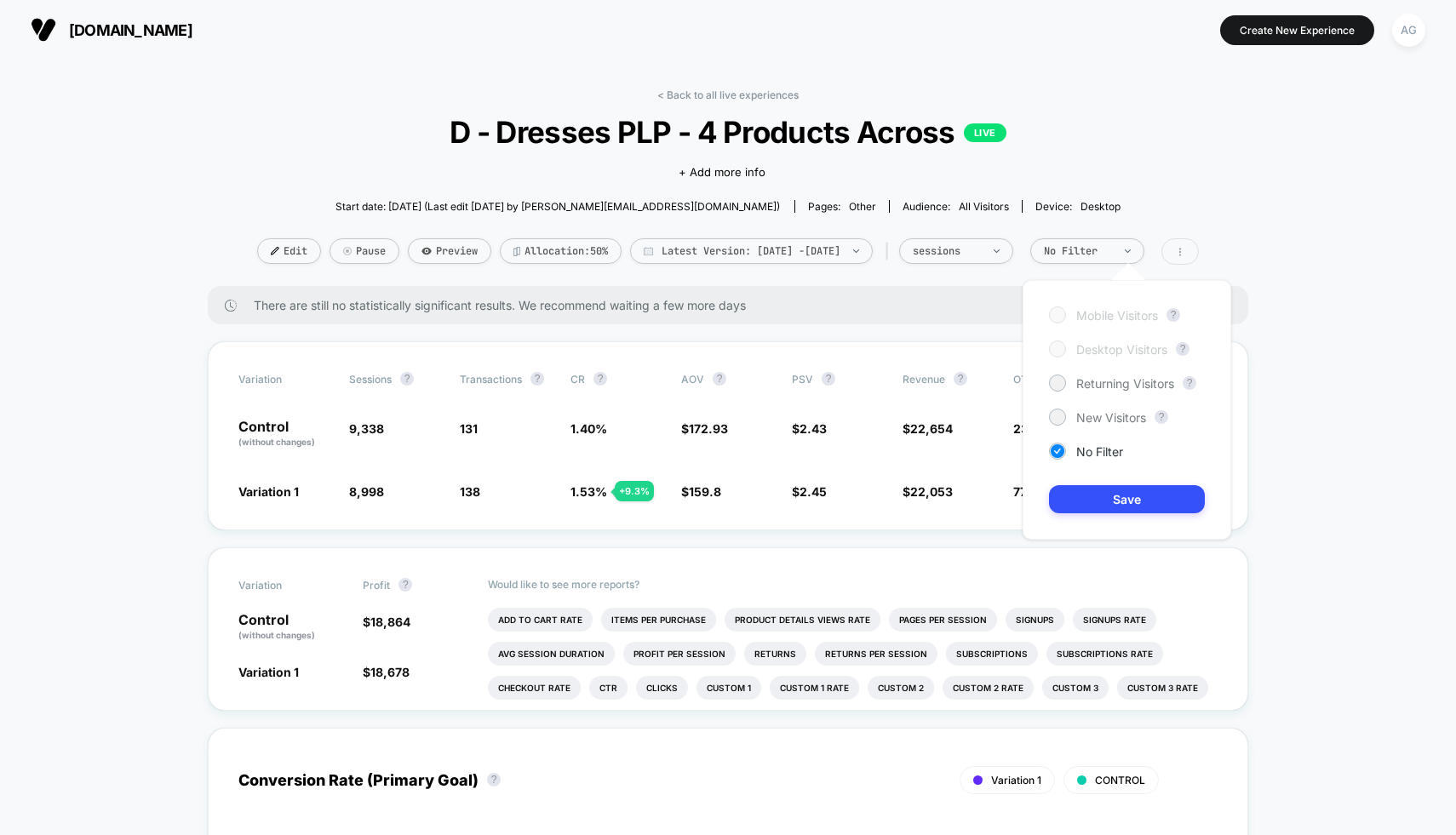 click at bounding box center (1180, 251) 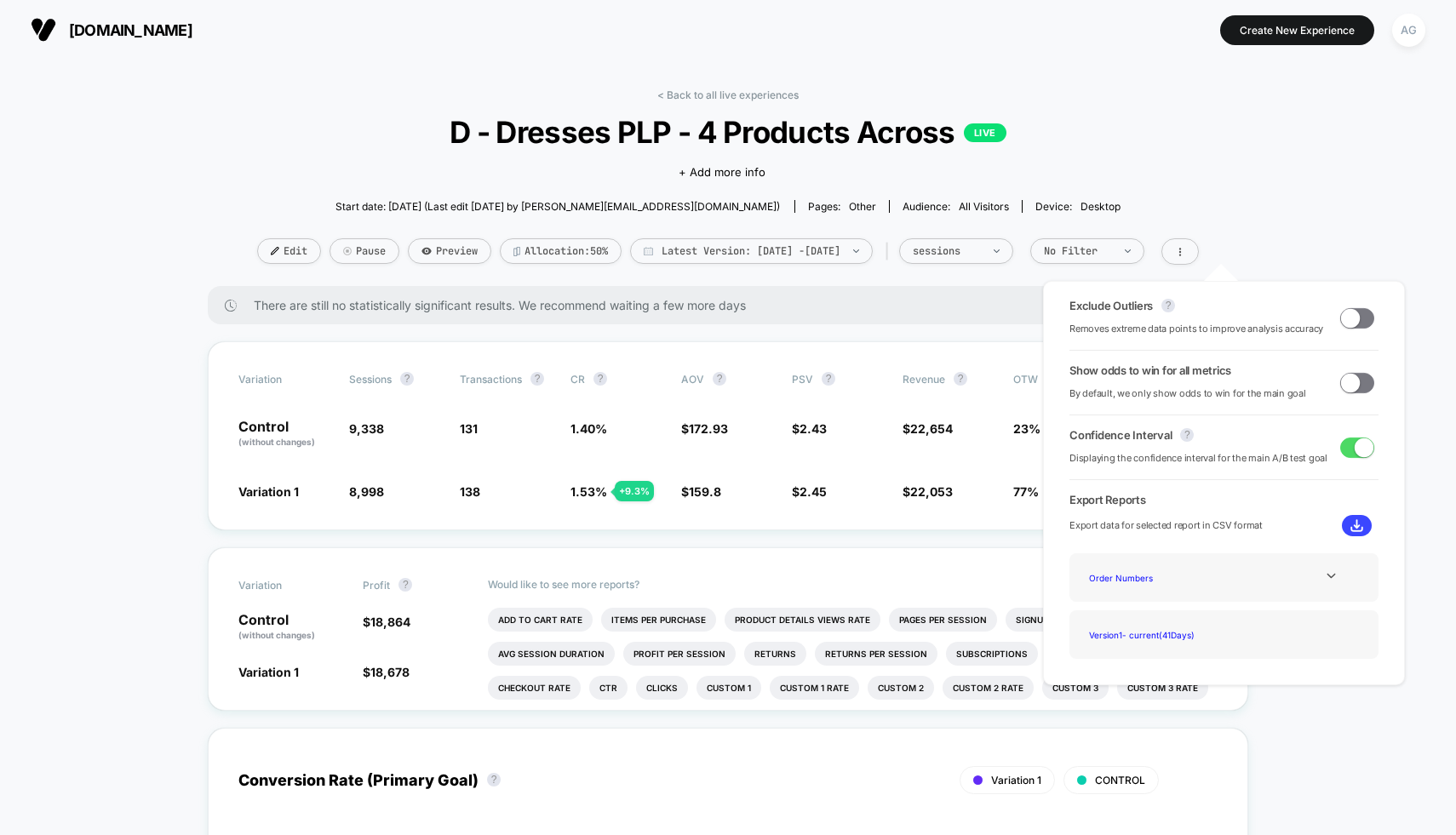 click at bounding box center [1350, 317] 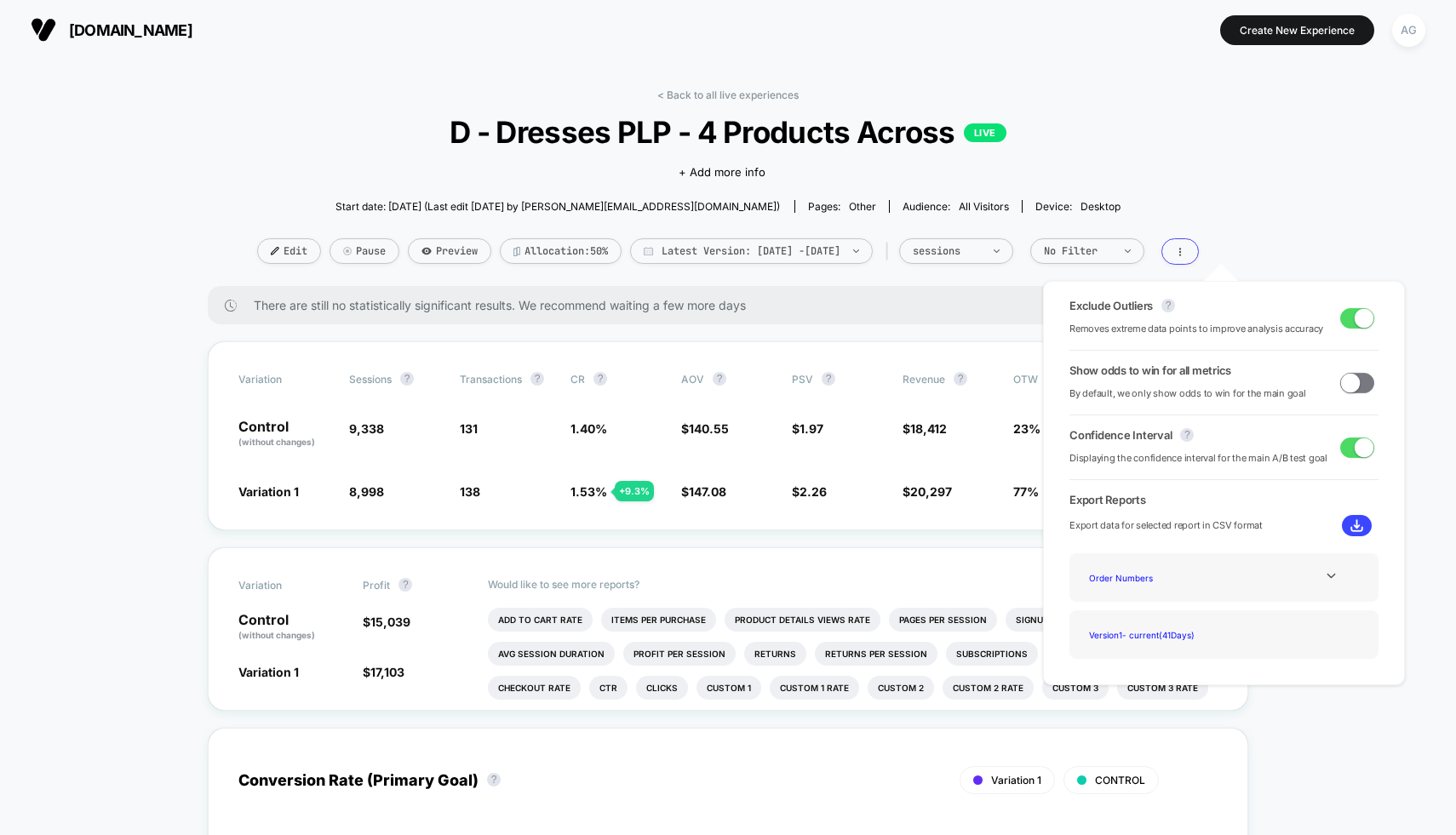click on "< Back to all live experiences  D - Dresses PLP - 4 Products Across LIVE Click to edit experience details + Add more info Start date: [DATE] (Last edit [DATE] by [PERSON_NAME][EMAIL_ADDRESS][DOMAIN_NAME]) Pages: other Audience: All Visitors Device: desktop Edit Pause  Preview Allocation:  50% Latest Version:     [DATE]    -    [DATE] |   sessions   No Filter There are still no statistically significant results. We recommend waiting a few more days Variation Sessions ? Transactions ? CR ? AOV ? PSV ? Revenue ? OTW ? CI ? Control (without changes) 9,338 131 1.40 % $ 140.55 $ 1.97 $ 18,412 23% --- Variation 1 8,998 - 3.6 % 138 + 9.3 % 1.53 % + 9.3 % $ 147.08 + 4.6 % $ 2.26 + 14.4 % $ 20,297 + 14.4 % 77% 0% | -13.78 % + 38.61 % Variation Profit ? Control (without changes) $ 15,039 Variation 1 $ 17,103 + 18 % Would like to see more reports? Add To Cart Rate Items Per Purchase Product Details Views Rate Pages Per Session Signups Signups Rate Avg Session Duration Profit Per Session Returns Returns Per Session Ctr Clicks ?" at bounding box center (728, 1751) 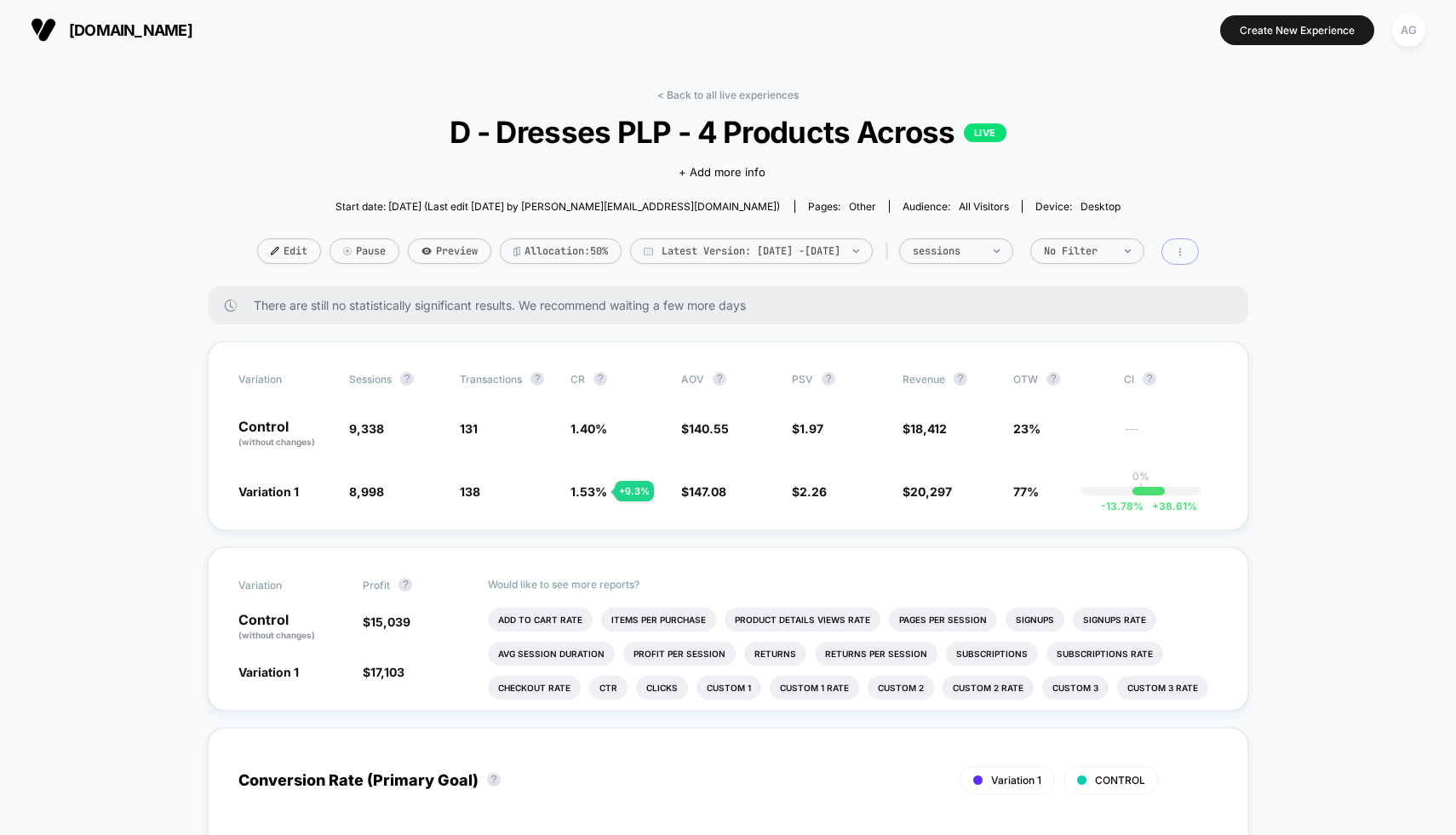 click at bounding box center (1180, 251) 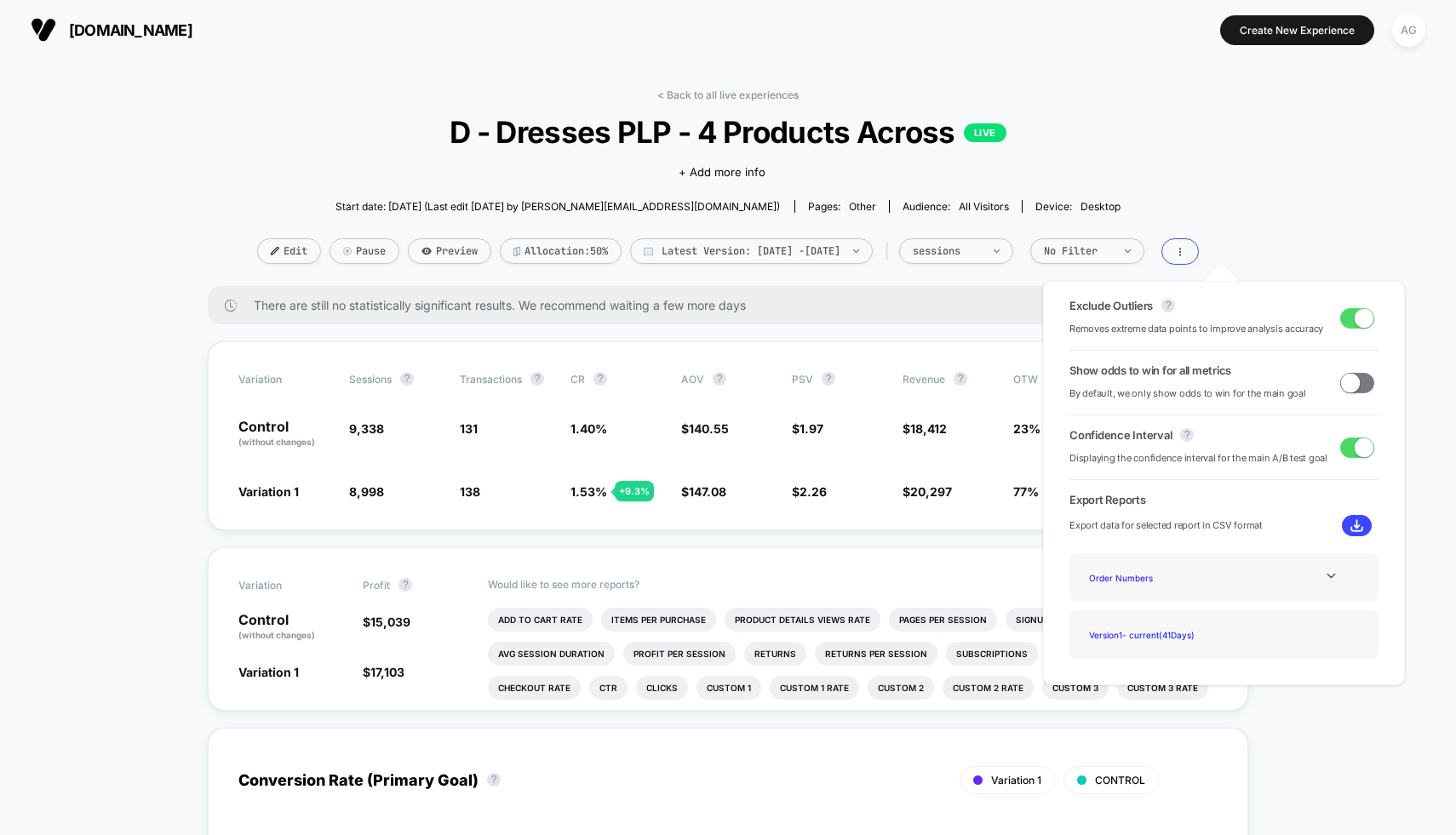 click at bounding box center [1364, 317] 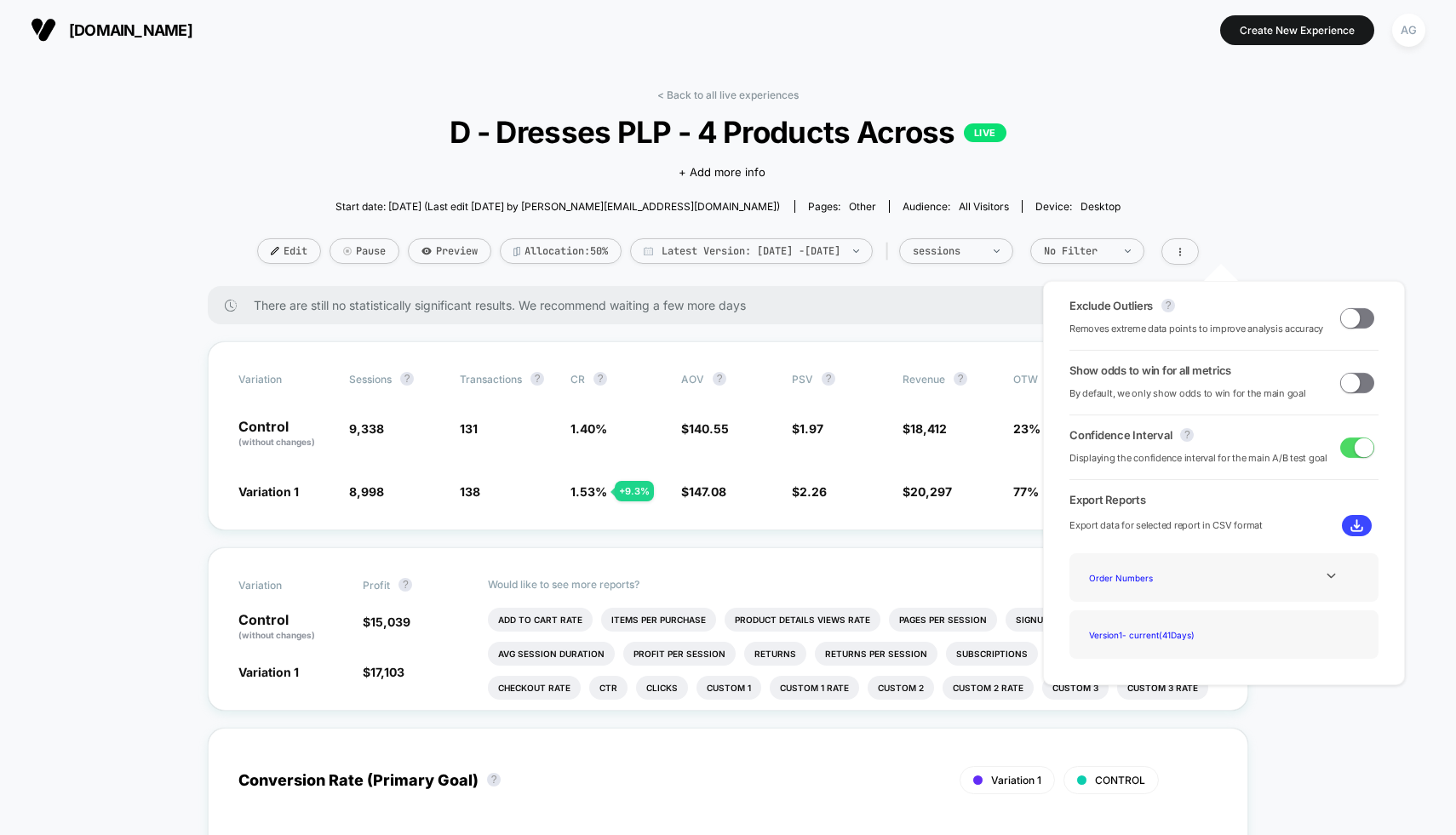 click on "< Back to all live experiences  D - Dresses PLP - 4 Products Across LIVE Click to edit experience details + Add more info Start date: [DATE] (Last edit [DATE] by [PERSON_NAME][EMAIL_ADDRESS][DOMAIN_NAME]) Pages: other Audience: All Visitors Device: desktop Edit Pause  Preview Allocation:  50% Latest Version:     [DATE]    -    [DATE] |   sessions   No Filter There are still no statistically significant results. We recommend waiting a few more days Variation Sessions ? Transactions ? CR ? AOV ? PSV ? Revenue ? OTW ? CI ? Control (without changes) 9,338 131 1.40 % $ 140.55 $ 1.97 $ 18,412 23% --- Variation 1 8,998 - 3.6 % 138 + 9.3 % 1.53 % + 9.3 % $ 147.08 + 4.6 % $ 2.26 + 14.4 % $ 20,297 + 14.4 % 77% 0% | -13.78 % + 38.61 % Variation Profit ? Control (without changes) $ 15,039 Variation 1 $ 17,103 + 18 % Would like to see more reports? Add To Cart Rate Items Per Purchase Product Details Views Rate Pages Per Session Signups Signups Rate Avg Session Duration Profit Per Session Returns Returns Per Session Ctr Clicks ?" at bounding box center (728, 1751) 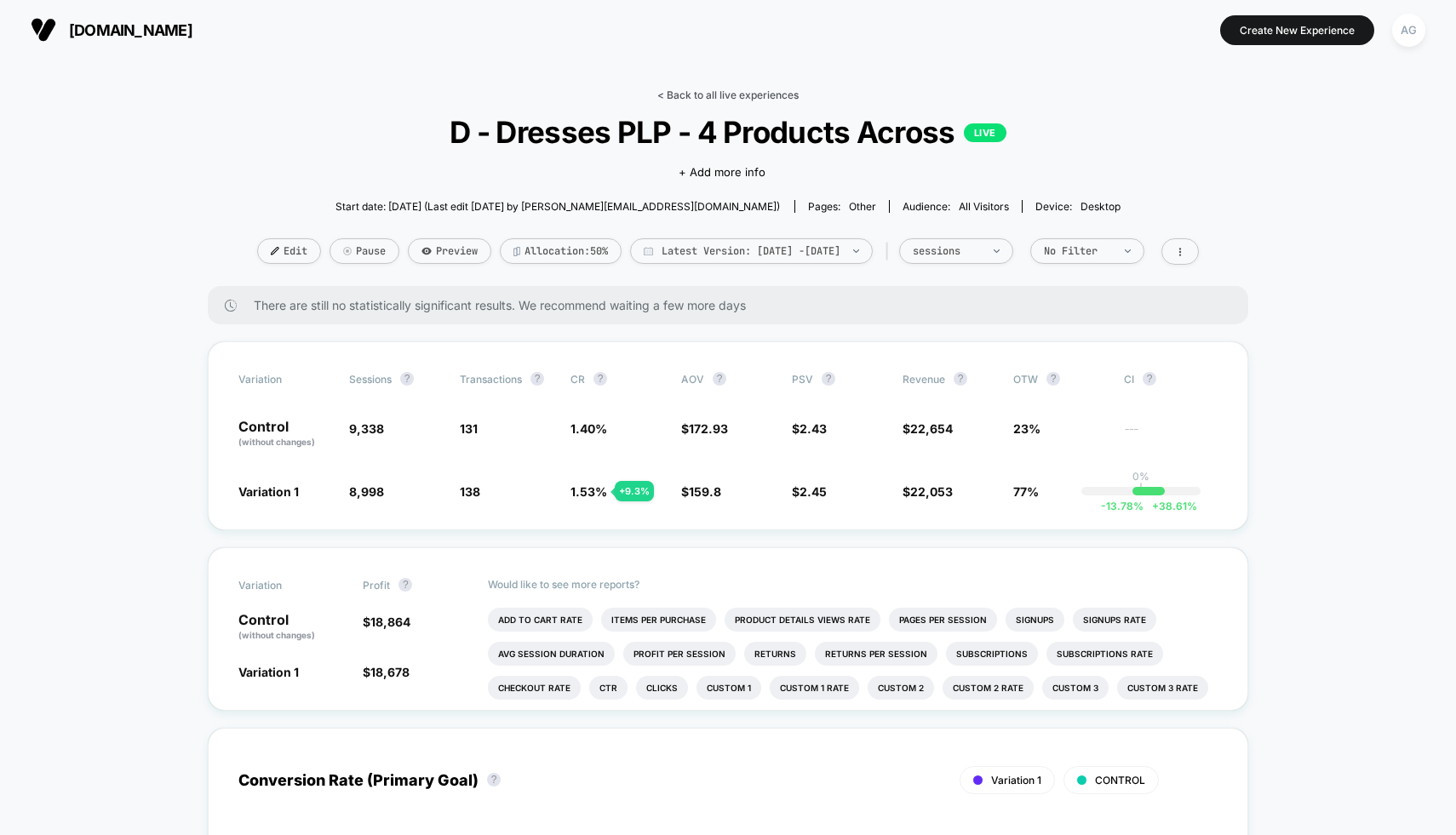 click on "< Back to all live experiences" at bounding box center (728, 94) 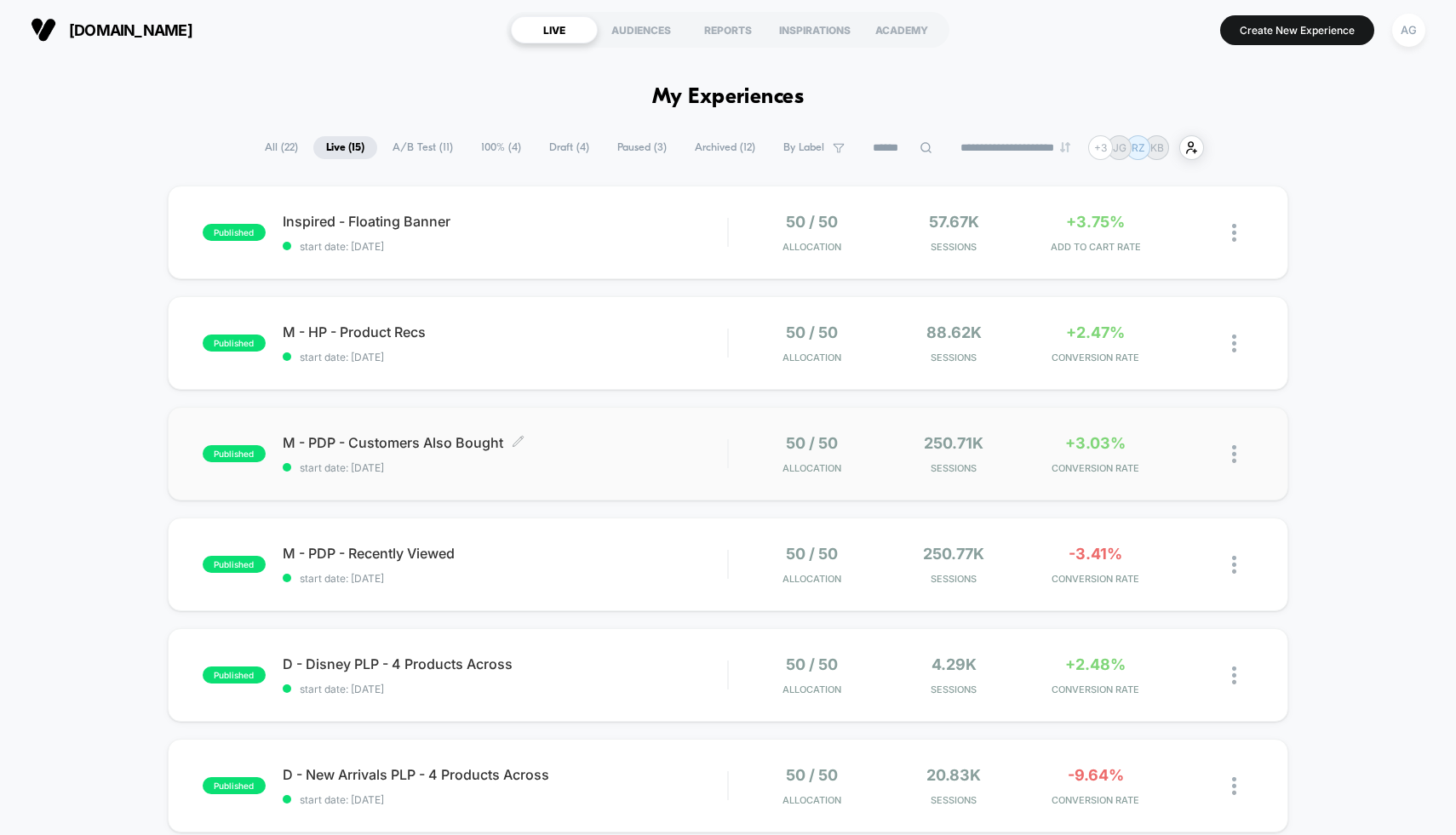 click on "M - PDP - Customers Also Bought Click to edit experience details" at bounding box center [505, 443] 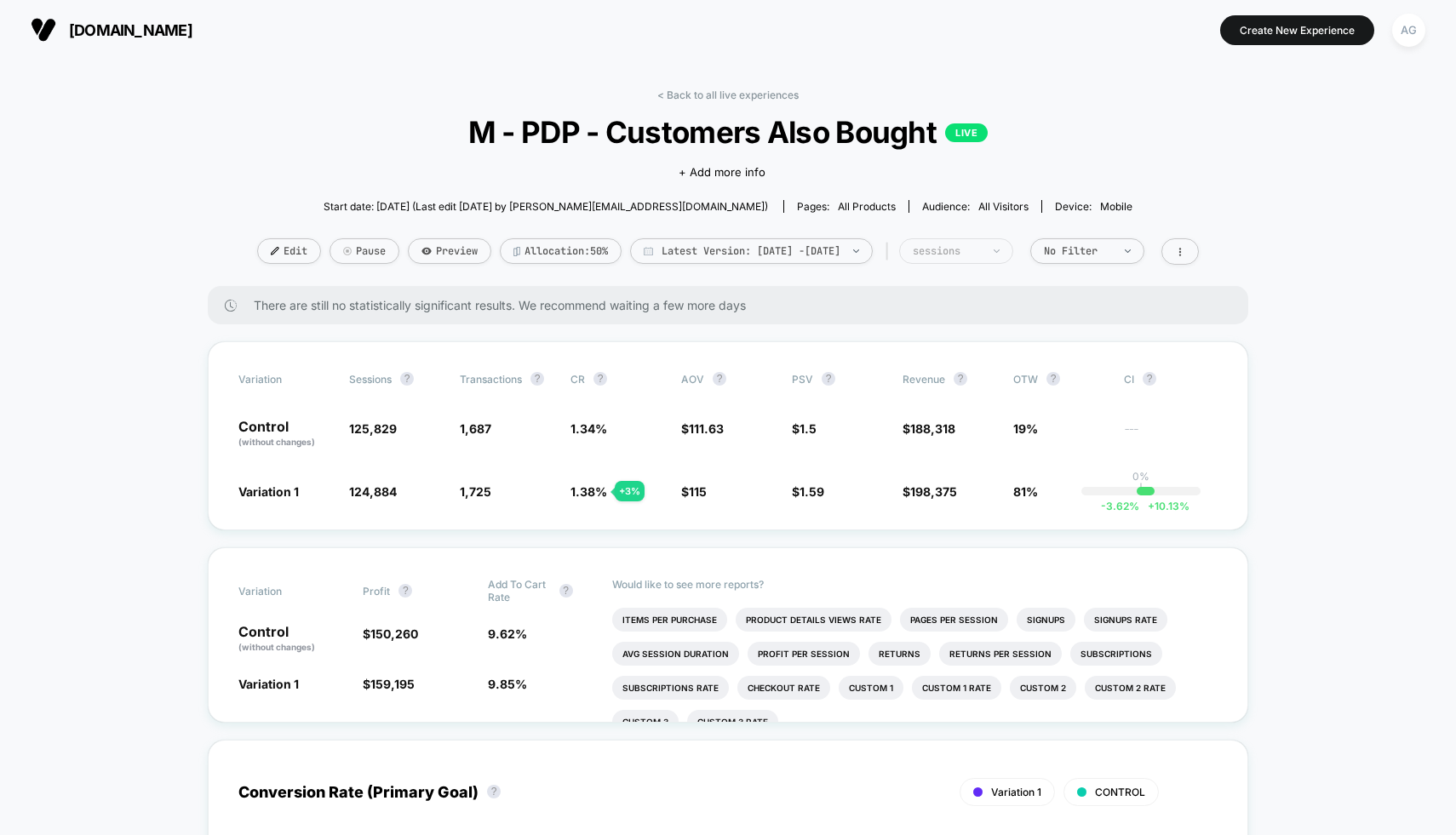 click on "sessions" at bounding box center [956, 251] 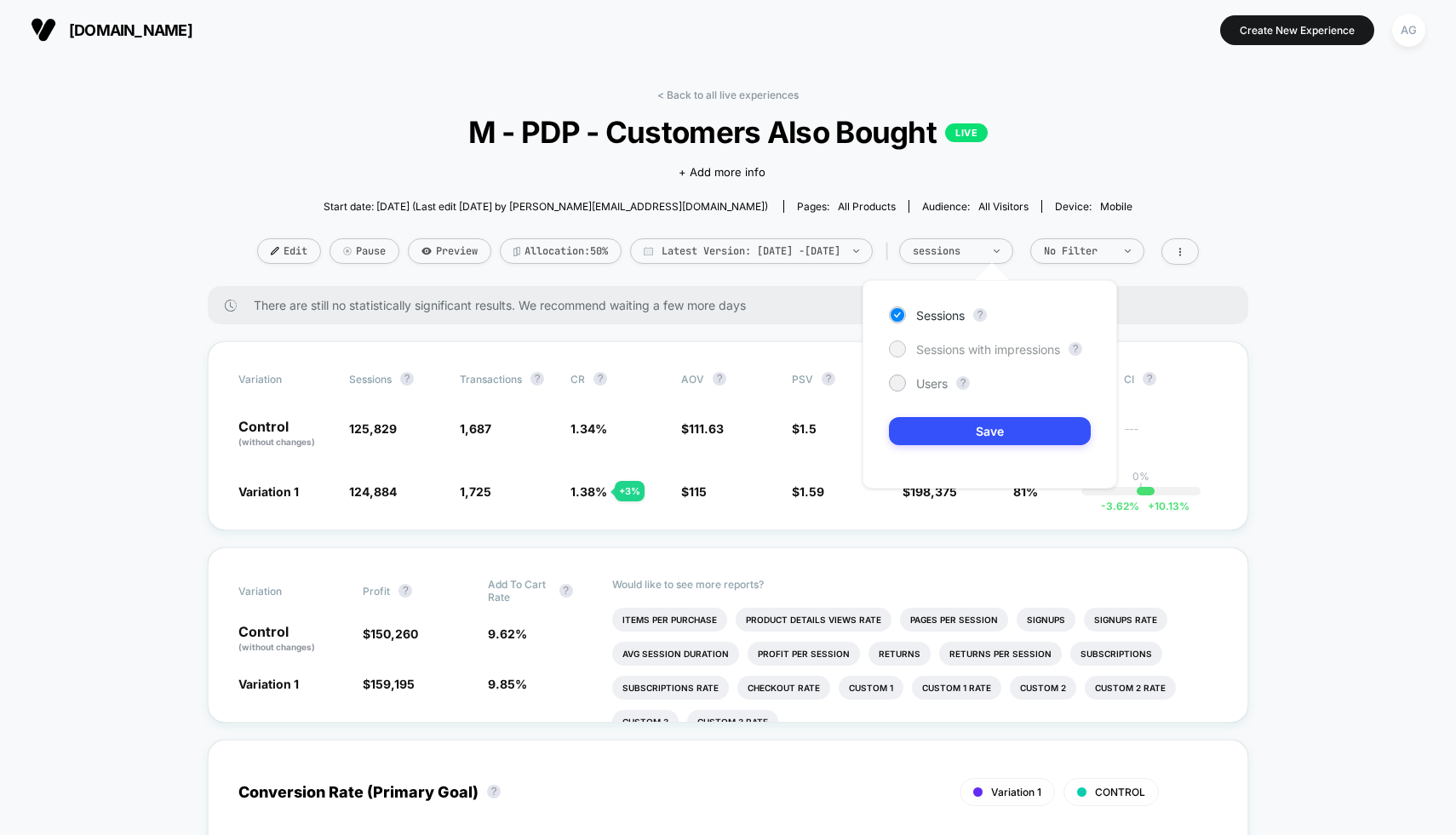 click on "Sessions with impressions" at bounding box center (988, 349) 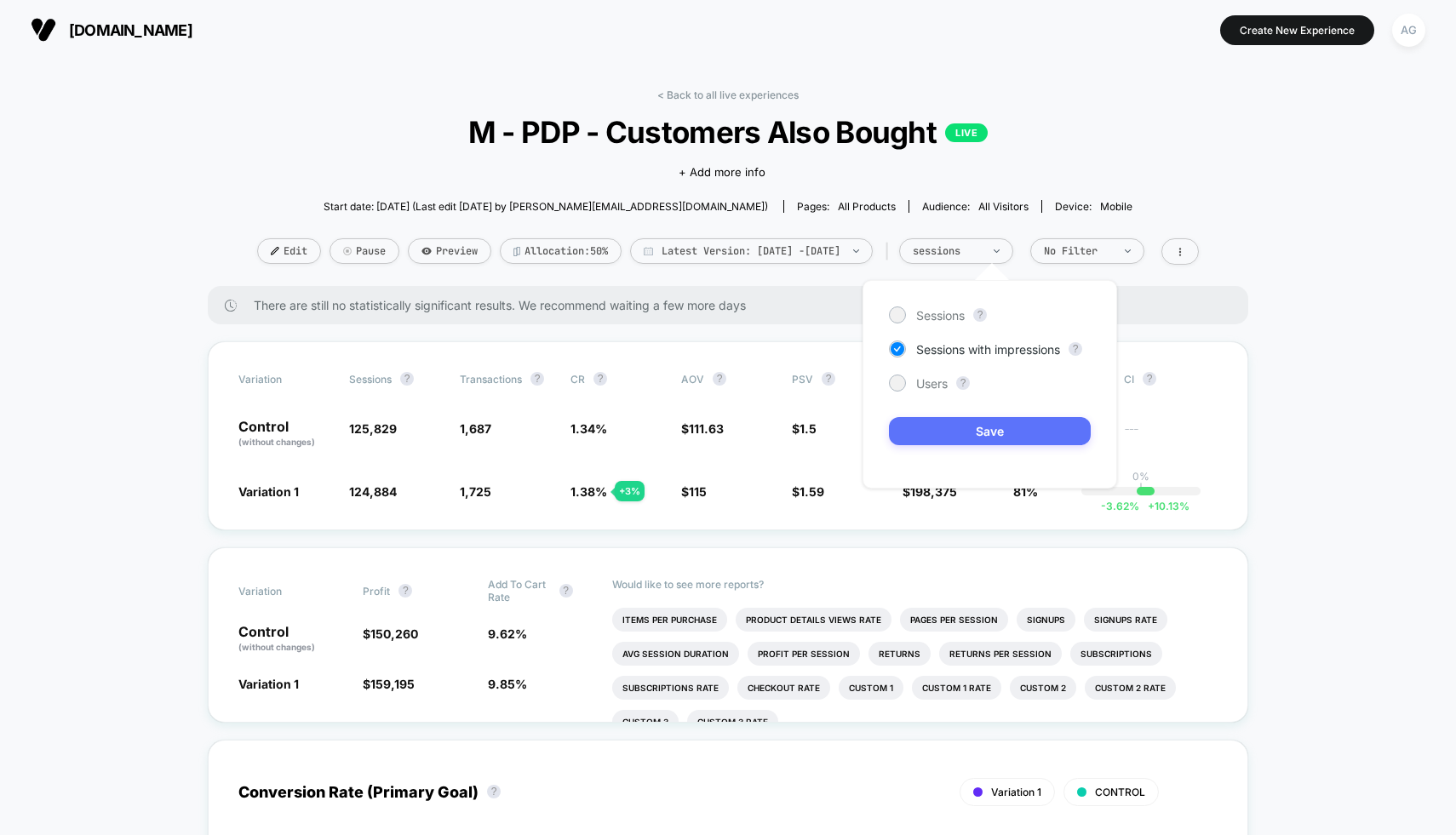 click on "Save" at bounding box center [989, 431] 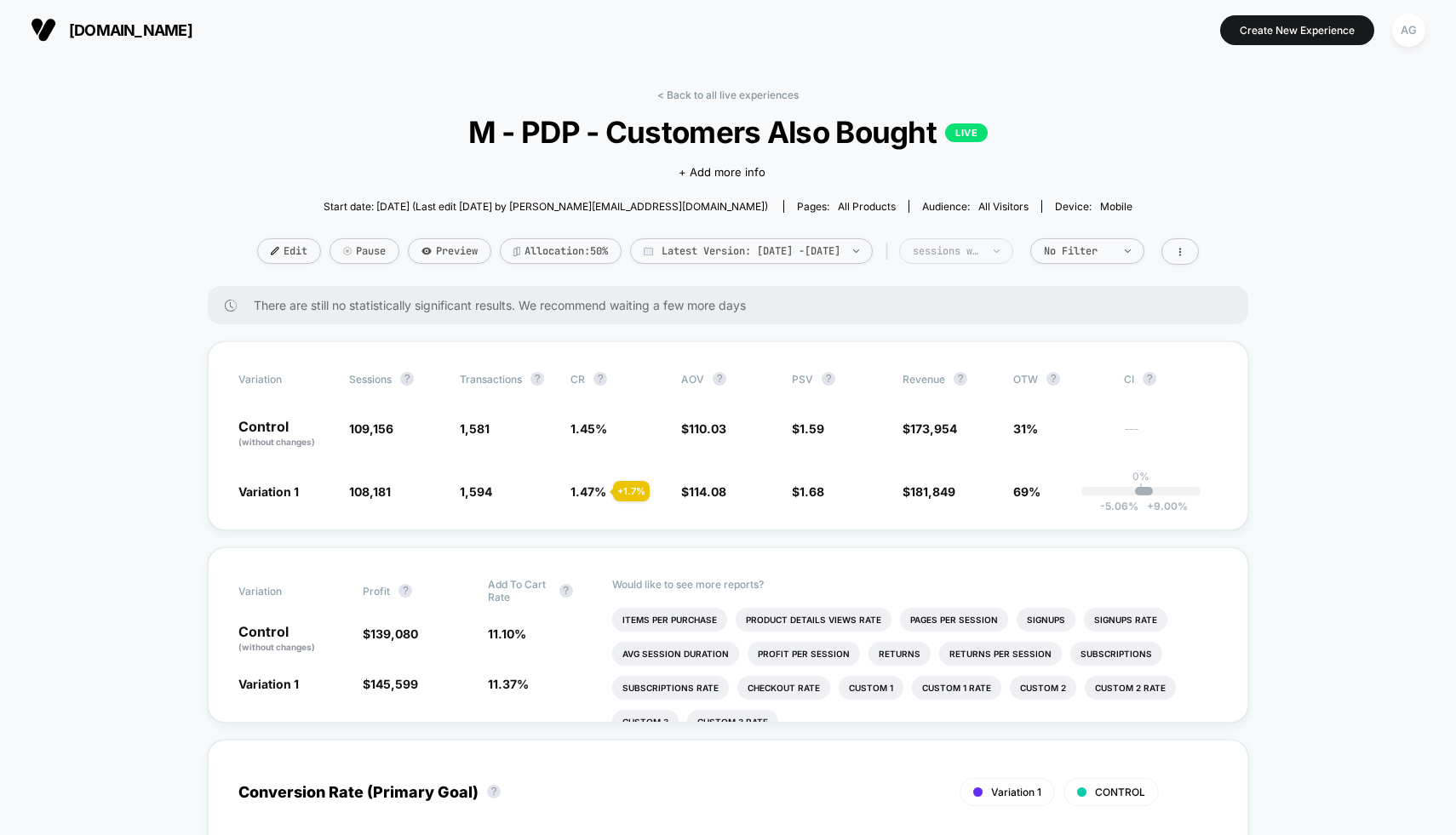 click on "sessions with impression" at bounding box center [956, 251] 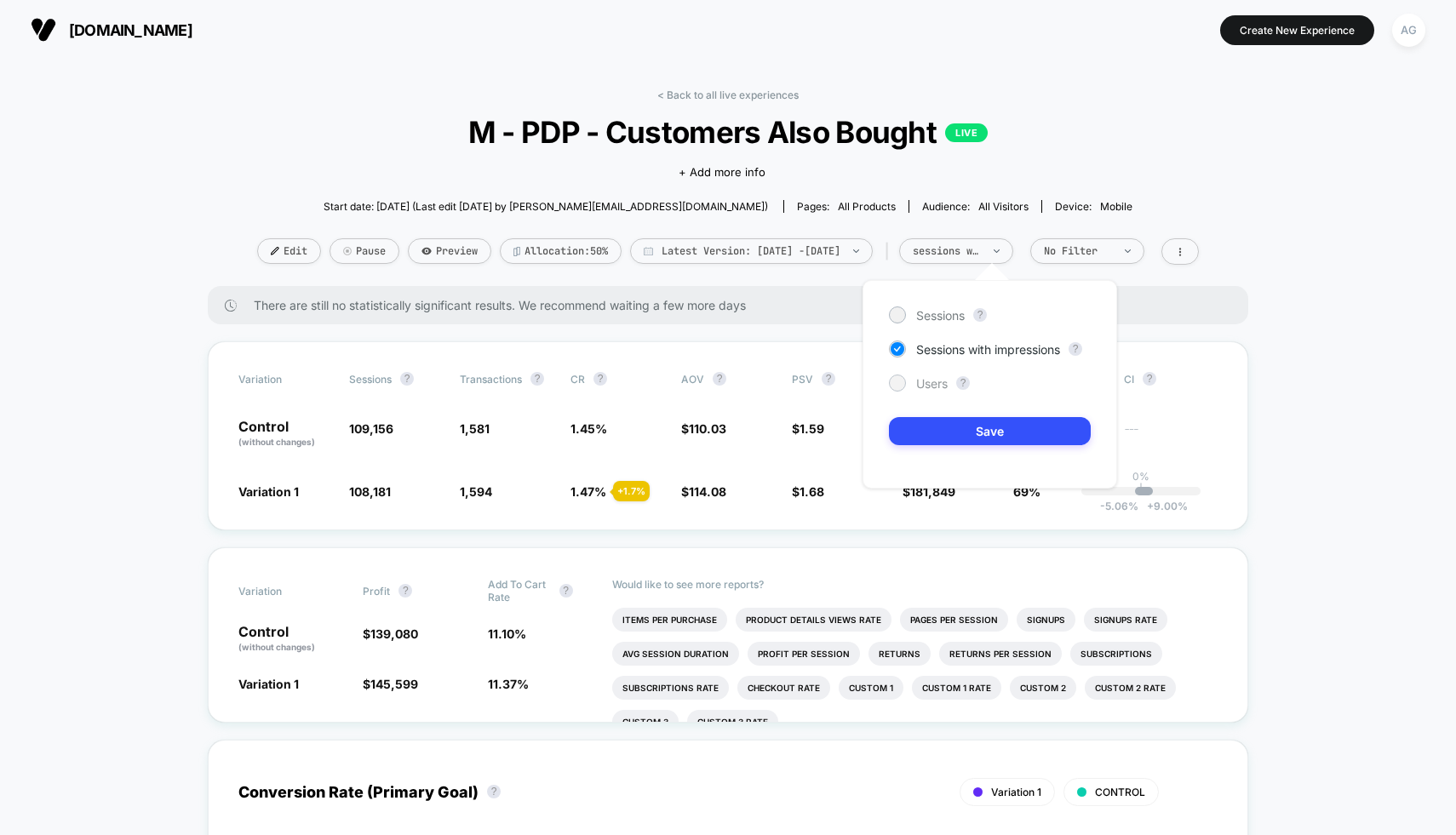 click on "Users" at bounding box center [931, 383] 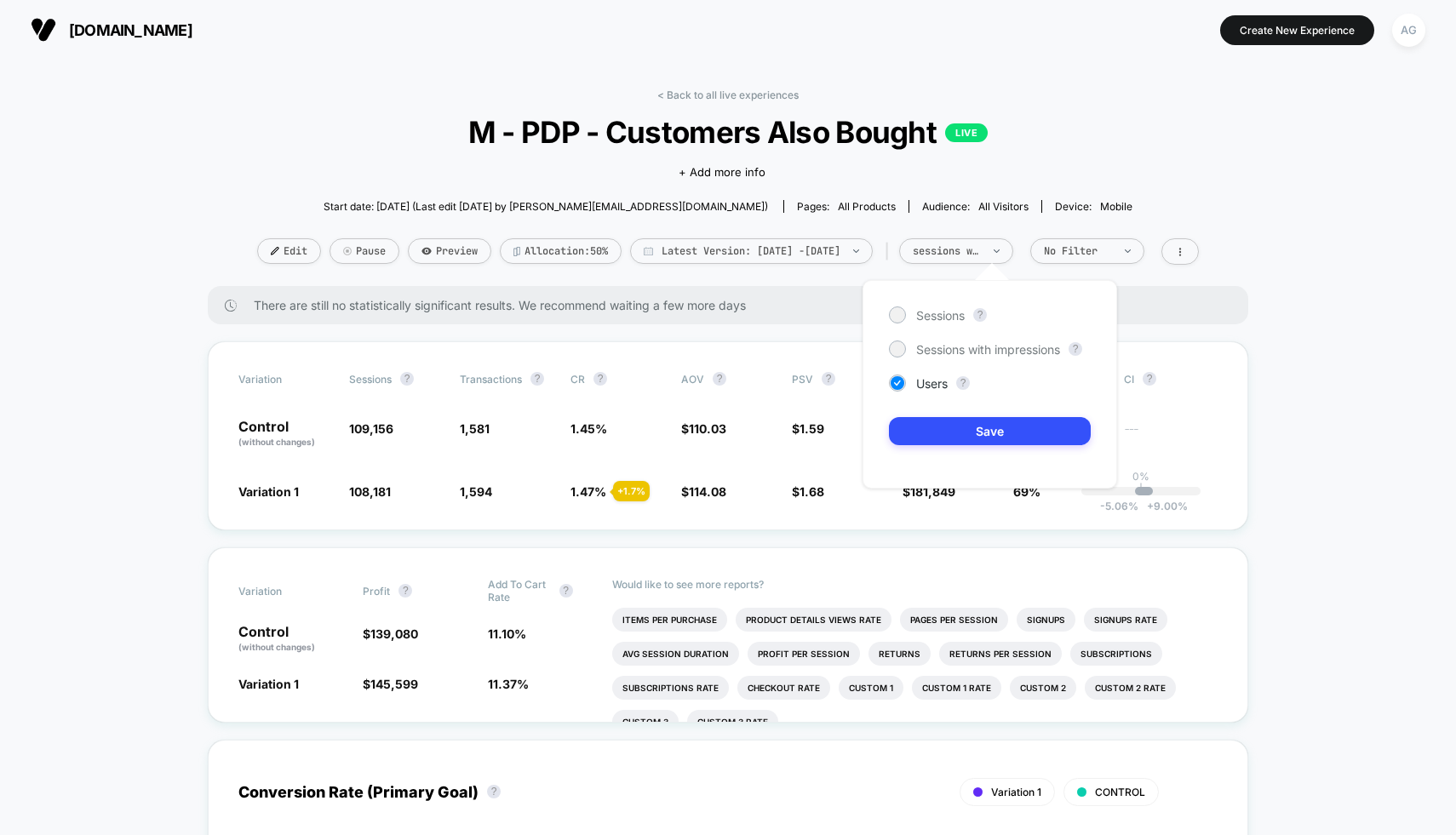 click on "Sessions ? Sessions with impressions ? Users ? Save" at bounding box center (989, 384) 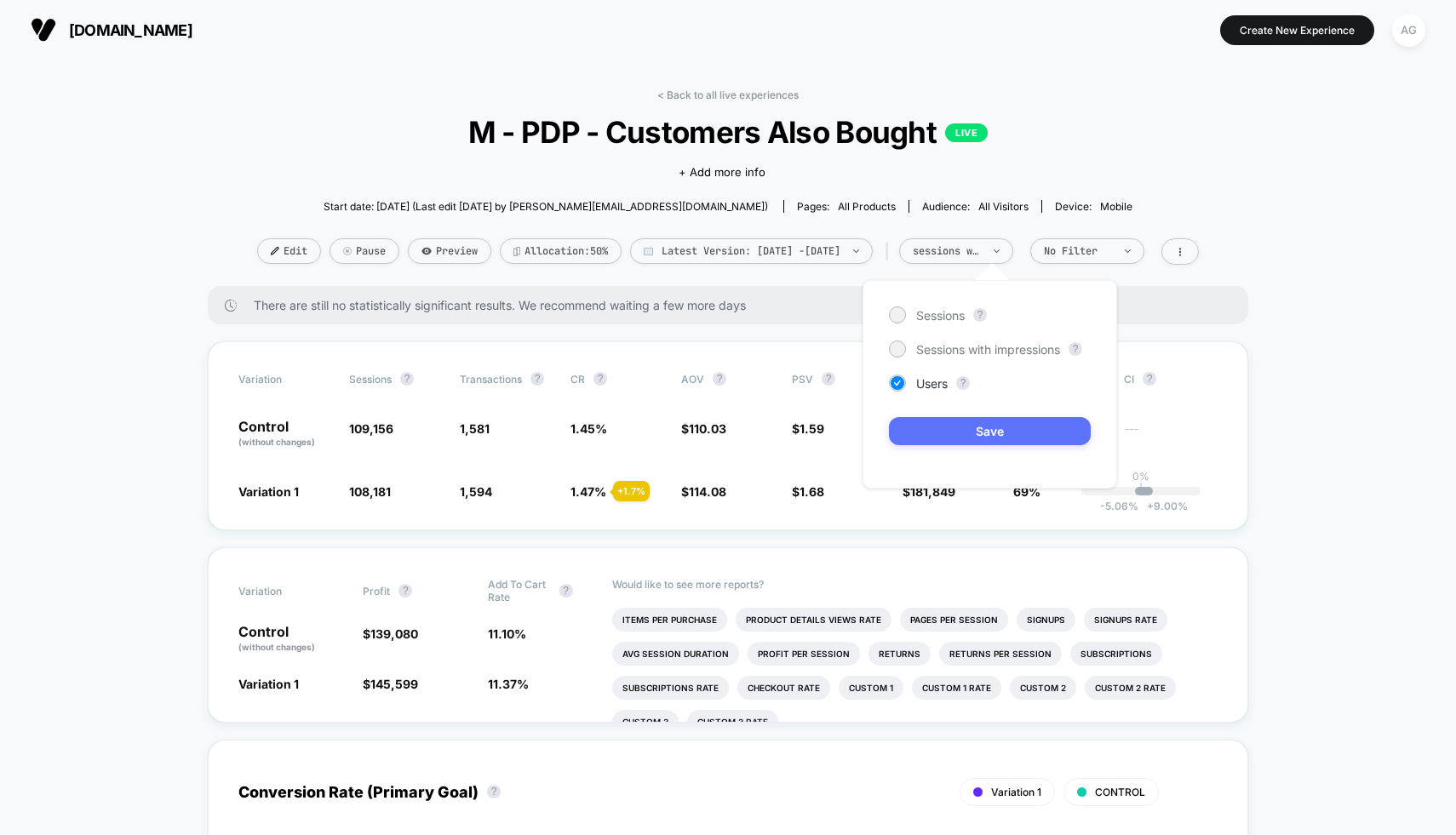 click on "Save" at bounding box center (989, 431) 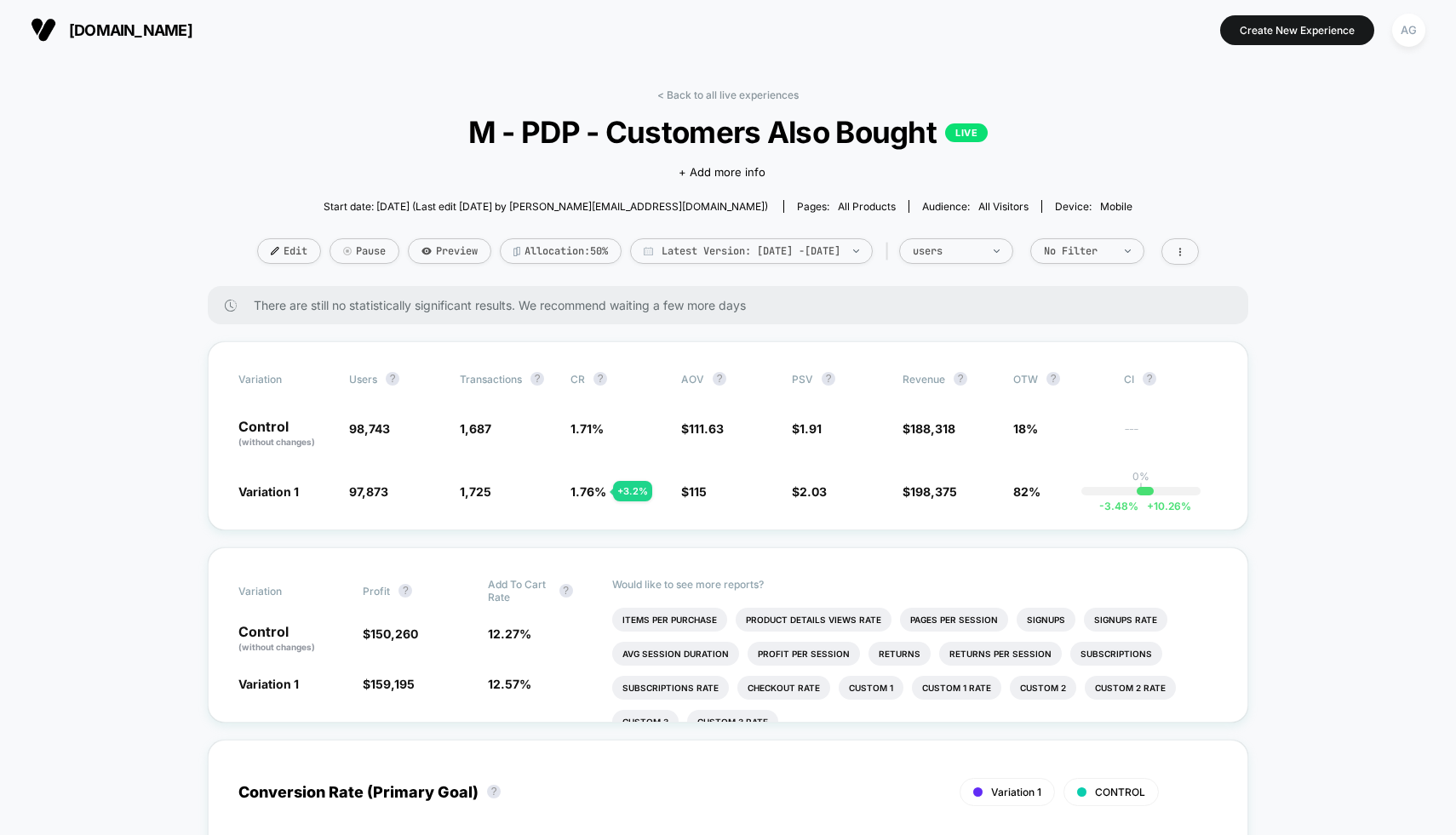 click on "< Back to all live experiences  M - PDP - Customers Also Bought LIVE Click to edit experience details + Add more info Start date: [DATE] (Last edit [DATE] by [PERSON_NAME][EMAIL_ADDRESS][DOMAIN_NAME]) Pages: all products Audience: All Visitors Device: mobile Edit Pause  Preview Allocation:  50% Latest Version:     [DATE]    -    [DATE] |   users   No Filter" at bounding box center (728, 187) 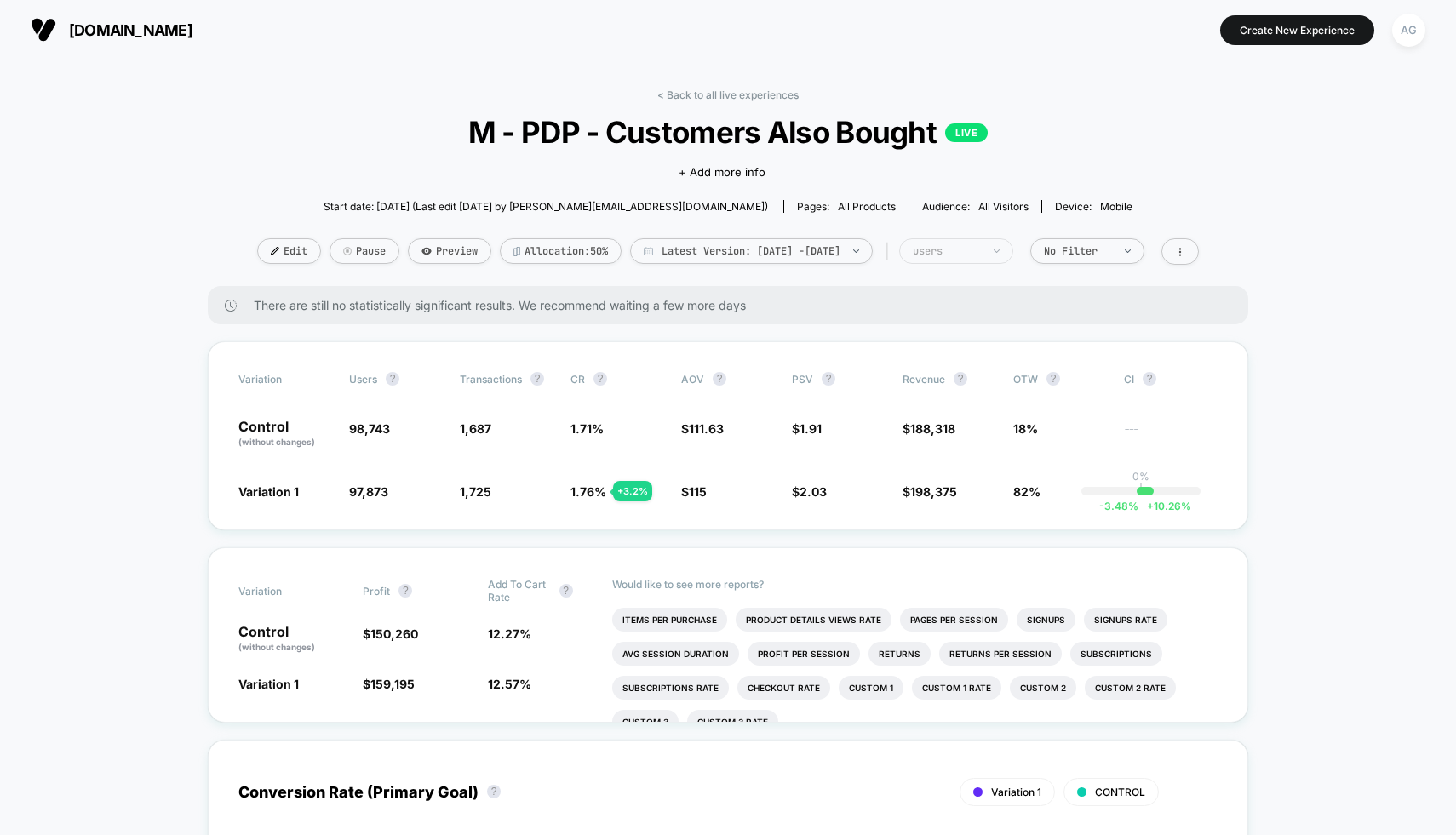 click at bounding box center (987, 251) 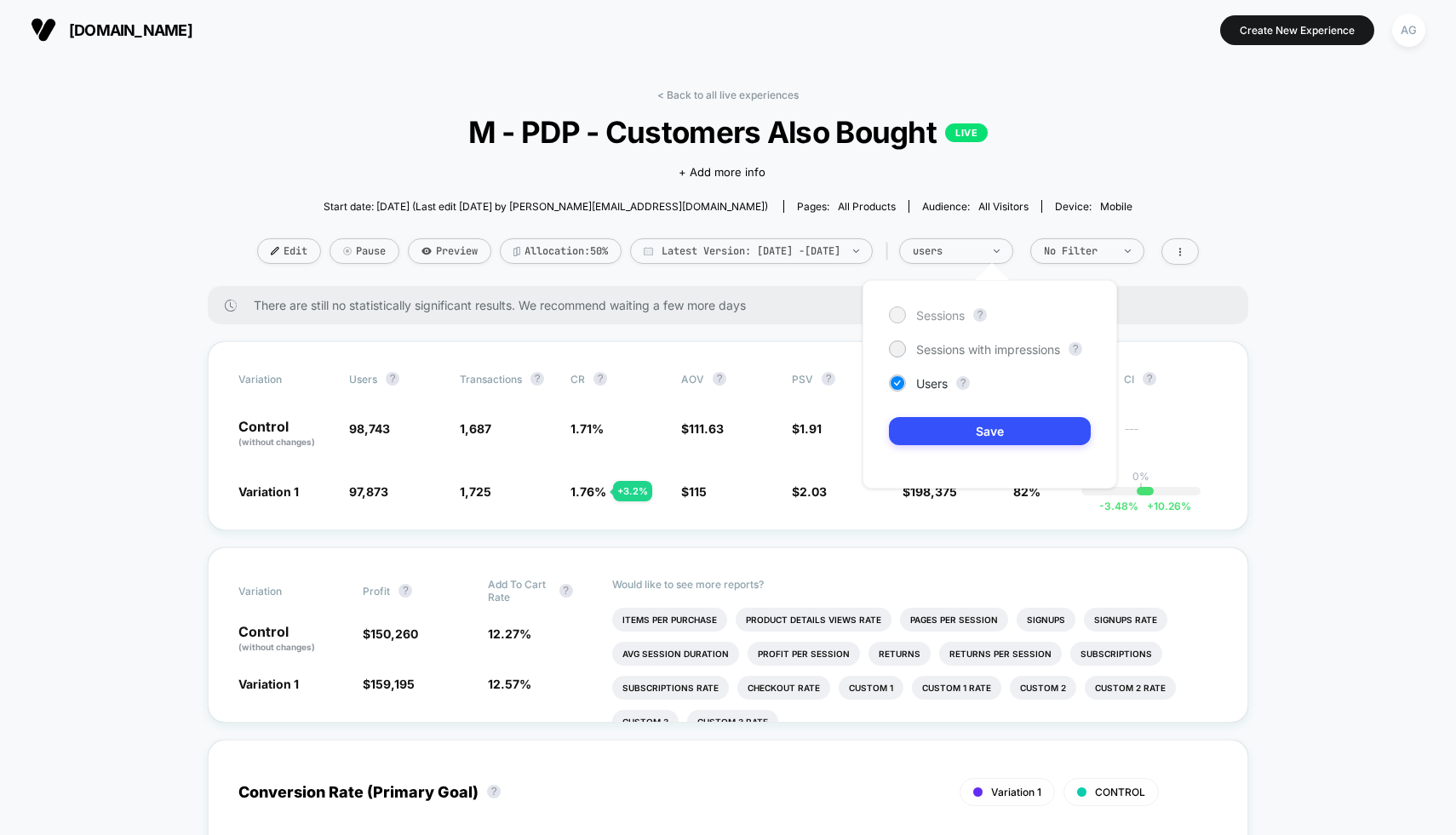 click on "Sessions" at bounding box center [940, 315] 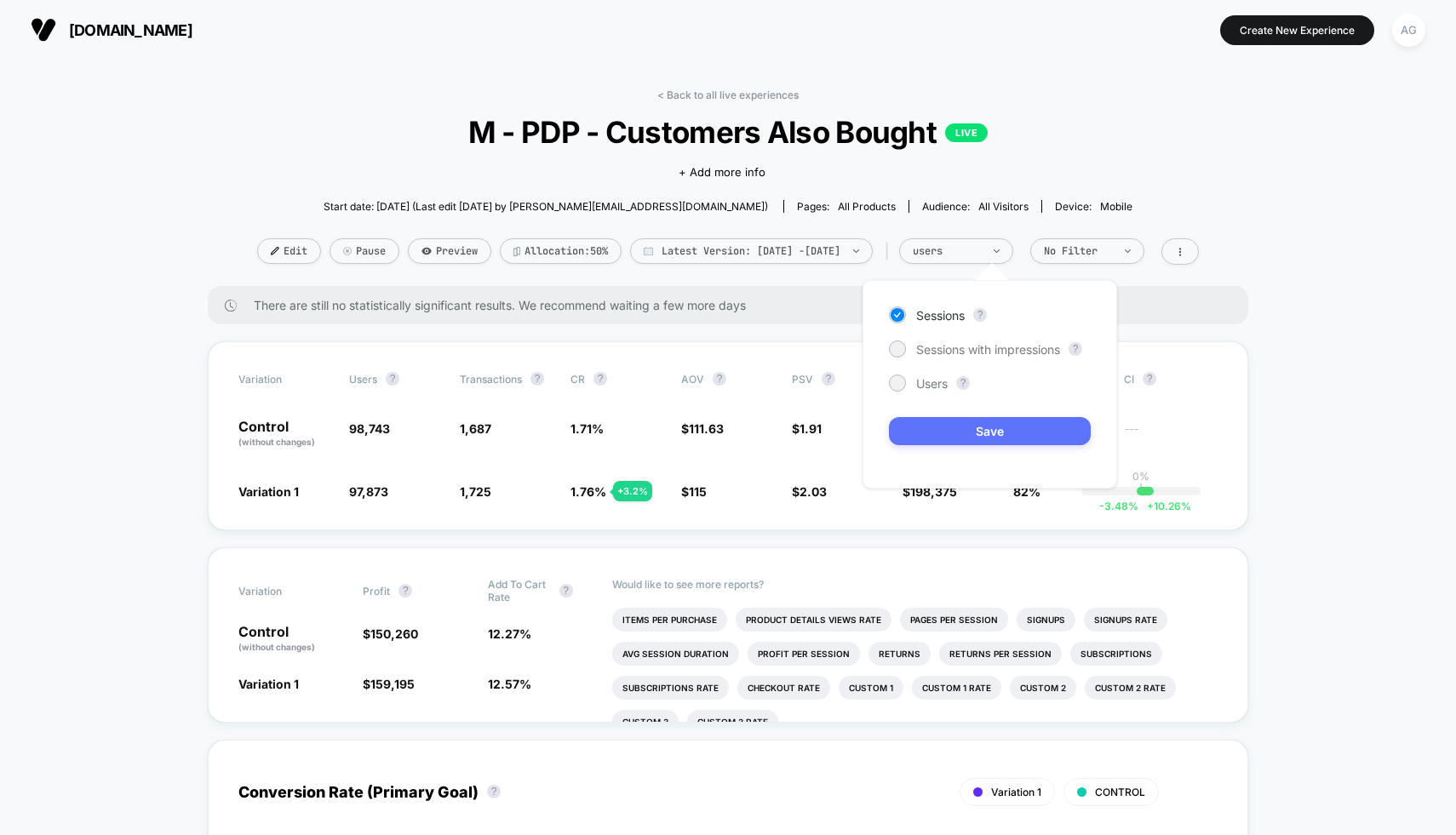 click on "Save" at bounding box center (989, 431) 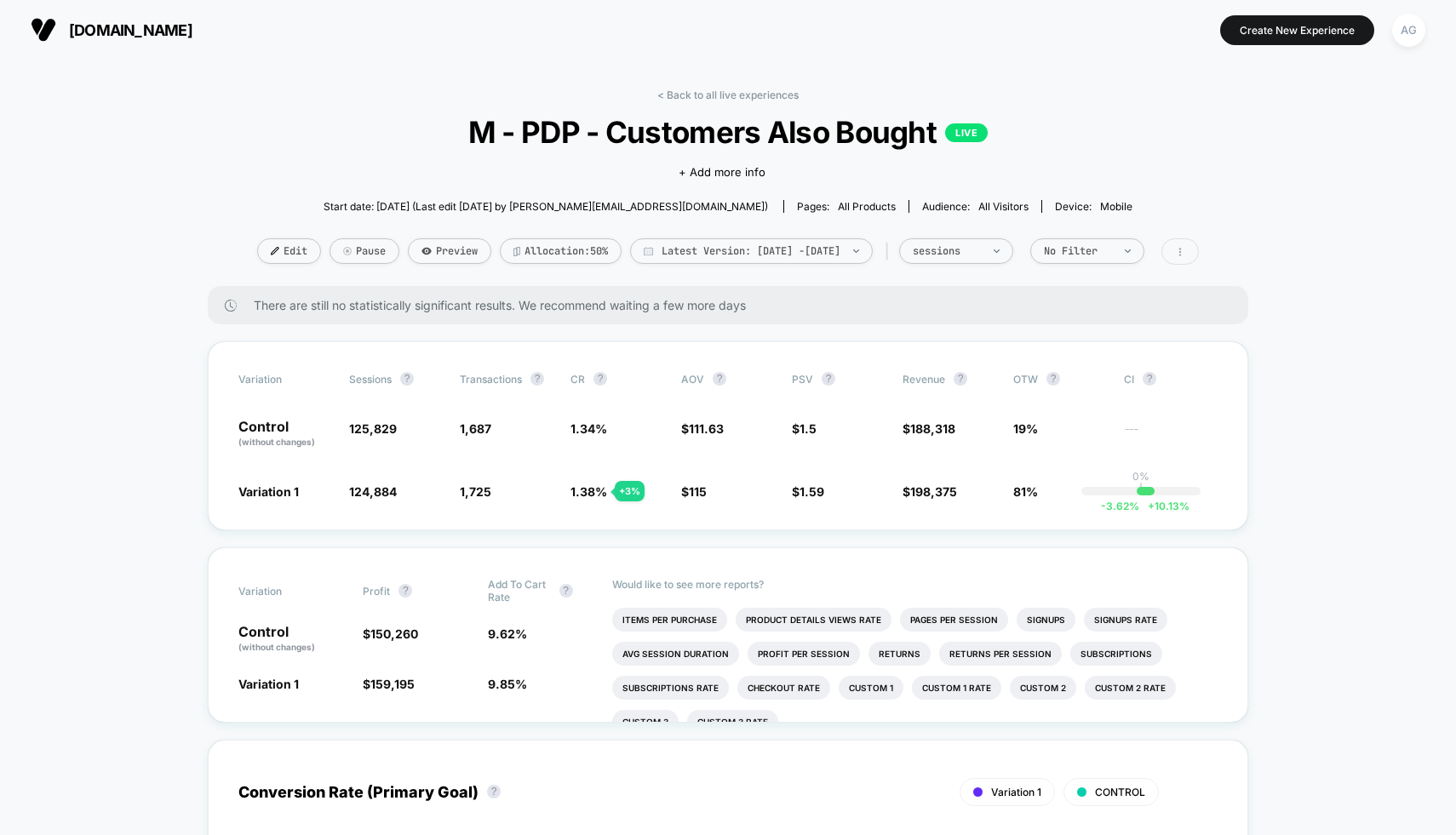 click at bounding box center [1180, 251] 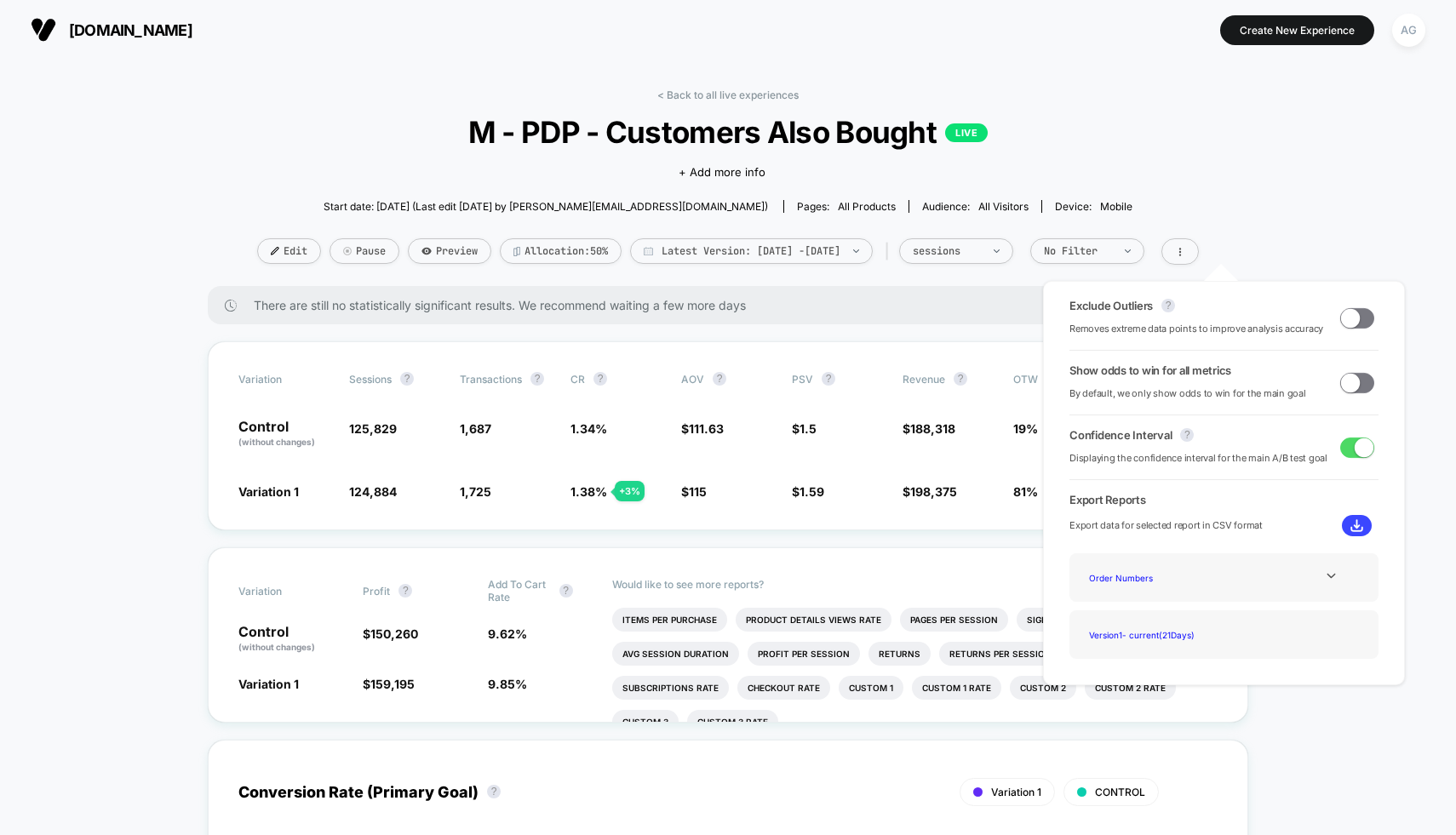 click on "Exclude Outliers ? Removes extreme data points to improve analysis accuracy" at bounding box center [1224, 317] 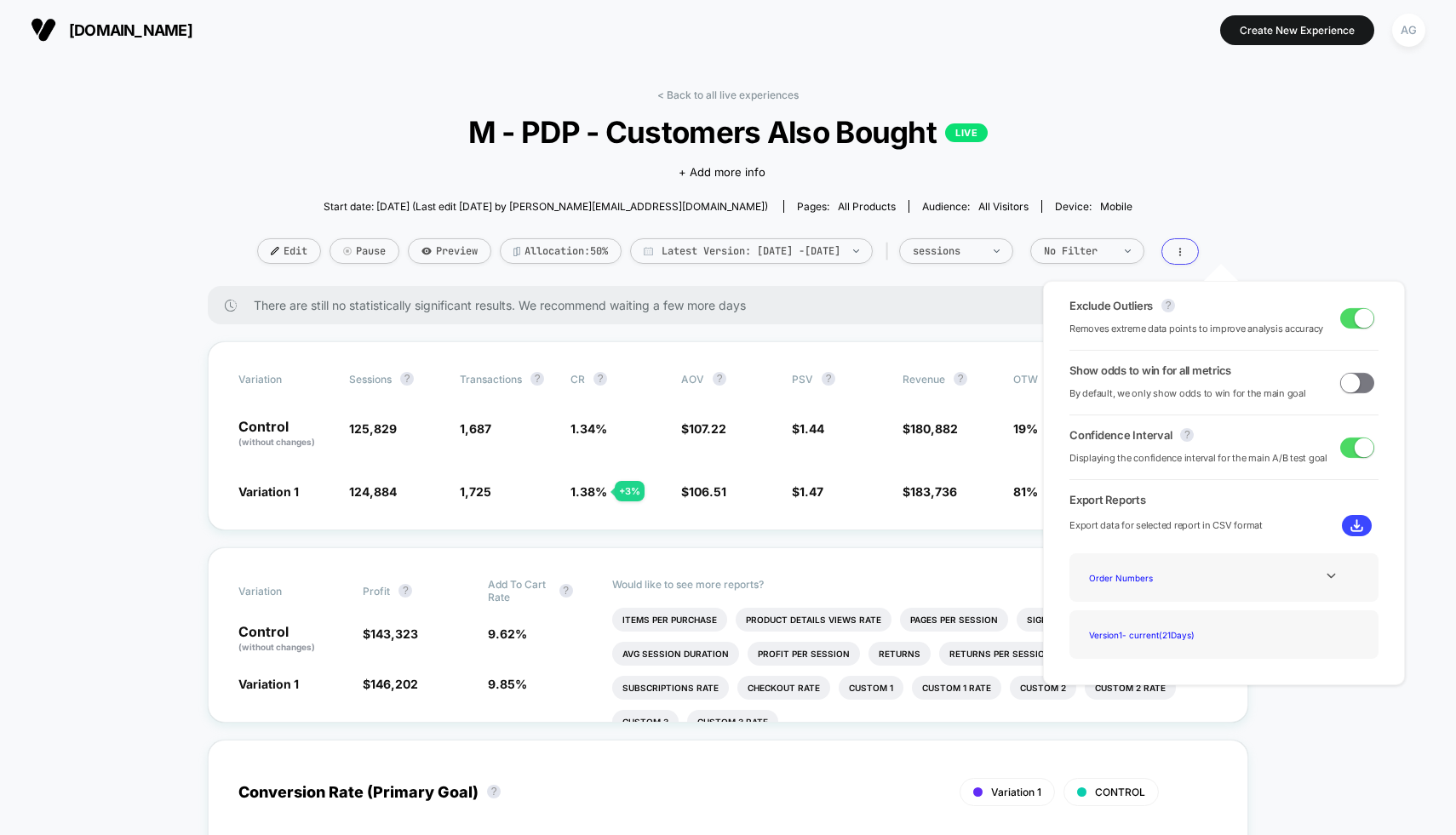 click at bounding box center [1364, 317] 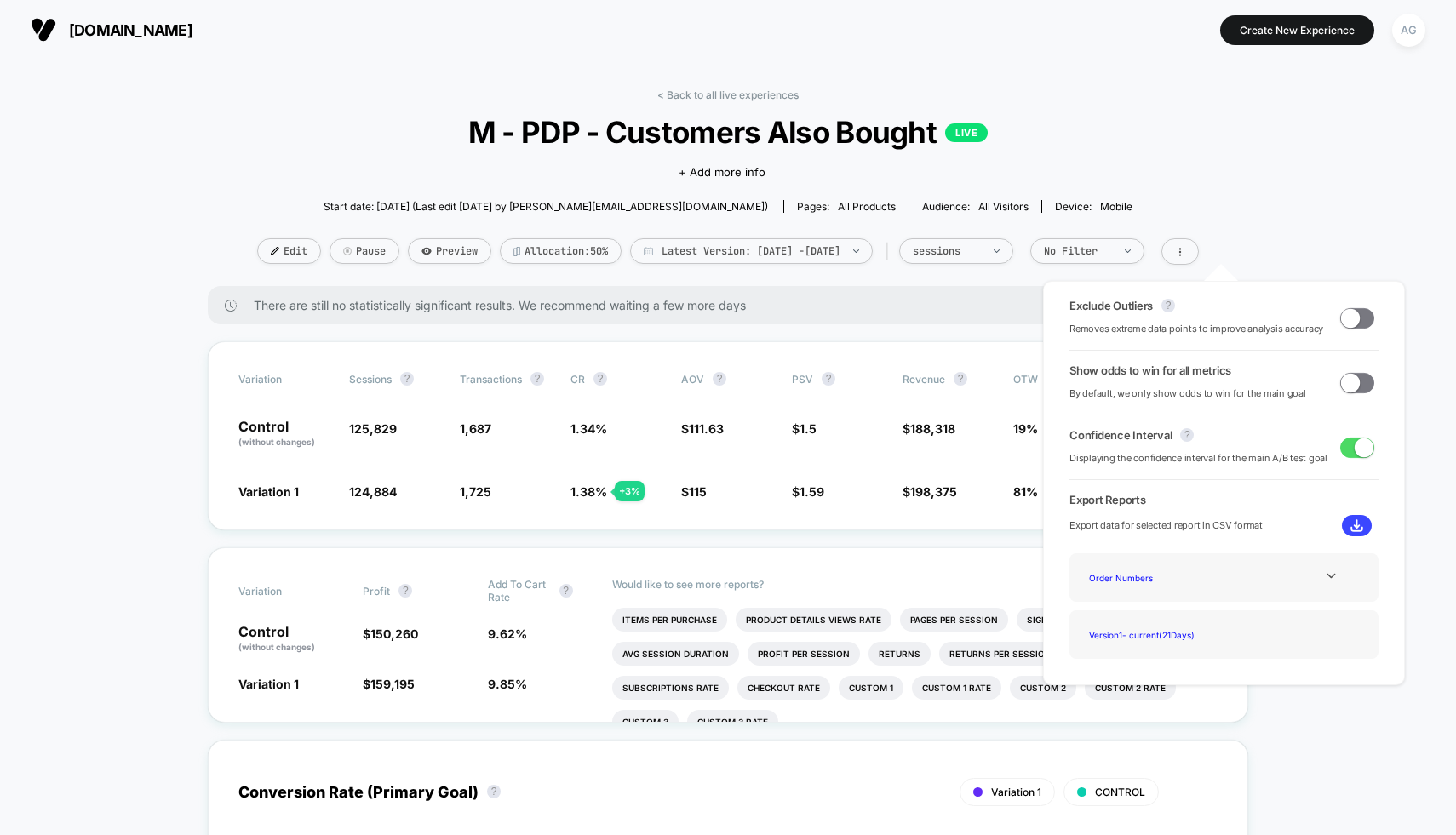 click on "< Back to all live experiences  M - PDP - Customers Also Bought LIVE Click to edit experience details + Add more info Start date: [DATE] (Last edit [DATE] by [PERSON_NAME][EMAIL_ADDRESS][DOMAIN_NAME]) Pages: all products Audience: All Visitors Device: mobile Edit Pause  Preview Allocation:  50% Latest Version:     [DATE]    -    [DATE] |   sessions   No Filter There are still no statistically significant results. We recommend waiting a few more days Variation Sessions ? Transactions ? CR ? AOV ? PSV ? Revenue ? OTW ? CI ? Control (without changes) 125,829 1,687 1.34 % $ 111.63 $ 1.5 $ 188,318 19% --- Variation 1 124,884 - 0.75 % 1,725 + 3 % 1.38 % + 3 % $ 115 + 3 % $ 1.59 + 6.1 % $ 198,375 + 6.1 % 81% 0% | -3.62 % + 10.13 % Variation Profit ? Add To Cart Rate ? Control (without changes) $ 150,260 9.62 % Variation 1 $ 159,195 + 6.7 % 9.85 % + 2.3 % Would like to see more reports? Items Per Purchase Product Details Views Rate Pages Per Session Signups Signups Rate Avg Session Duration Profit Per Session Returns ? 0 %" at bounding box center (728, 1966) 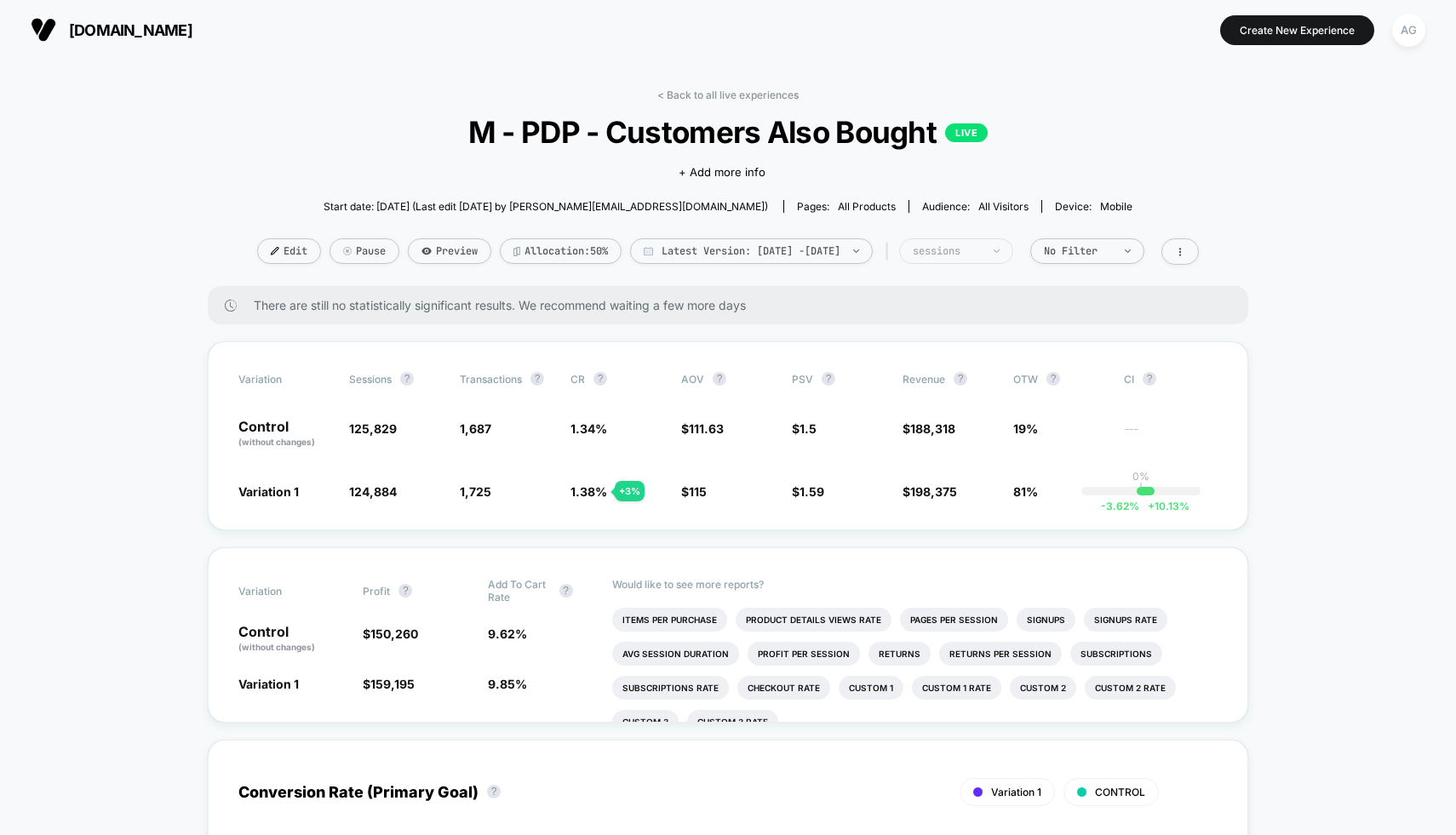 click on "sessions" at bounding box center (947, 251) 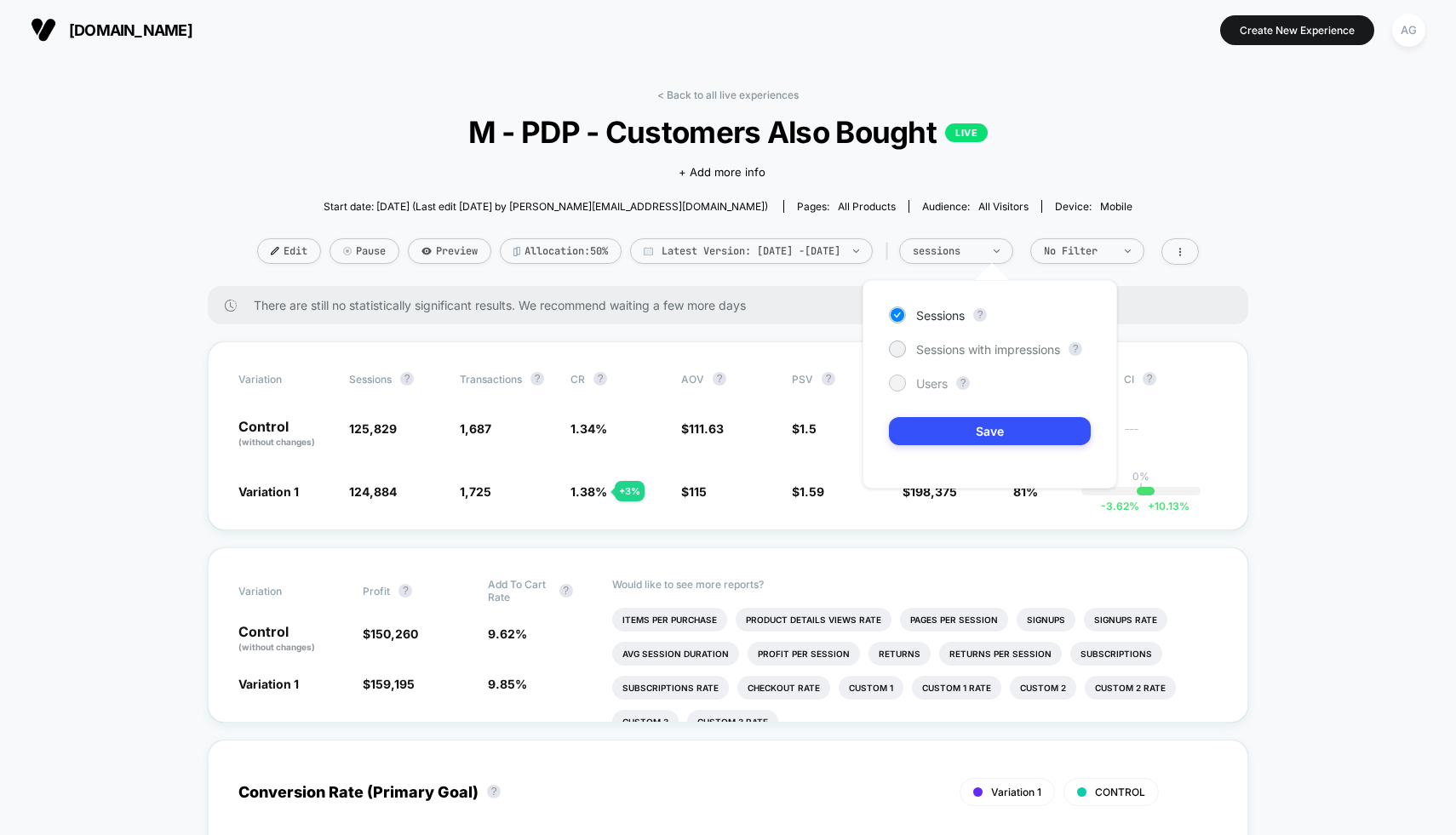 click on "Users" at bounding box center [931, 383] 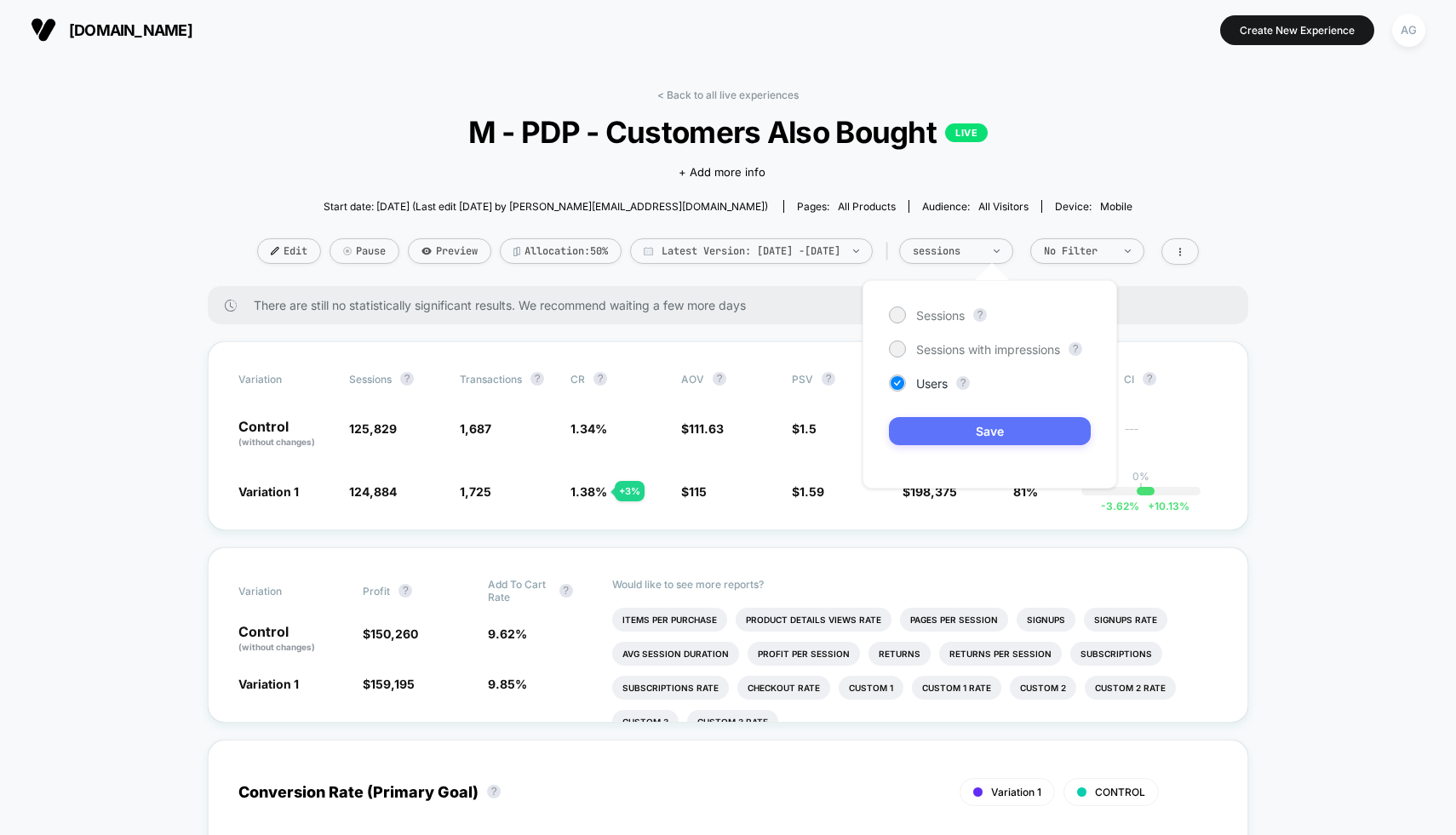click on "Save" at bounding box center (989, 431) 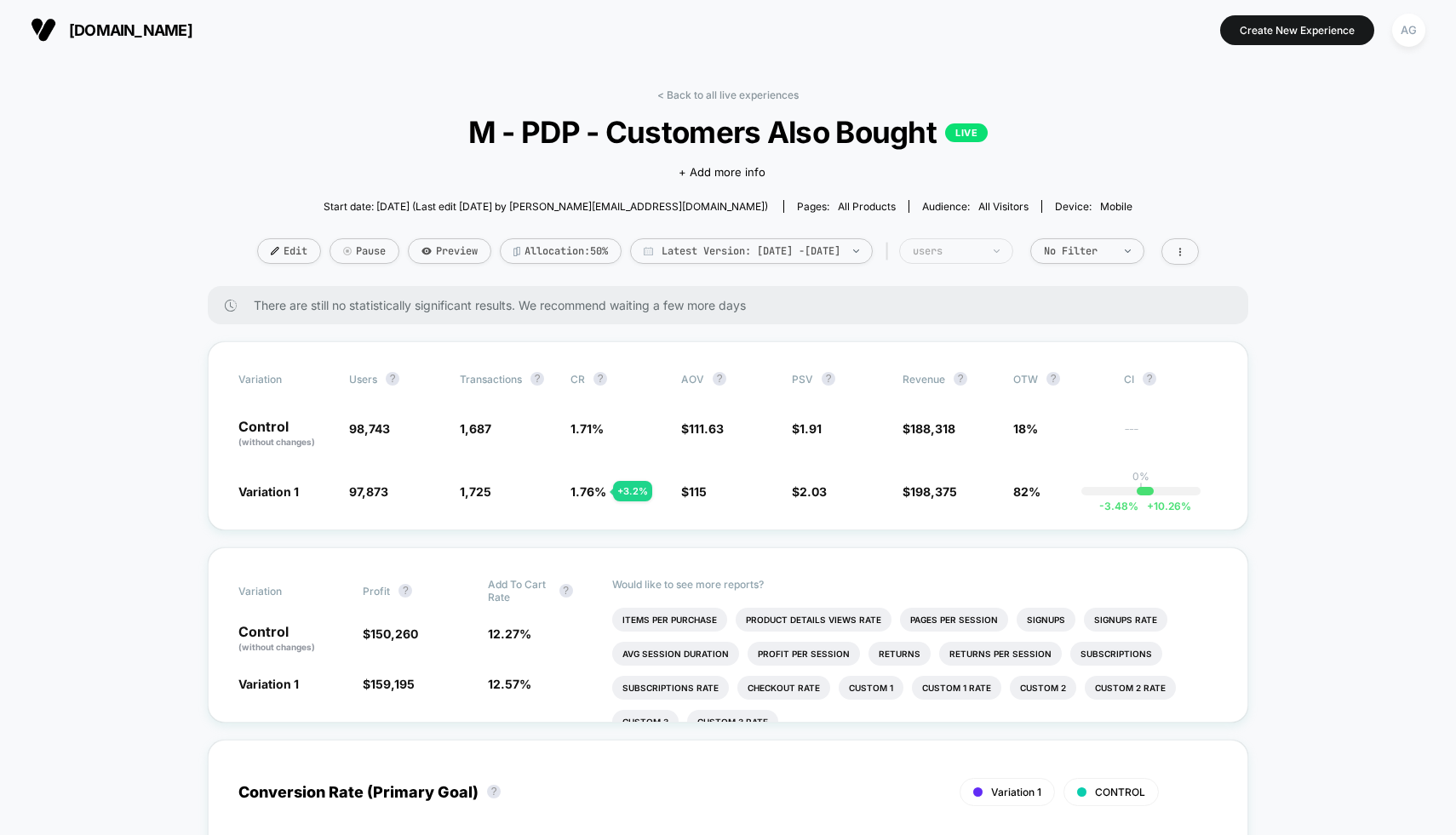 click on "users" at bounding box center (956, 251) 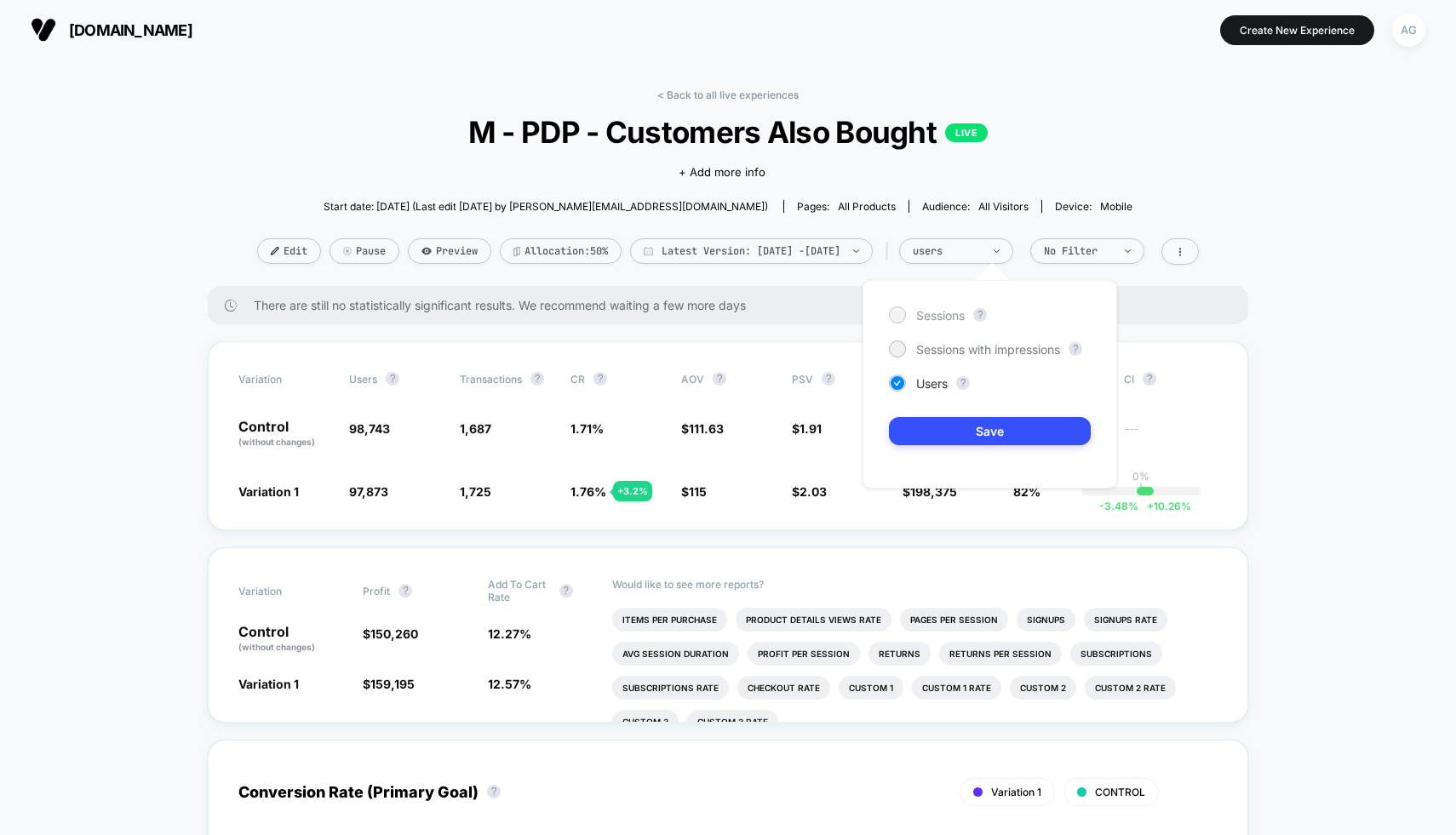 click on "Sessions" at bounding box center [940, 315] 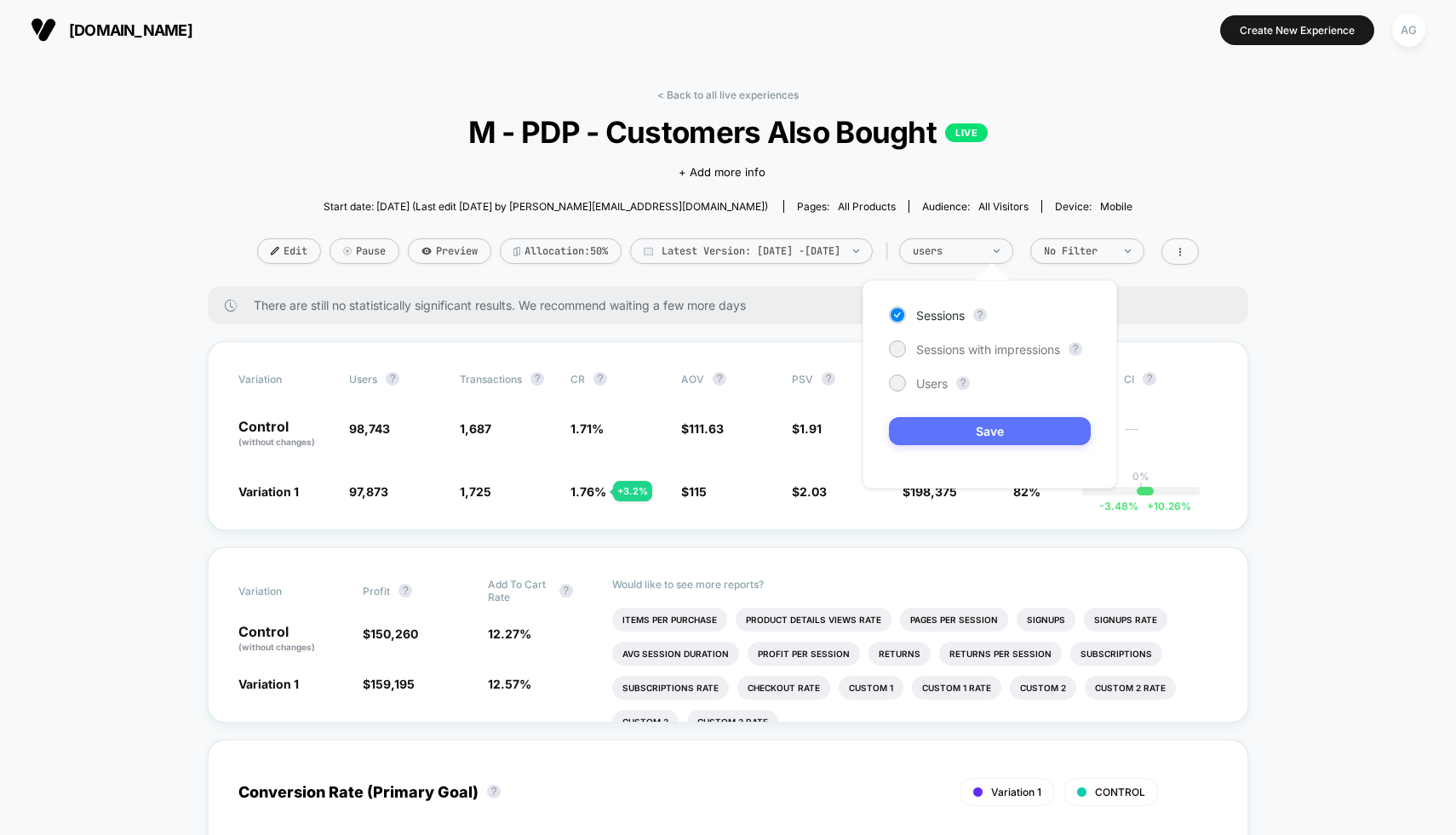 click on "Save" at bounding box center (989, 431) 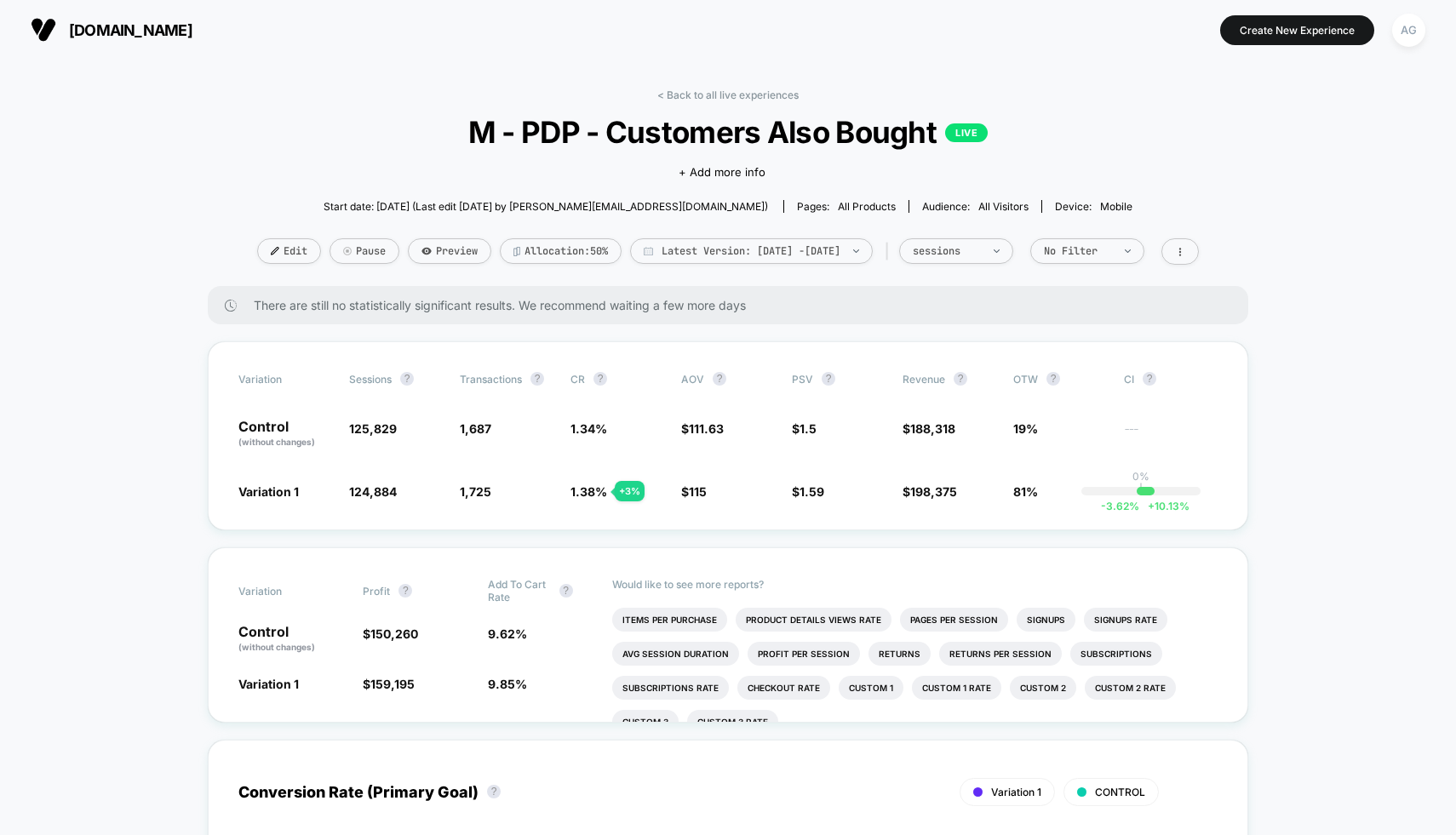 click on "< Back to all live experiences  M - PDP - Customers Also Bought LIVE Click to edit experience details + Add more info Start date: [DATE] (Last edit [DATE] by [PERSON_NAME][EMAIL_ADDRESS][DOMAIN_NAME]) Pages: all products Audience: All Visitors Device: mobile Edit Pause  Preview Allocation:  50% Latest Version:     [DATE]    -    [DATE] |   sessions   No Filter" at bounding box center [728, 187] 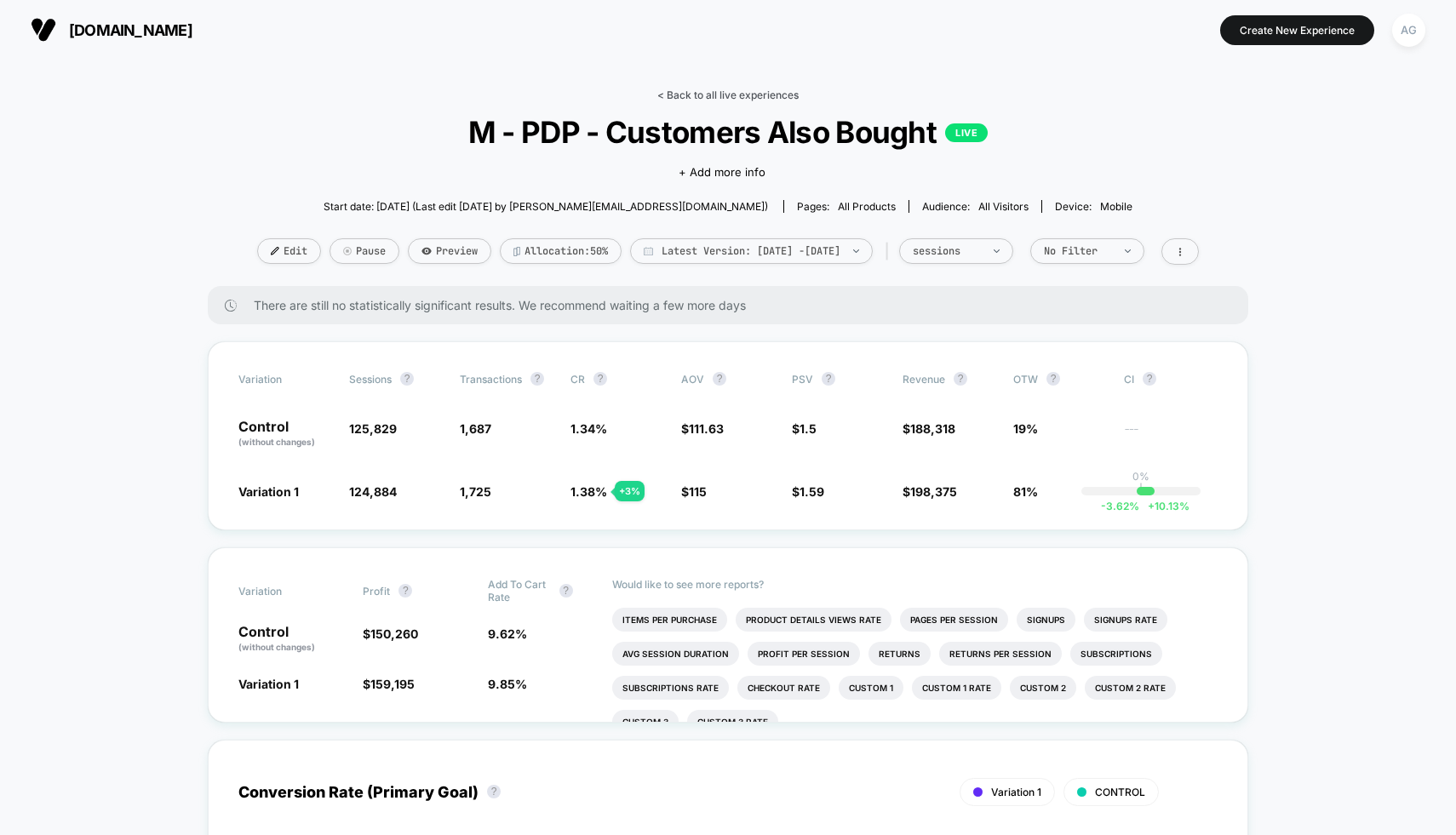 click on "< Back to all live experiences" at bounding box center (728, 94) 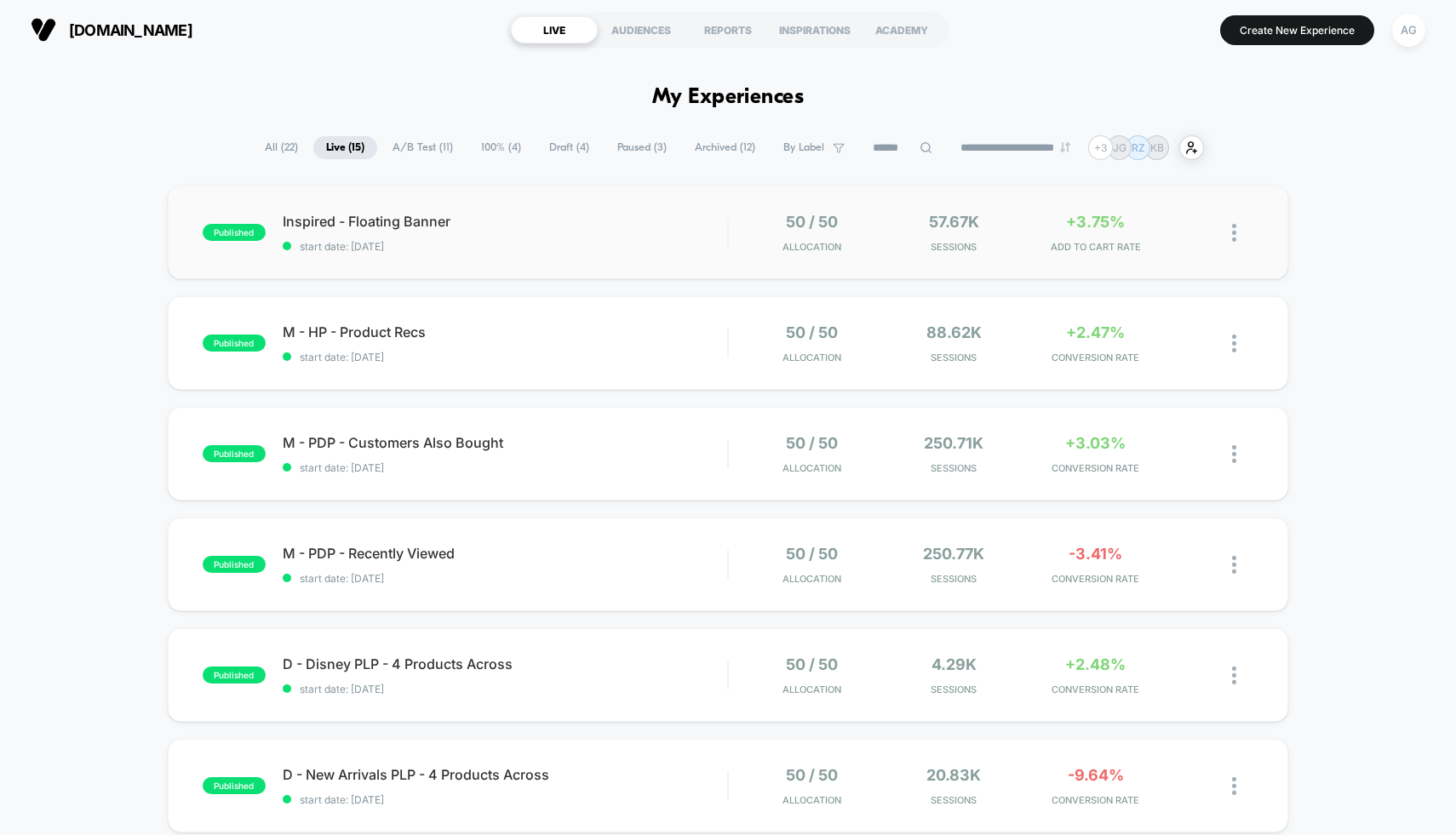 scroll, scrollTop: 1, scrollLeft: 0, axis: vertical 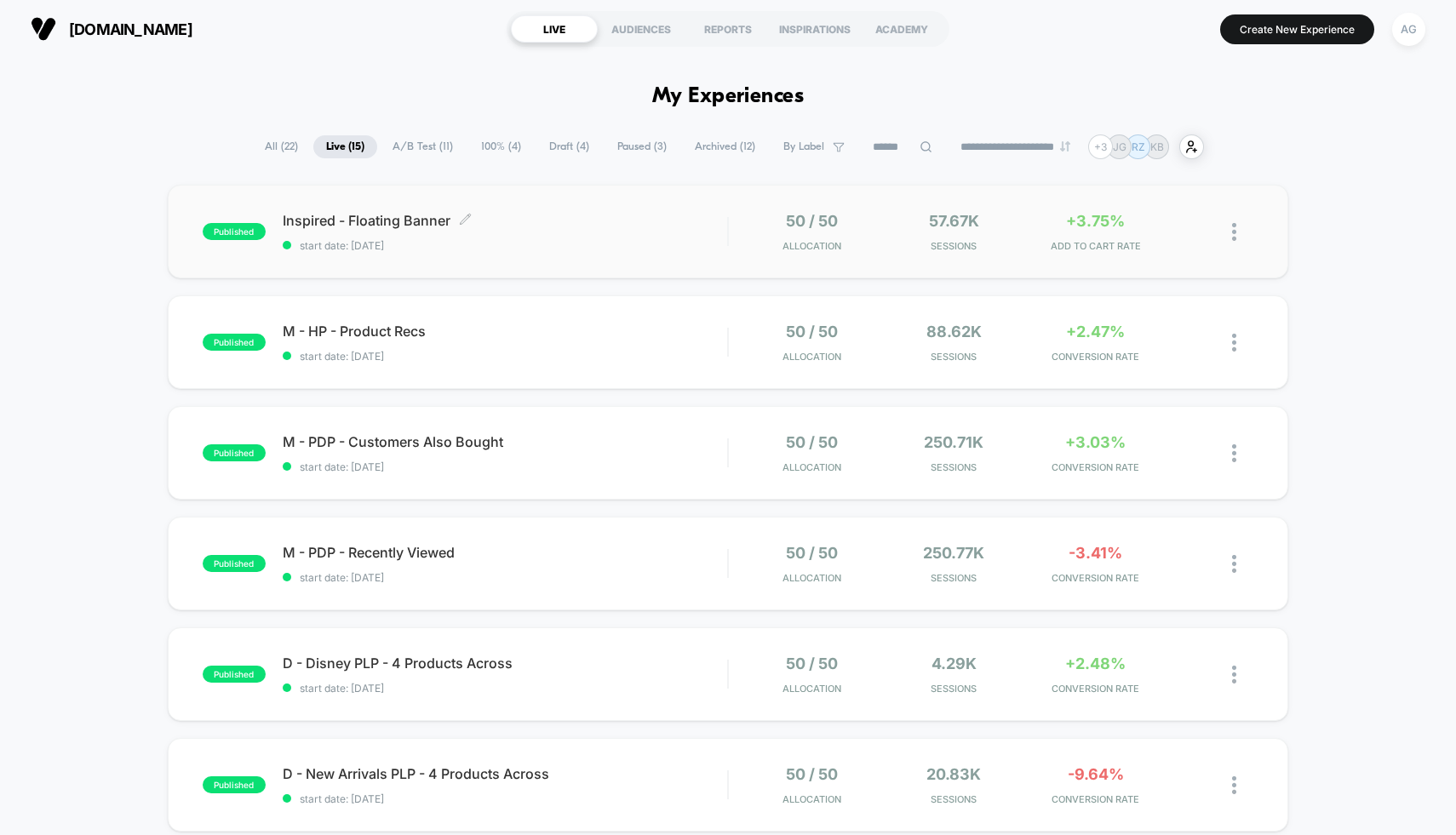 click on "Inspired - Floating Banner Click to edit experience details" at bounding box center (505, 220) 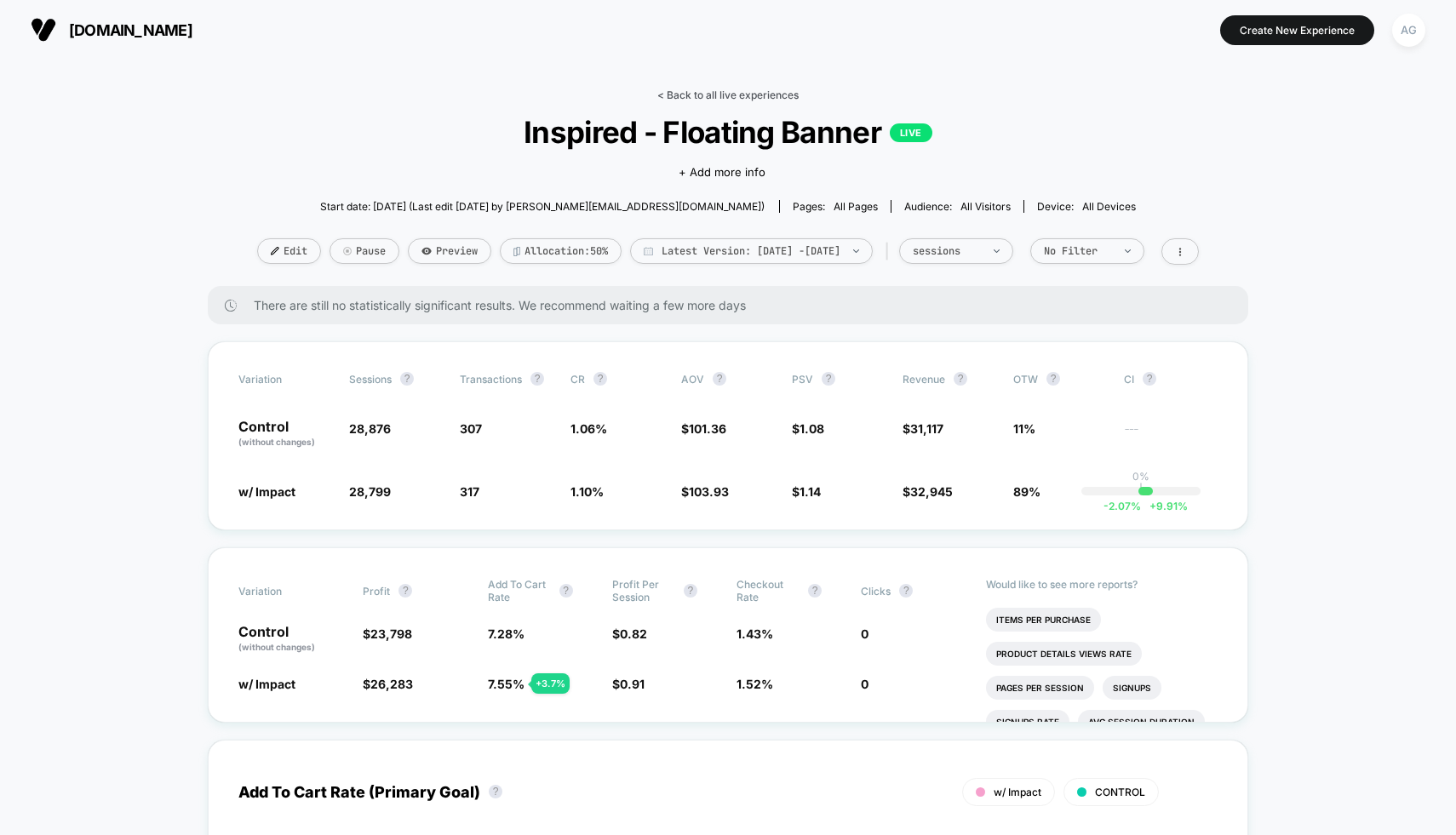 click on "< Back to all live experiences" at bounding box center [728, 94] 